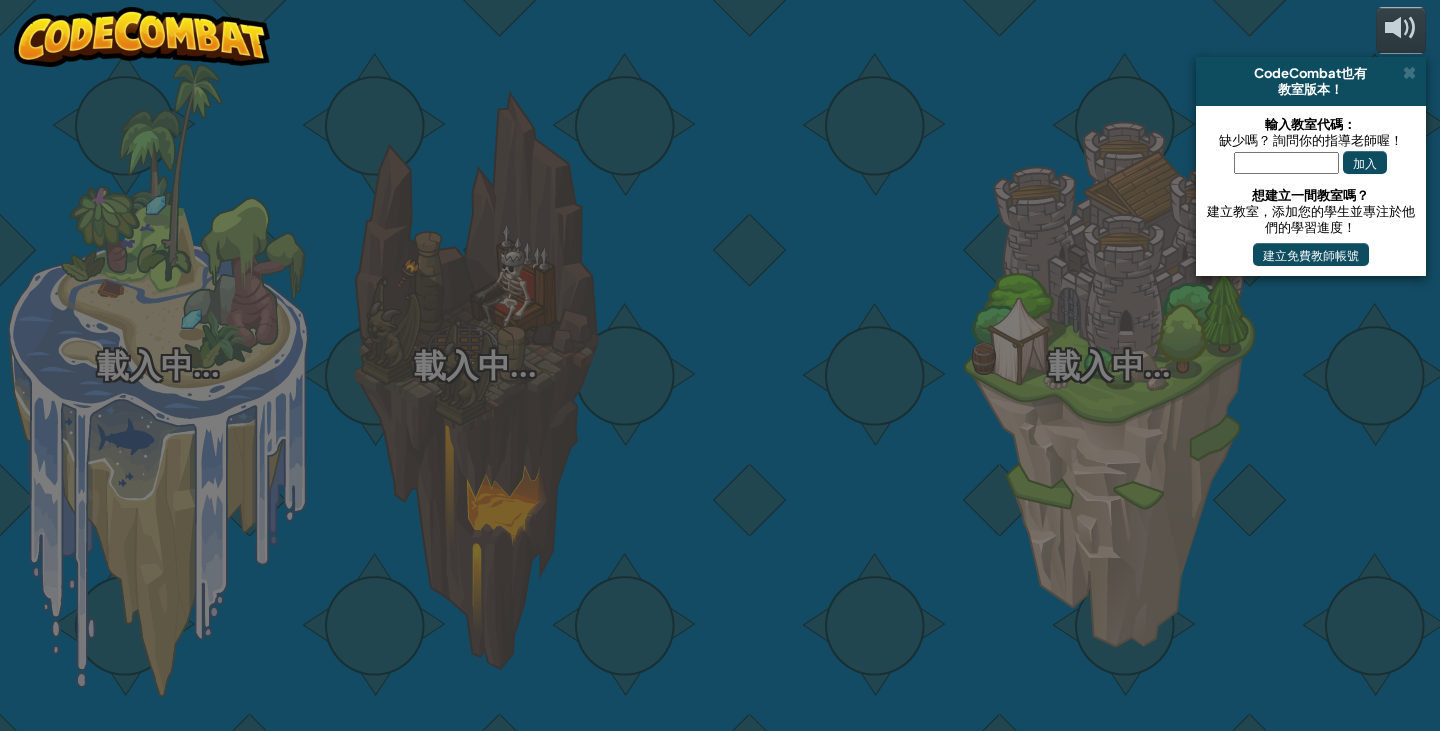 scroll, scrollTop: 0, scrollLeft: 0, axis: both 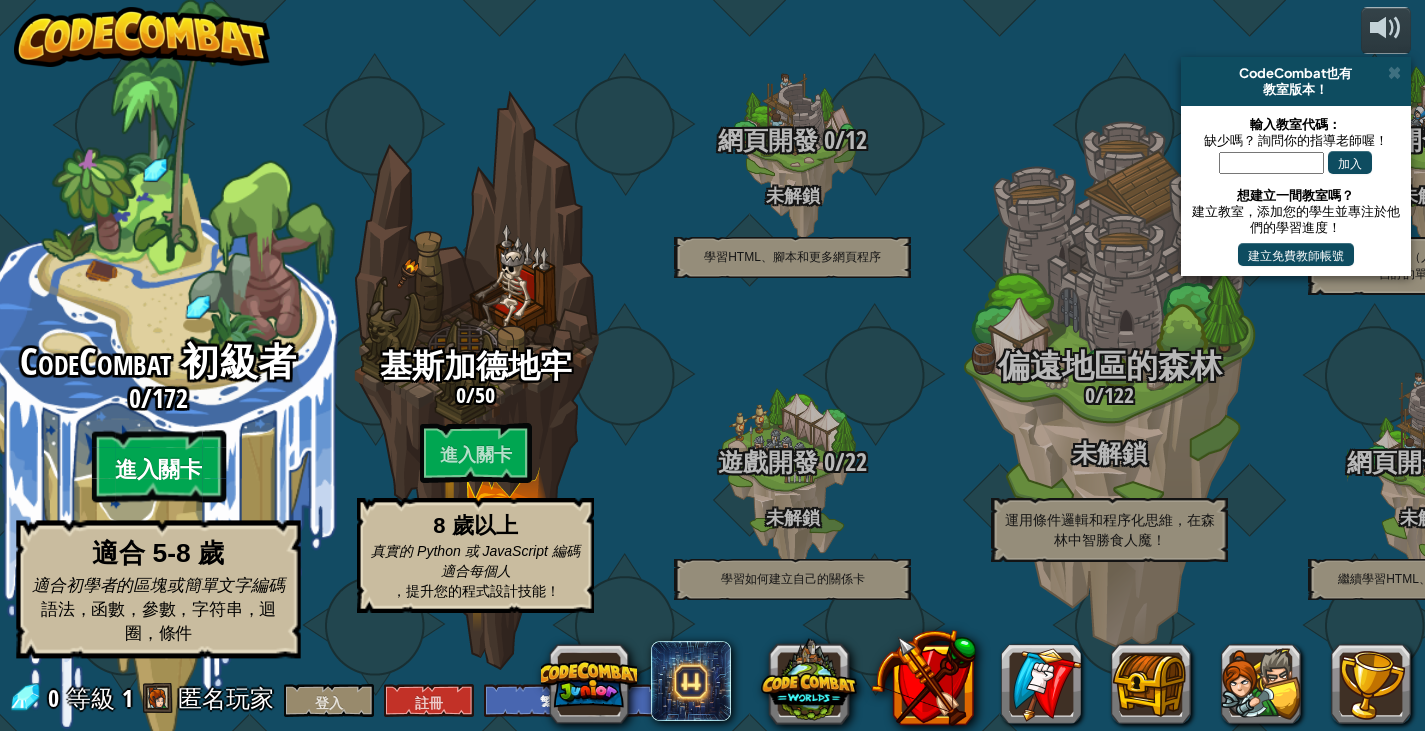 click on "進入關卡" at bounding box center [158, 470] 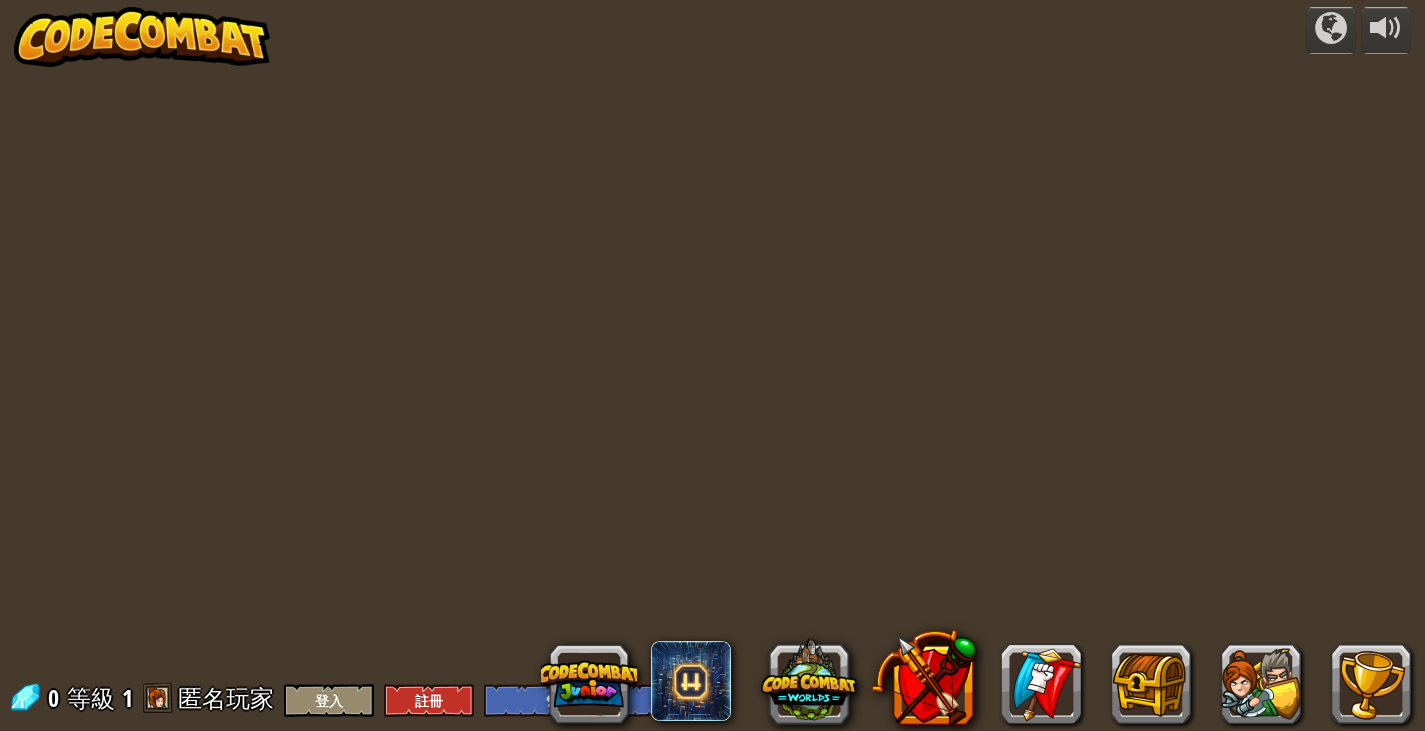 select on "zh-HANT" 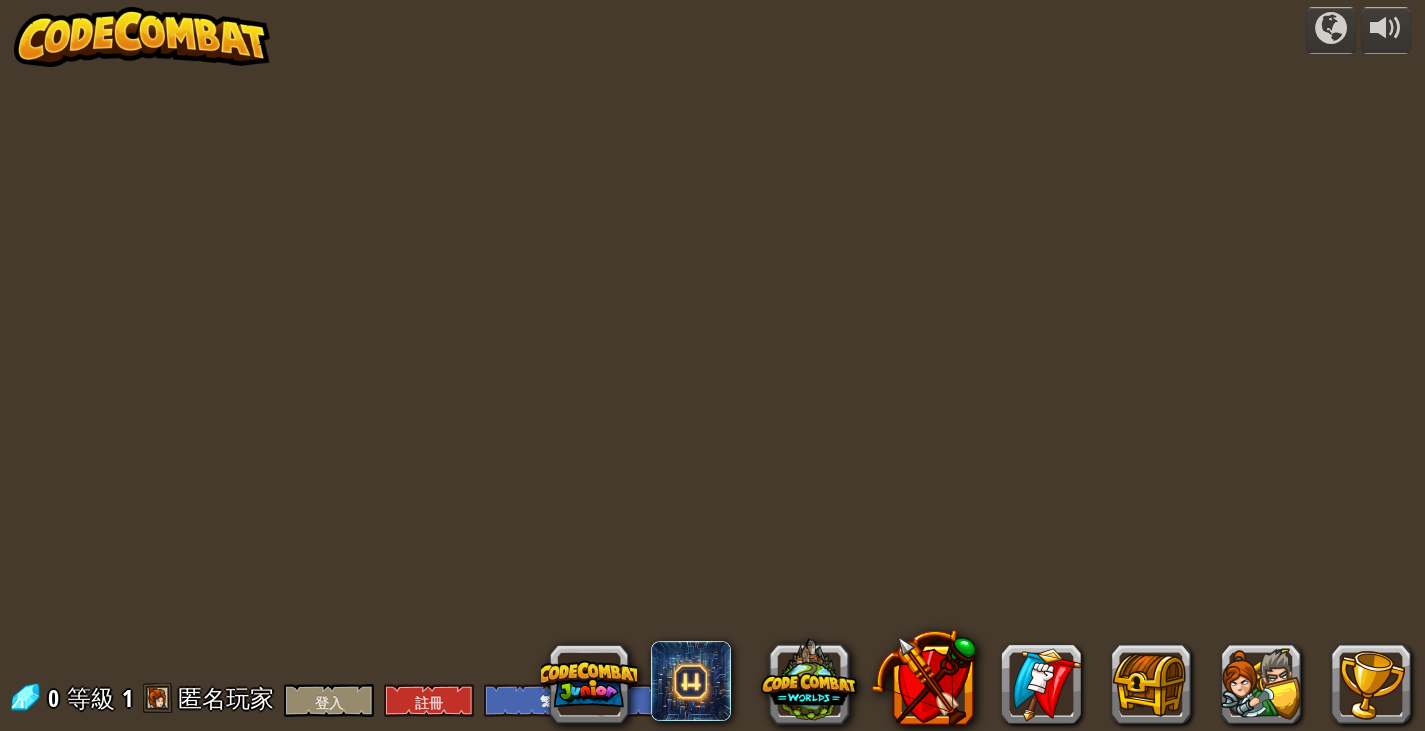 select on "zh-HANT" 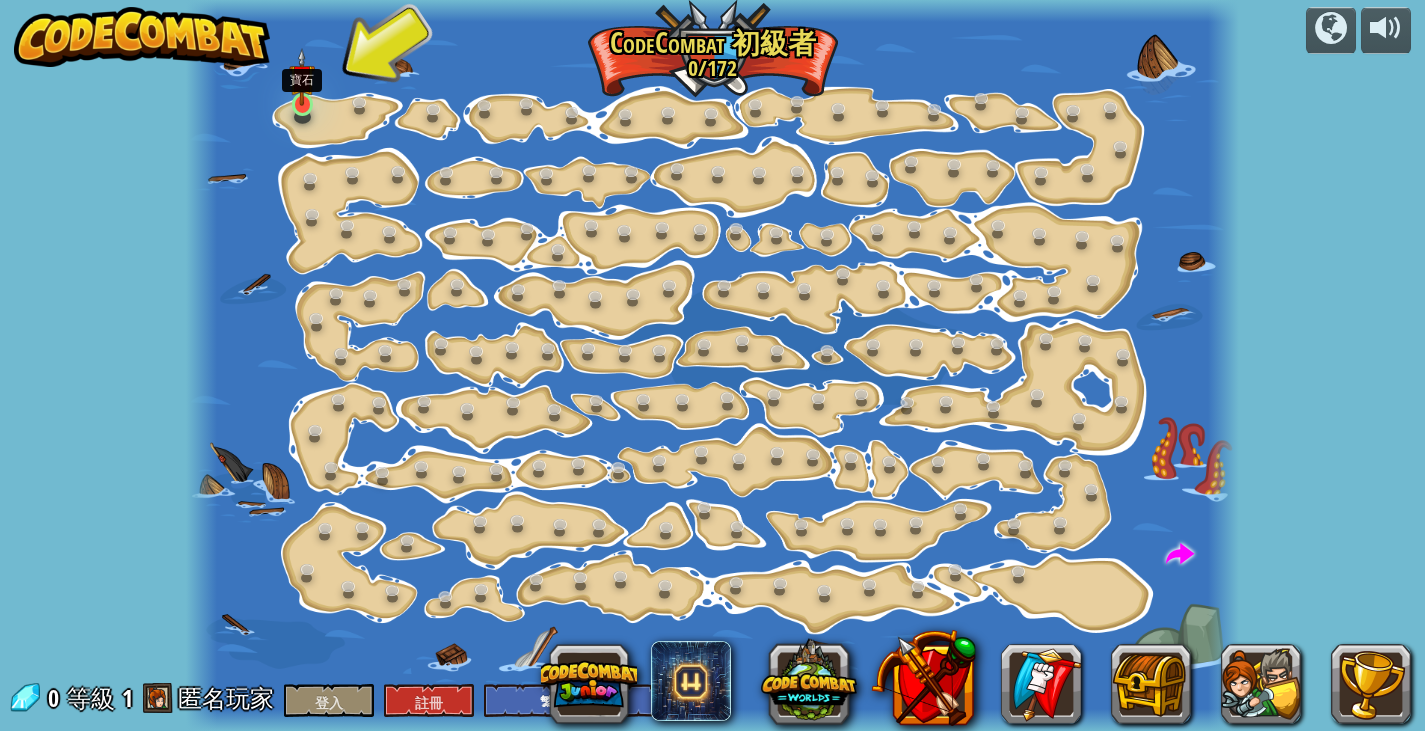 click at bounding box center (302, 77) 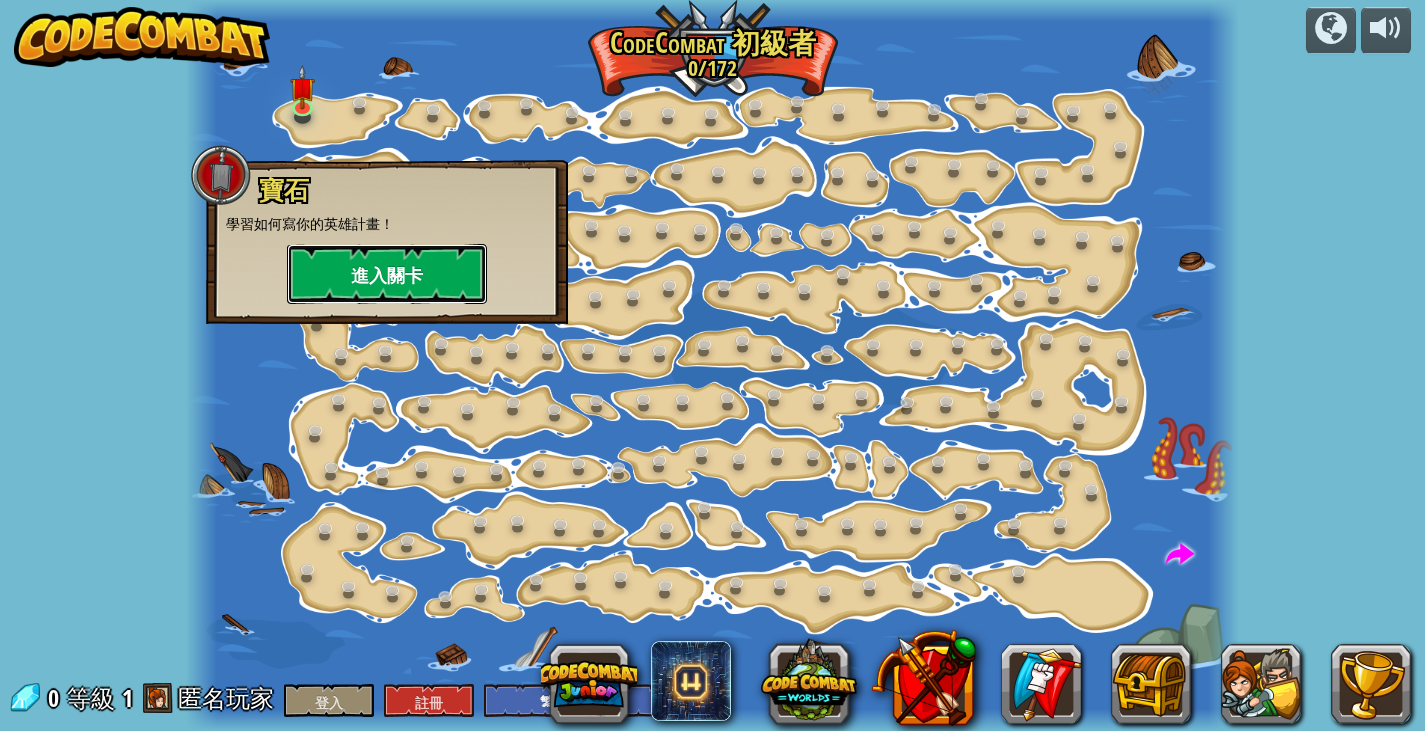 click on "進入關卡" at bounding box center (387, 274) 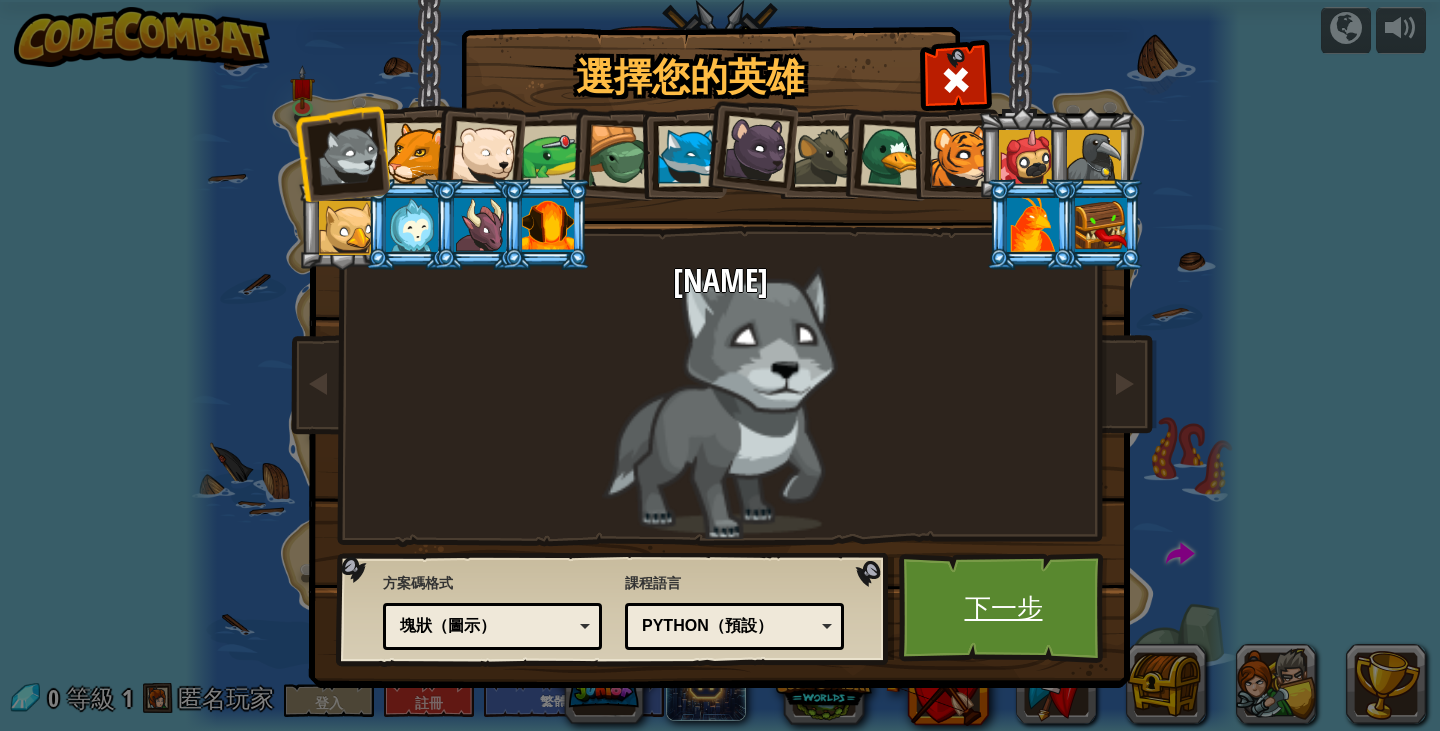 click on "下一步" at bounding box center (1004, 607) 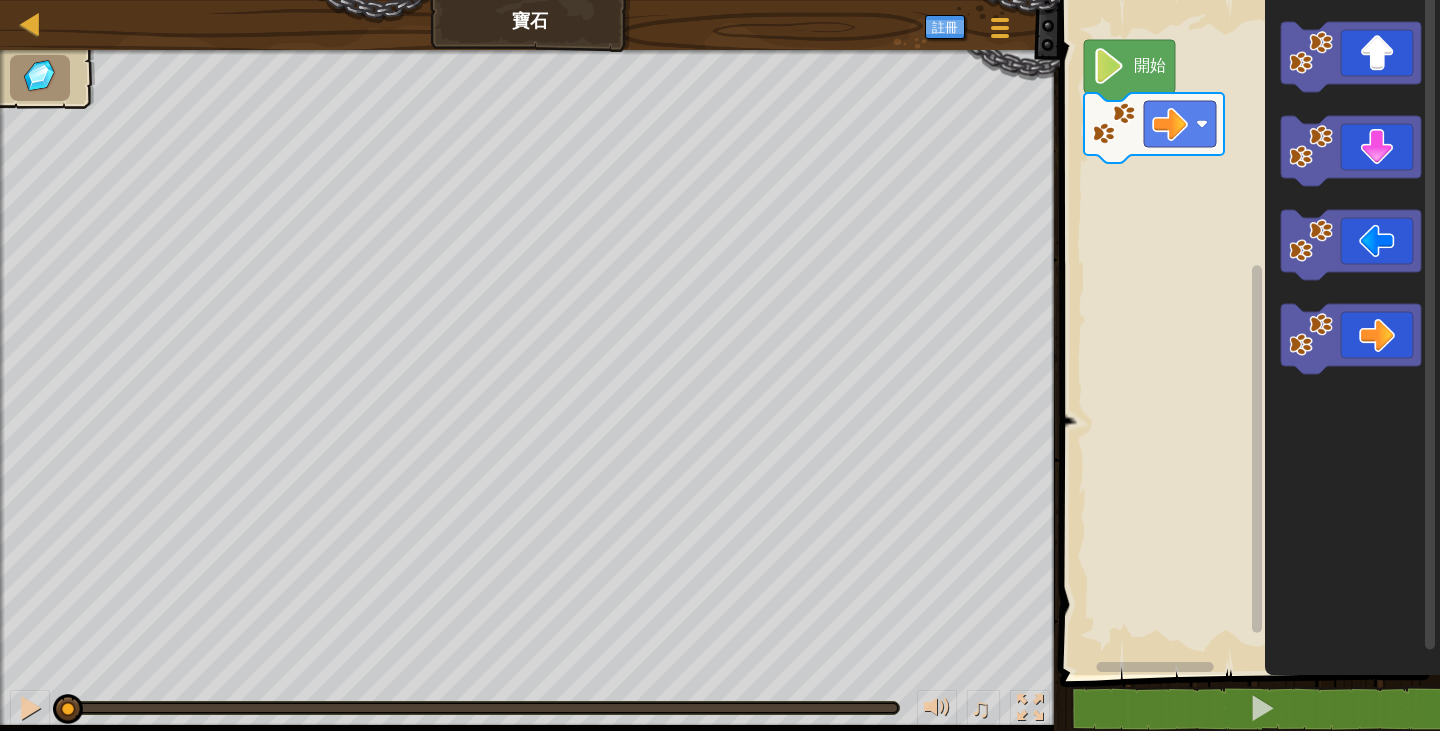 click 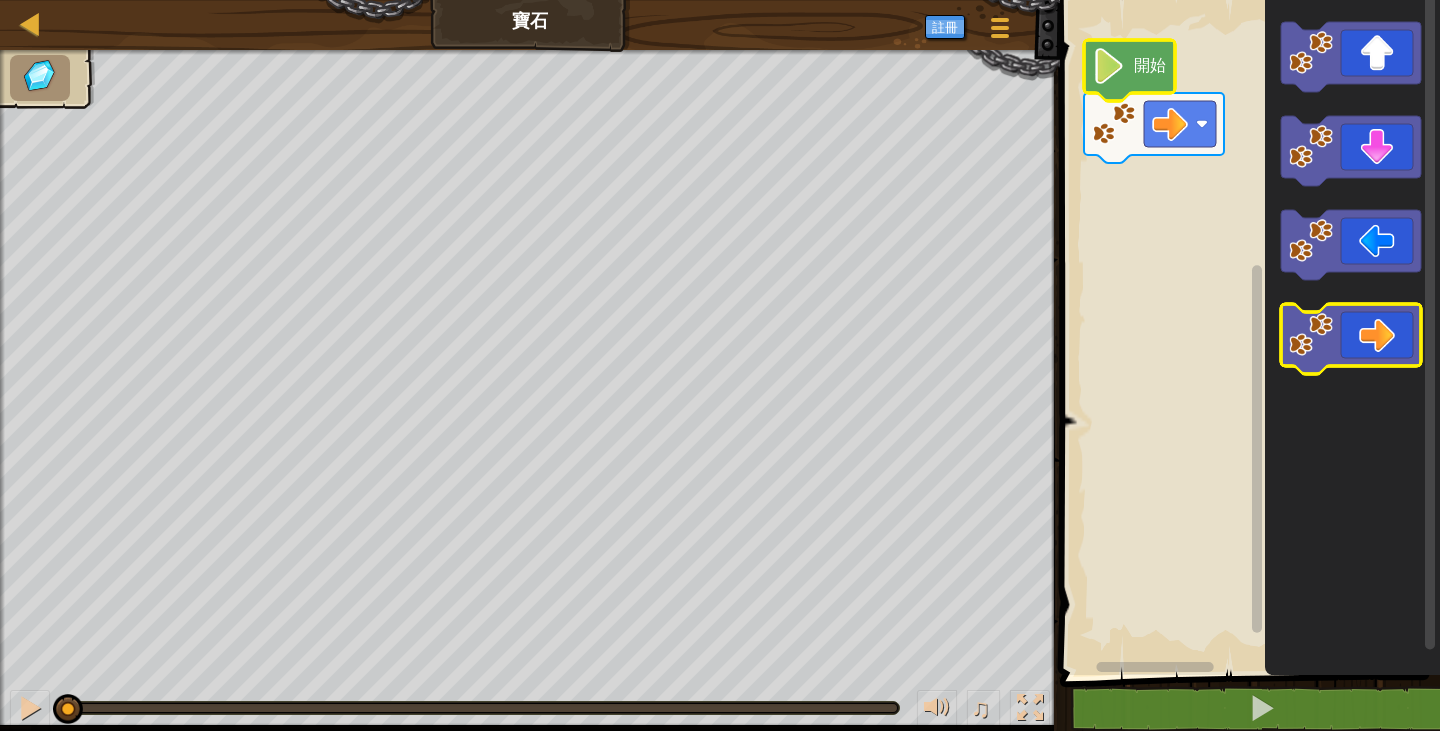 click 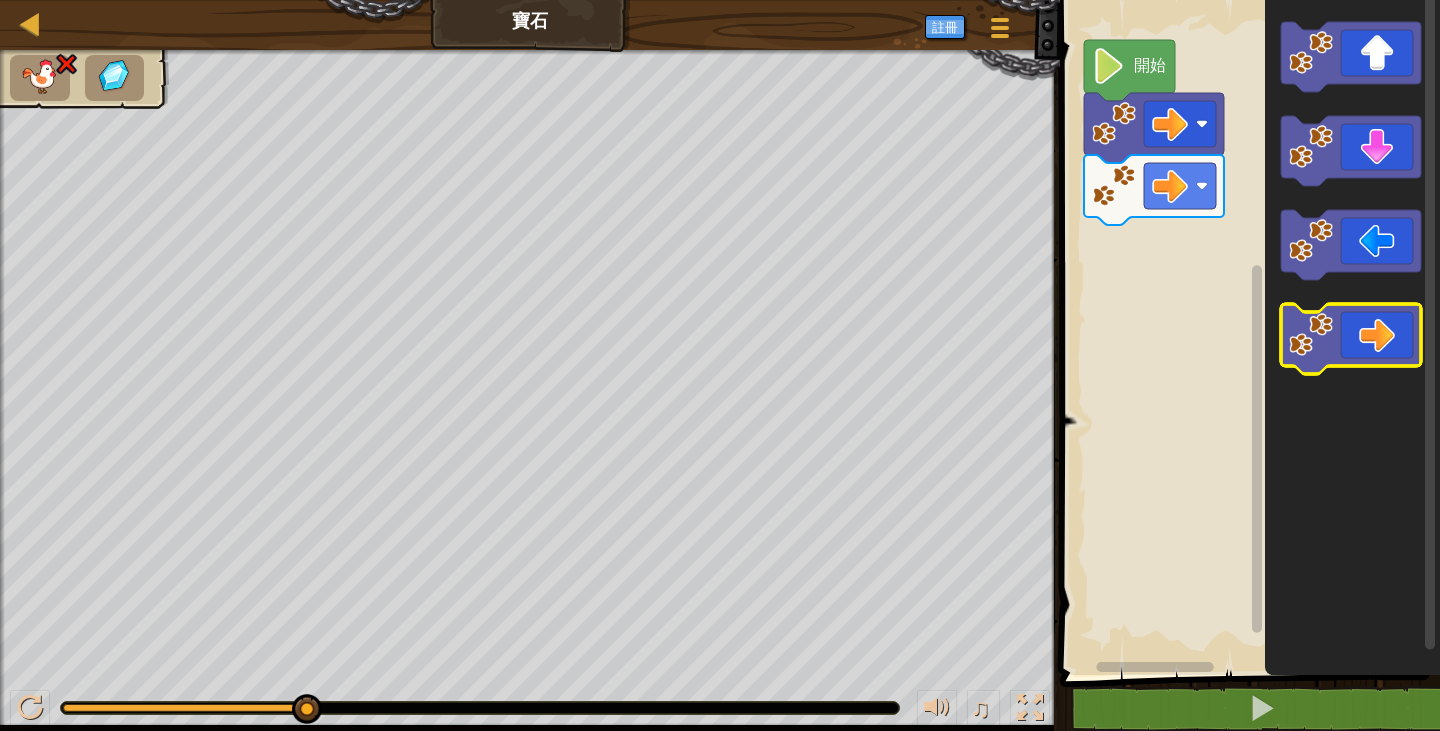 click 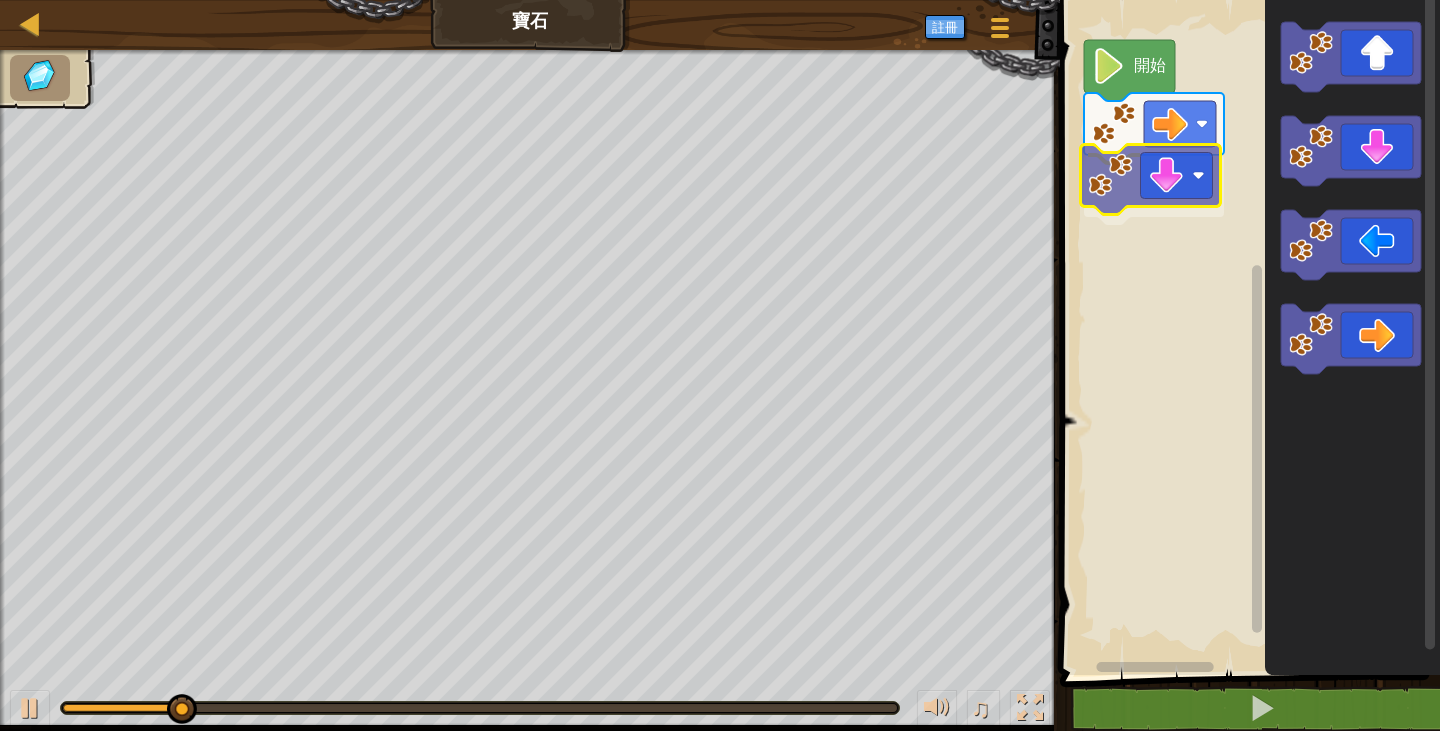 click on "開始" at bounding box center (1247, 332) 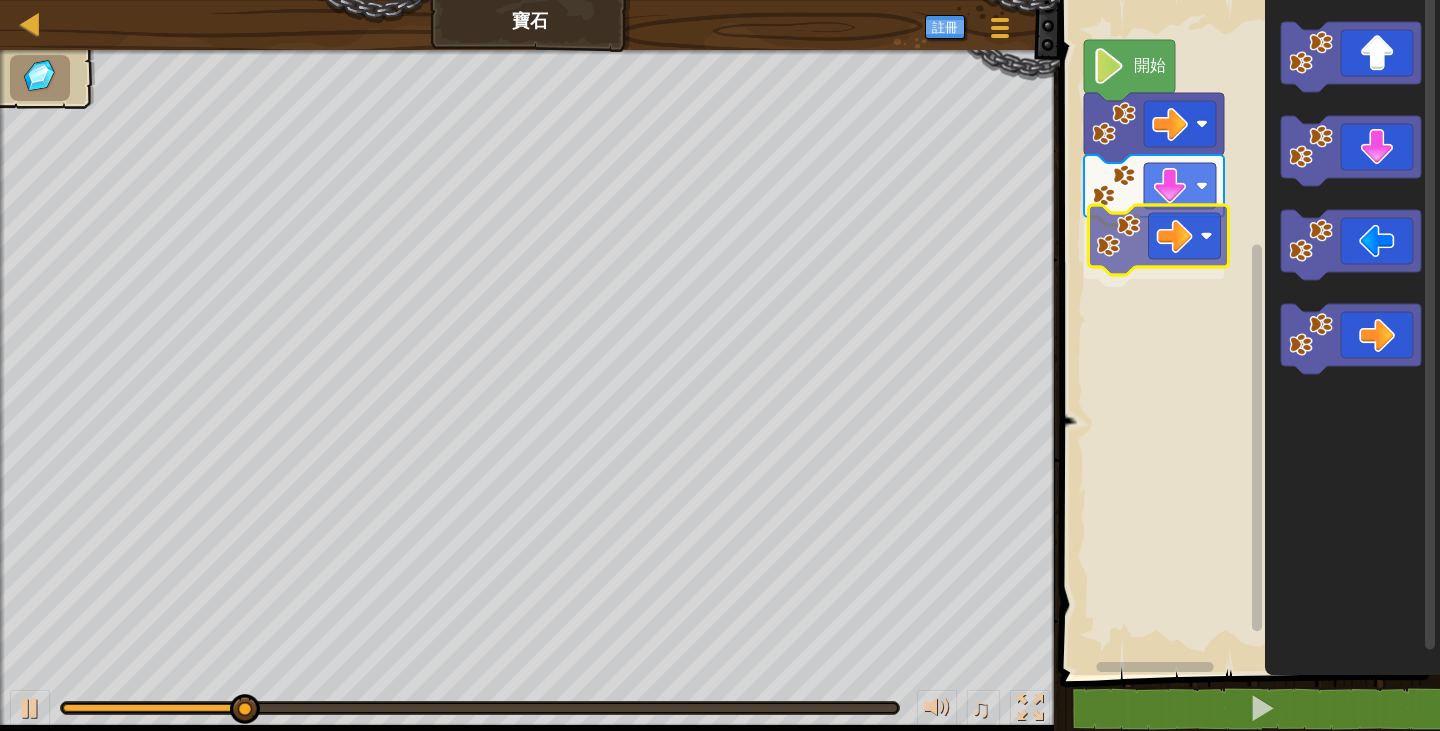 click on "開始" at bounding box center [1247, 332] 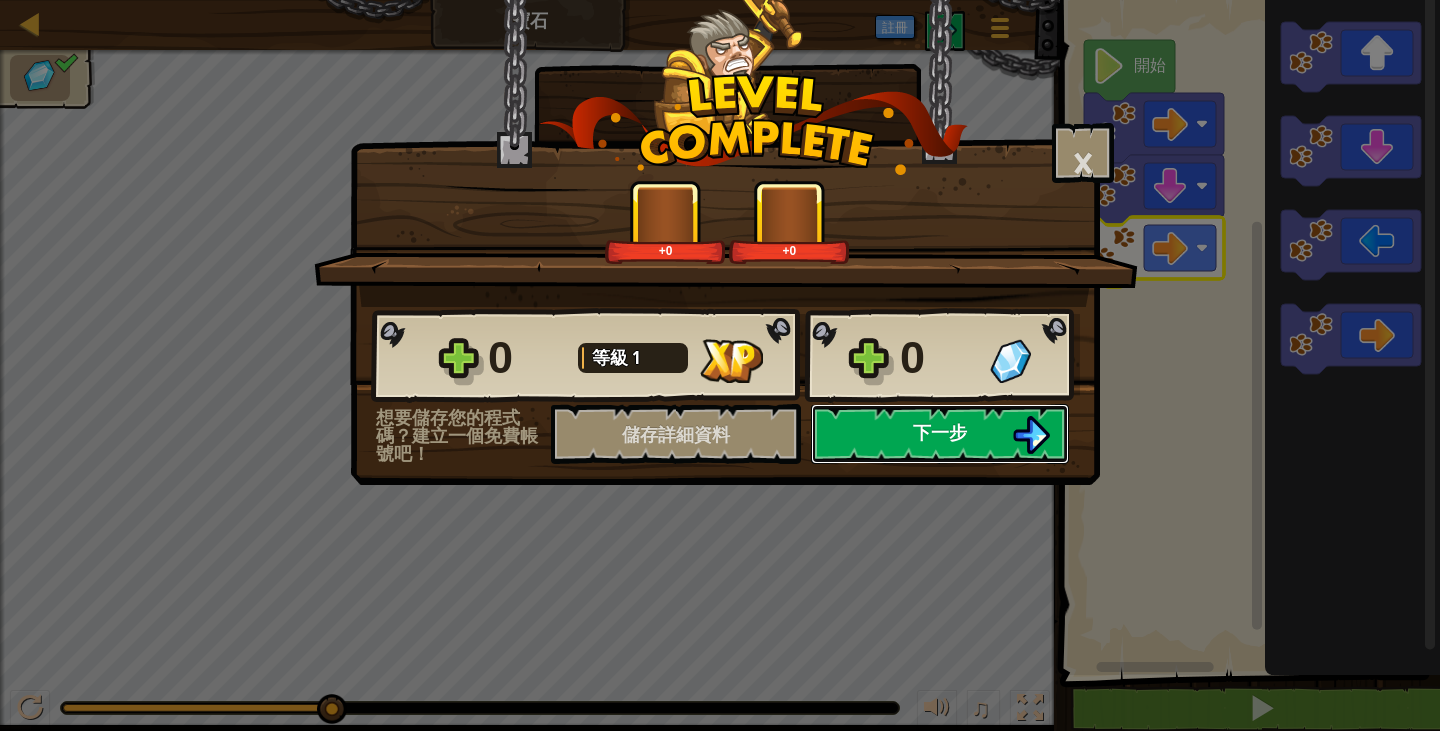 click on "下一步" at bounding box center (940, 434) 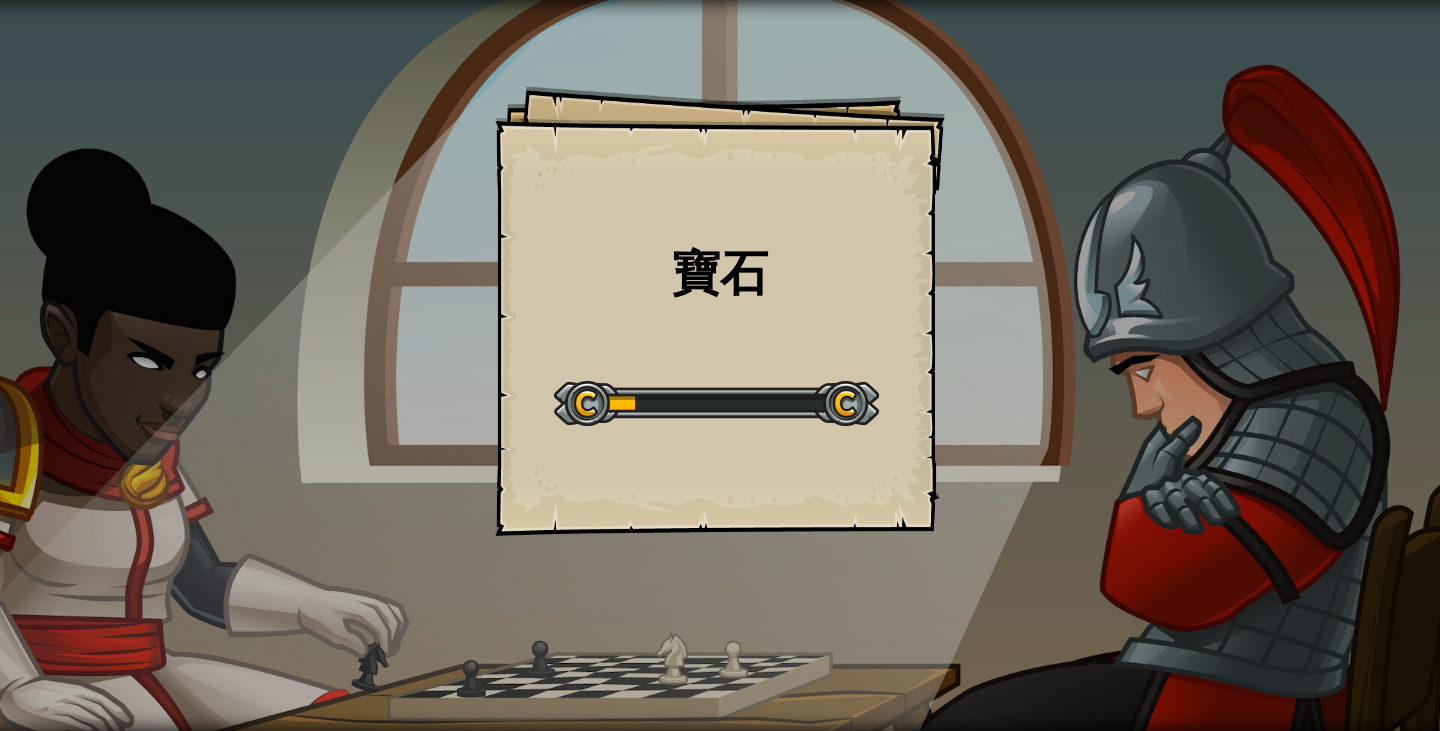select on "zh-HANT" 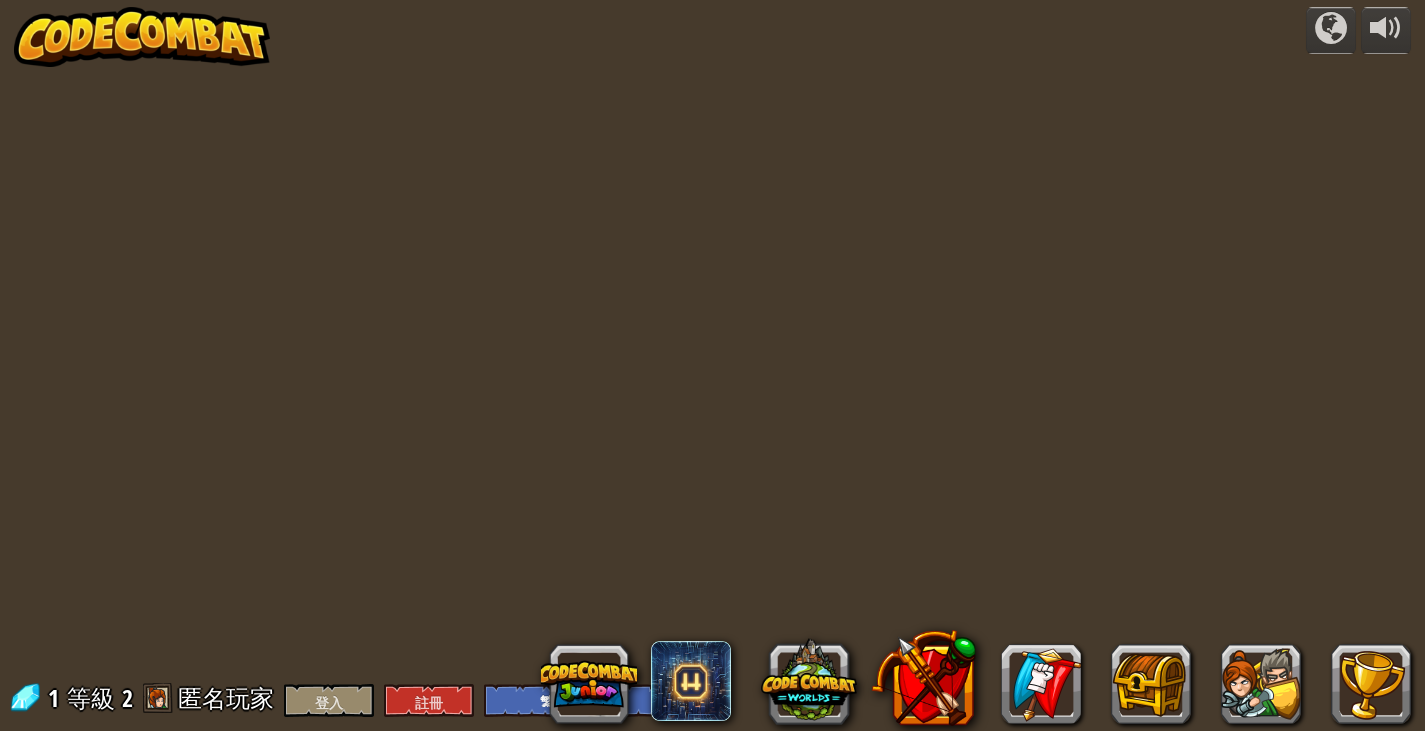 select on "zh-HANT" 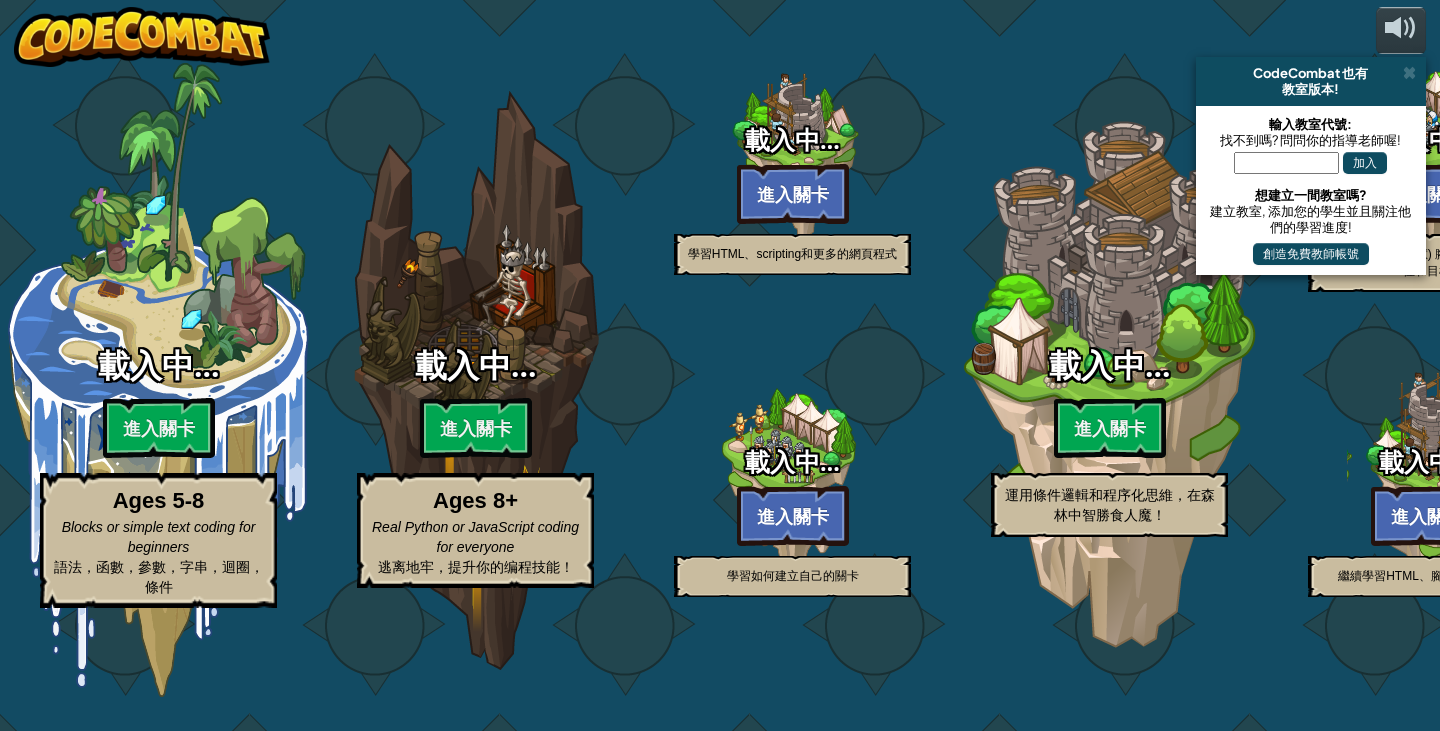 select on "zh-HANT" 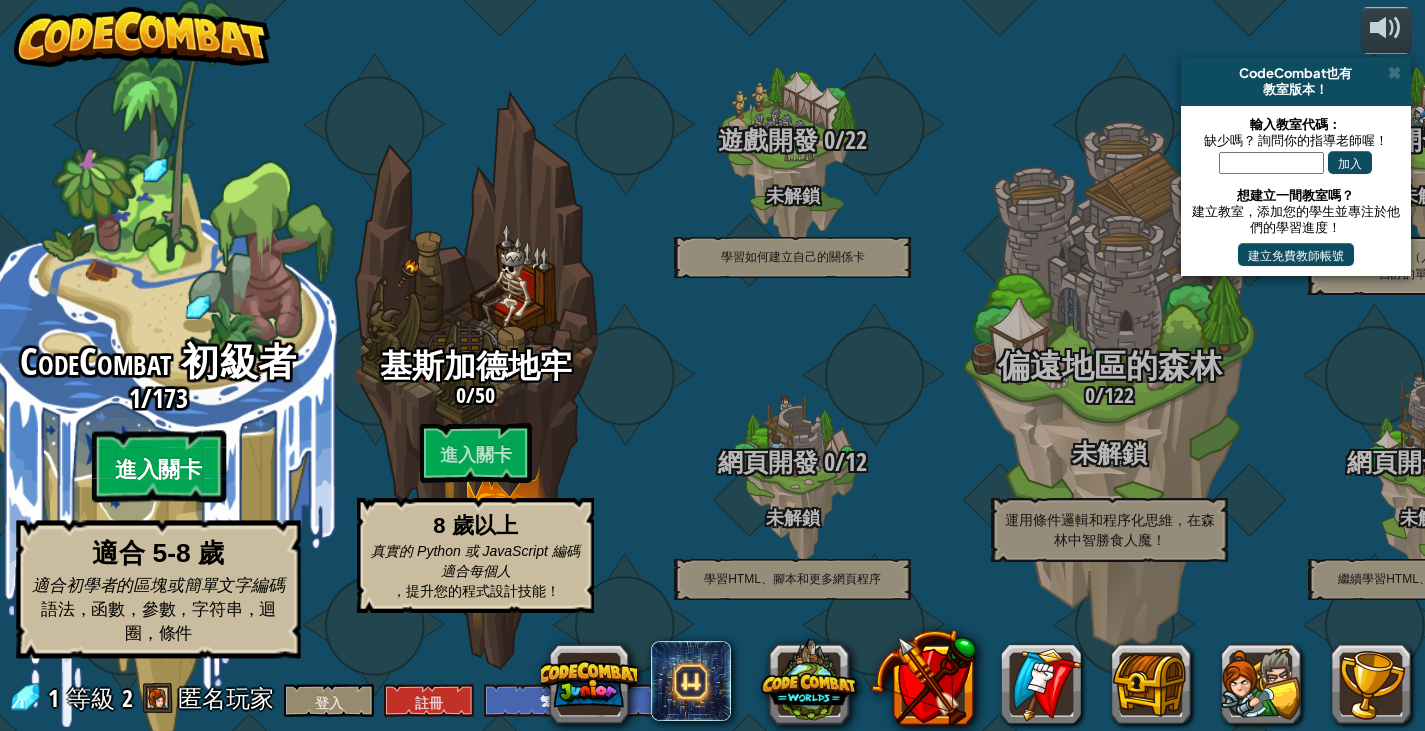 click on "進入關卡" at bounding box center [158, 467] 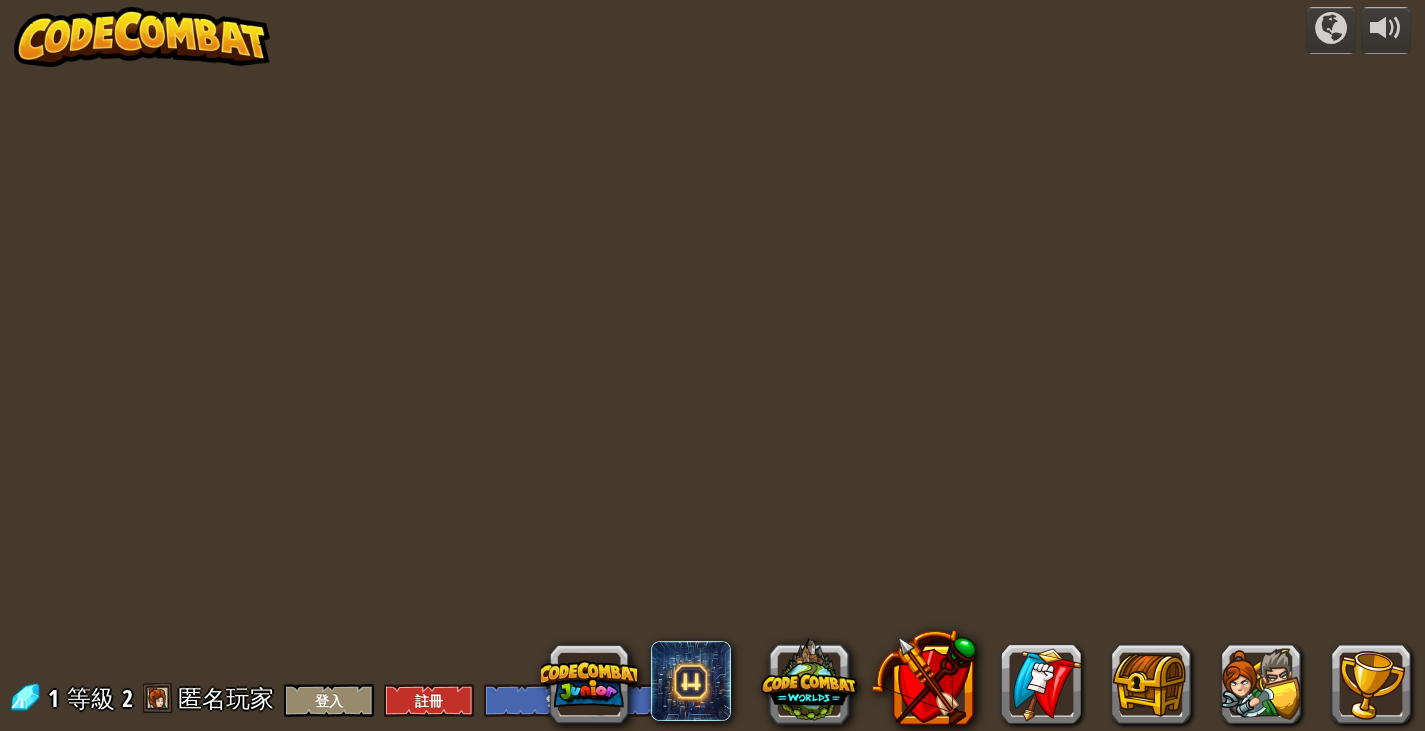 select on "zh-HANT" 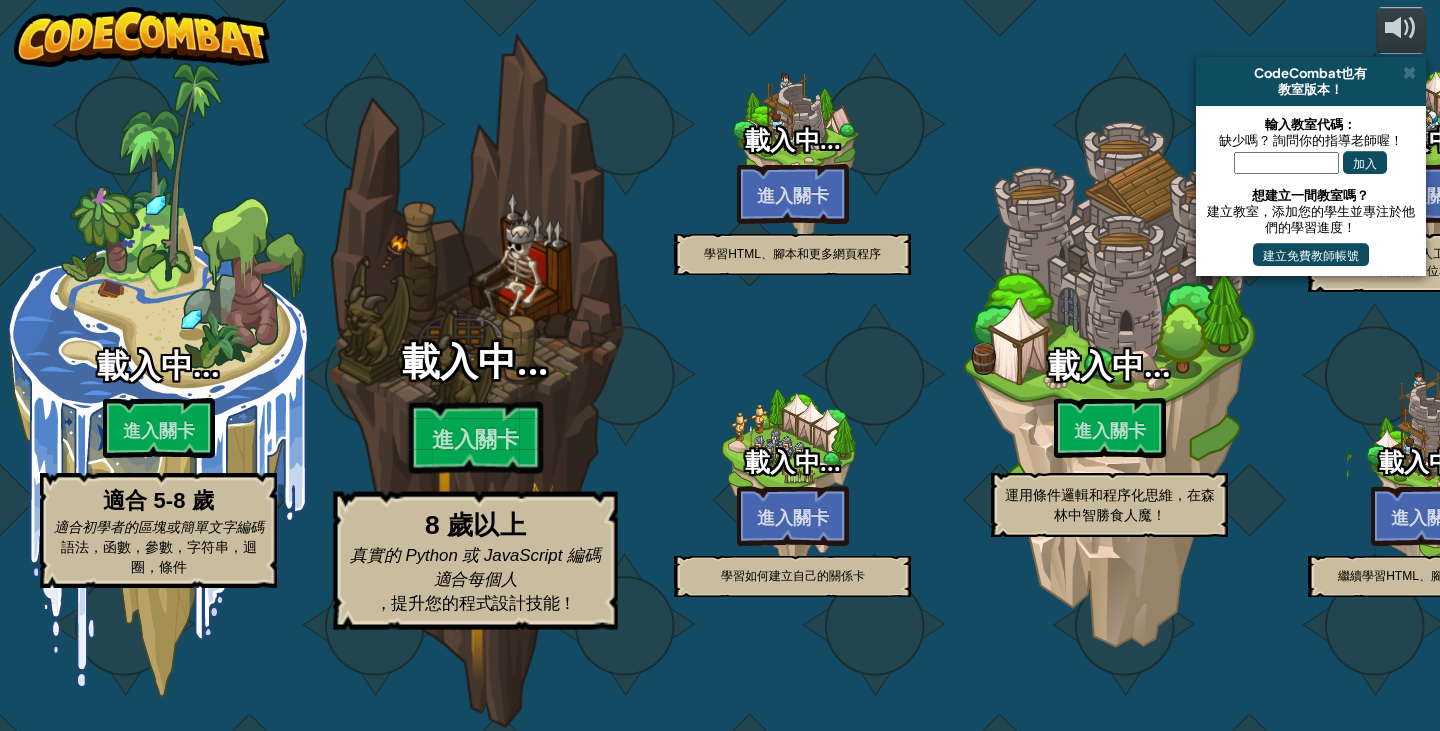 select on "zh-HANT" 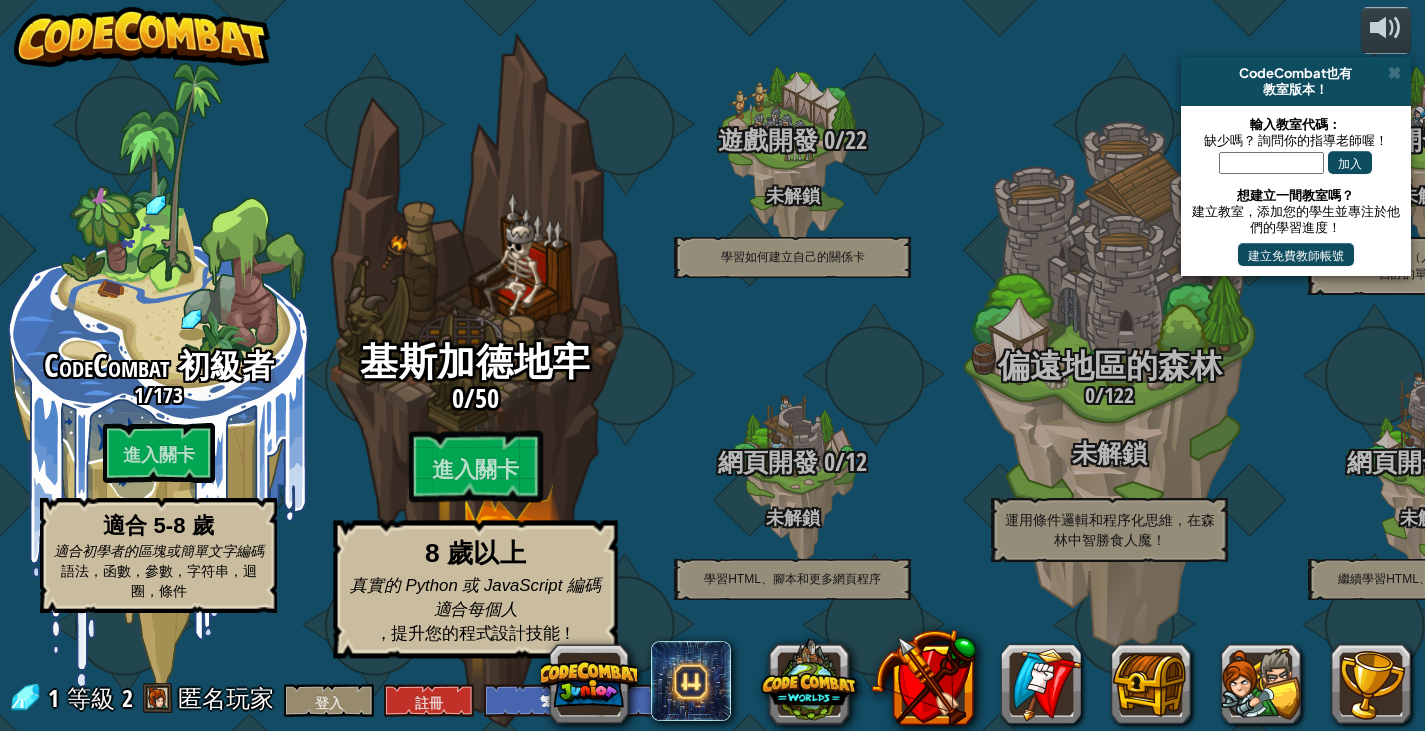 click on "基斯加德地牢 0 / 50 進入關卡 [AGE] 歲以上 真正的 Python 或 JavaScript 編碼適合每個人 ，提升您的程式設計技能！" at bounding box center [475, 380] 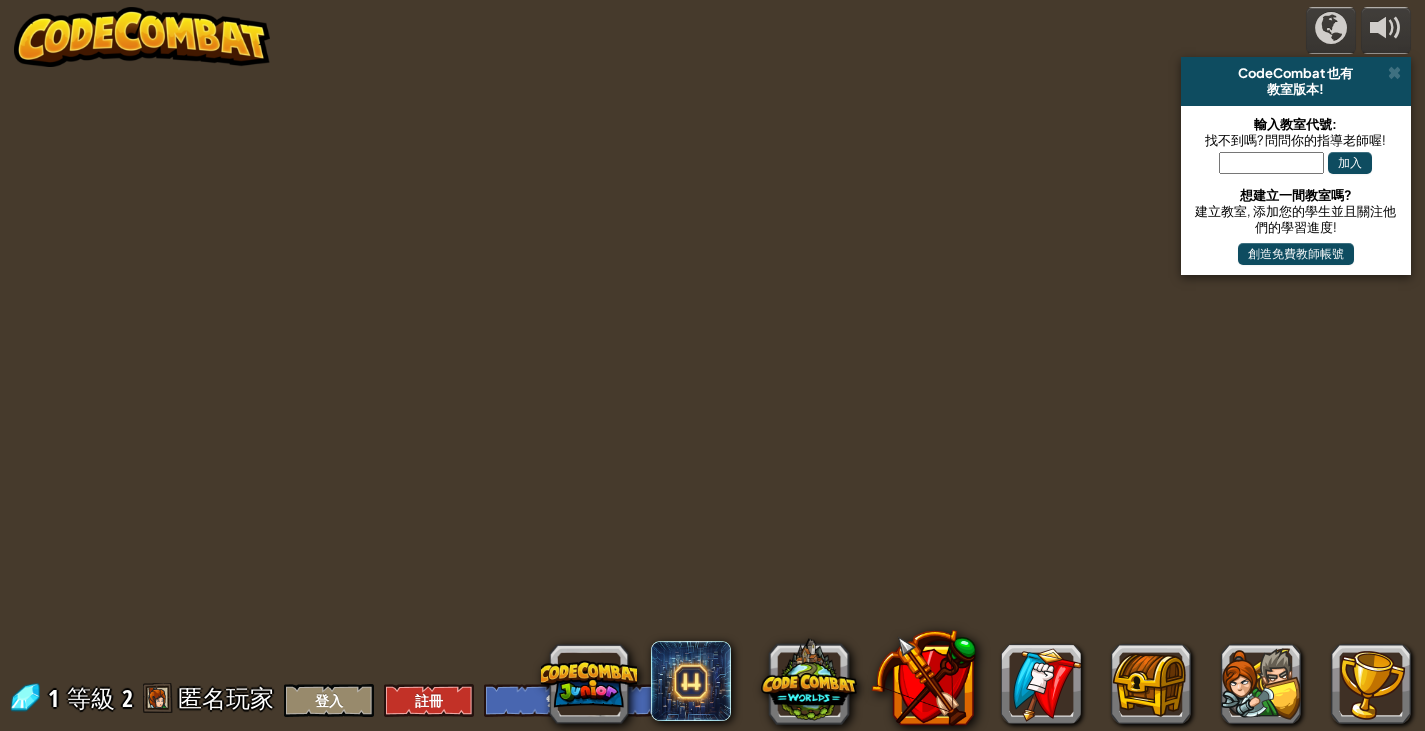 select on "zh-HANT" 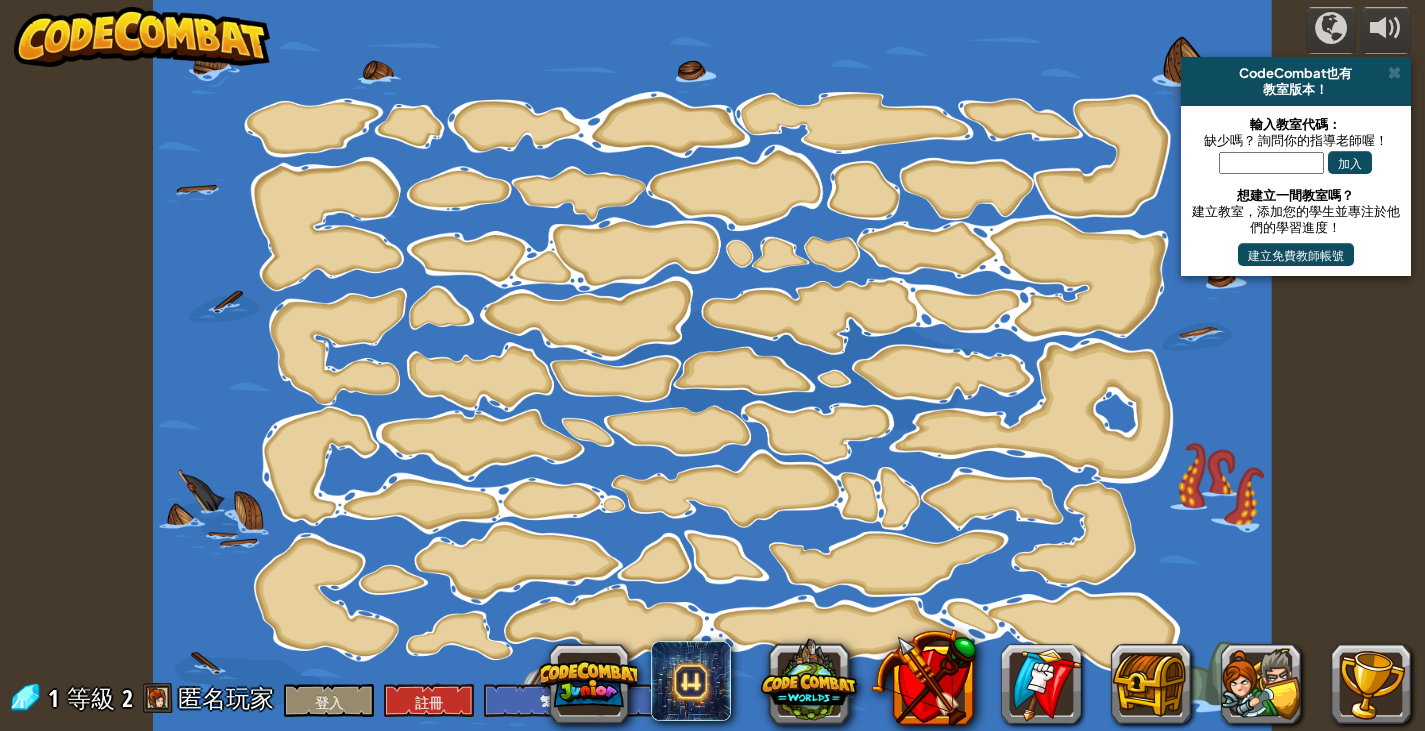 select on "zh-HANT" 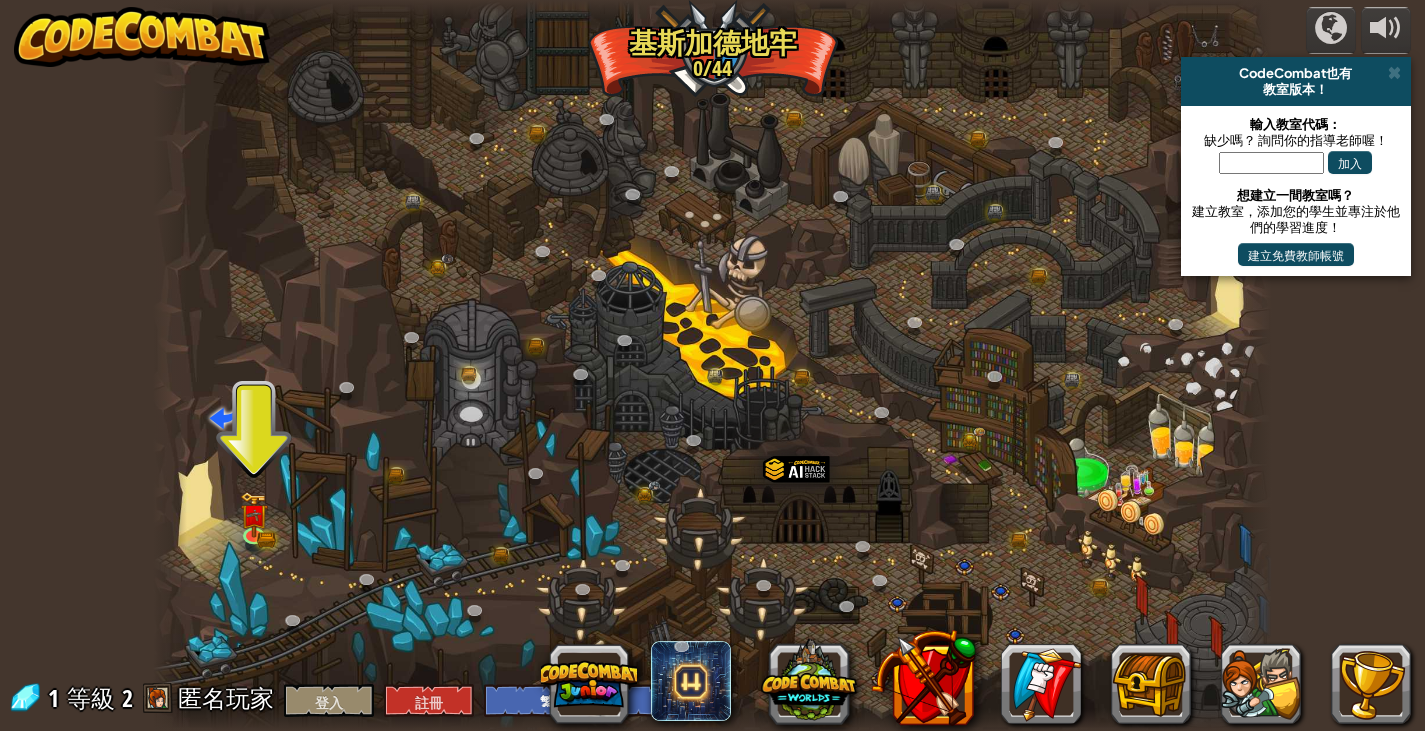 click at bounding box center (1271, 163) 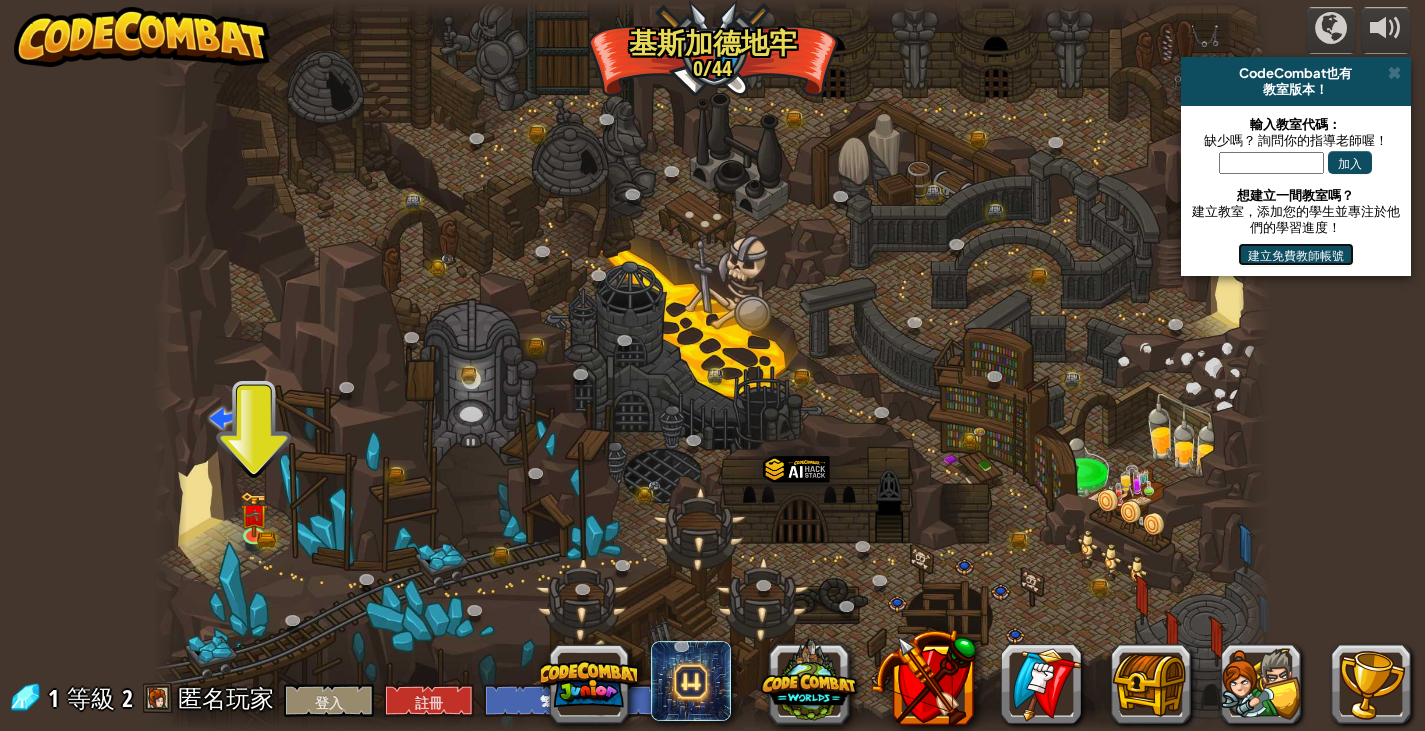 click on "建立免費教師帳號" at bounding box center (1296, 254) 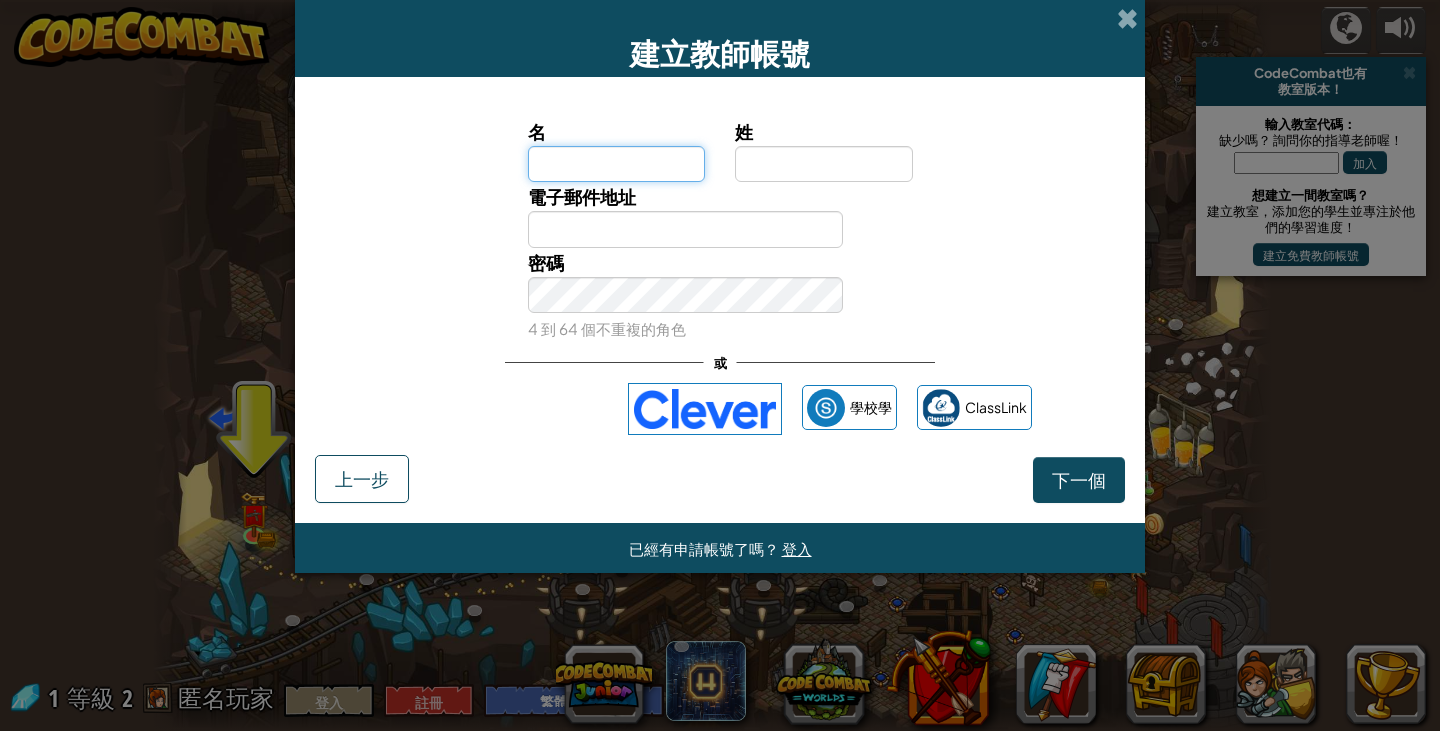 click on "名" at bounding box center [617, 164] 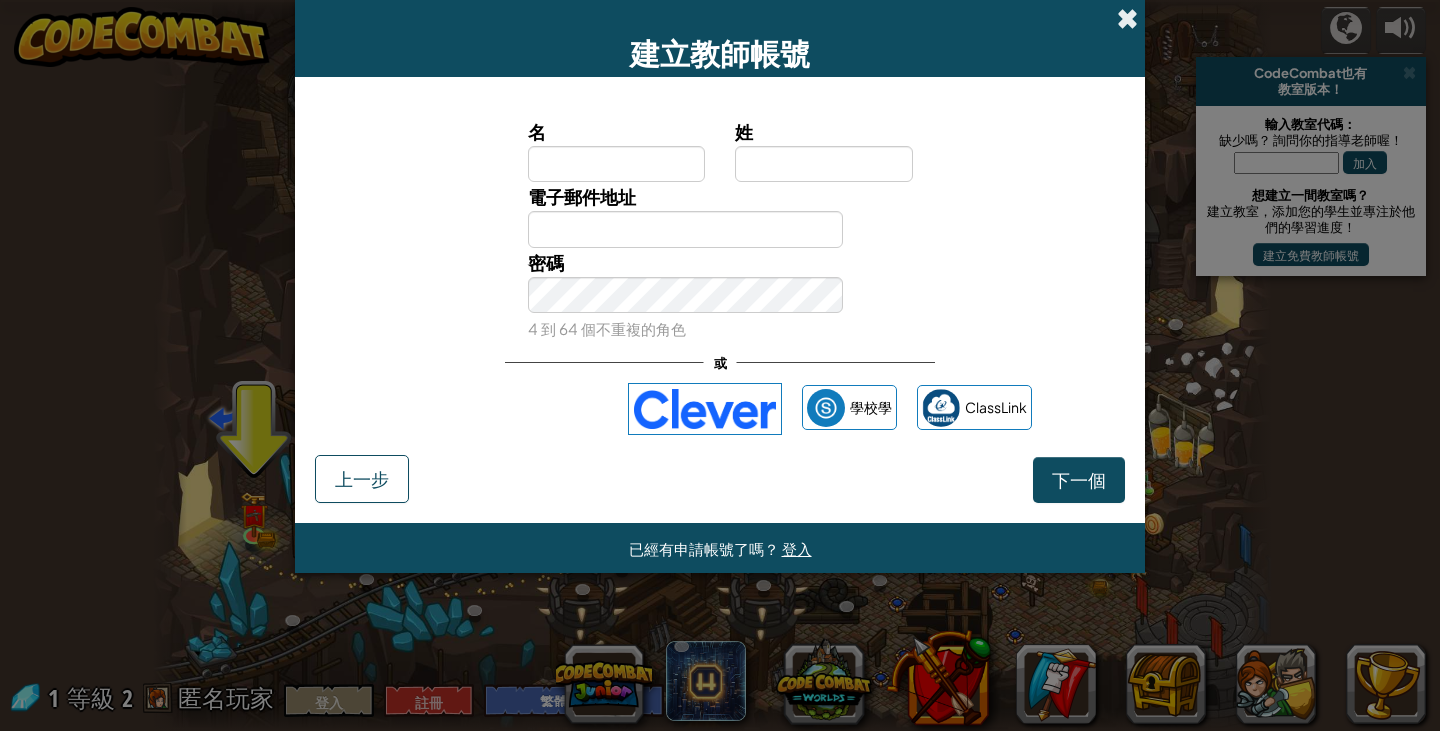 click at bounding box center [1127, 18] 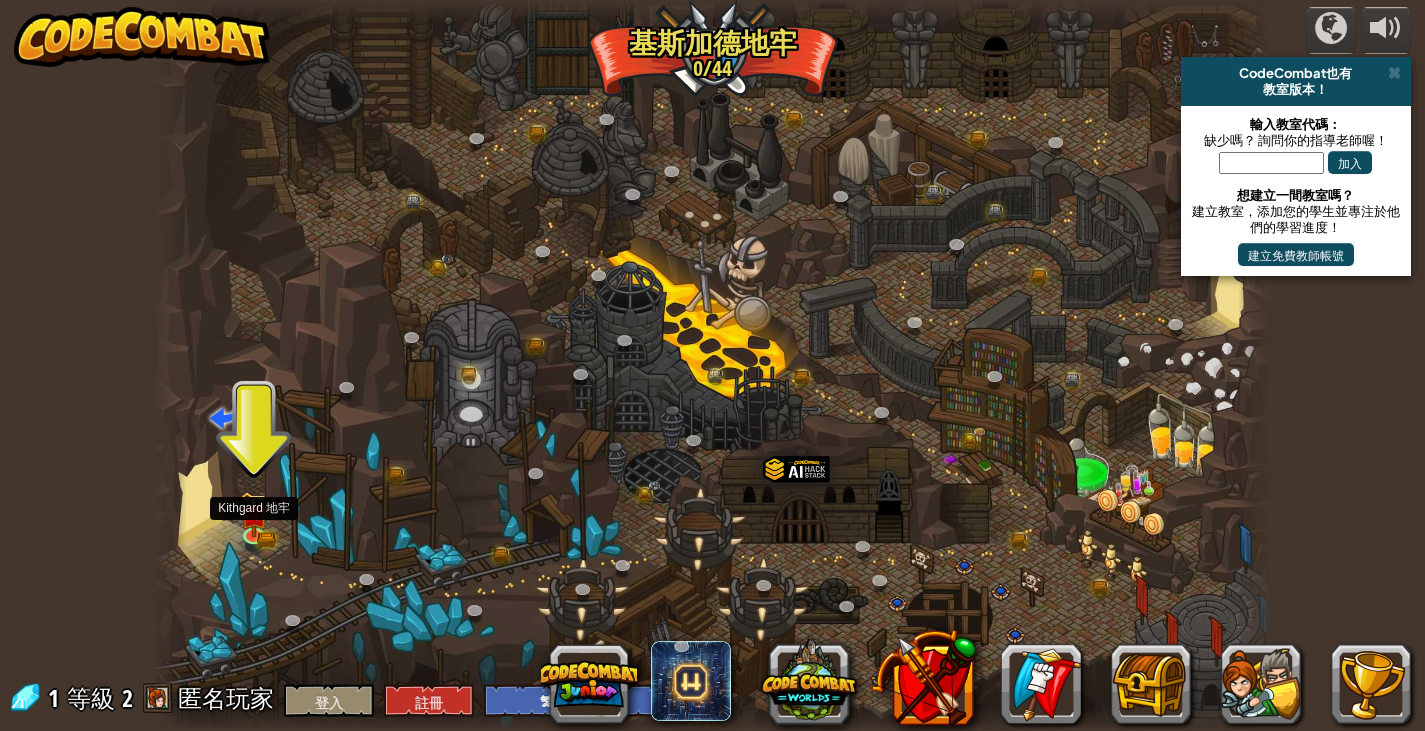 click at bounding box center (254, 515) 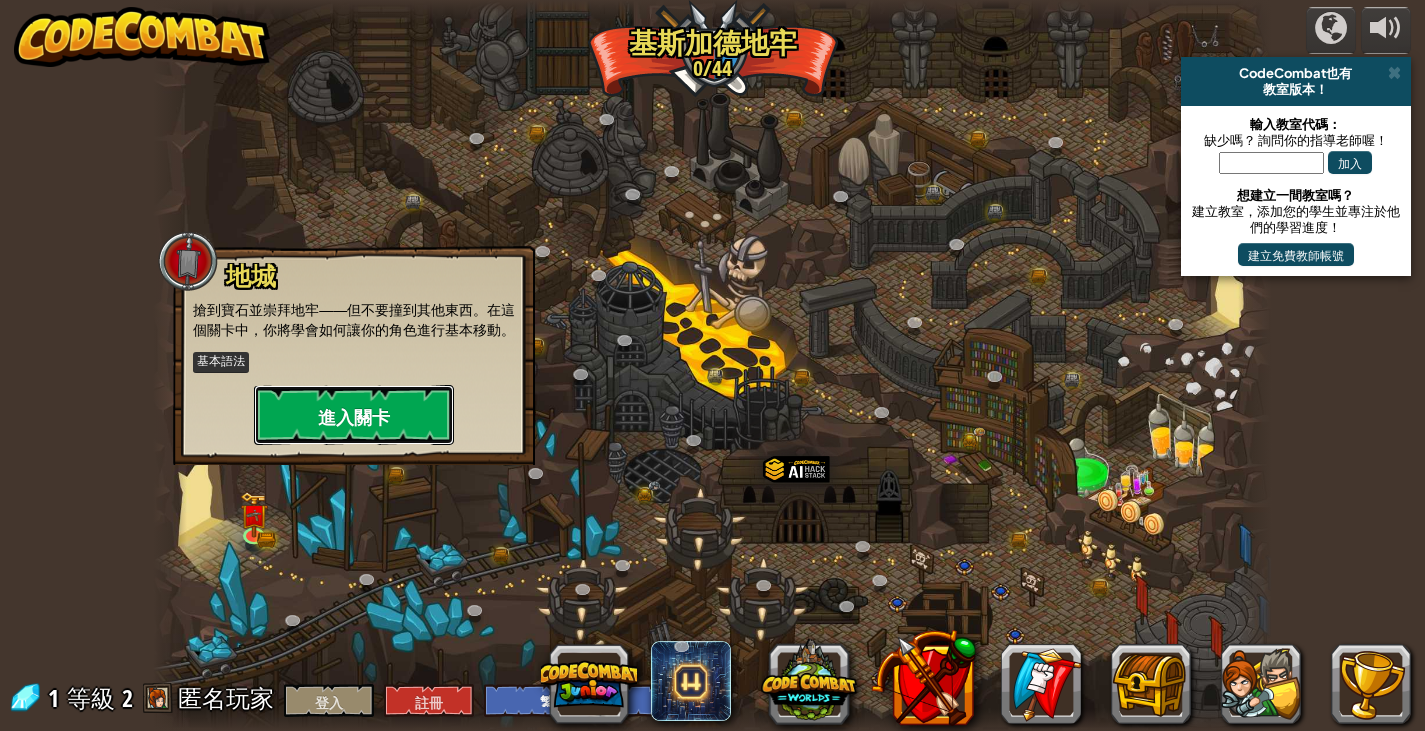 click on "進入關卡" at bounding box center (354, 415) 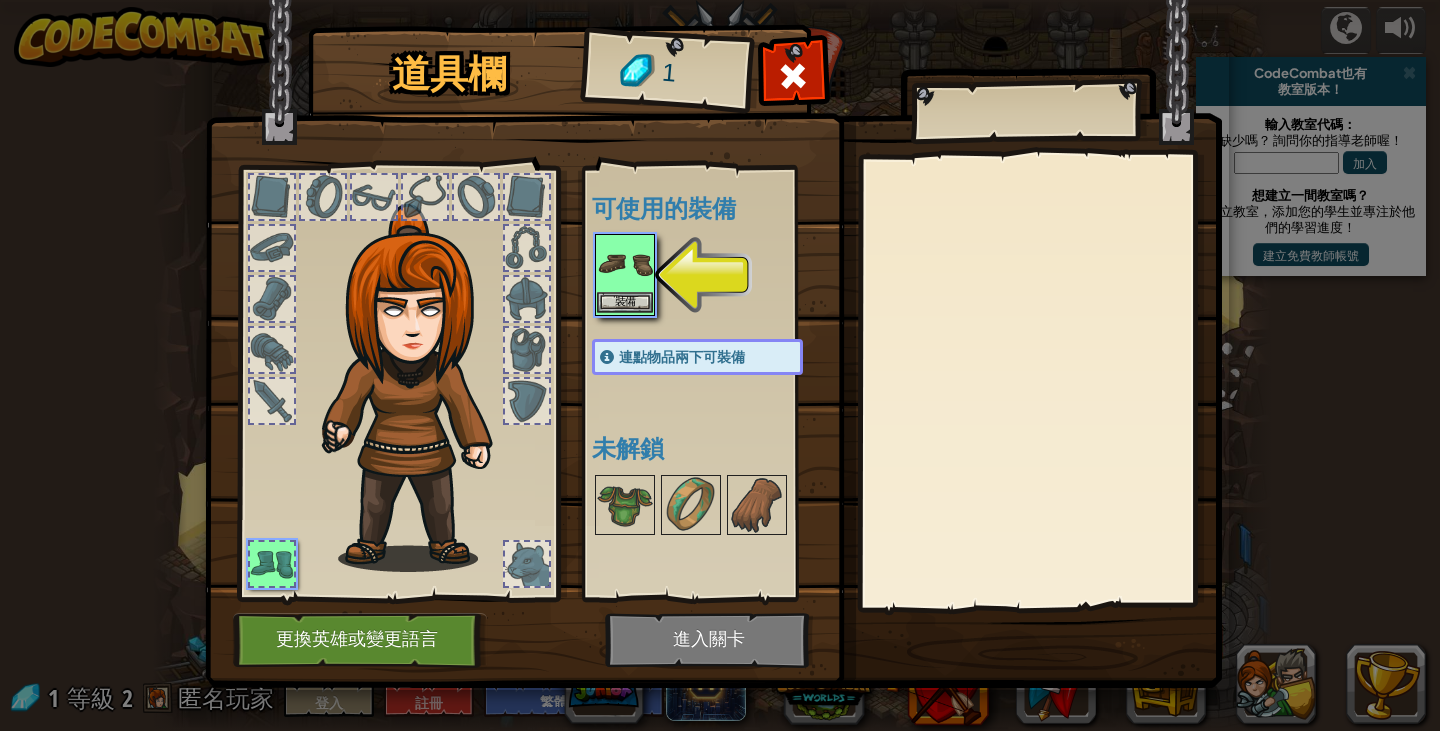 click at bounding box center [625, 264] 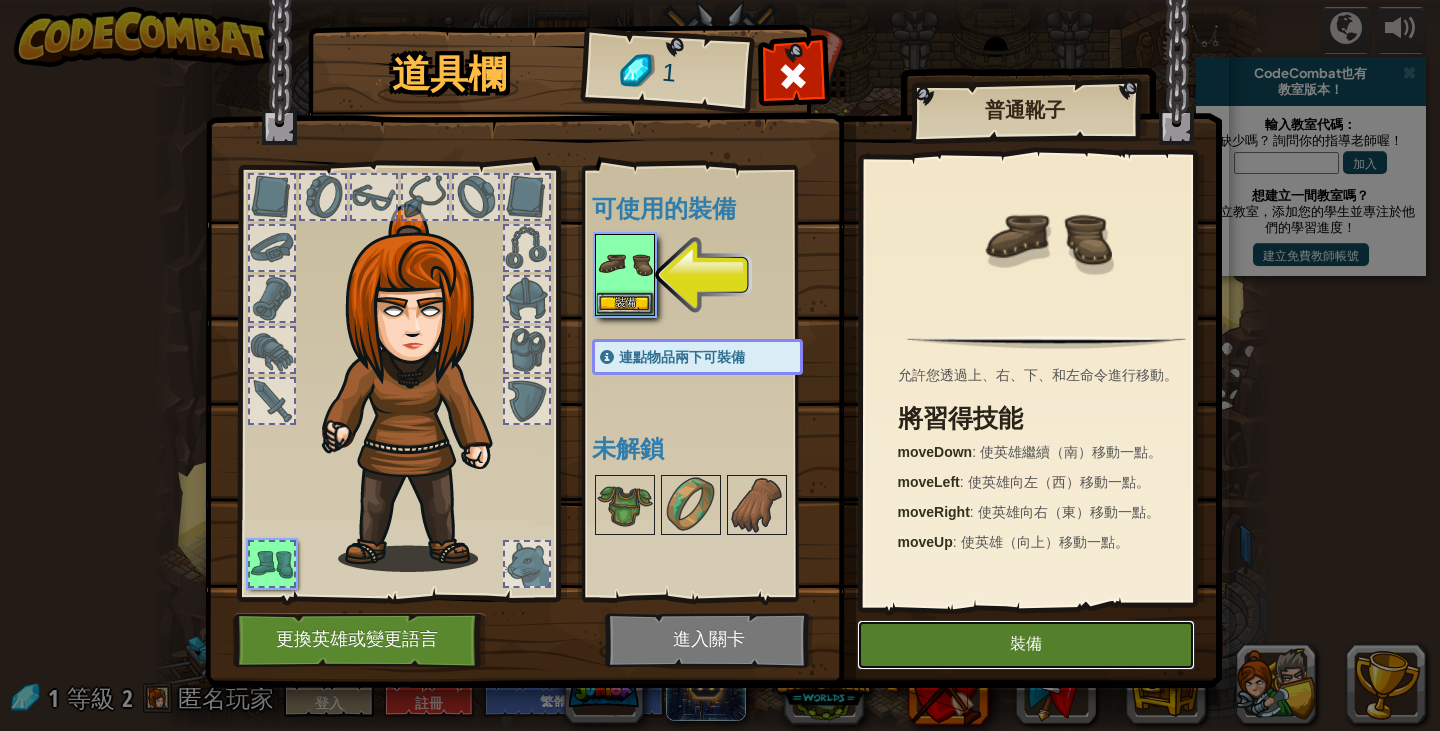 click on "裝備" at bounding box center [1026, 645] 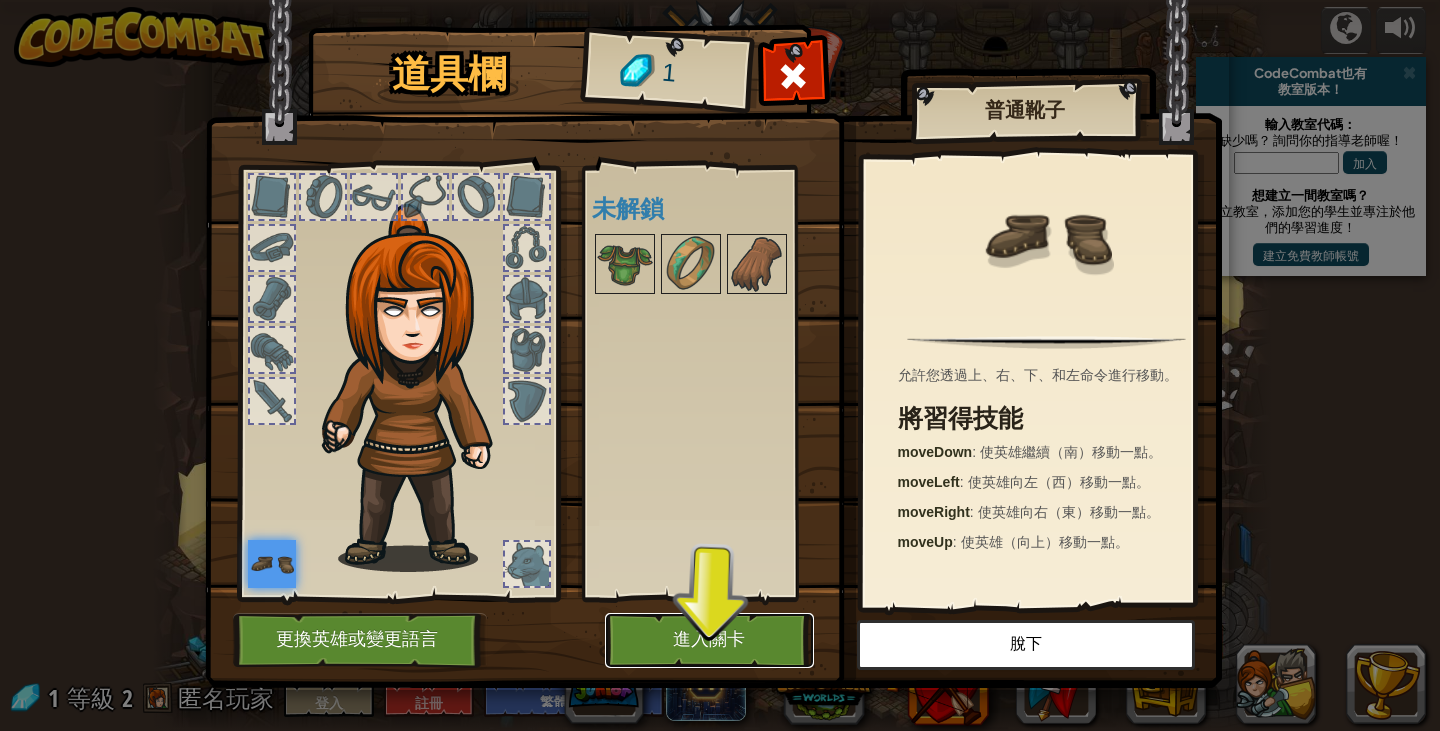 click on "進入關卡" at bounding box center [709, 640] 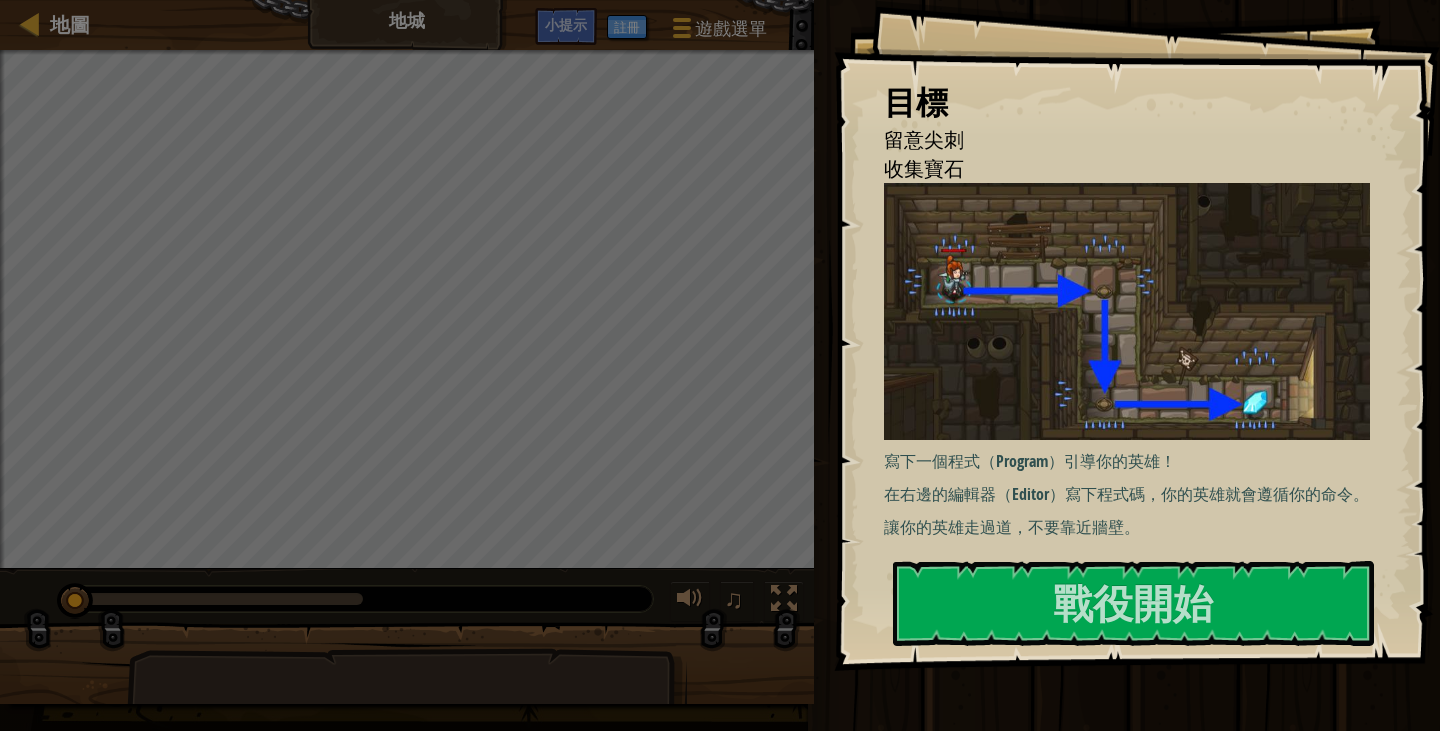click on "讓你的英雄走過道，不要靠近牆壁。" at bounding box center [1012, 527] 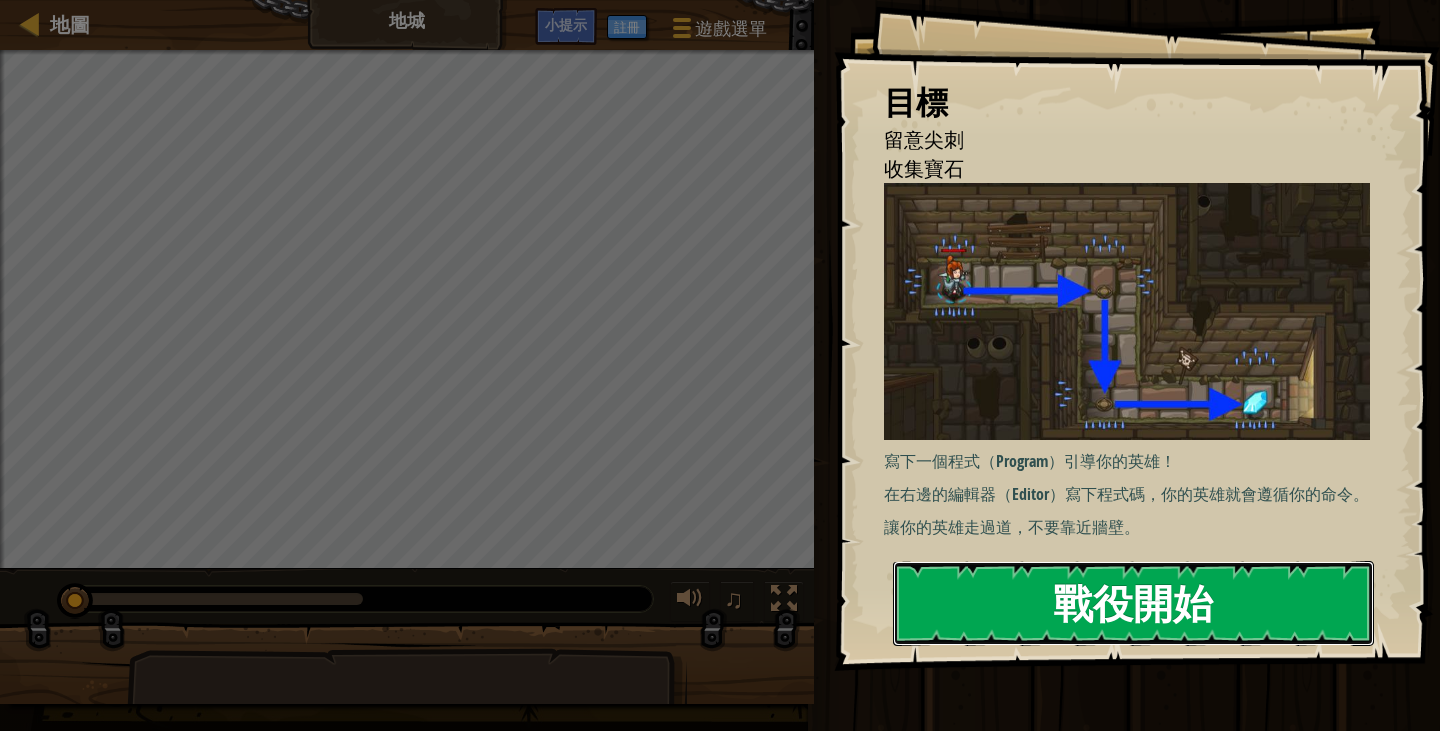 click on "戰役開始" at bounding box center (1133, 603) 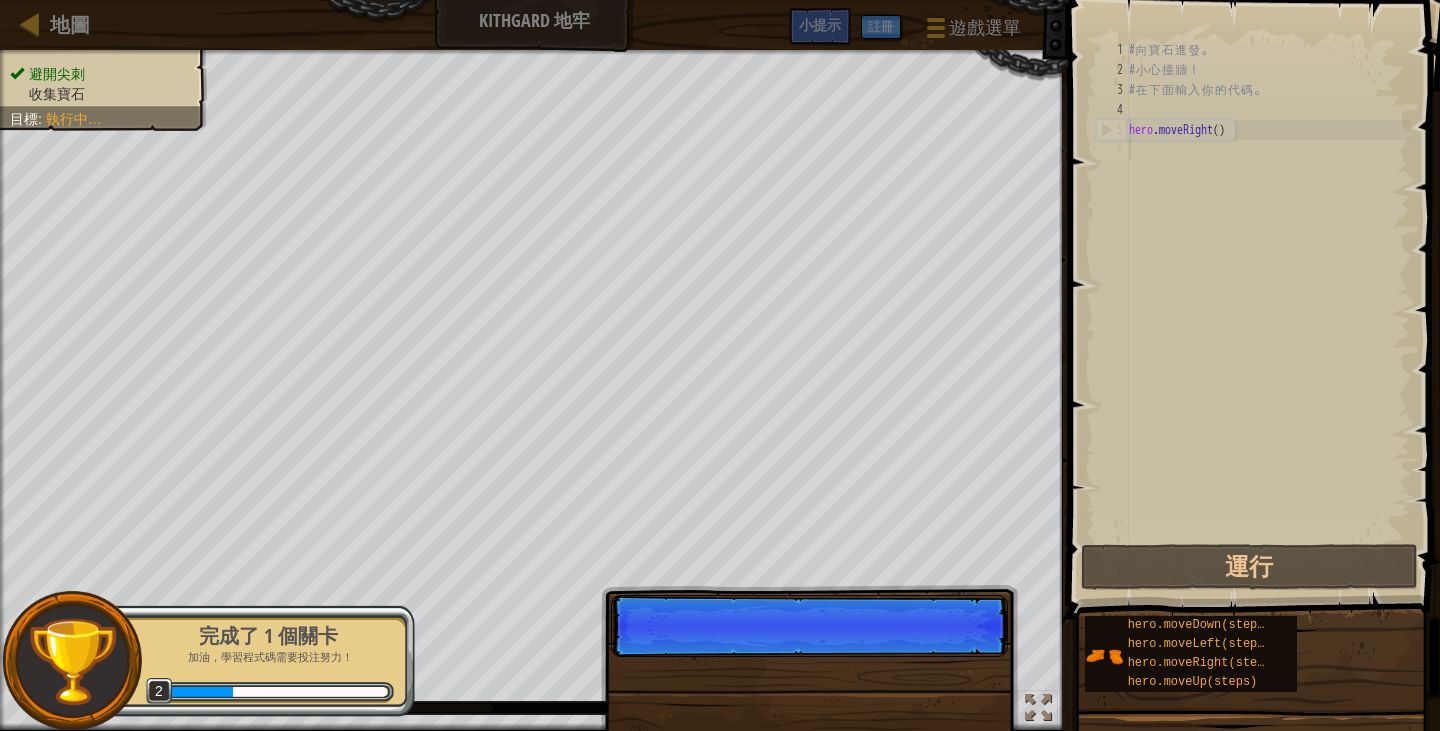scroll, scrollTop: 9, scrollLeft: 0, axis: vertical 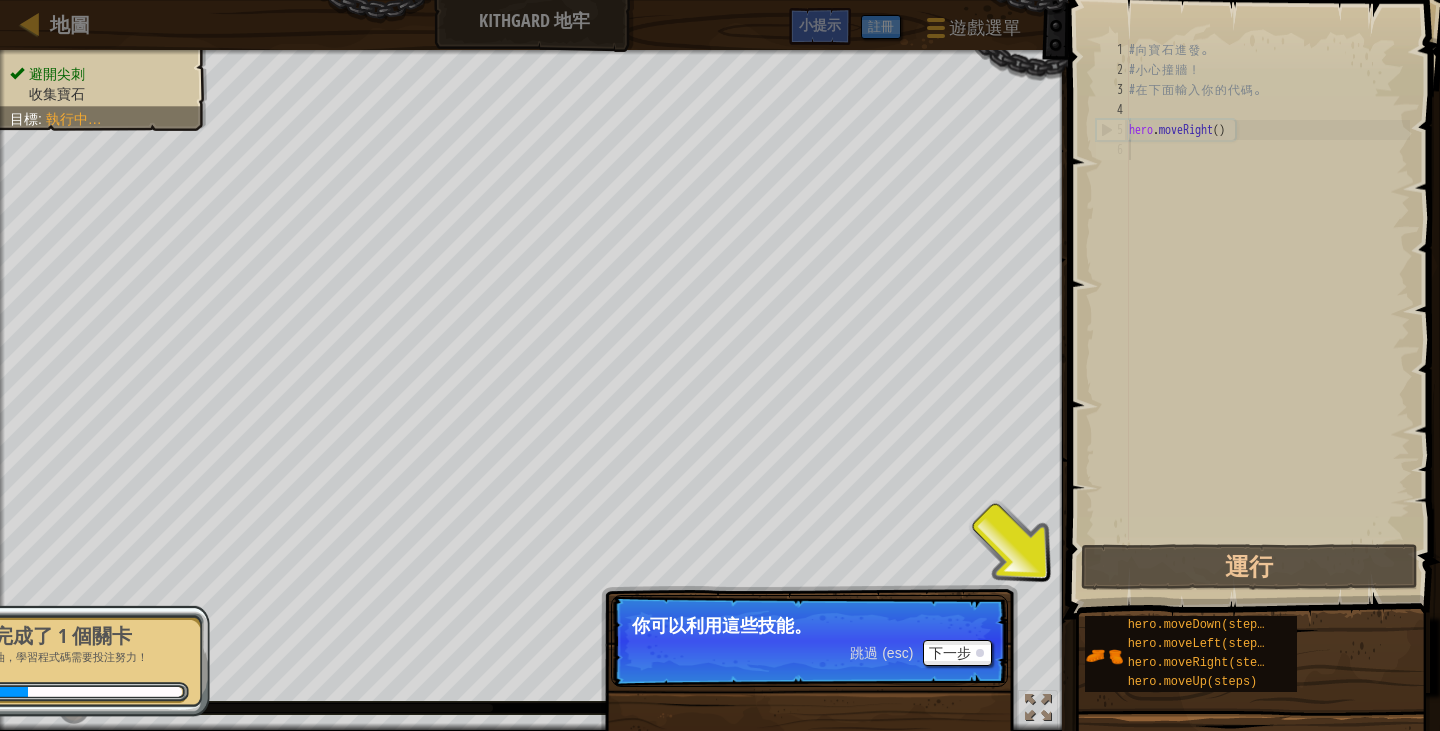click on "#  向 寶 石 進 發 。 #  小 心 撞 牆 ！ #  在 下 面 輸 入 你 的 代 碼 。 hero . moveRight ( )" at bounding box center [1267, 310] 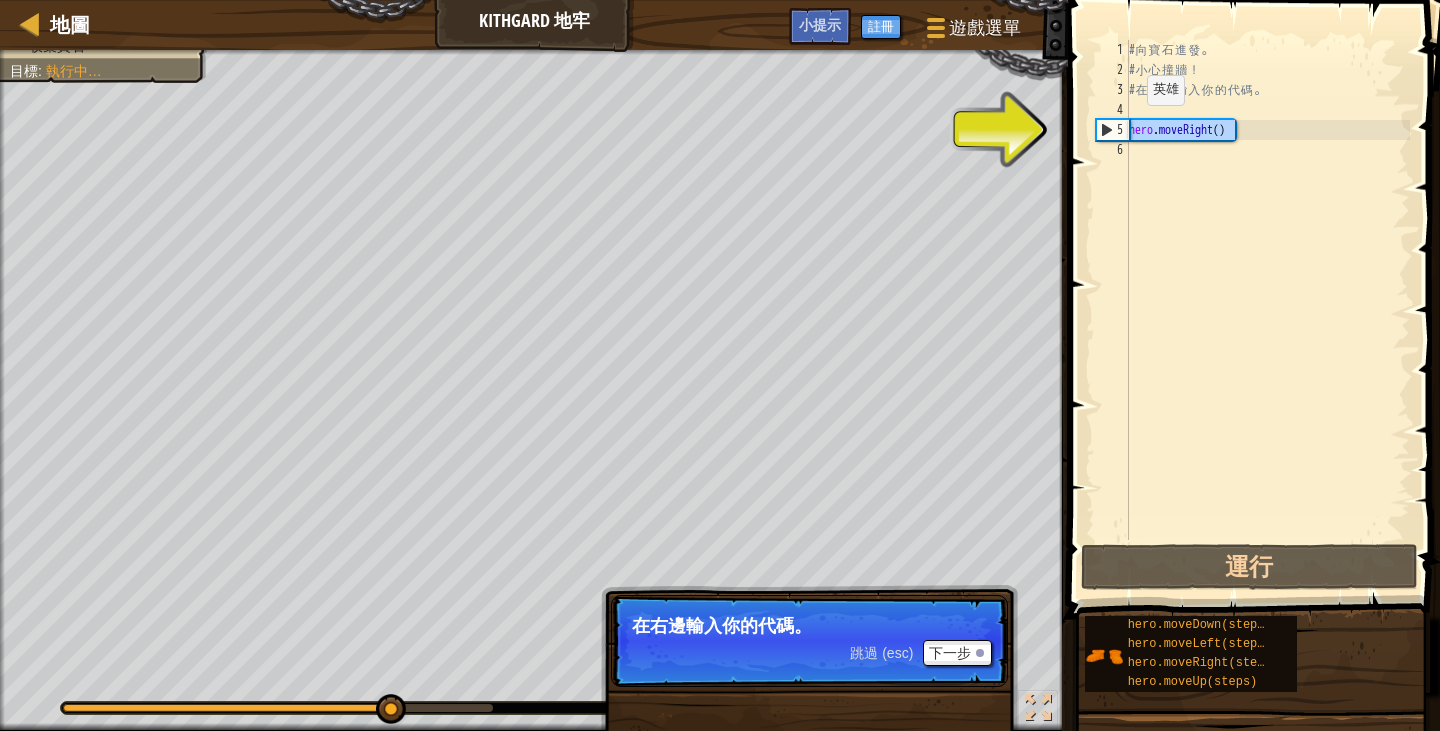 drag, startPoint x: 1240, startPoint y: 129, endPoint x: 1125, endPoint y: 125, distance: 115.06954 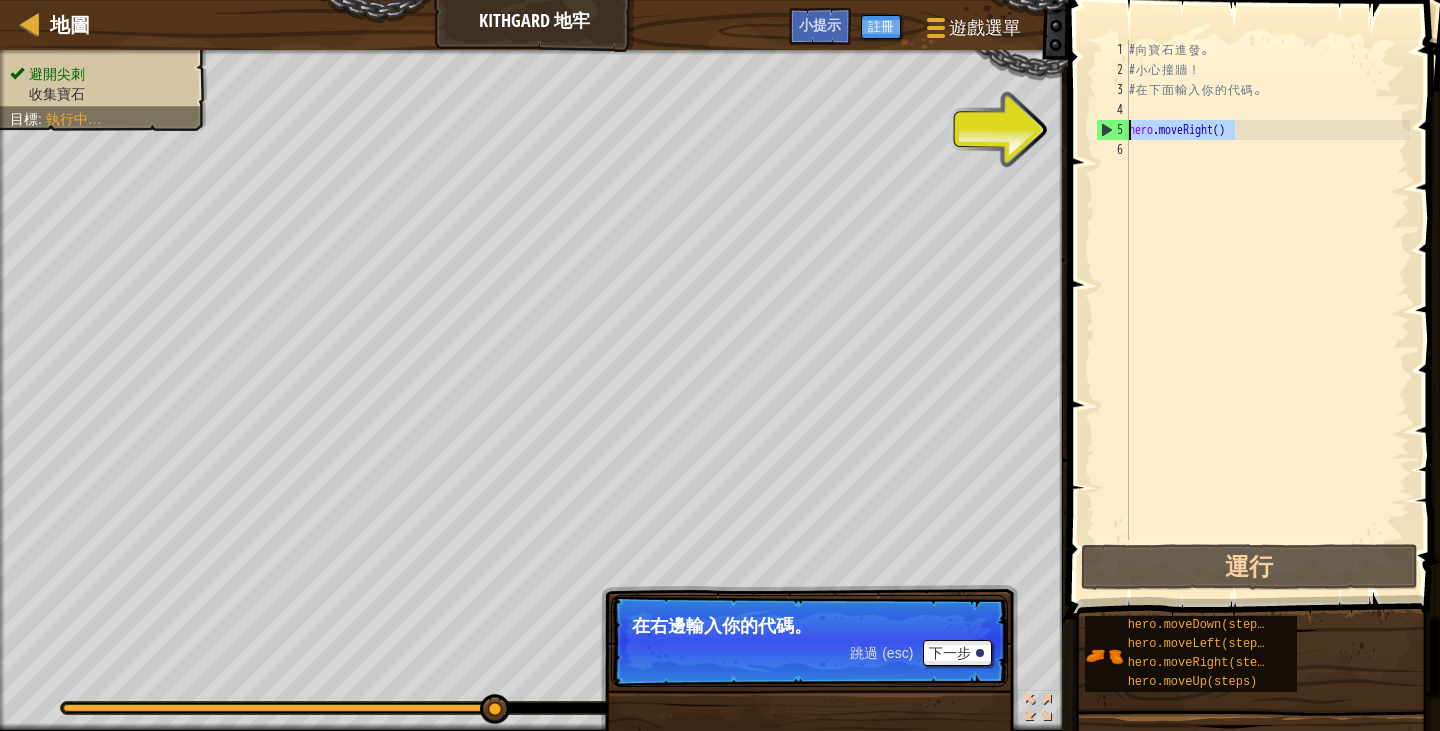 click on "#  向 寶 石 進 發 。 #  小 心 撞 牆 ！ #  在 下 面 輸 入 你 的 代 碼 。 hero . moveRight ( )" at bounding box center [1267, 310] 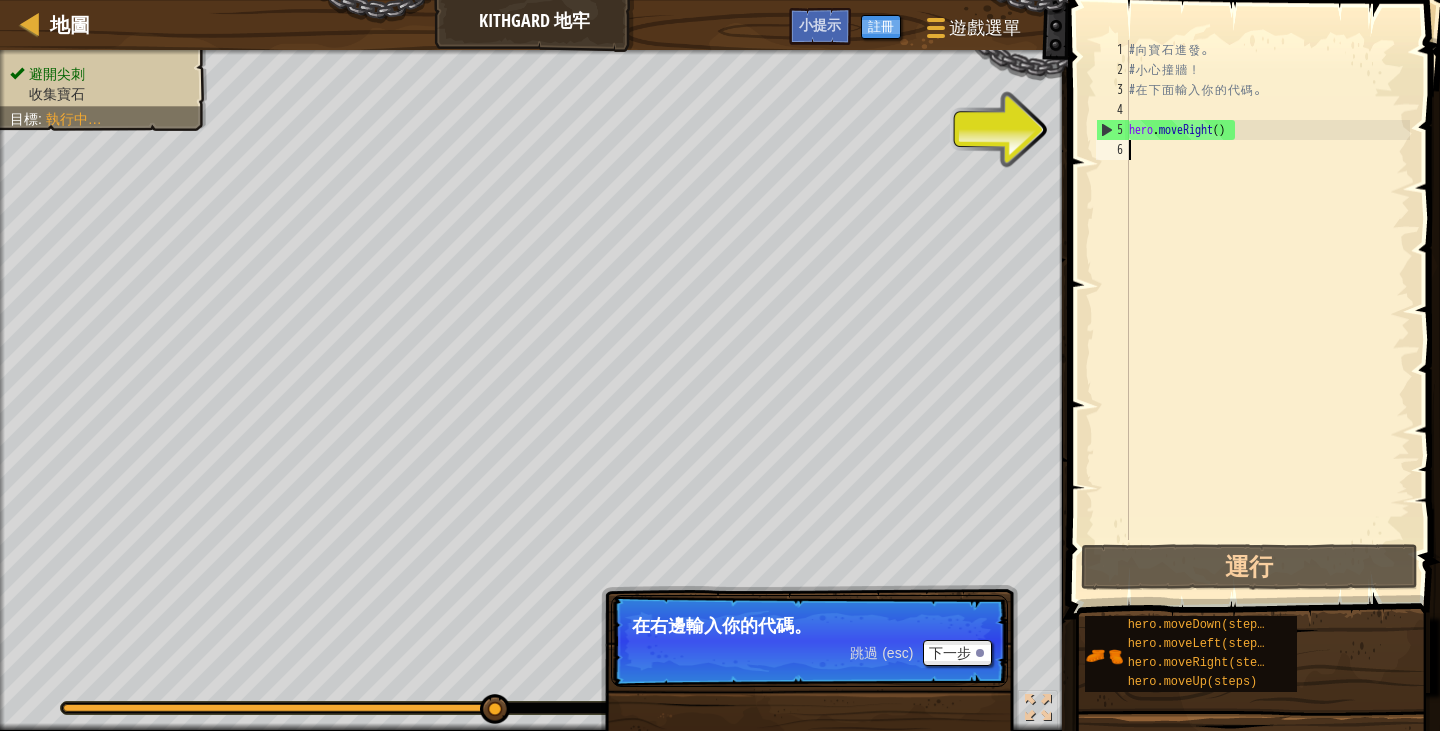 paste on "hero.moveRight()" 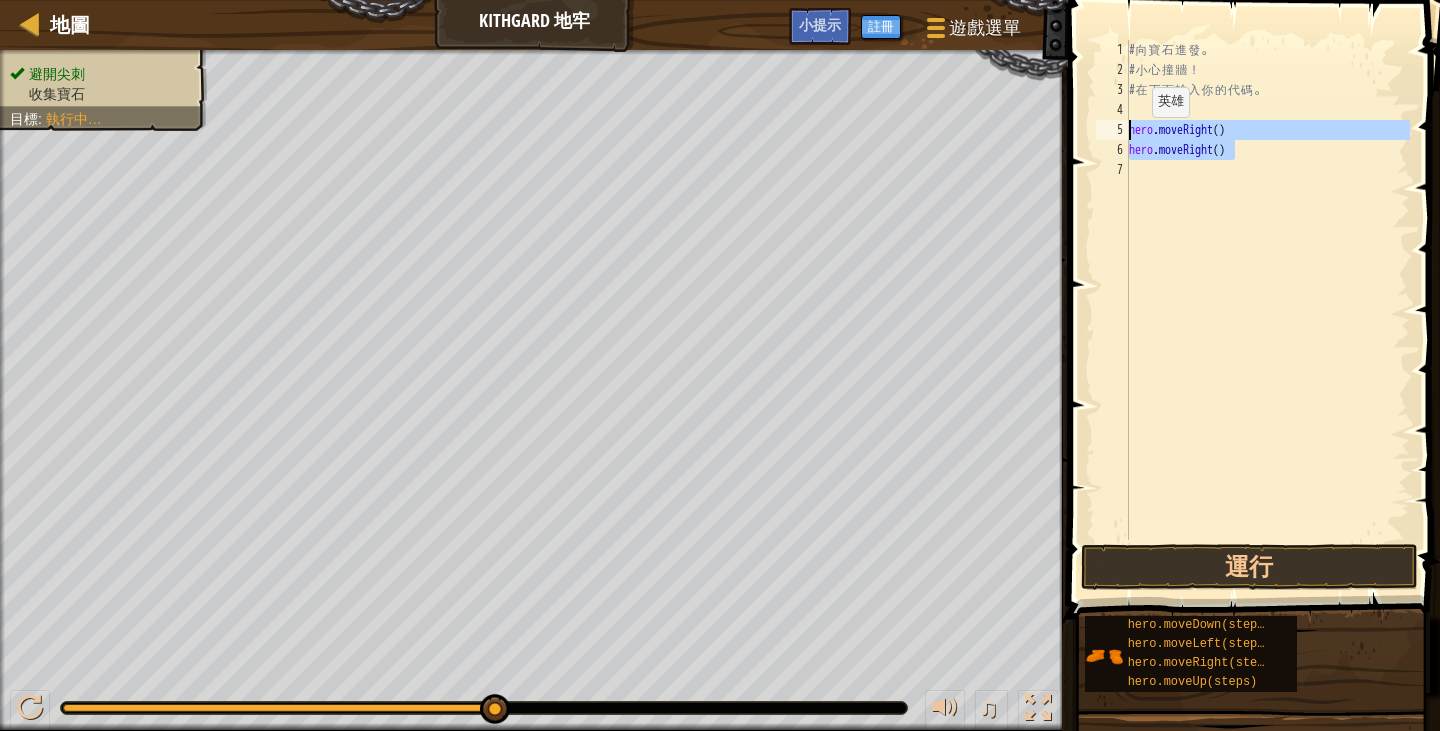 drag, startPoint x: 1243, startPoint y: 155, endPoint x: 1104, endPoint y: 123, distance: 142.6359 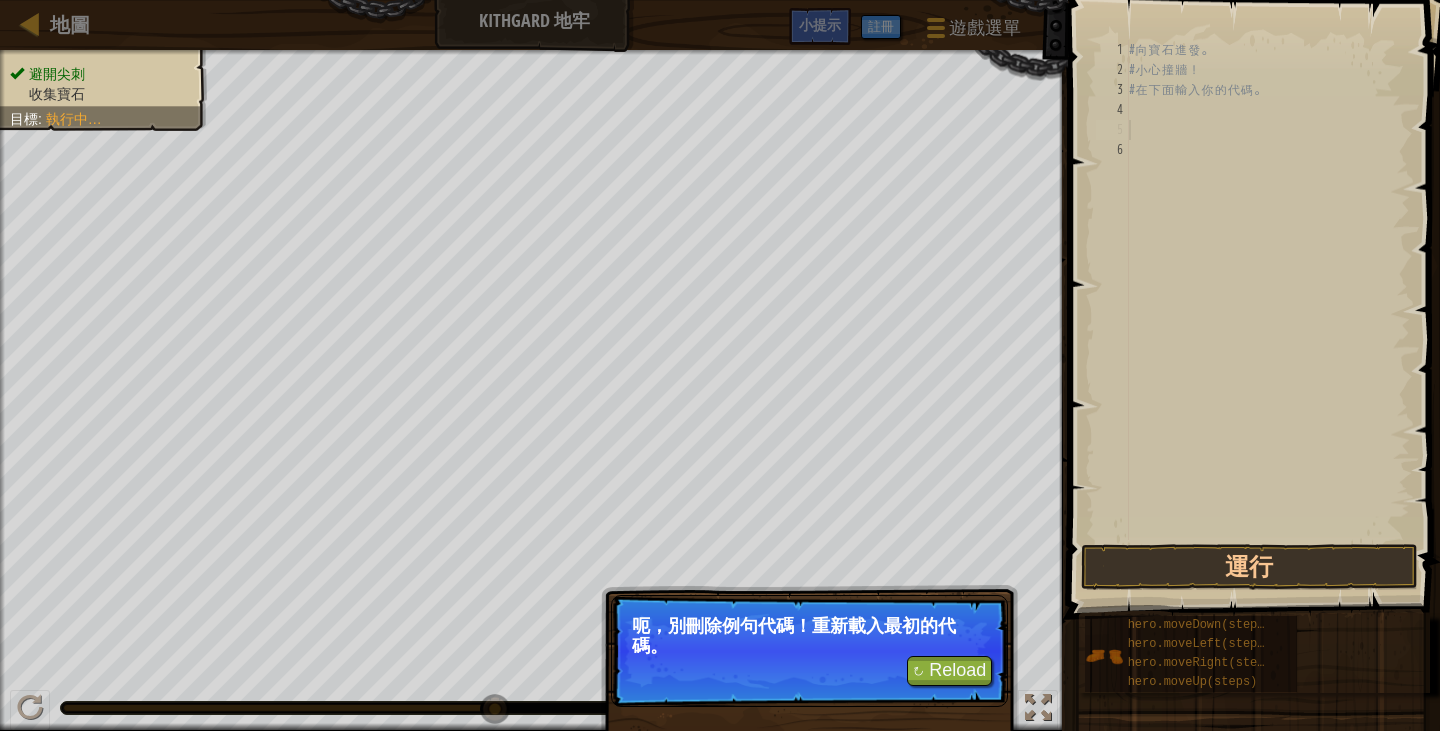 click on "呃，別刪除例句代碼！重新載入最初的代碼。" at bounding box center [809, 636] 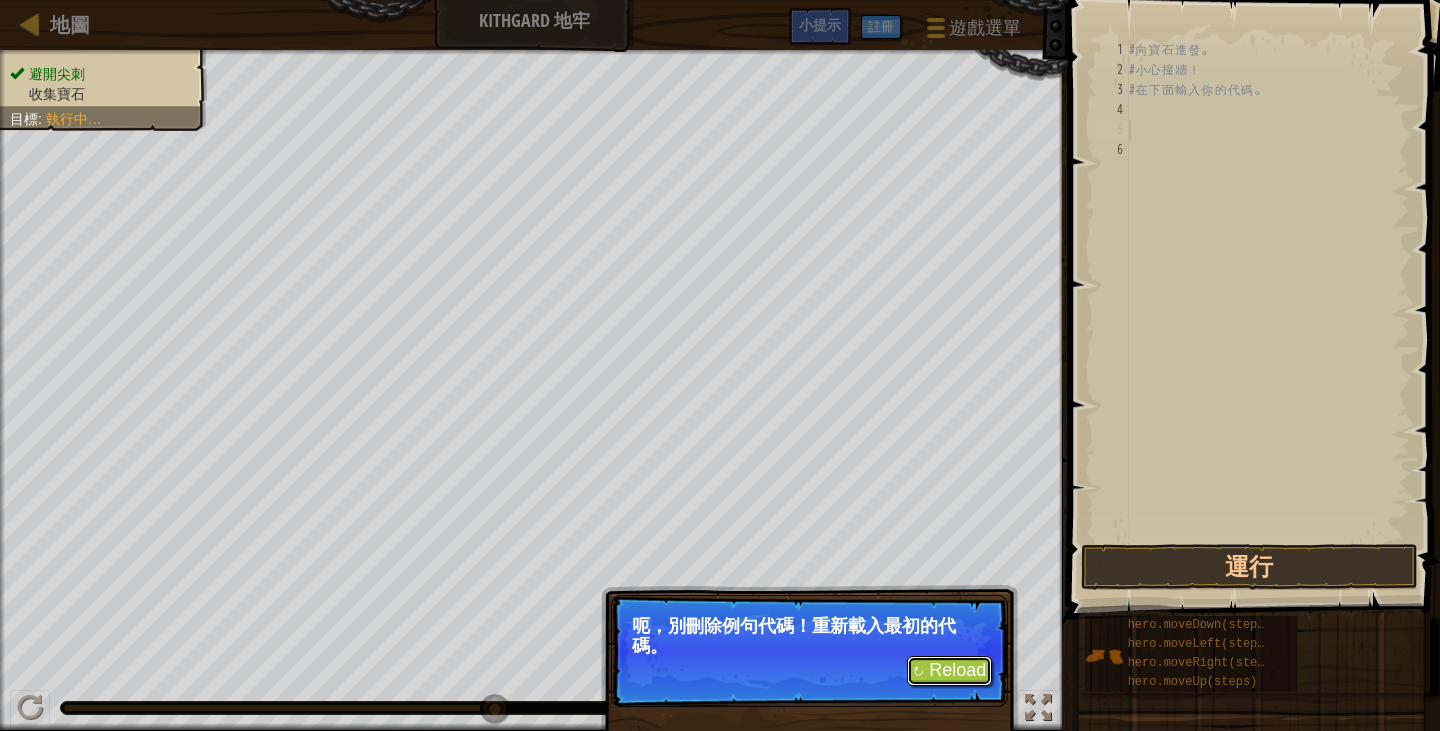 click on "↻ Reload" at bounding box center (949, 671) 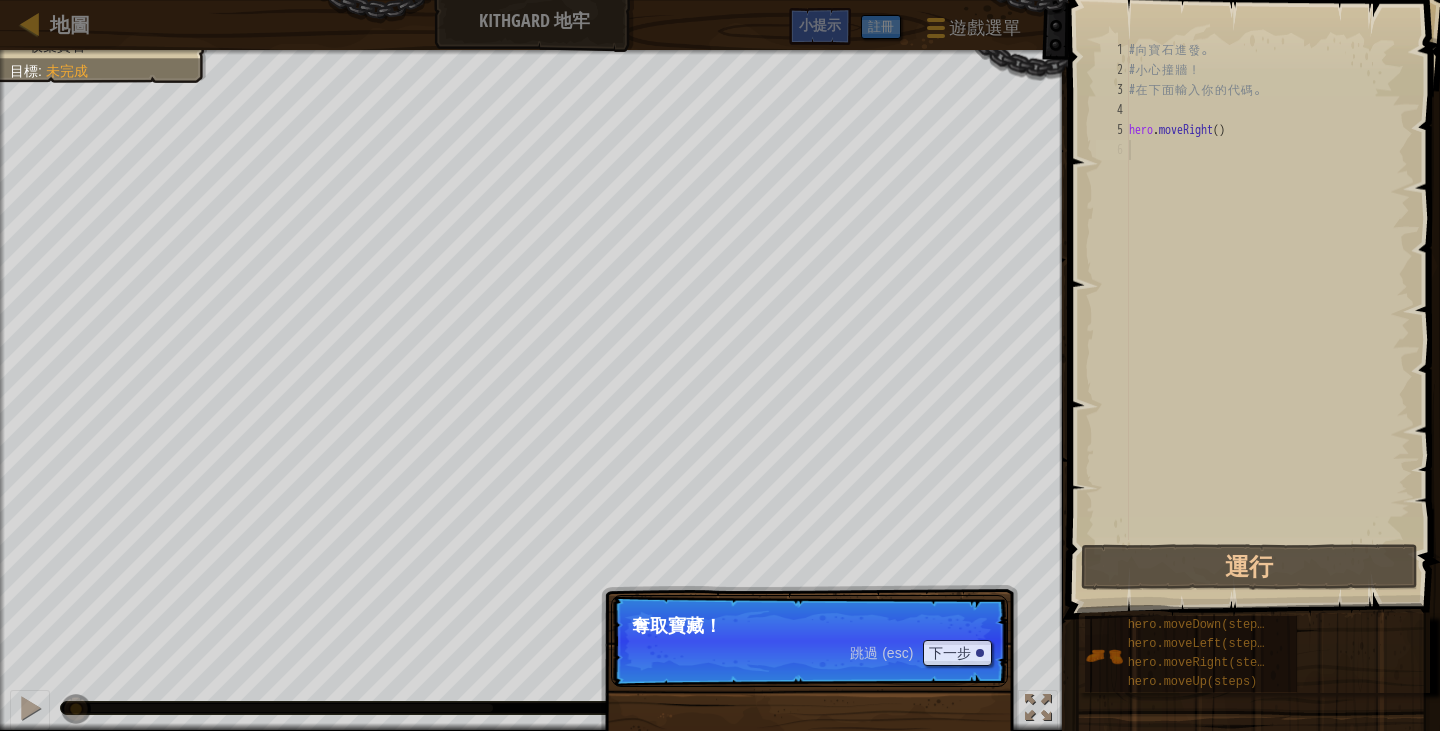 click on "奪取寶藏！" at bounding box center (809, 626) 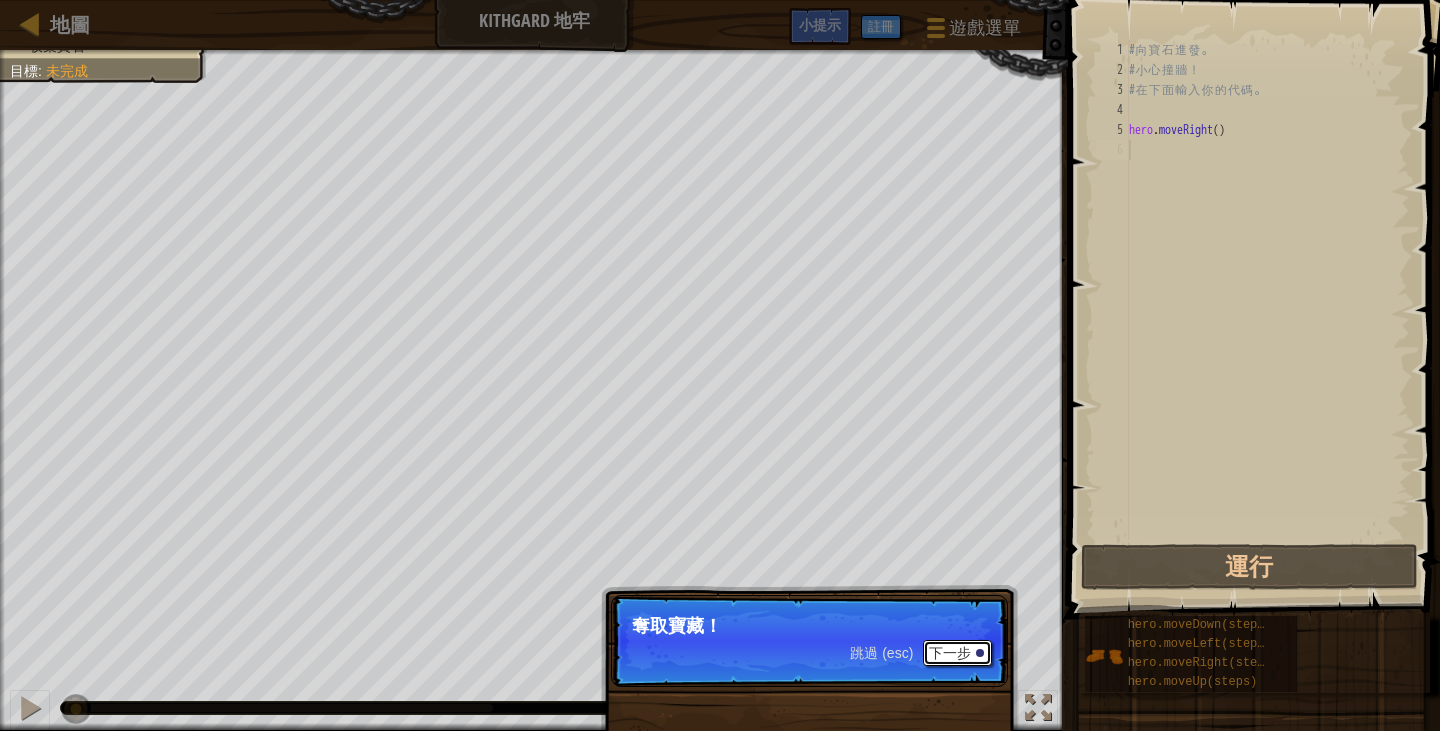 click on "下一步" at bounding box center (957, 653) 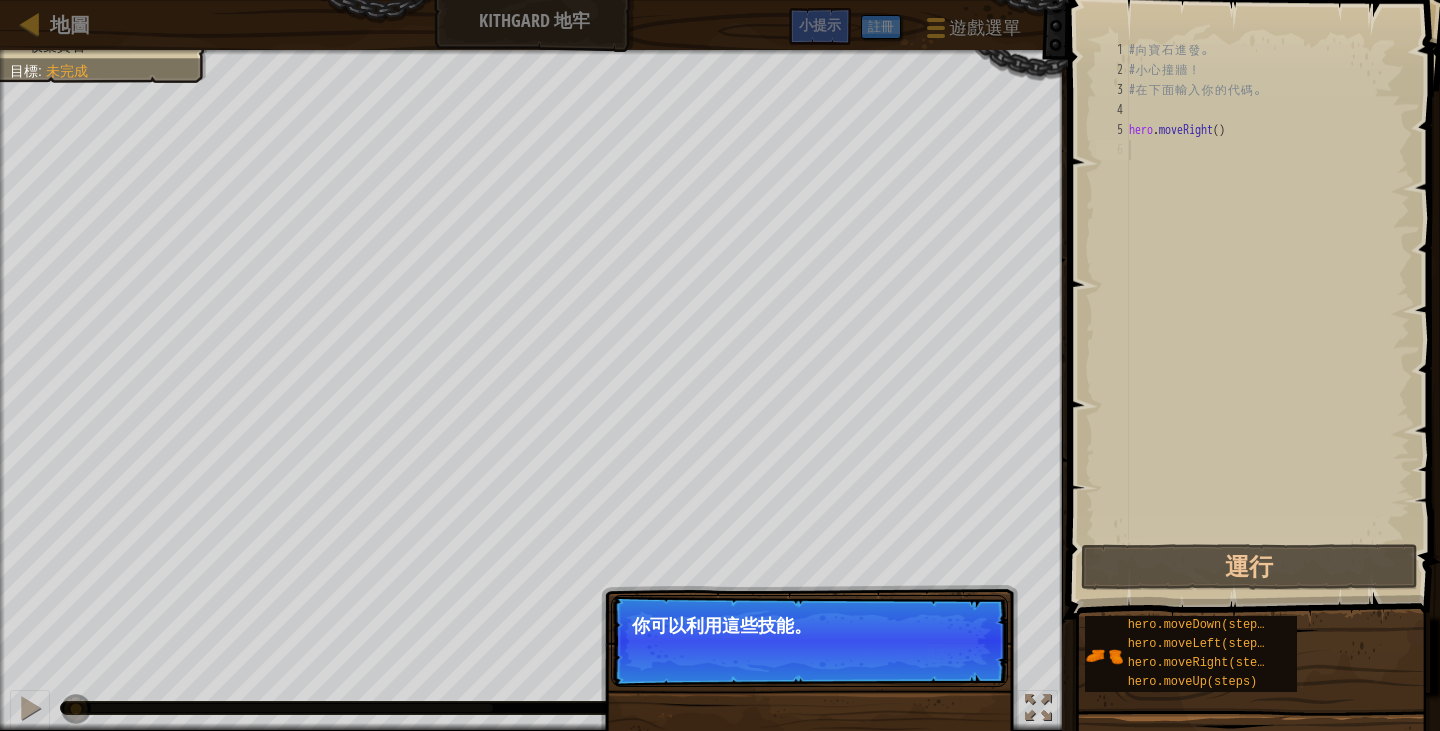 click on "下一步" at bounding box center [957, 653] 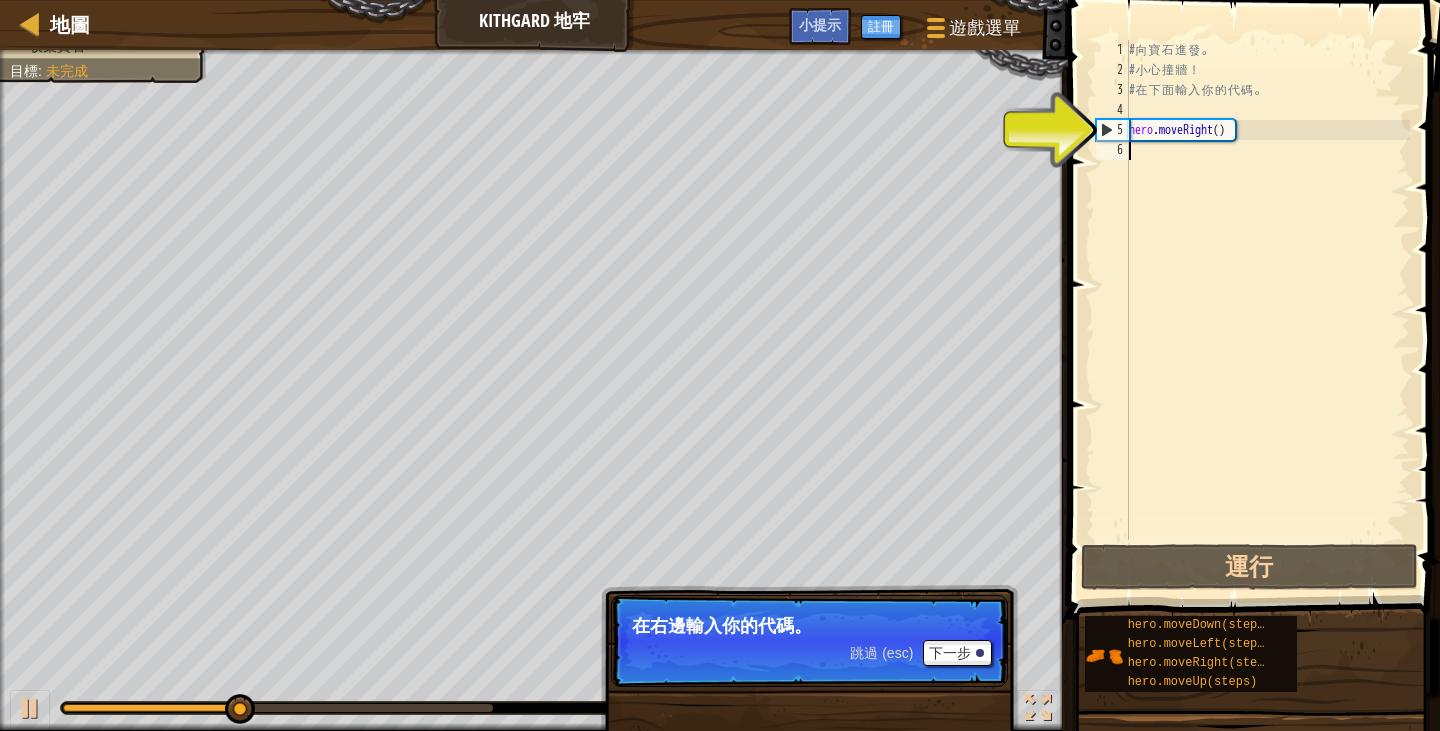 click on "#  向 寶 石 進 發 。 #  小 心 撞 牆 ！ #  在 下 面 輸 入 你 的 代 碼 。 hero . moveRight ( )" at bounding box center [1267, 310] 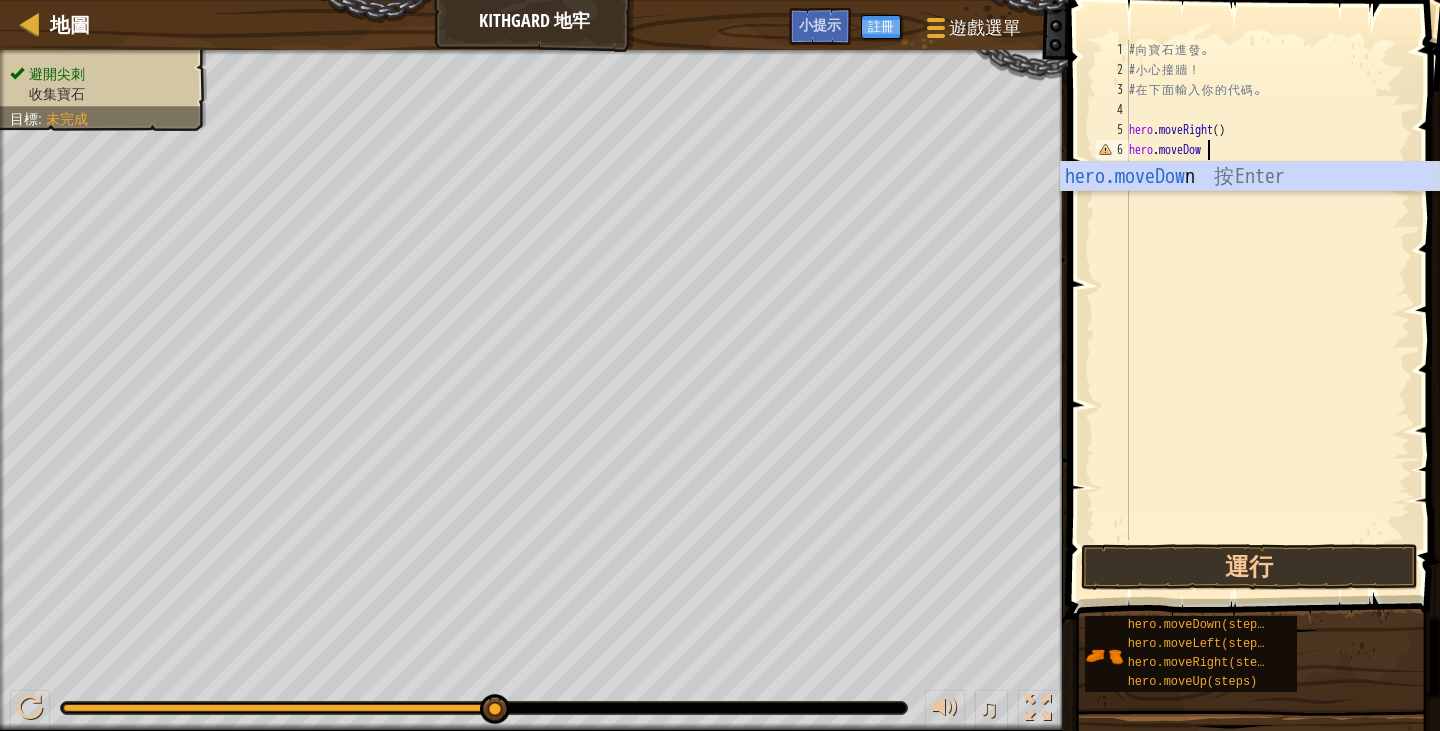 scroll, scrollTop: 9, scrollLeft: 6, axis: both 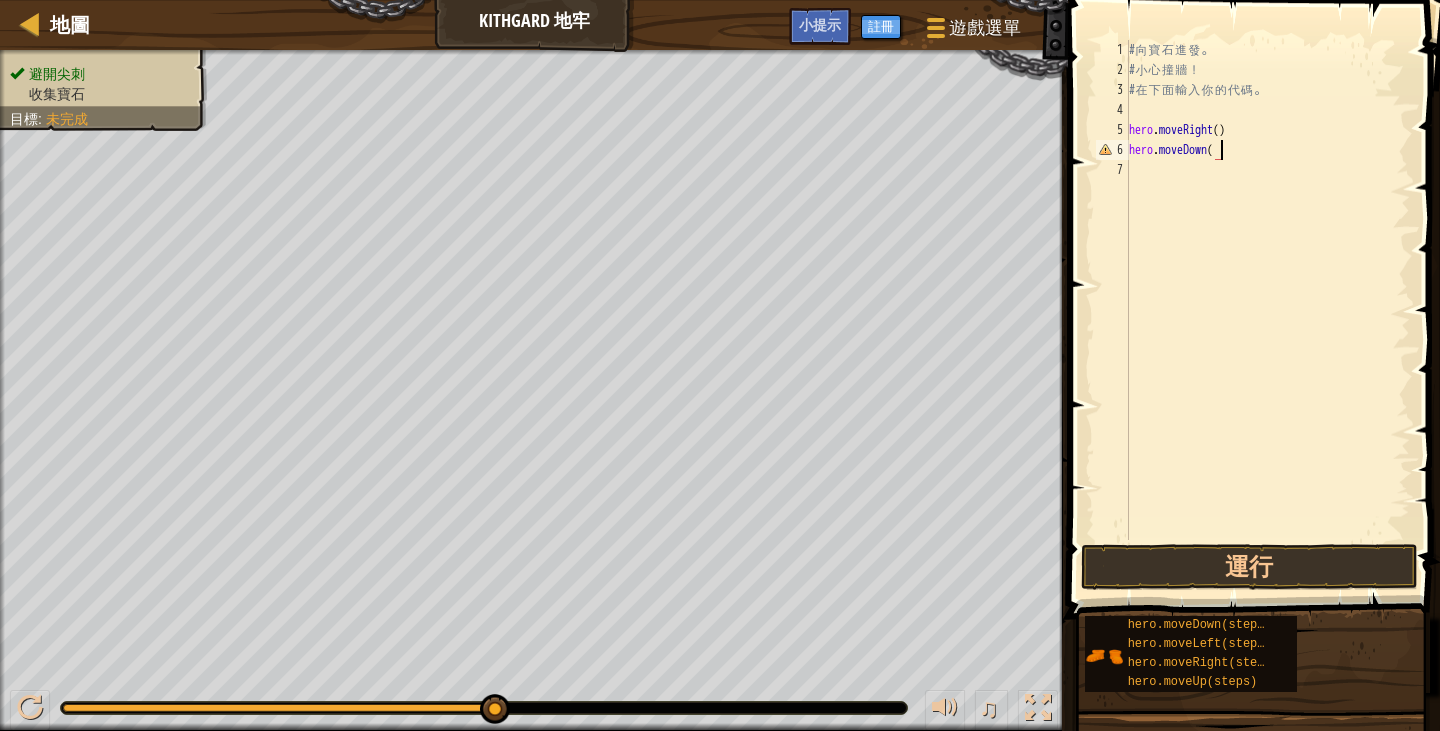type on "hero.moveDown()" 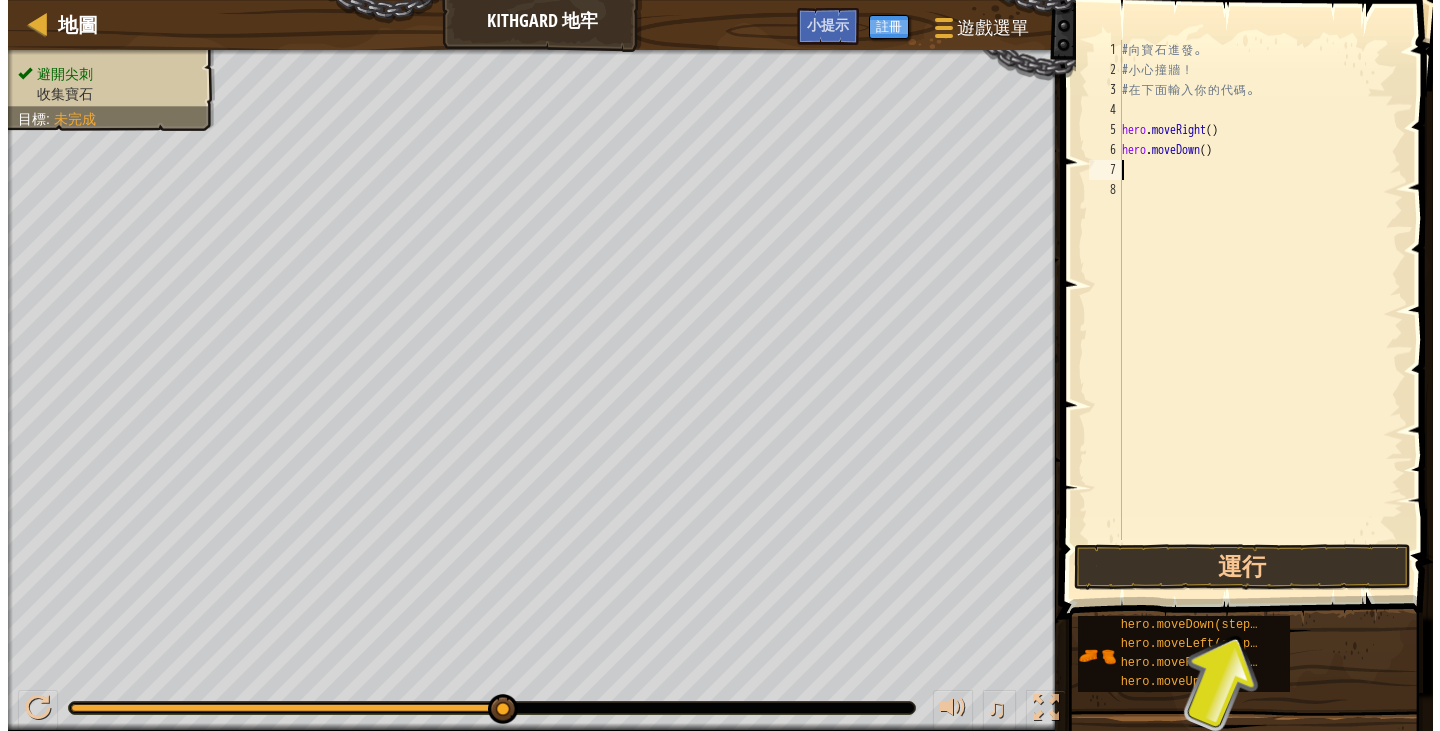 scroll, scrollTop: 9, scrollLeft: 0, axis: vertical 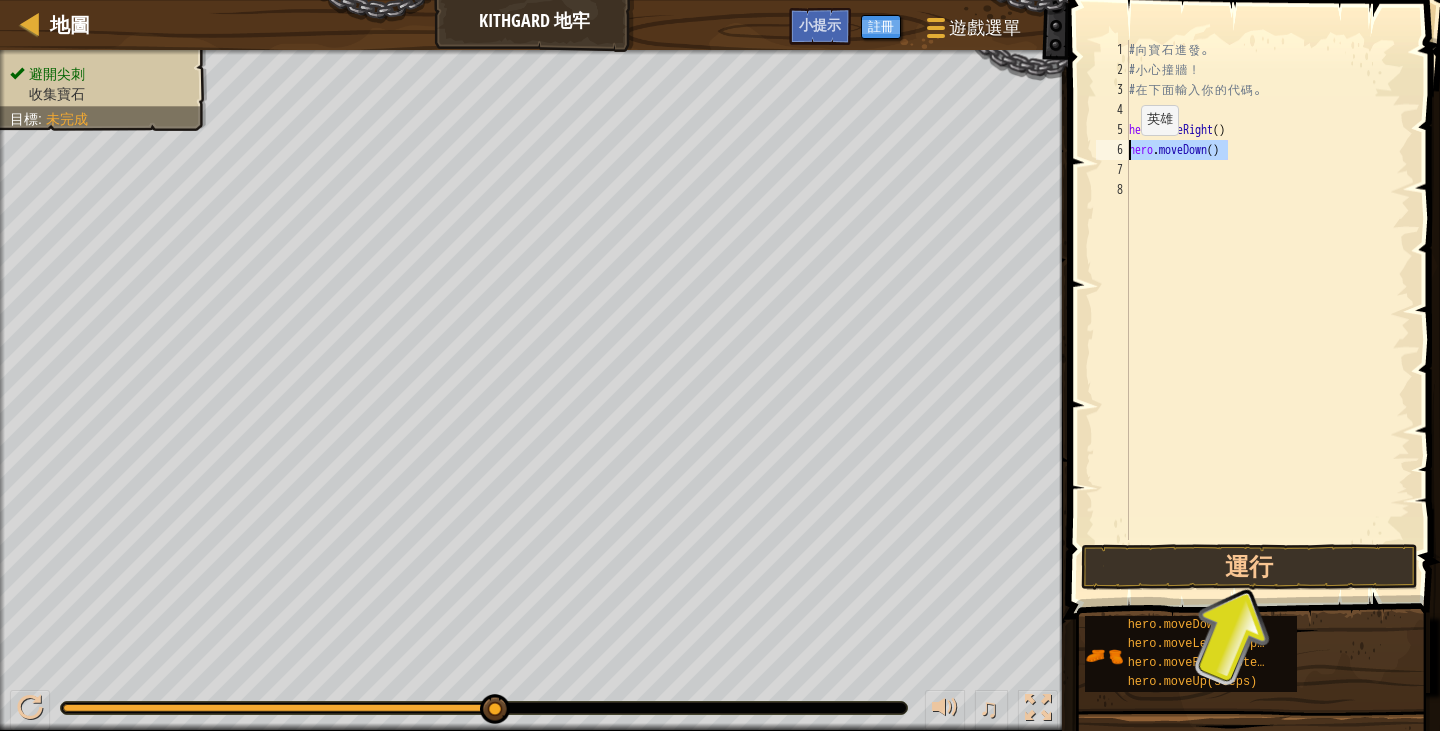 drag, startPoint x: 1225, startPoint y: 143, endPoint x: 1097, endPoint y: 155, distance: 128.56126 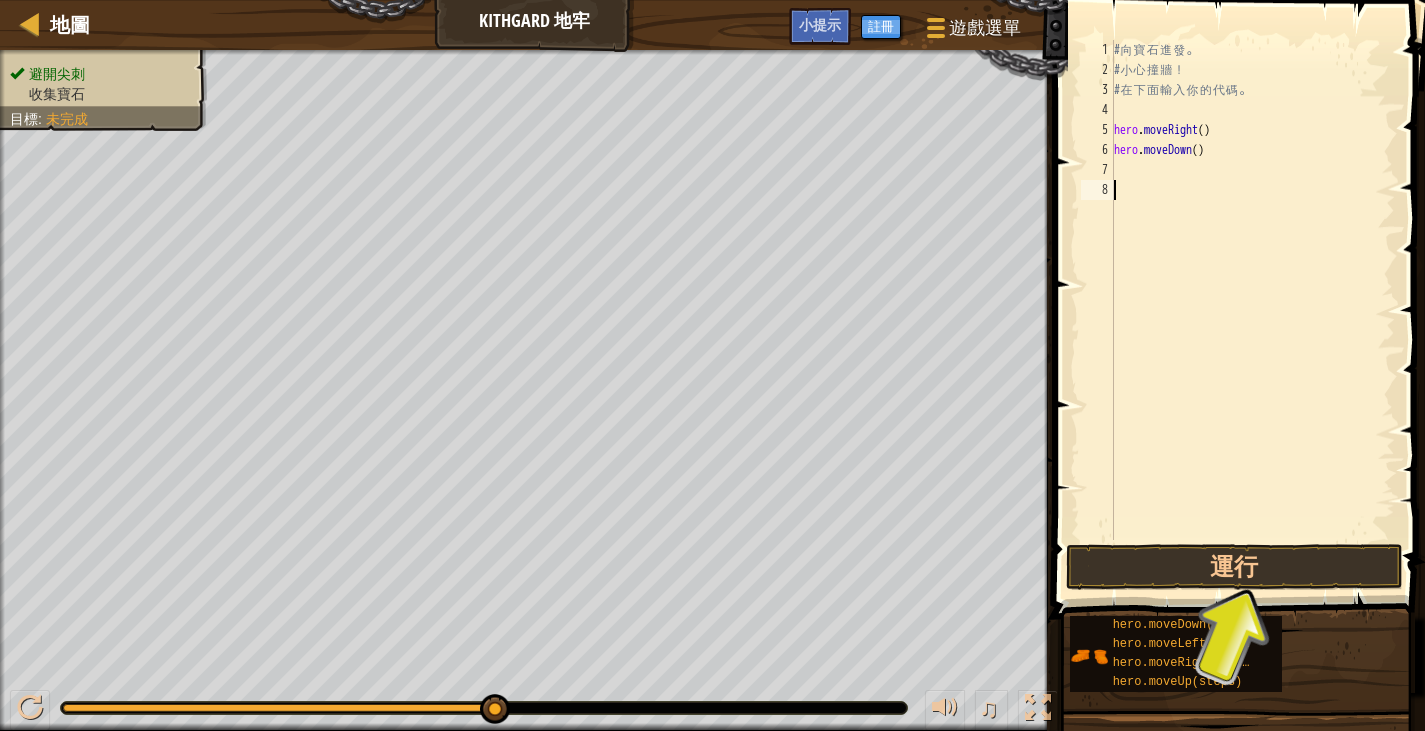click on "#  向 寶 石 進 發 。 #  小 心 撞 牆 ！ #  在 下 面 輸 入 你 的 代 碼 。 hero . moveRight ( ) hero . moveDown ( )" at bounding box center (1252, 310) 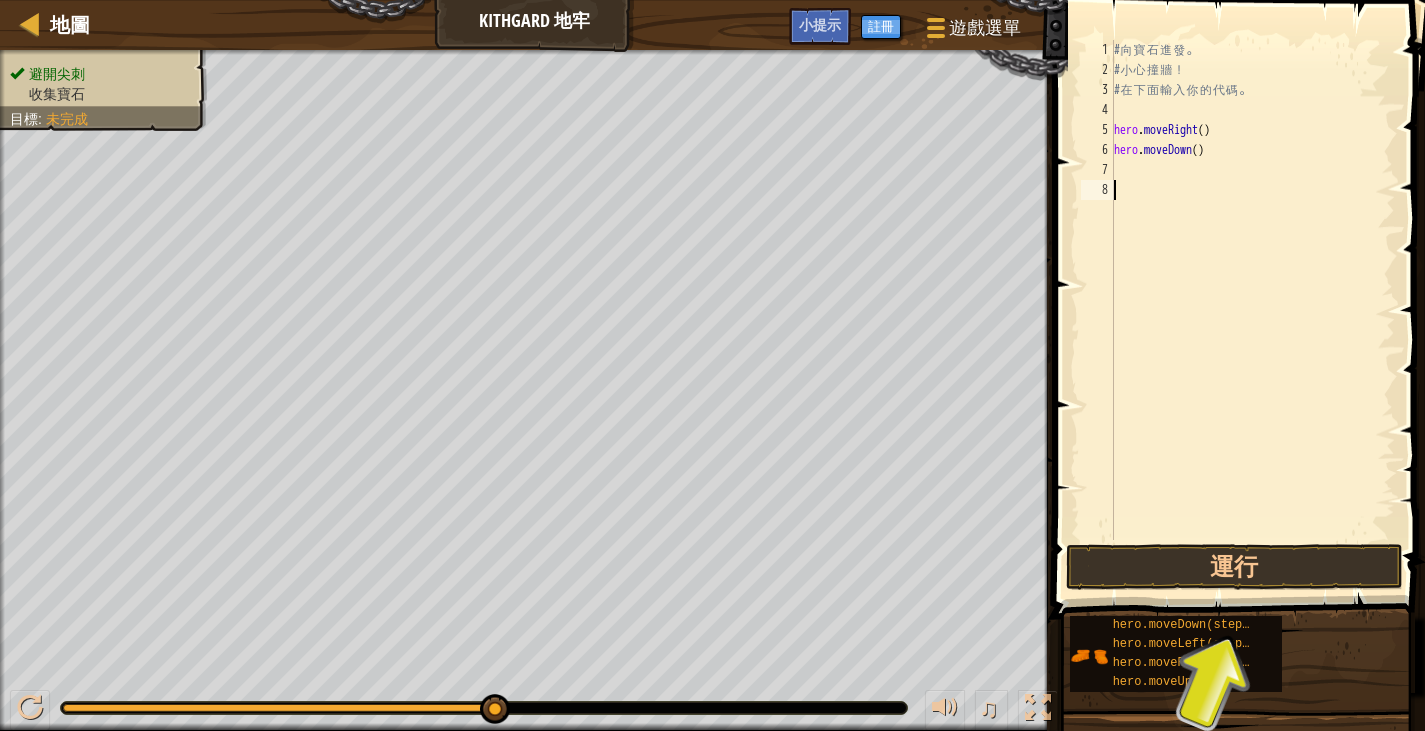 click on "#  向 寶 石 進 發 。 #  小 心 撞 牆 ！ #  在 下 面 輸 入 你 的 代 碼 。 hero . moveRight ( ) hero . moveDown ( )" at bounding box center (1252, 310) 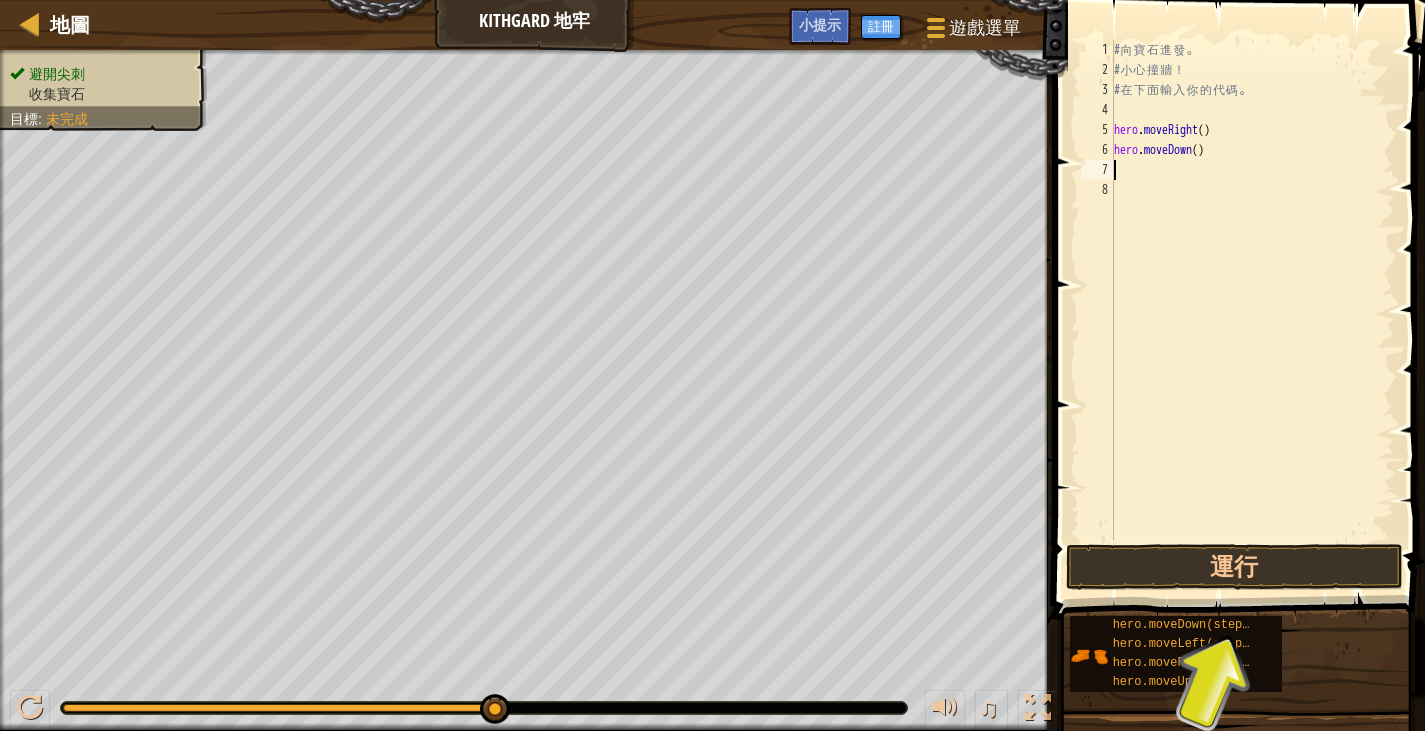 paste on "hero.moveDown()" 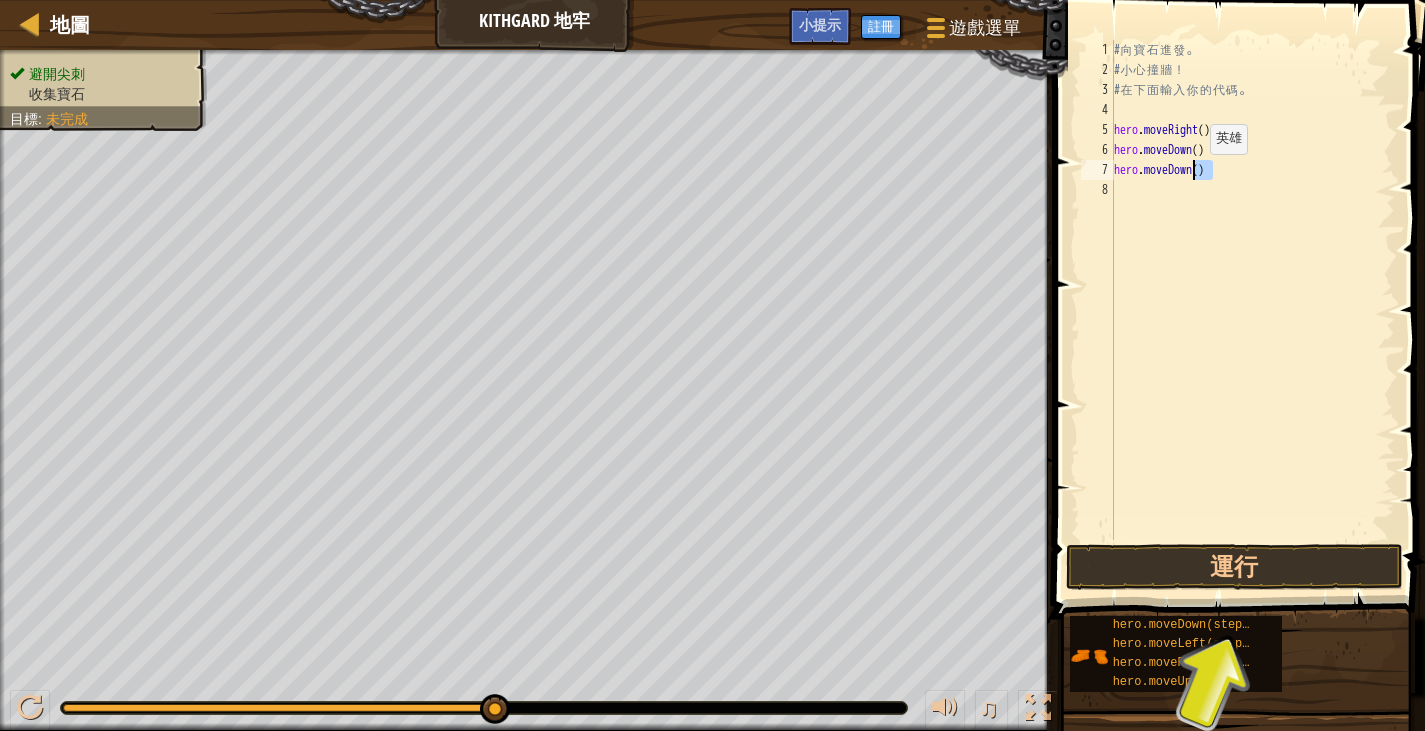 drag, startPoint x: 1214, startPoint y: 177, endPoint x: 1193, endPoint y: 174, distance: 21.213203 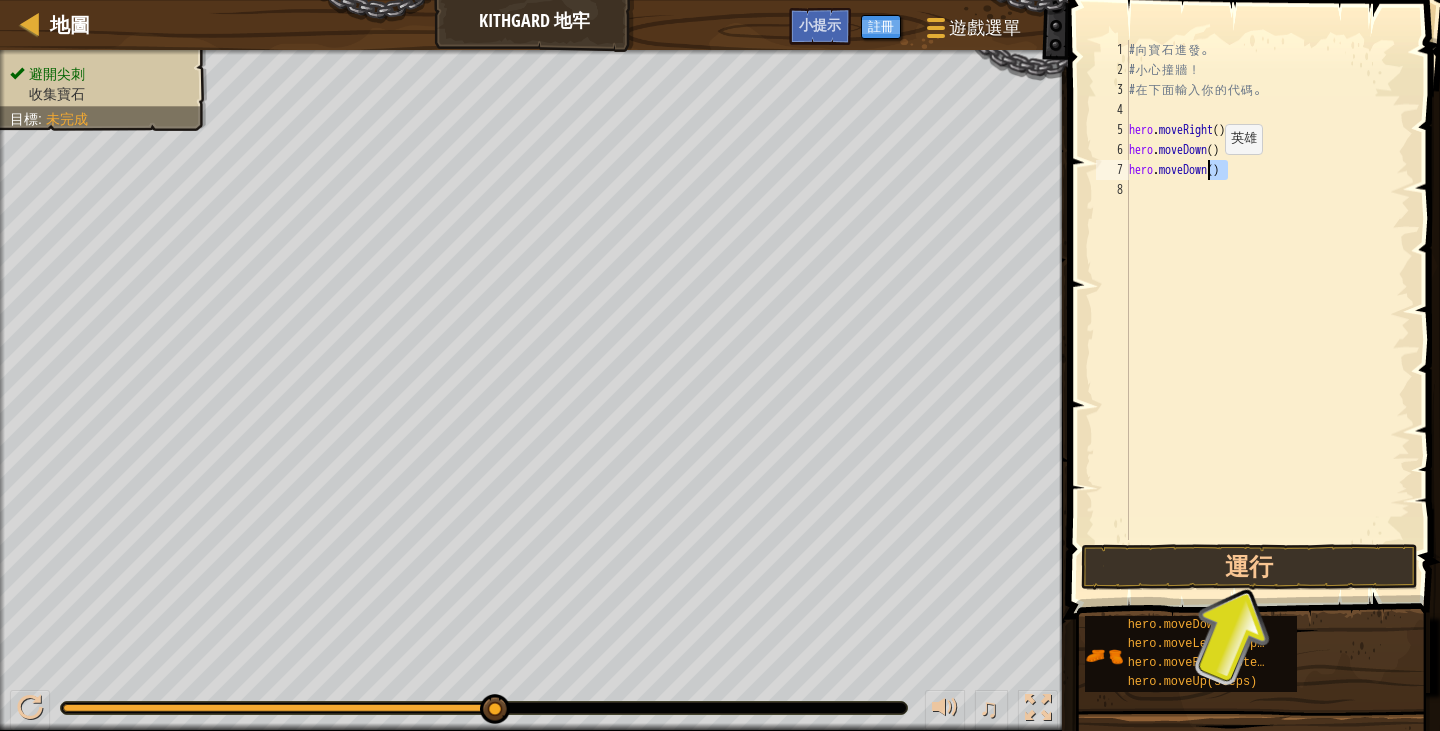 click on "#  向 寶 石 進 發 。 #  小 心 撞 牆 ！ #  在 下 面 輸 入 你 的 代 碼 。 hero . moveRight ( ) hero . moveDown ( ) hero . moveDown ( )" at bounding box center (1267, 310) 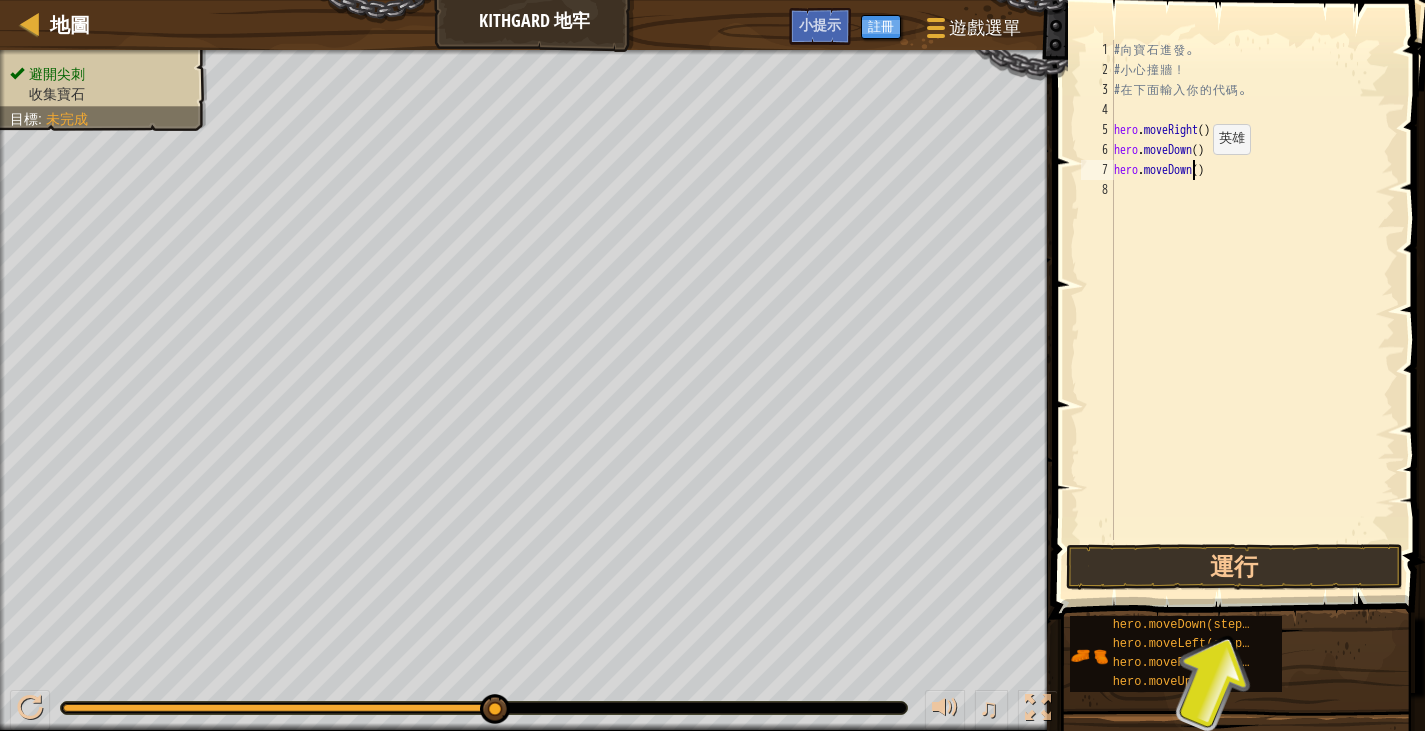 click on "#  向 寶 石 進 發 。 #  小 心 撞 牆 ！ #  在 下 面 輸 入 你 的 代 碼 。 hero . moveRight ( ) hero . moveDown ( ) hero . moveDown ( )" at bounding box center [1252, 310] 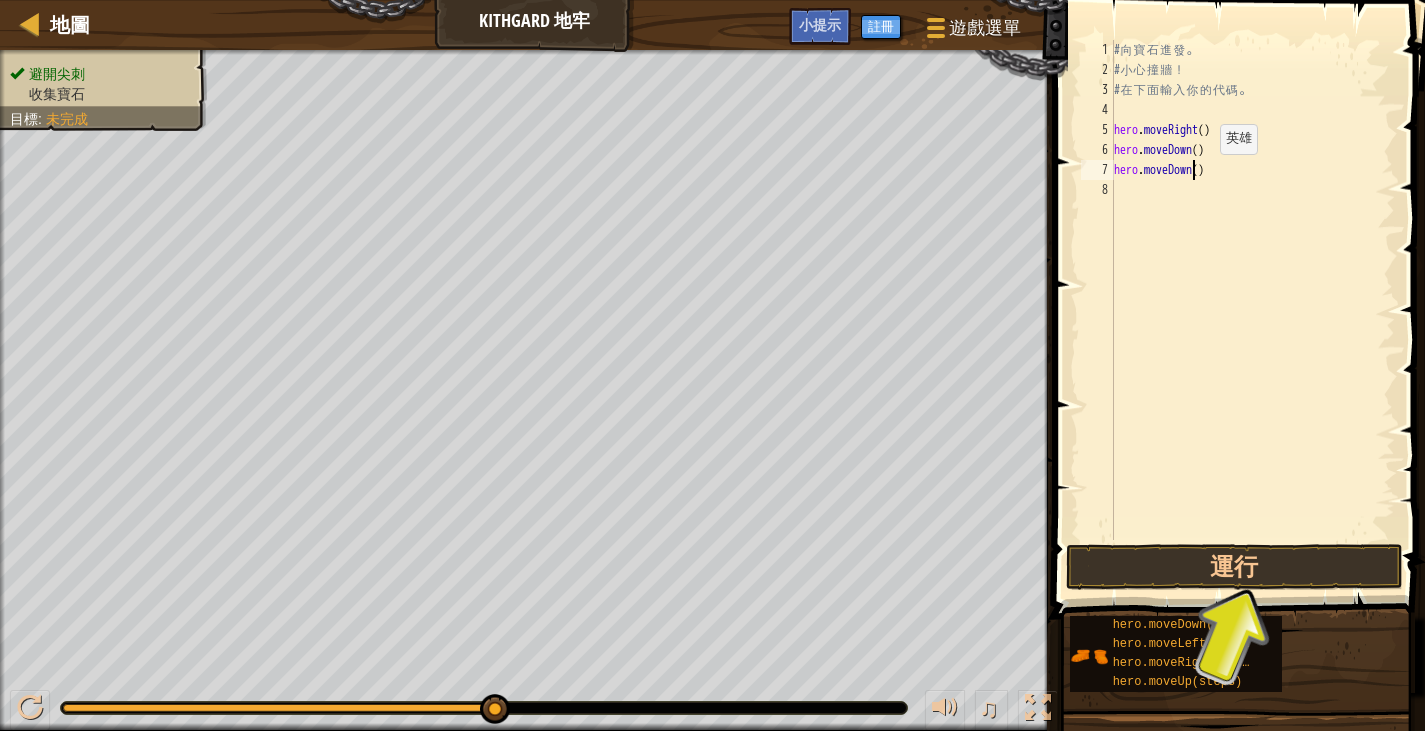 click on "#  向 寶 石 進 發 。 #  小 心 撞 牆 ！ #  在 下 面 輸 入 你 的 代 碼 。 hero . moveRight ( ) hero . moveDown ( ) hero . moveDown ( )" at bounding box center [1252, 310] 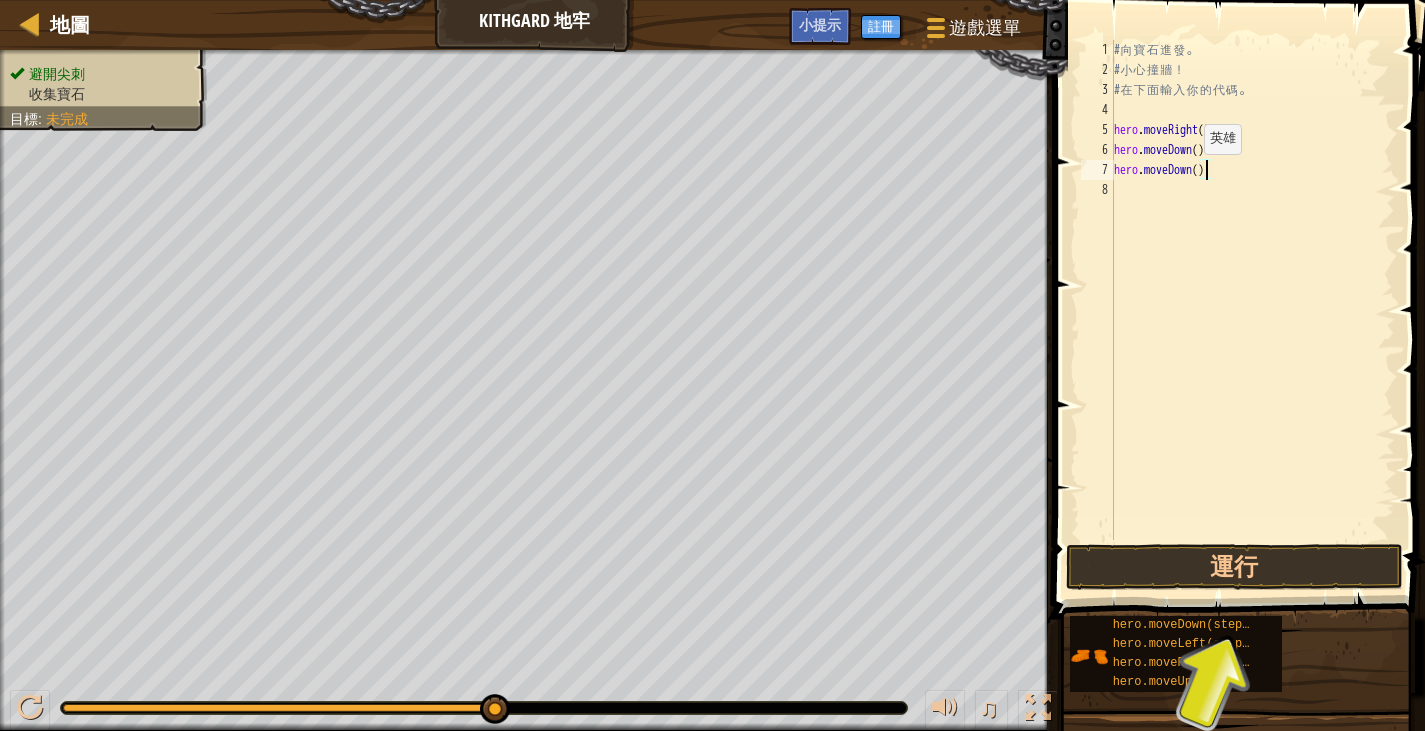 click on "#  向 寶 石 進 發 。 #  小 心 撞 牆 ！ #  在 下 面 輸 入 你 的 代 碼 。 hero . moveRight ( ) hero . moveDown ( ) hero . moveDown ( )" at bounding box center (1252, 310) 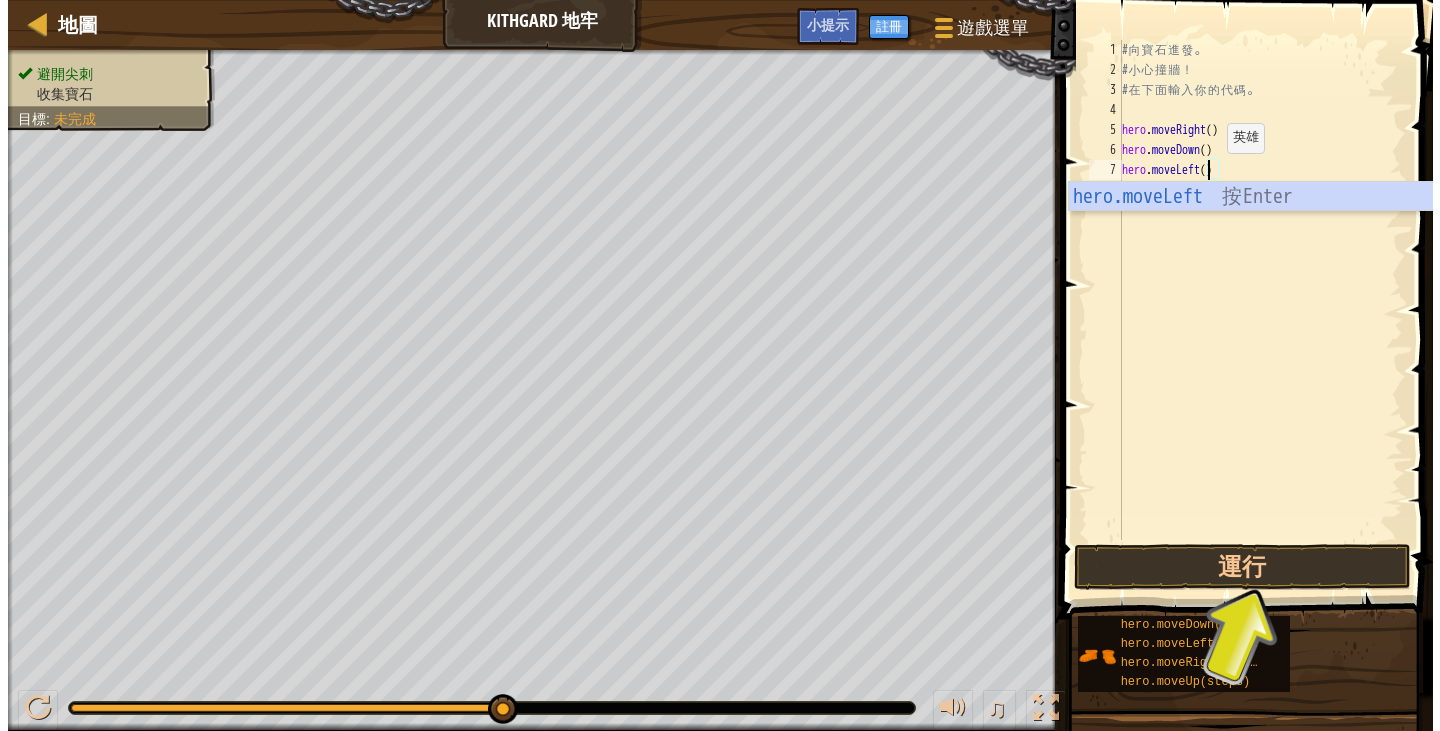 scroll, scrollTop: 9, scrollLeft: 6, axis: both 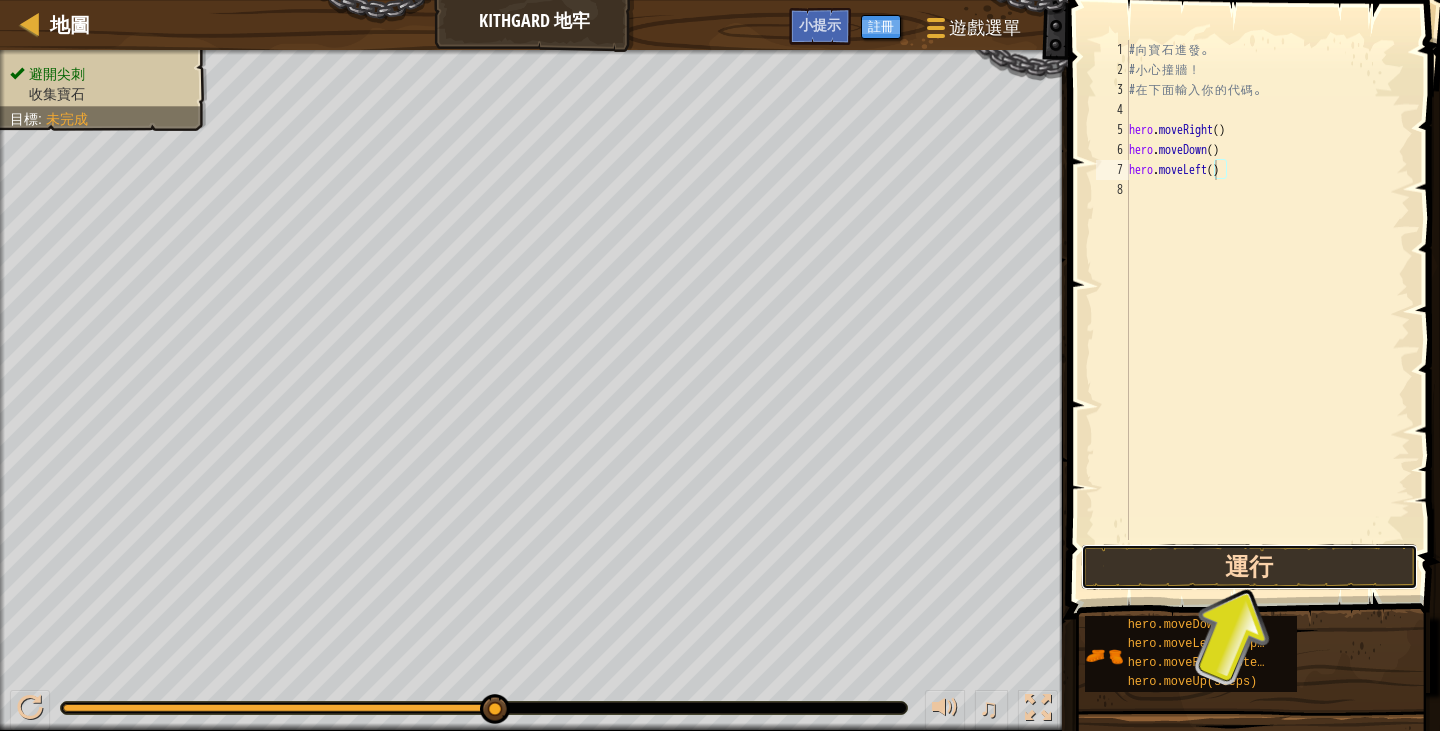 click on "運行" at bounding box center [1249, 567] 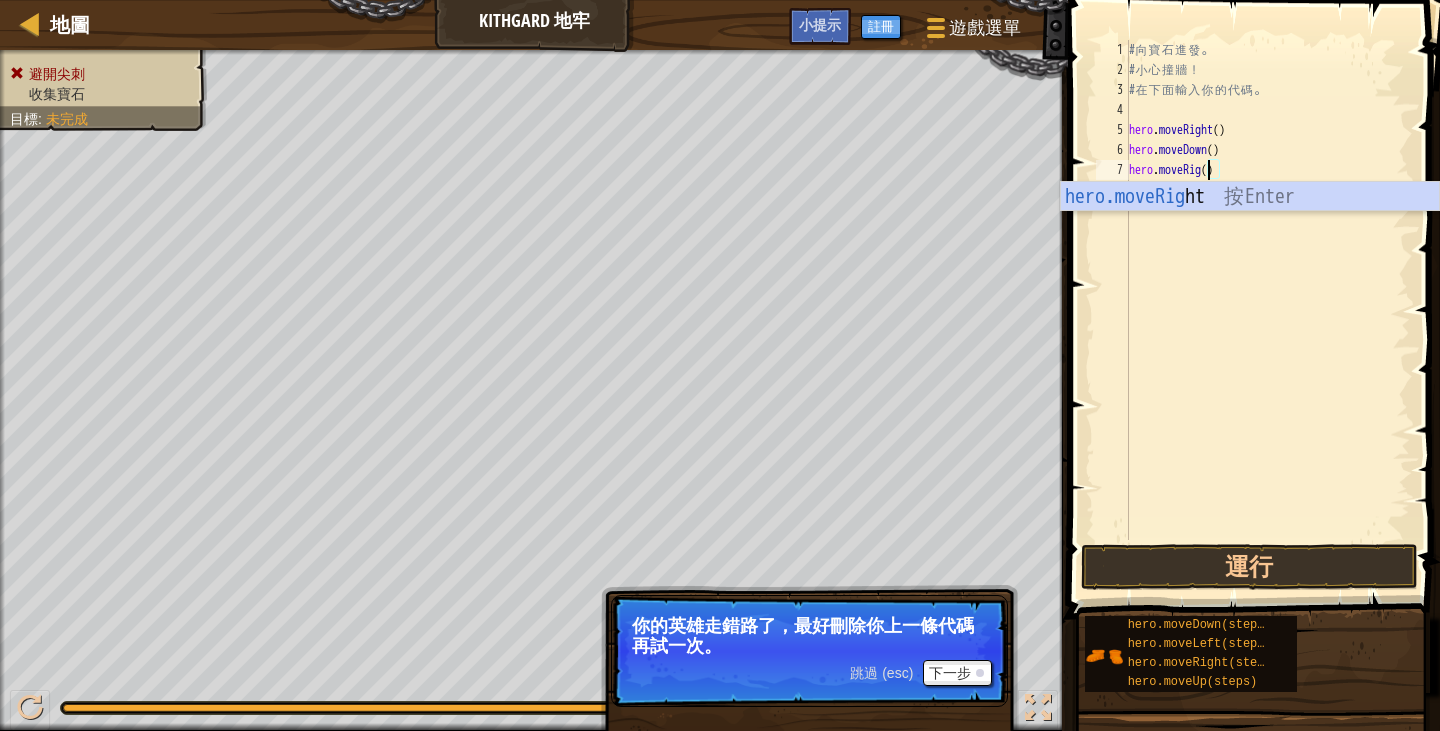 scroll, scrollTop: 9, scrollLeft: 6, axis: both 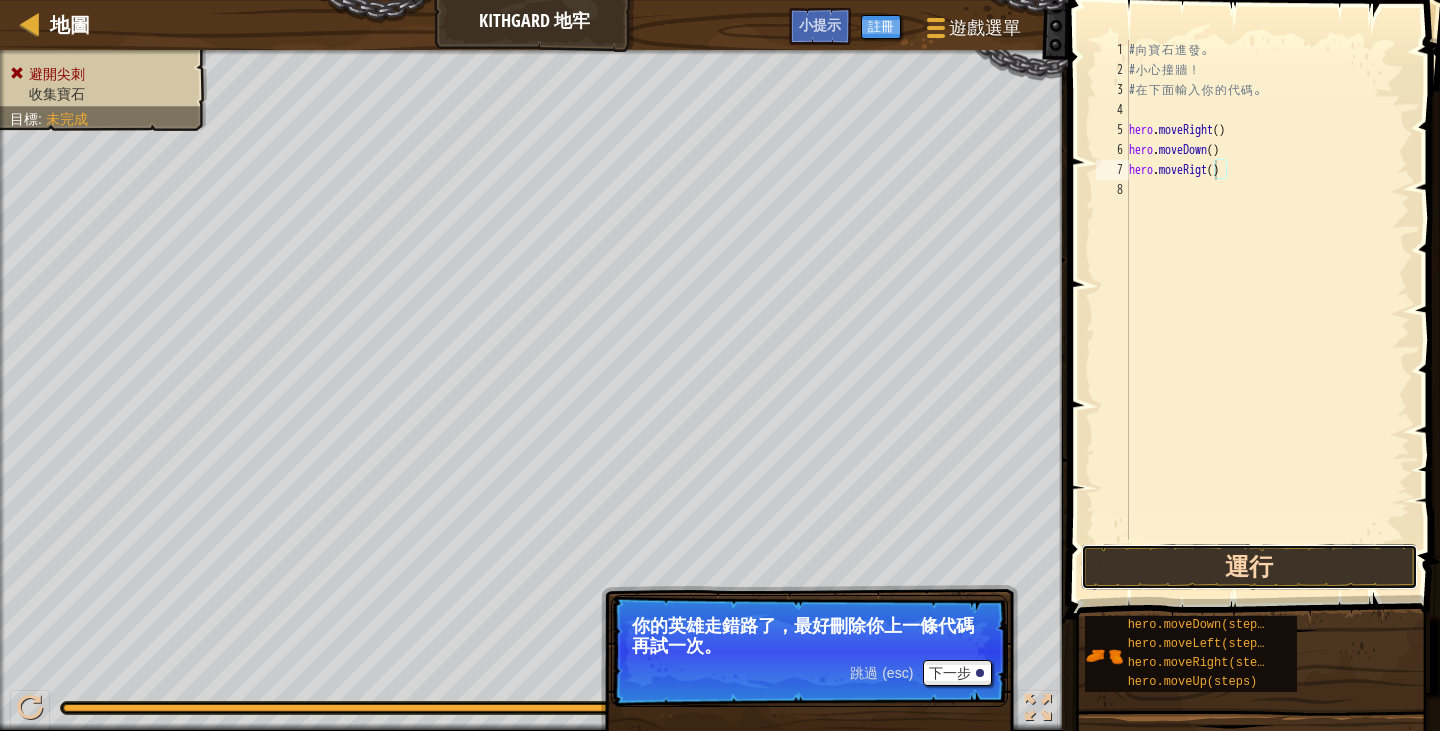 click on "運行" at bounding box center (1249, 567) 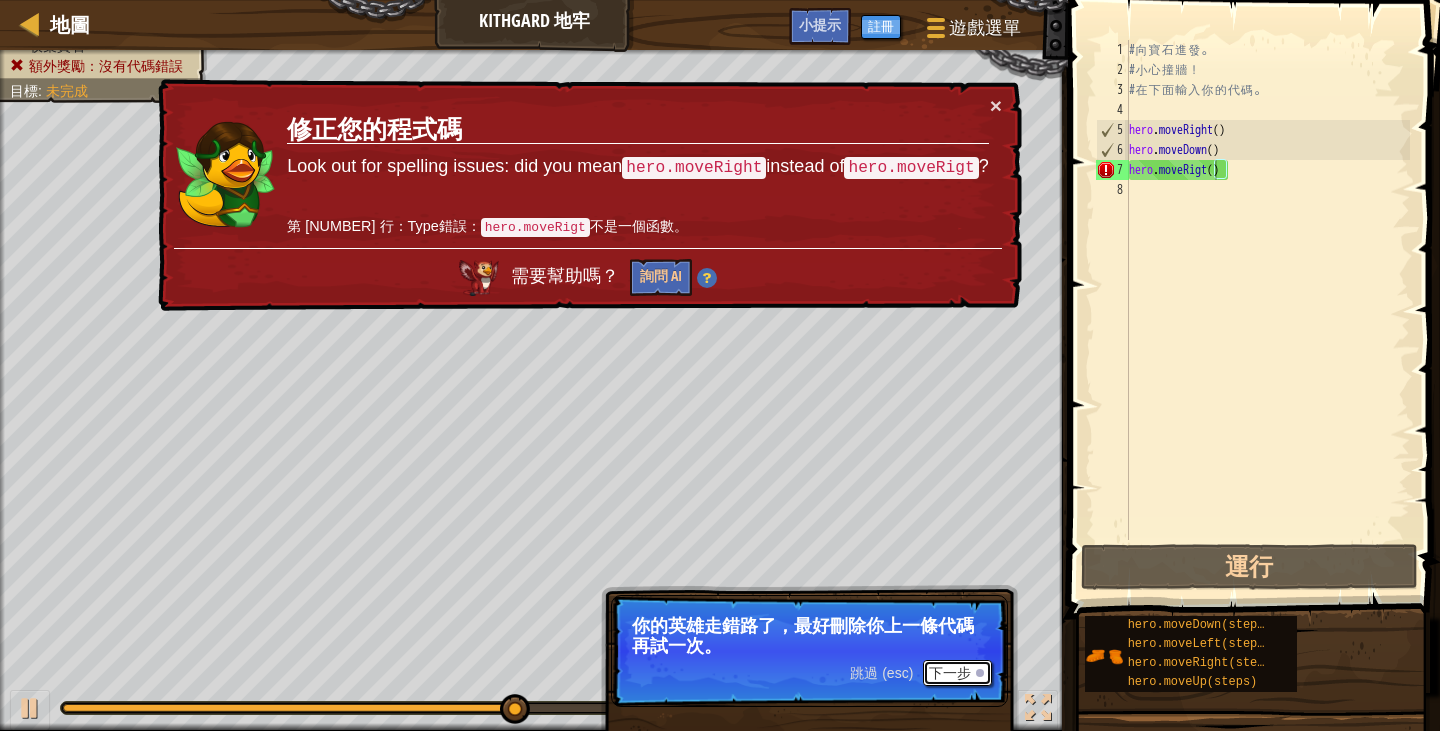 click on "下一步" at bounding box center (957, 673) 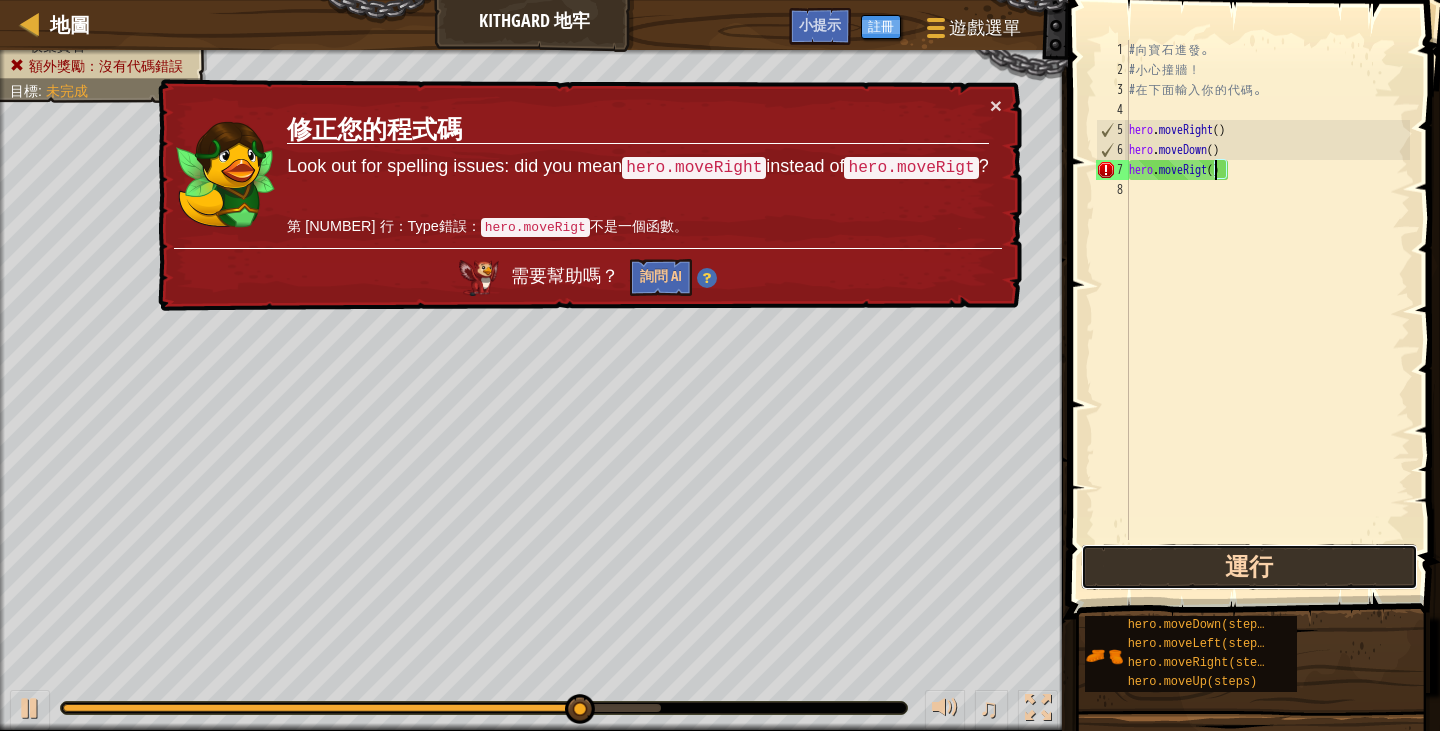 click on "運行" at bounding box center [1249, 567] 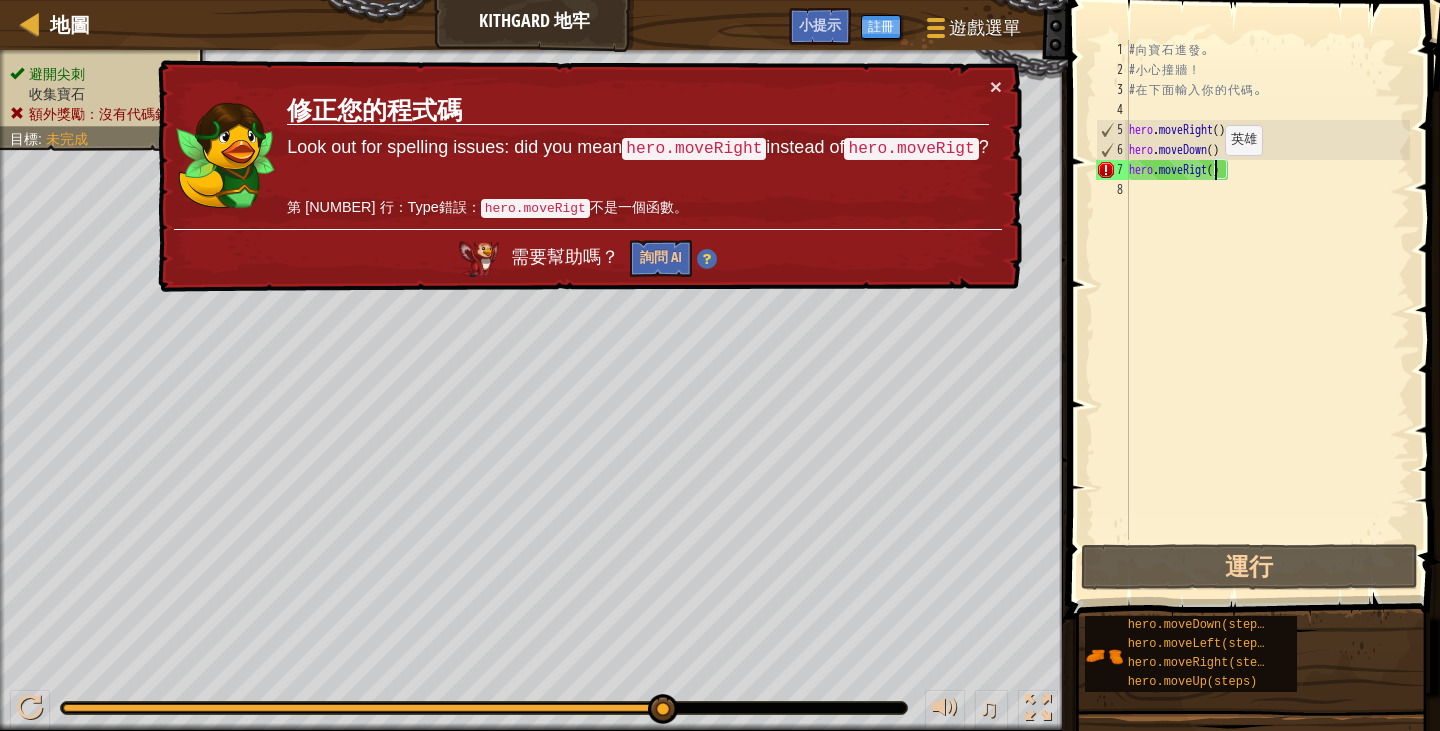 click on "#  向 寶 石 進 發 。 #  小 心 撞 牆 ！ #  在 下 面 輸 入 你 的 代 碼 。 hero . moveRight ( ) hero . moveDown ( ) hero . moveRigt ( )" at bounding box center (1267, 310) 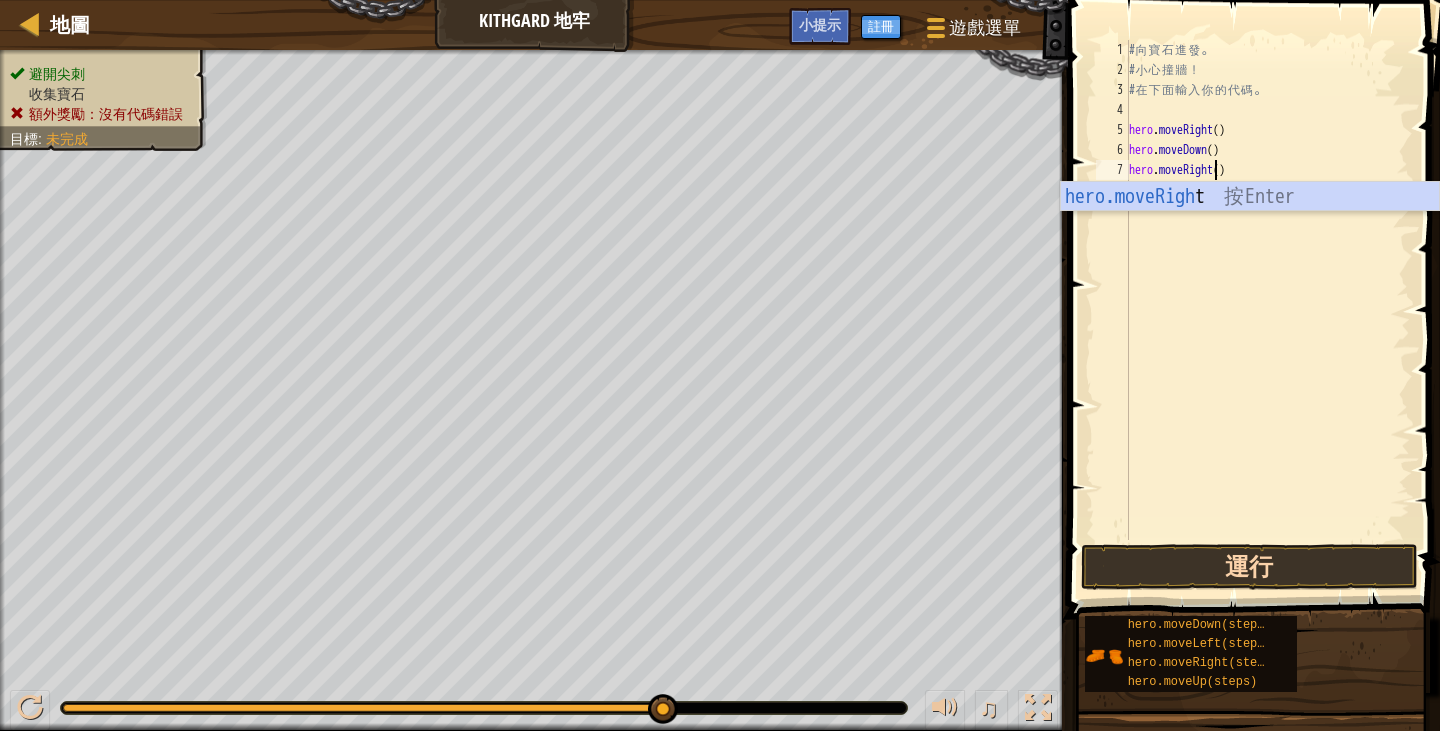 type on "hero.moveRight()" 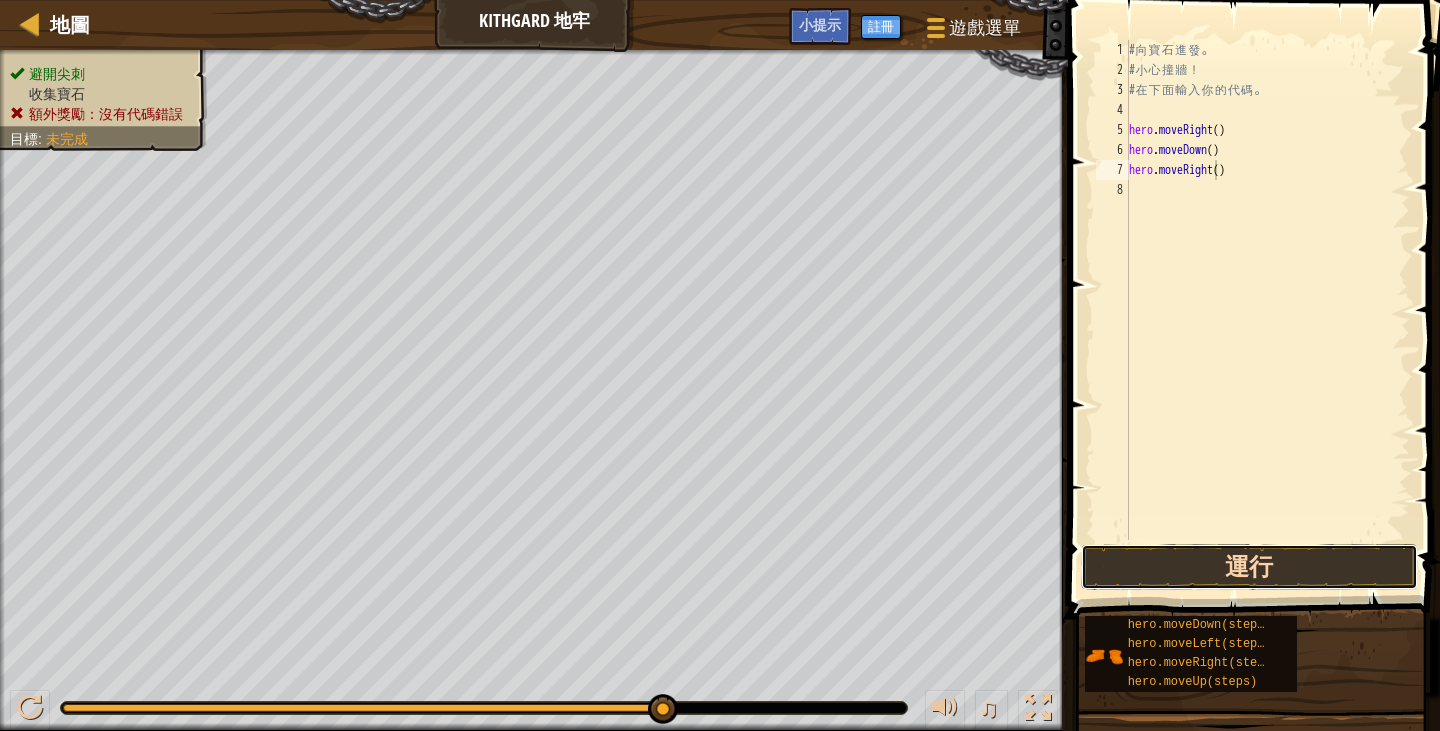 click on "運行" at bounding box center [1249, 567] 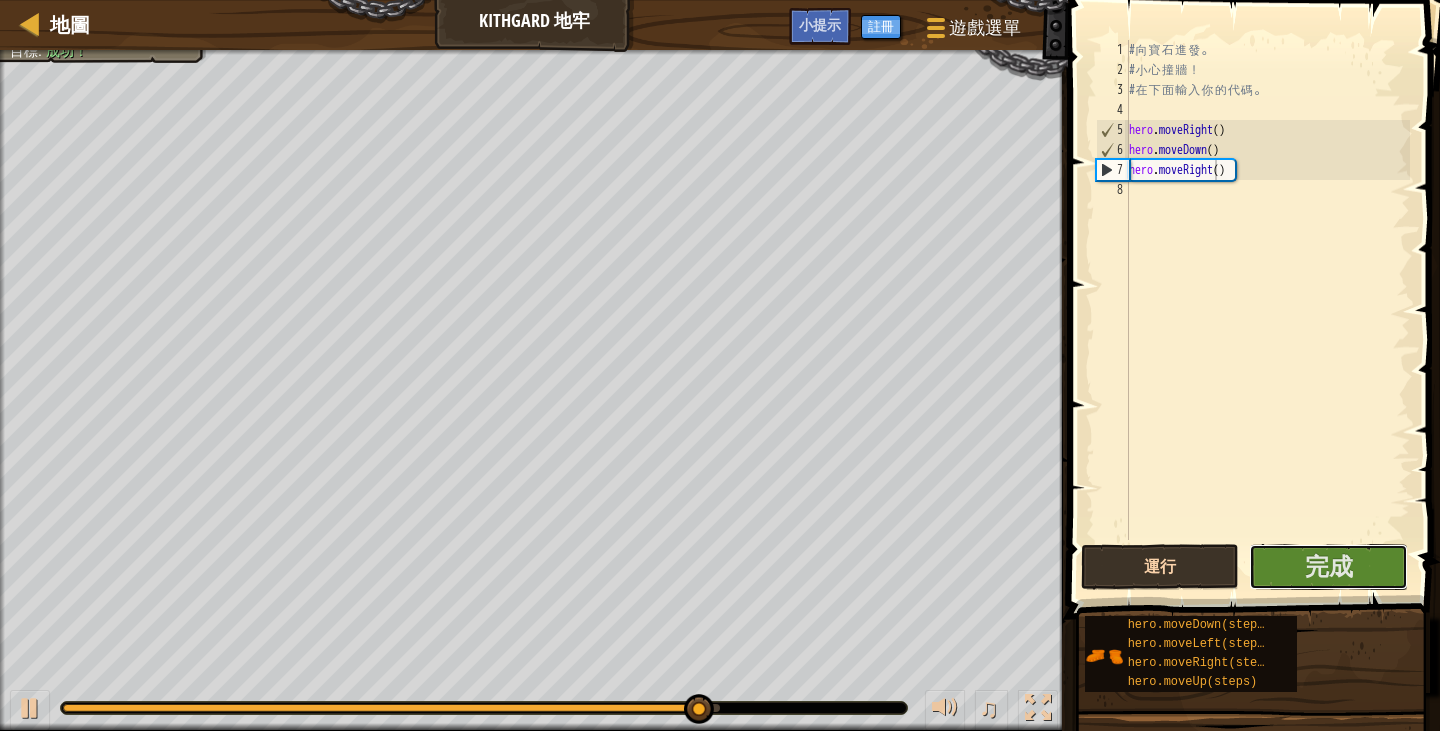 click on "完成" at bounding box center (1328, 567) 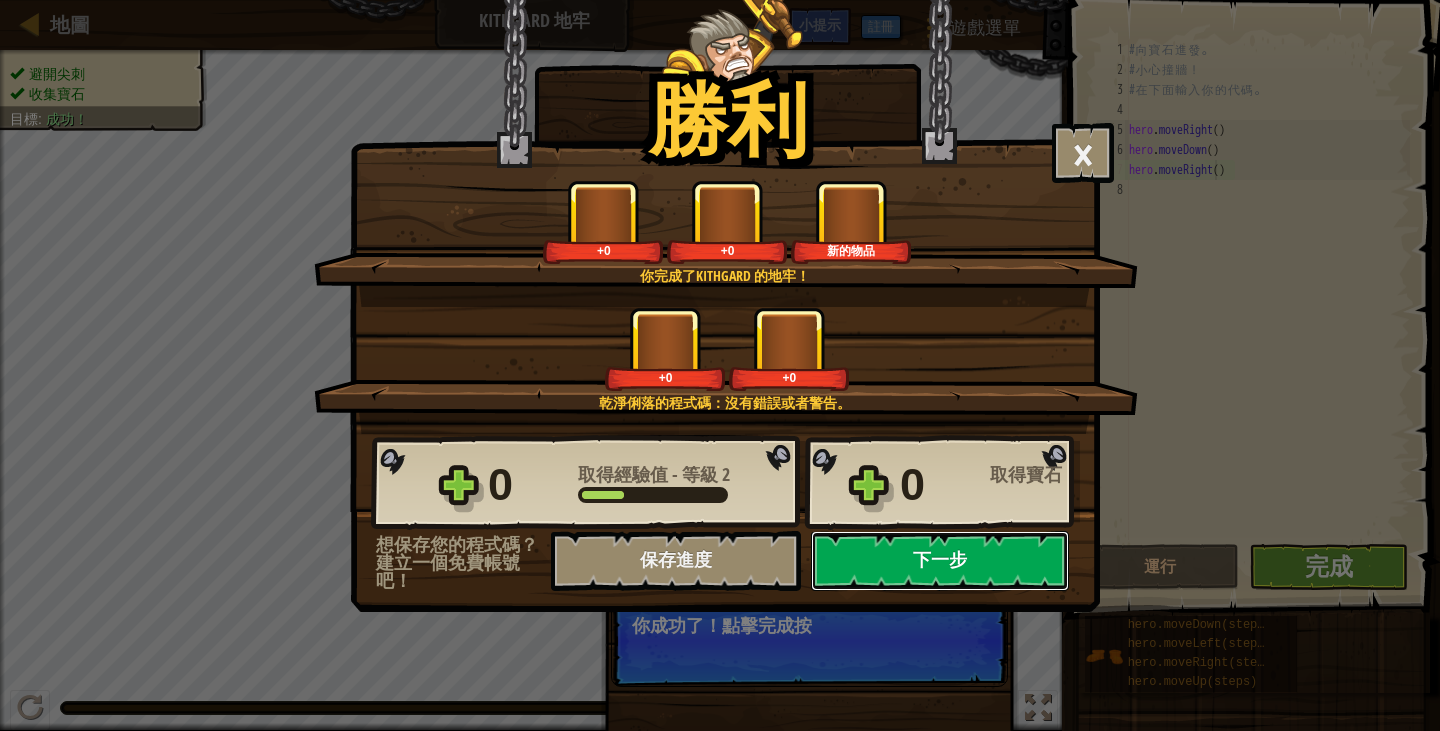 click on "下一步" at bounding box center [940, 561] 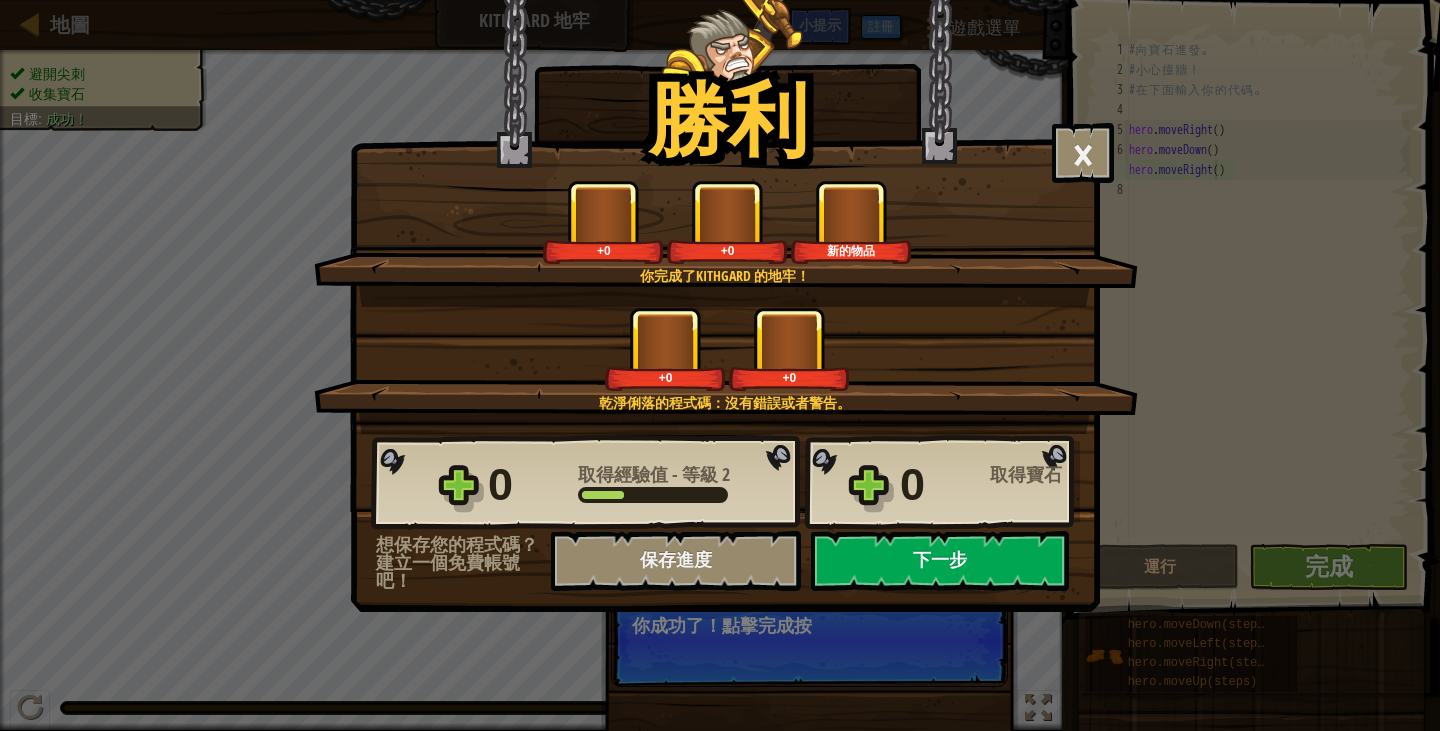 select on "zh-HANT" 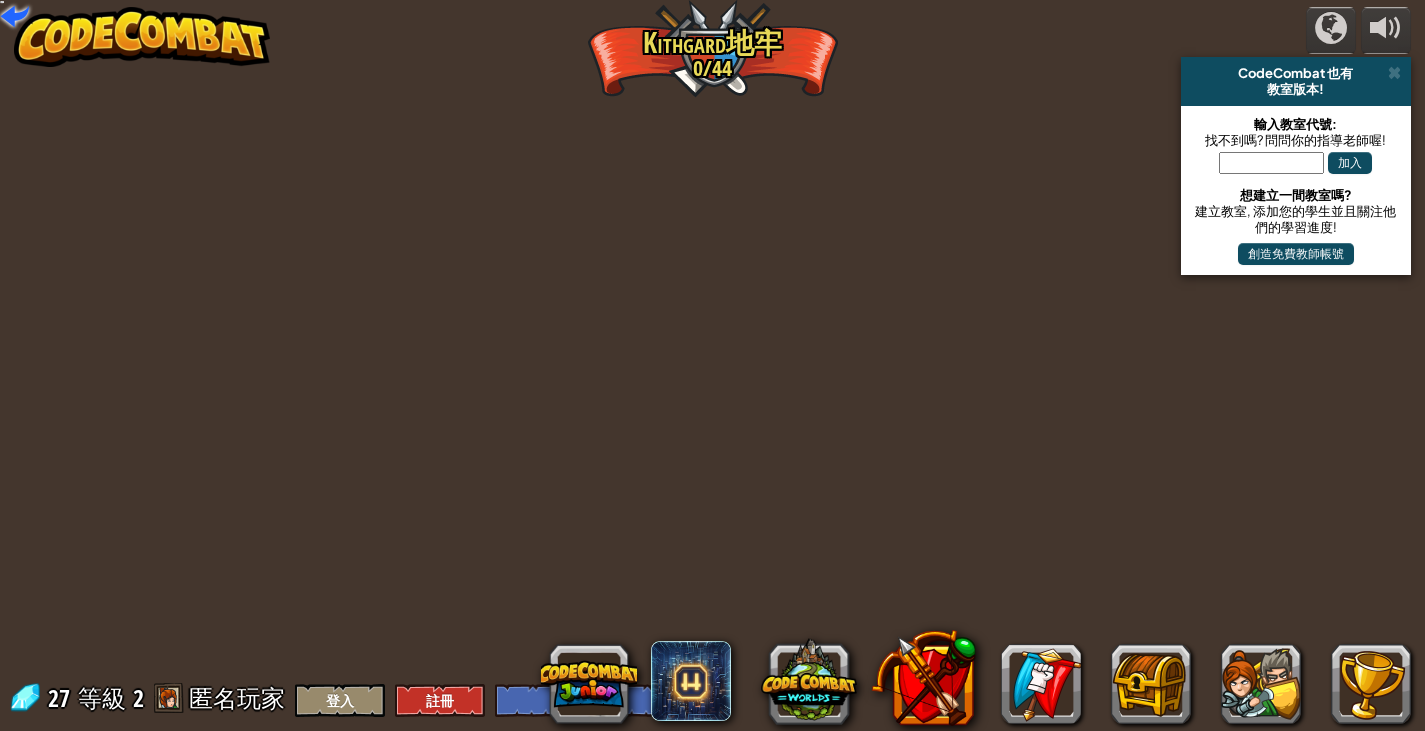 select on "zh-HANT" 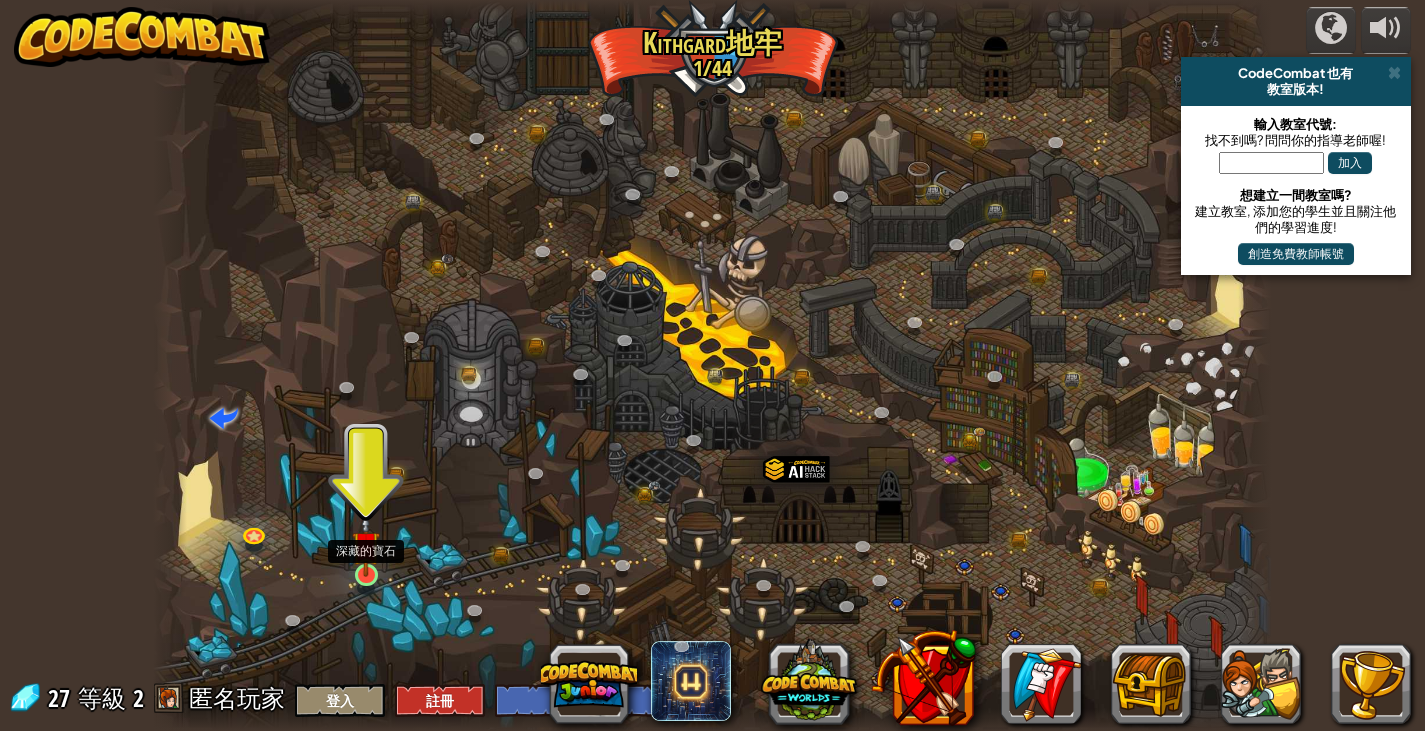 click at bounding box center (366, 545) 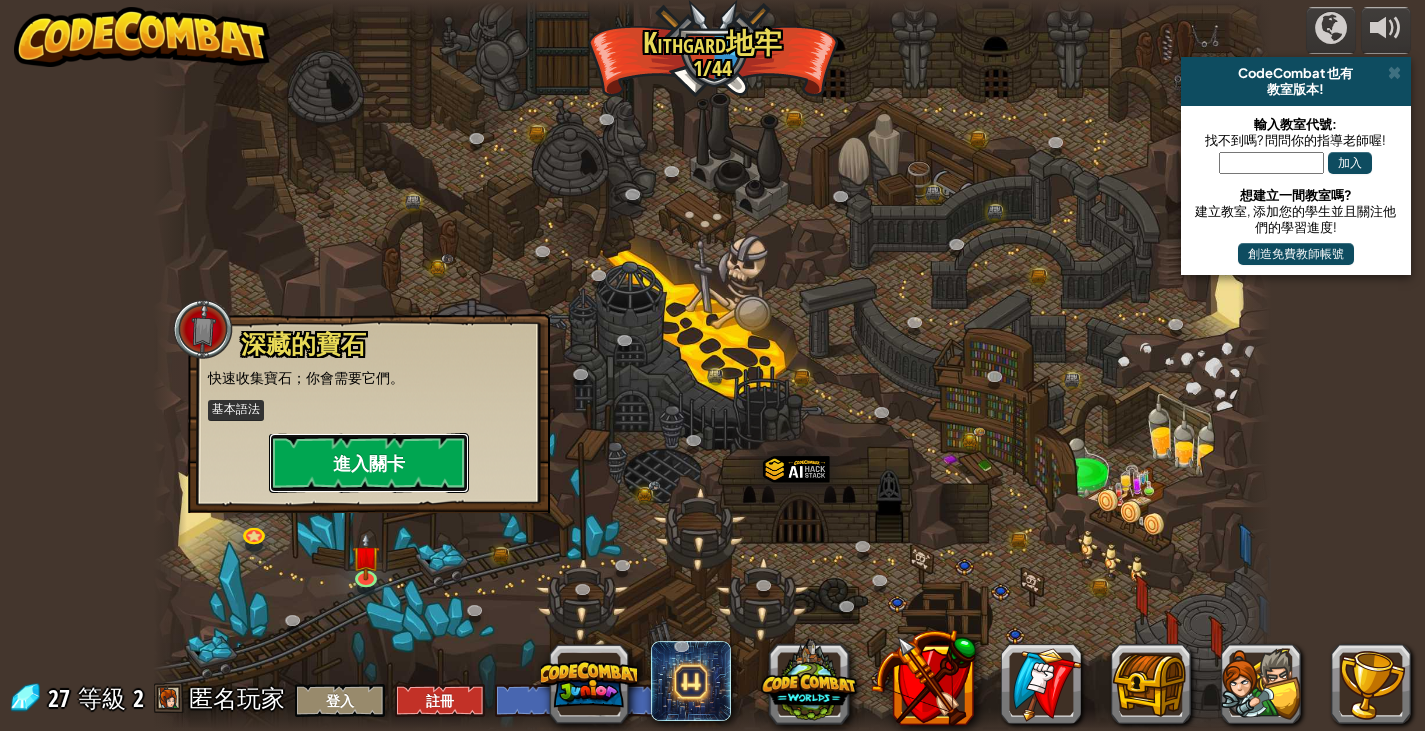 click on "進入關卡" at bounding box center (369, 463) 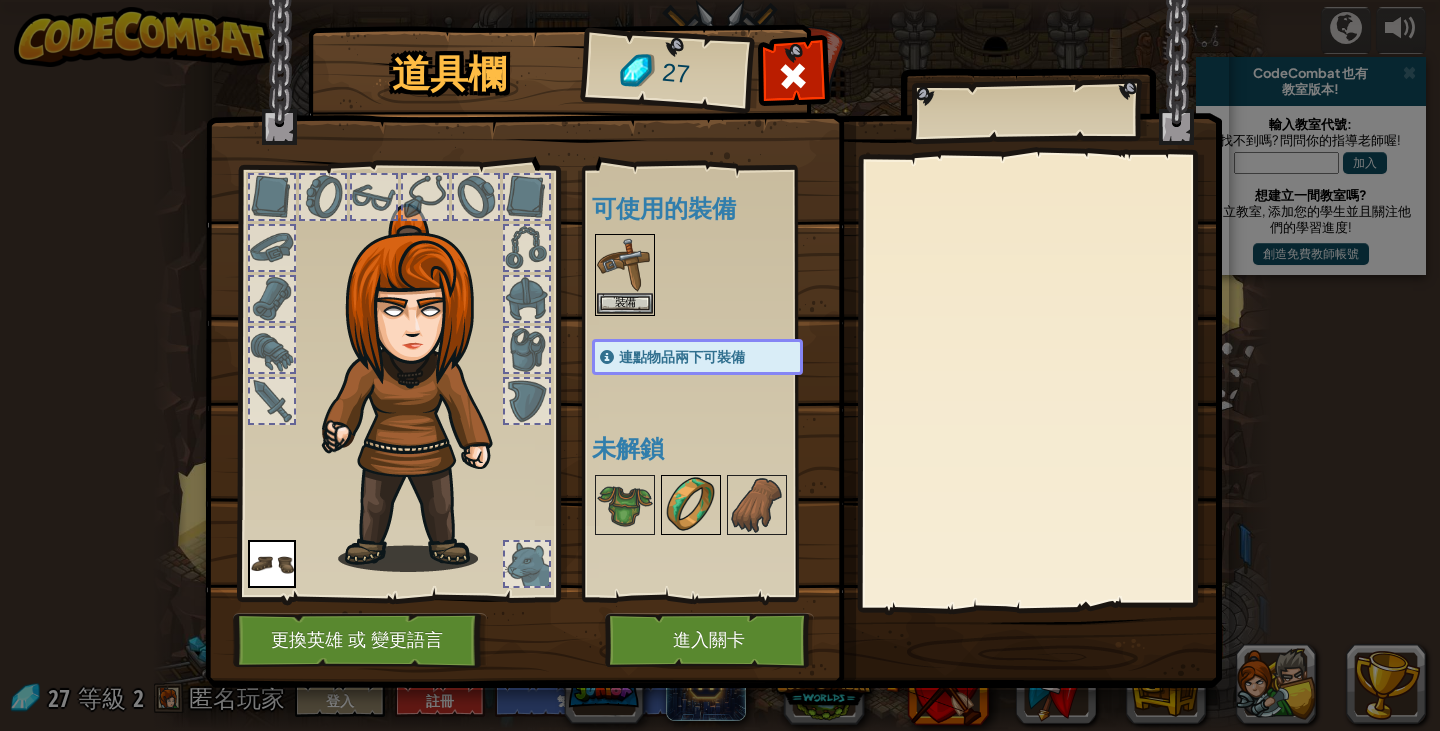 click at bounding box center [691, 505] 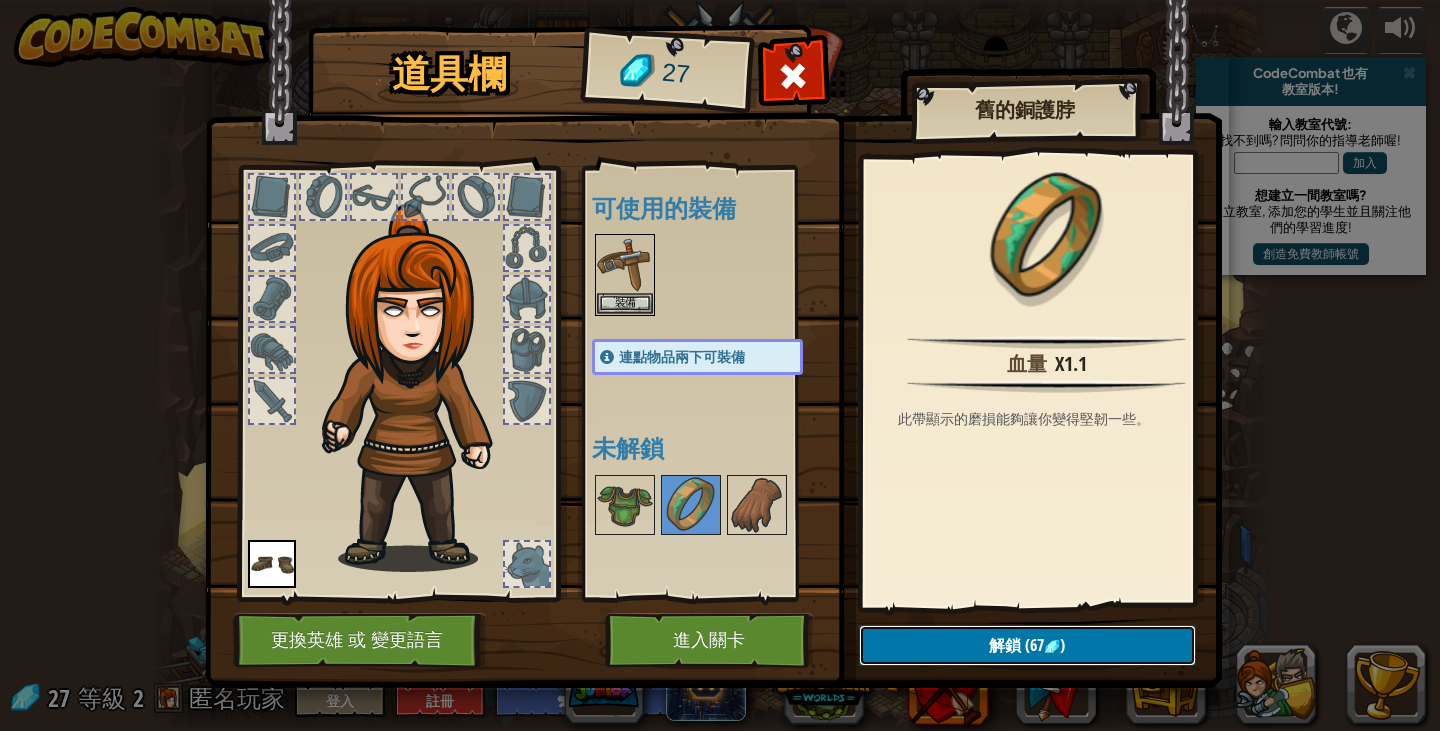 click at bounding box center (1052, 647) 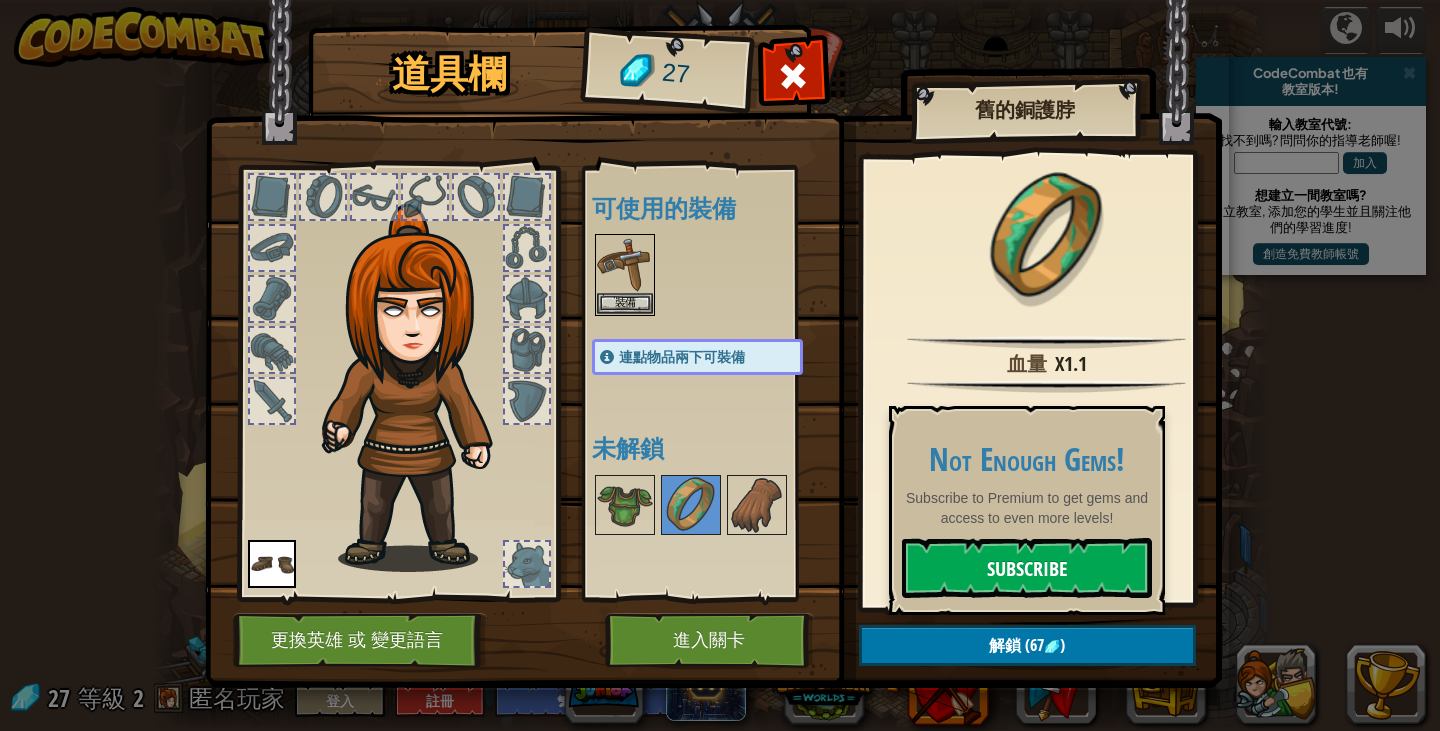 click on "Subscribe" at bounding box center (1027, 568) 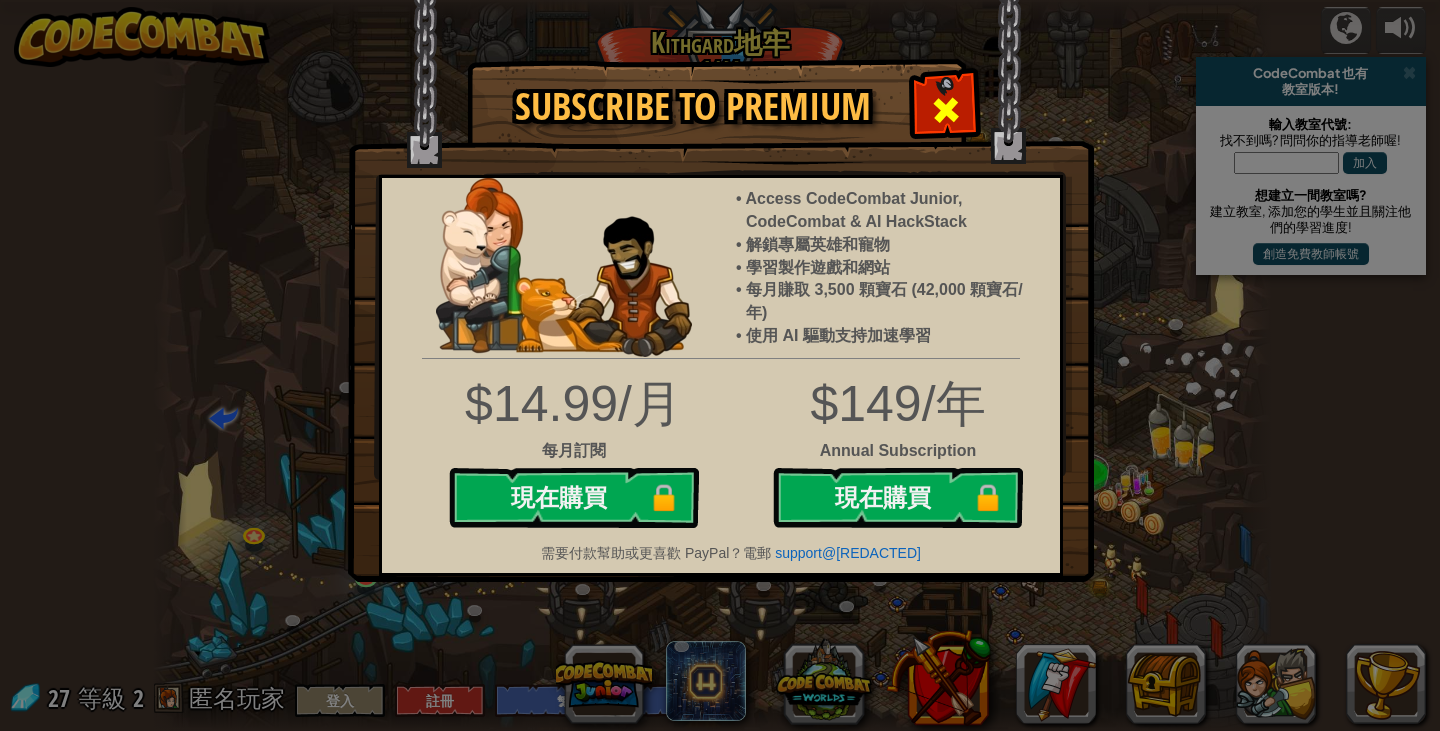 click at bounding box center [946, 110] 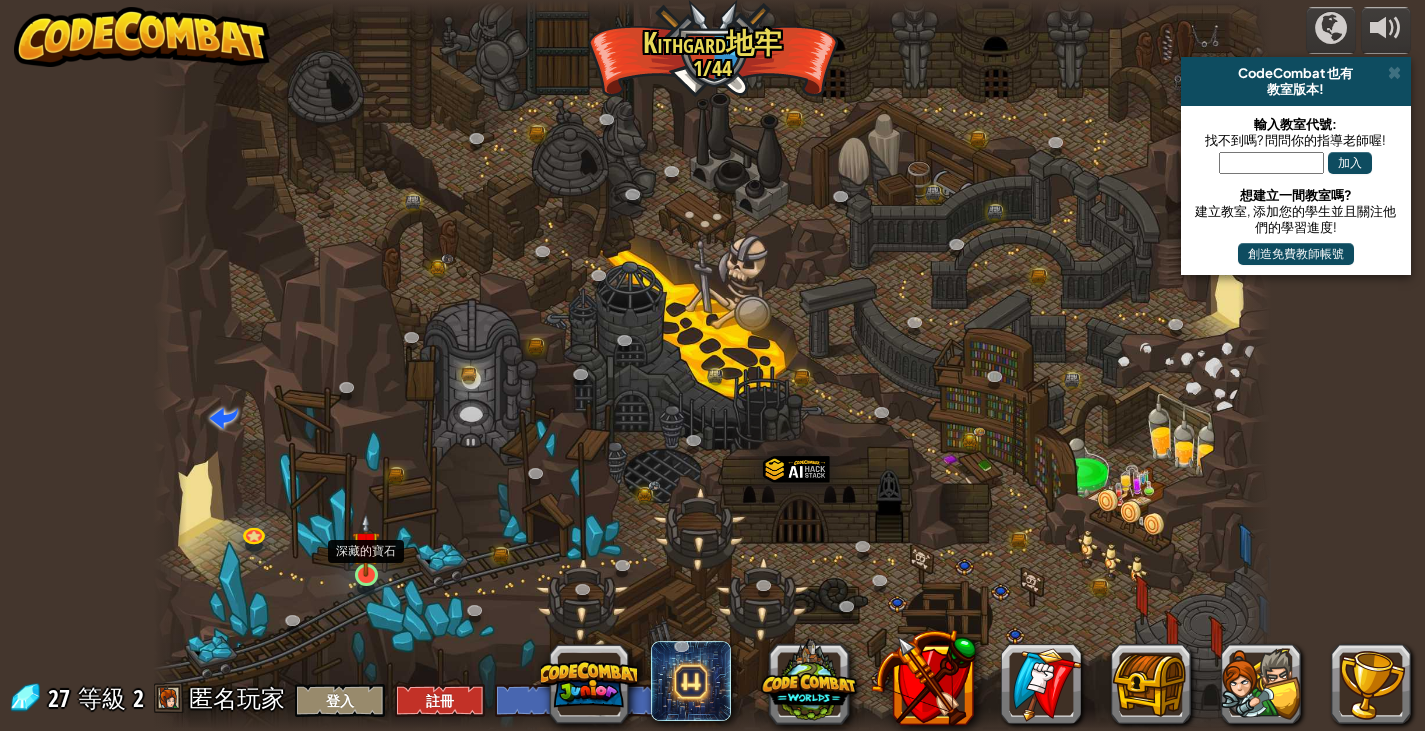 click at bounding box center [366, 545] 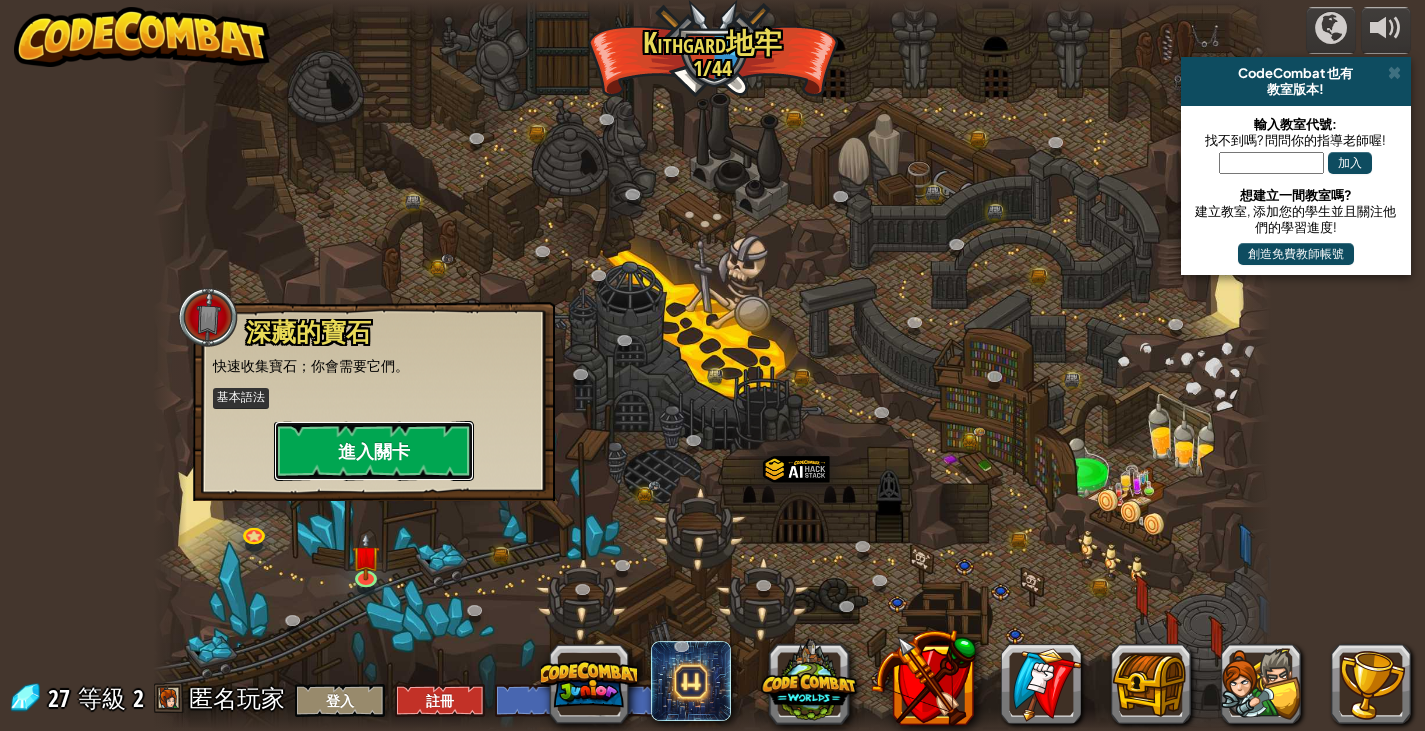 click on "進入關卡" at bounding box center [374, 451] 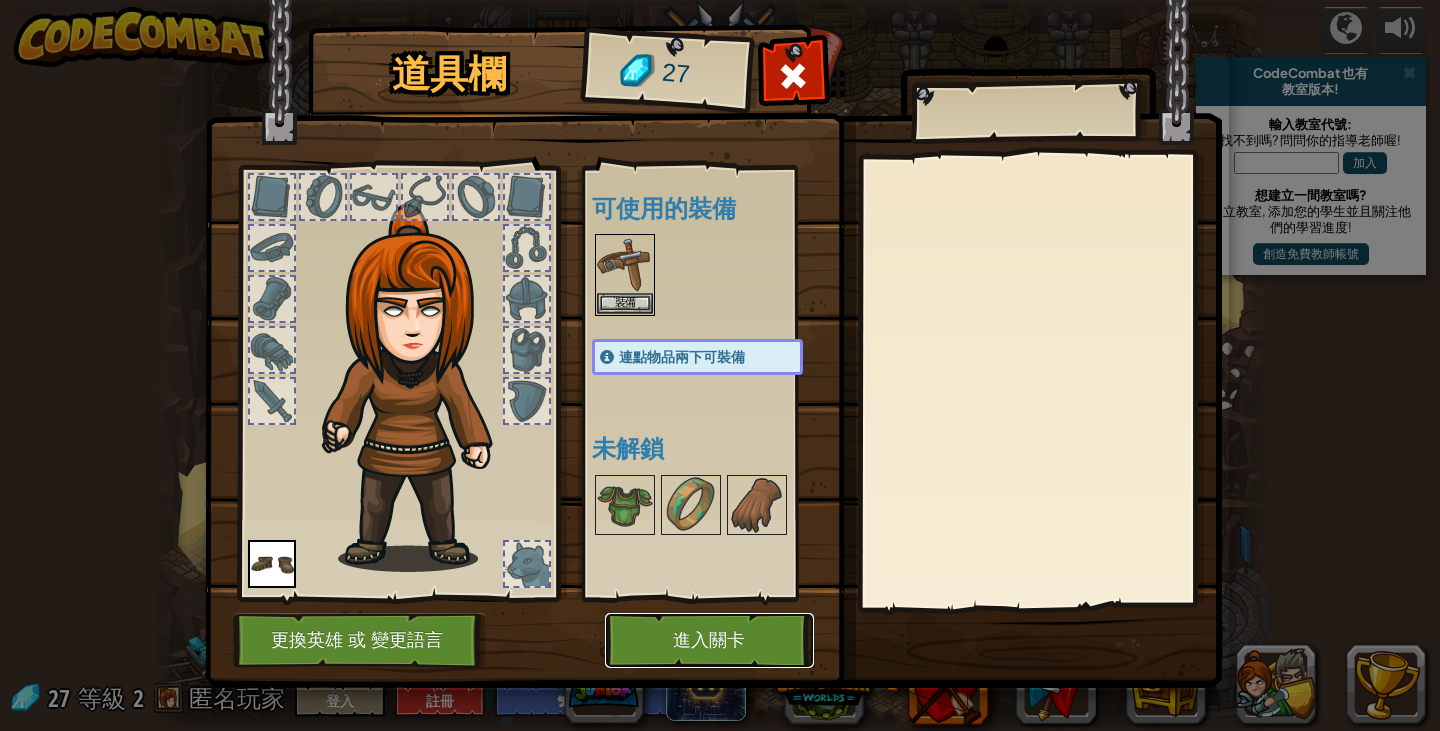 click on "進入關卡" at bounding box center [709, 640] 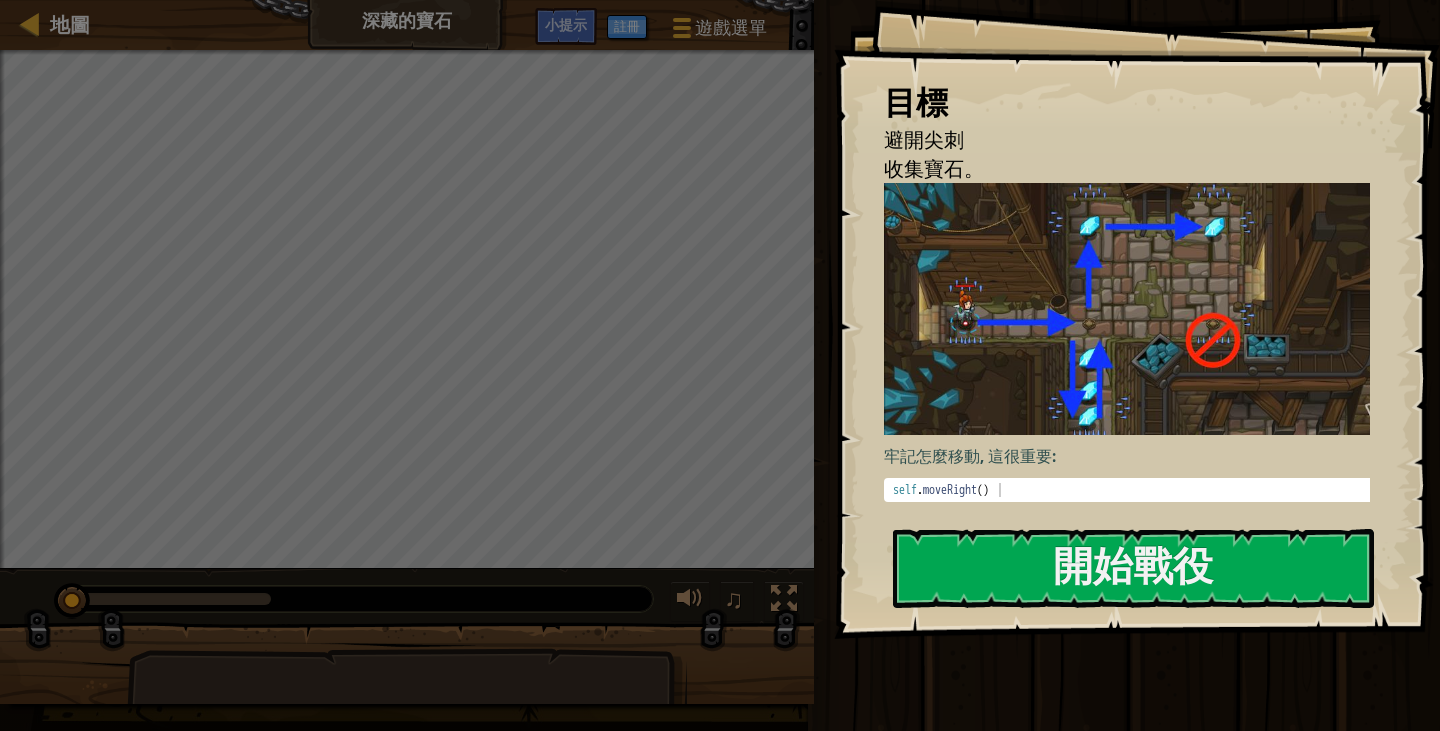 click at bounding box center [1134, 309] 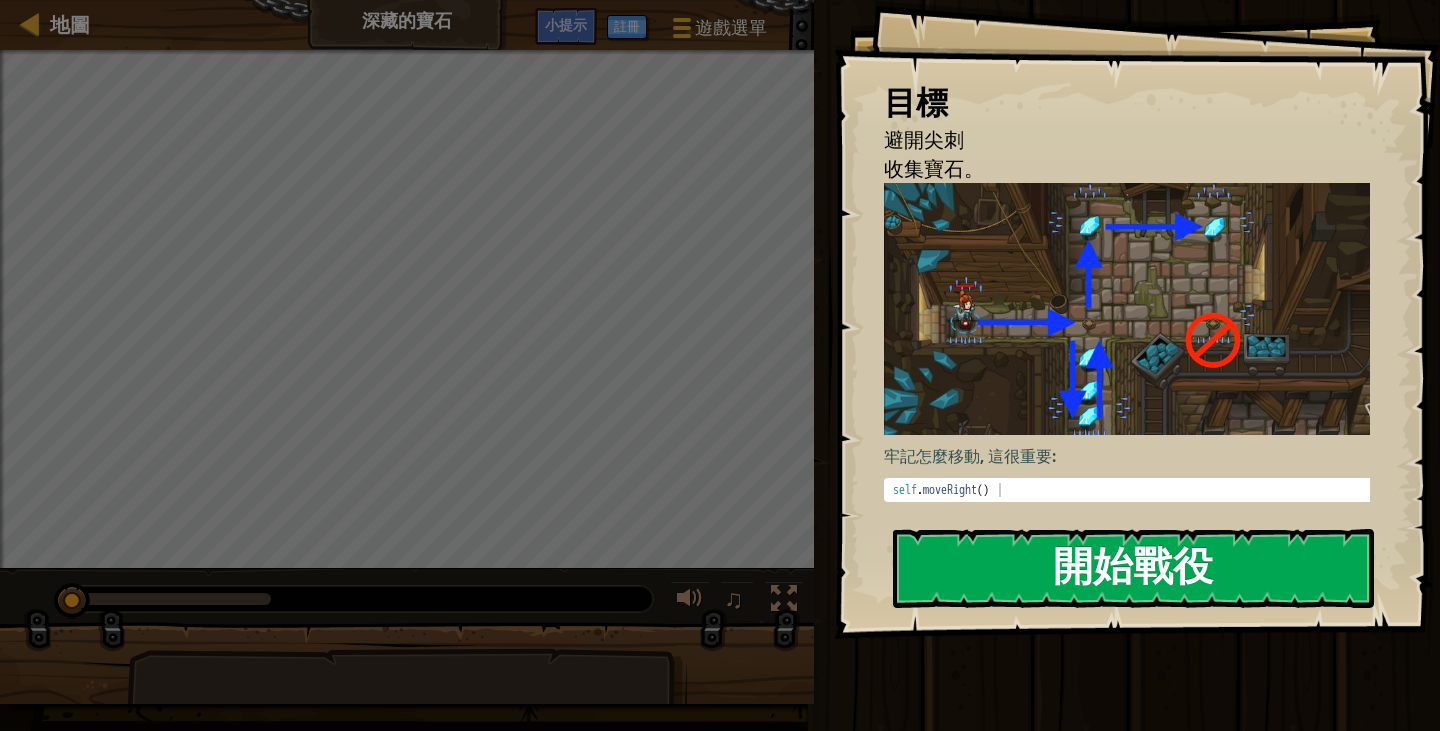 click on "開始戰役" at bounding box center [1133, 568] 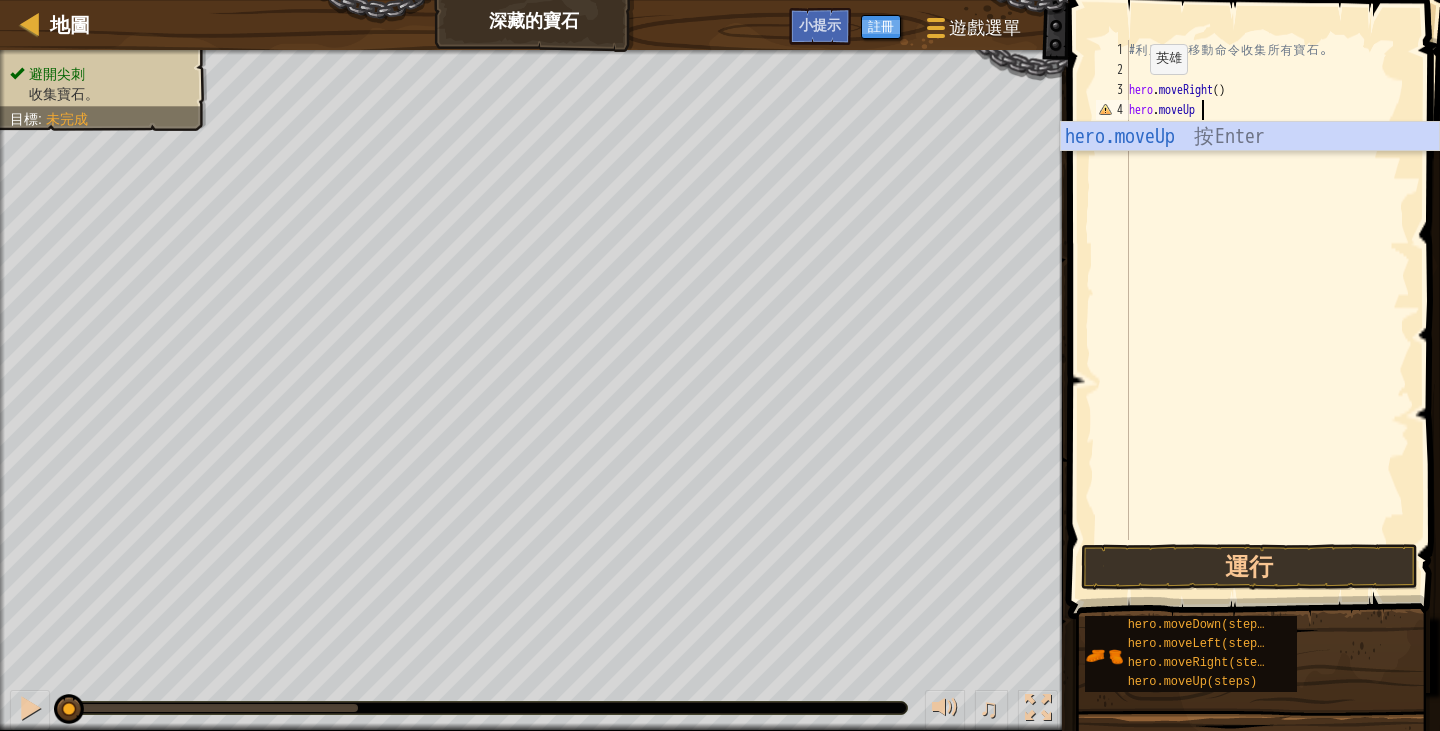 scroll, scrollTop: 9, scrollLeft: 5, axis: both 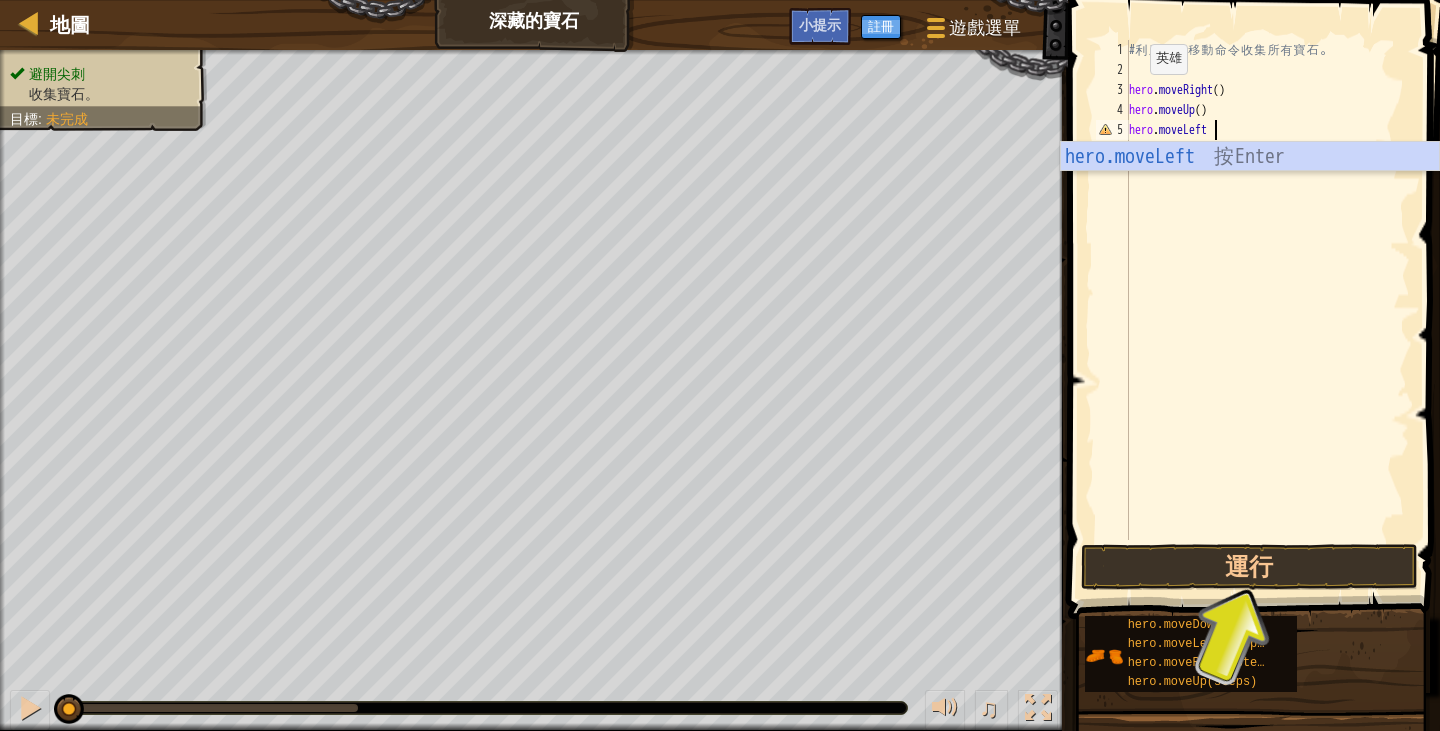 type on "hero.moveLeft()" 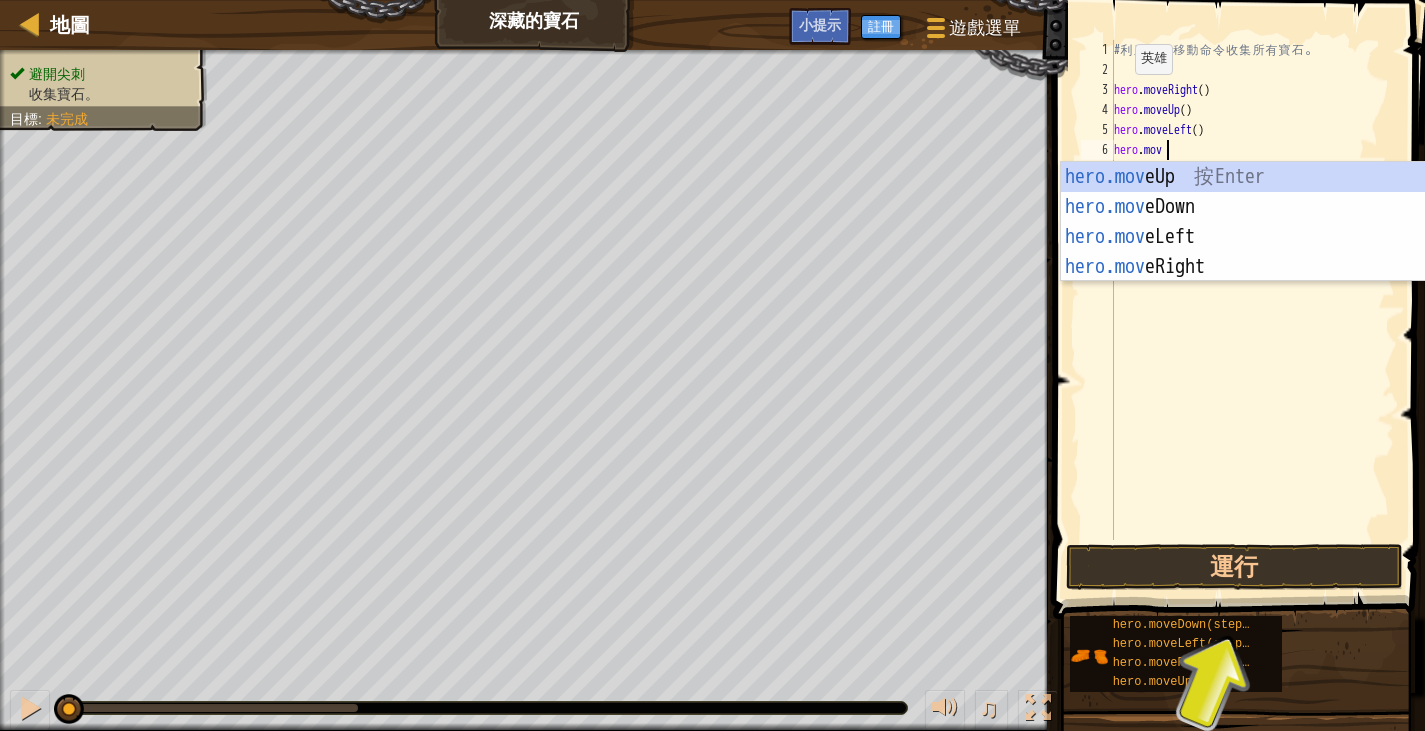 scroll, scrollTop: 9, scrollLeft: 3, axis: both 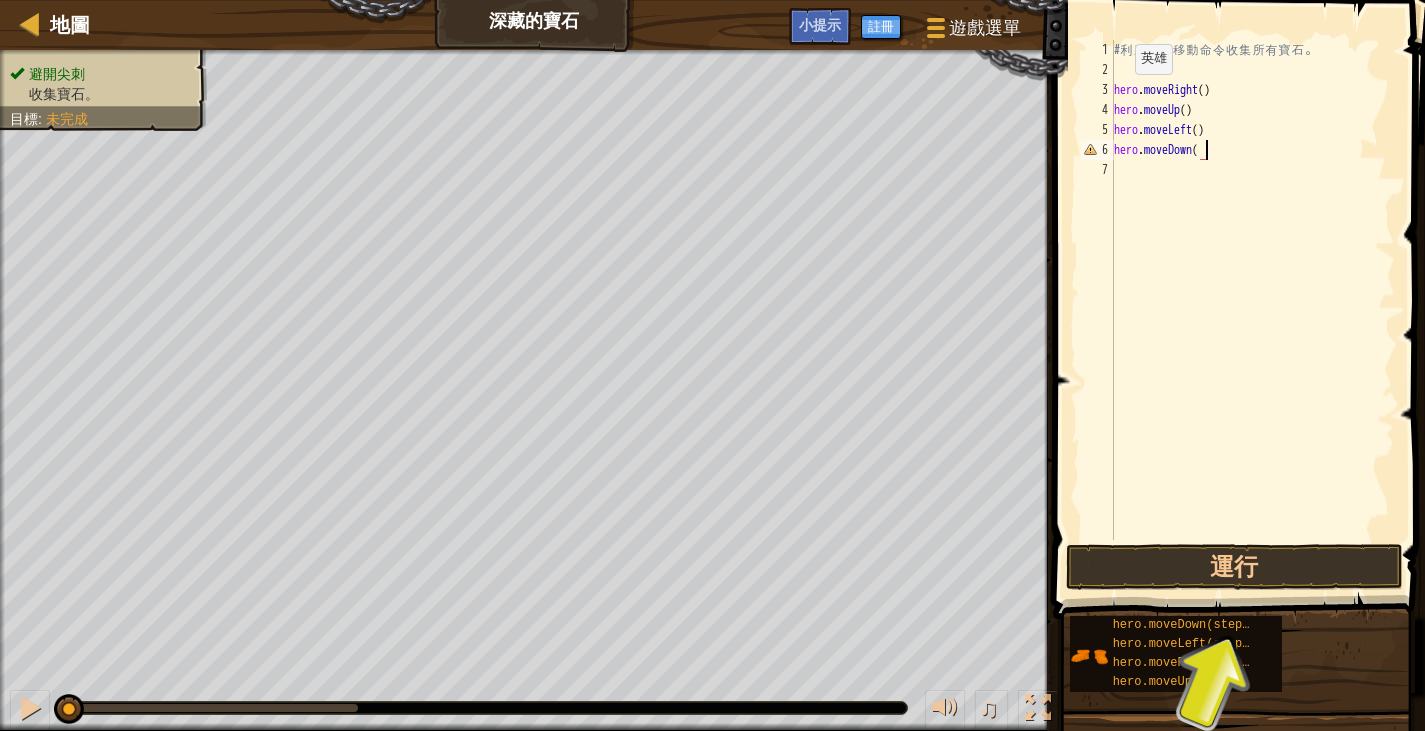 type on "hero.moveDown()" 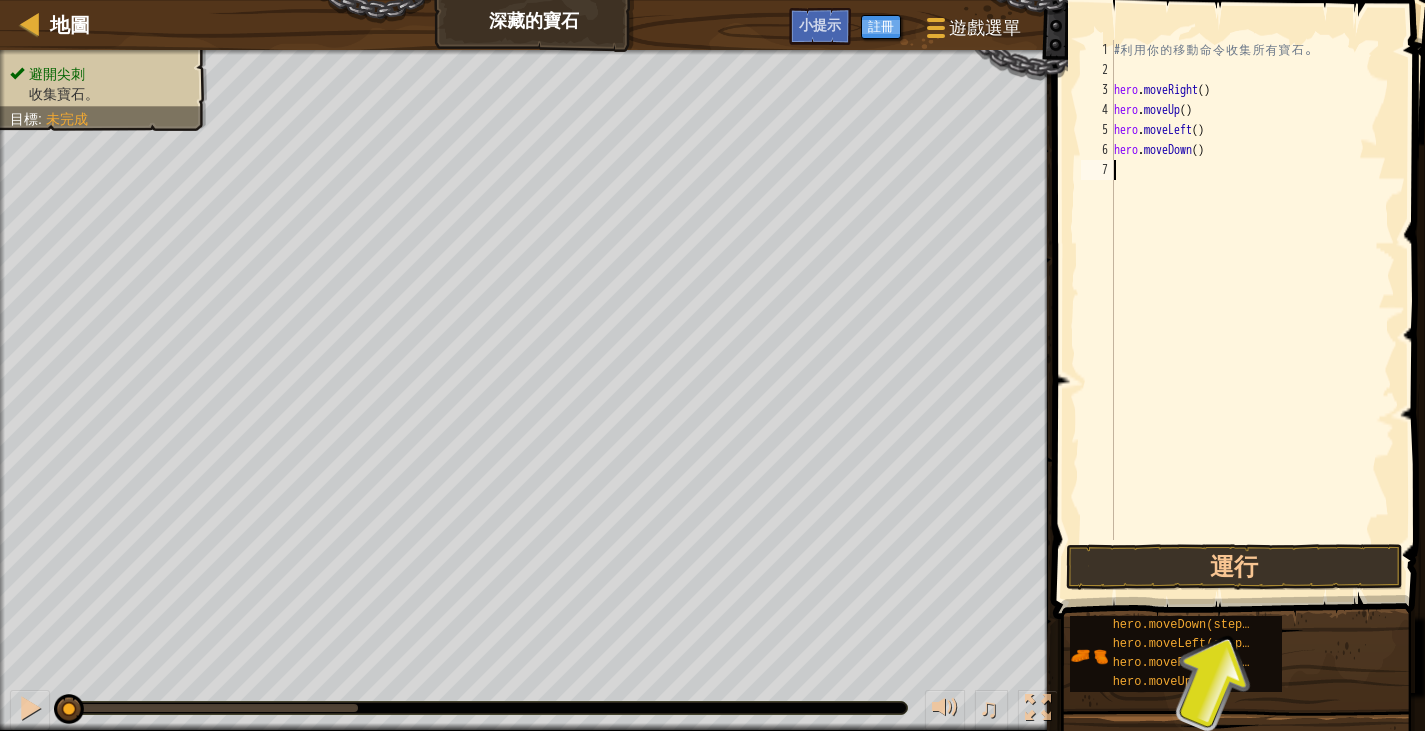 drag, startPoint x: 1225, startPoint y: 168, endPoint x: 1137, endPoint y: 169, distance: 88.005684 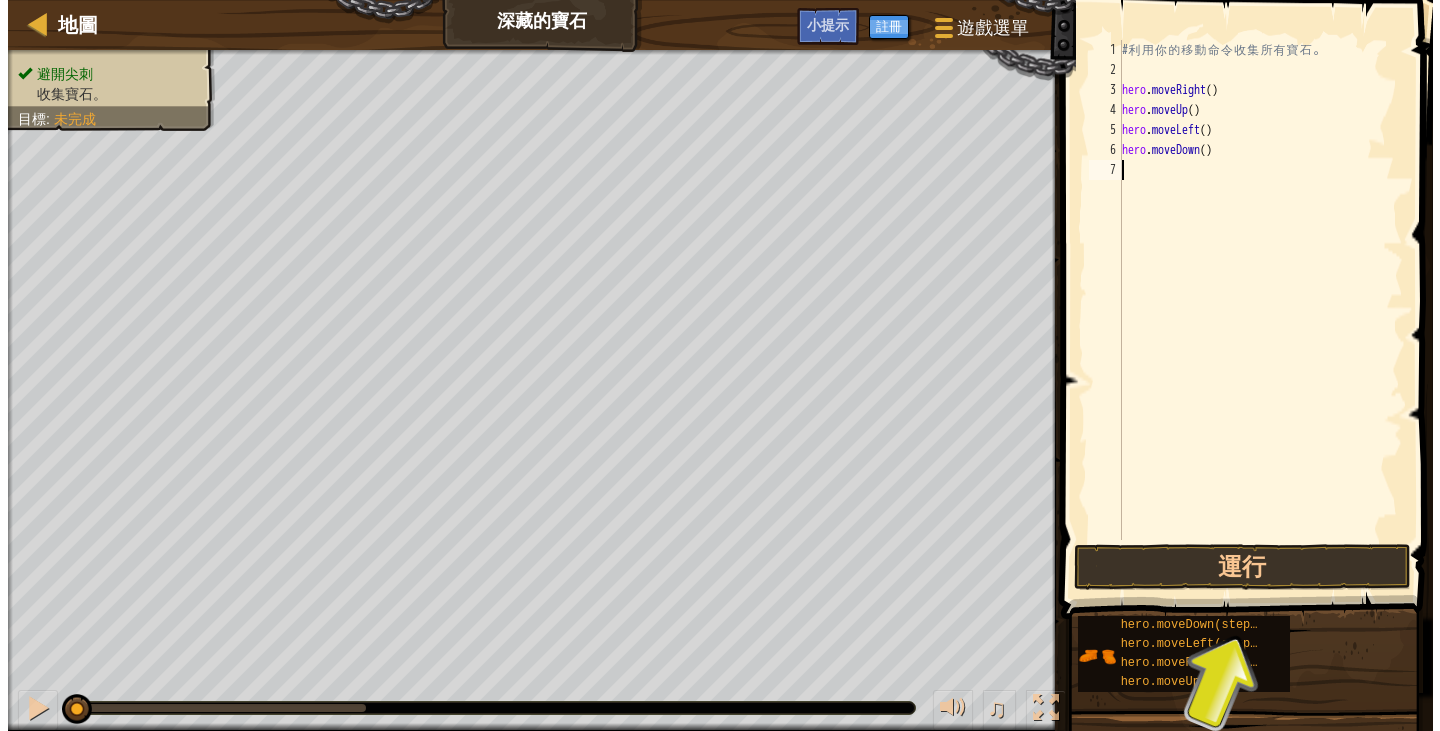 scroll, scrollTop: 9, scrollLeft: 0, axis: vertical 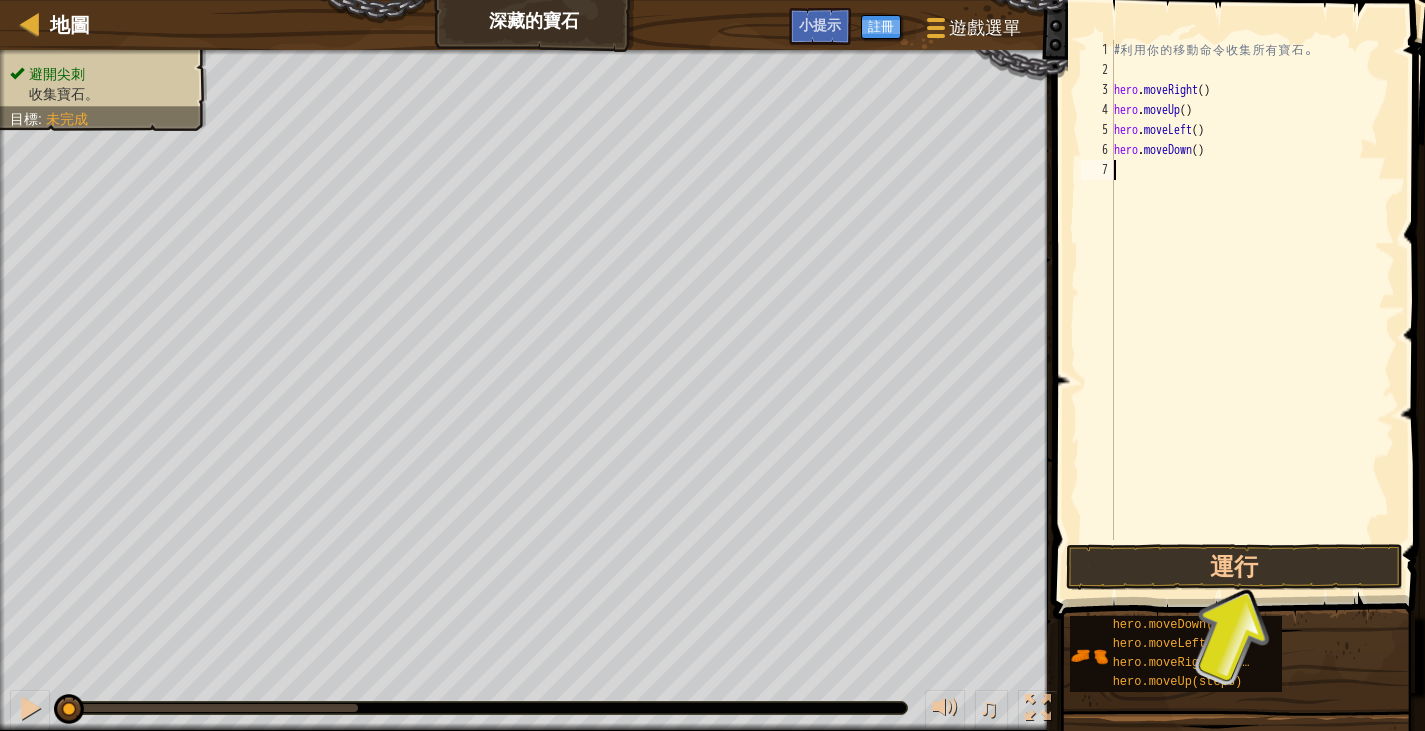 click on "#  利 用 你 的 移 動 命 令 收 集 所 有 寶 石 。 hero . moveRight ( ) hero . moveUp ( ) hero . moveLeft ( ) hero . moveDown ( )" at bounding box center [1252, 310] 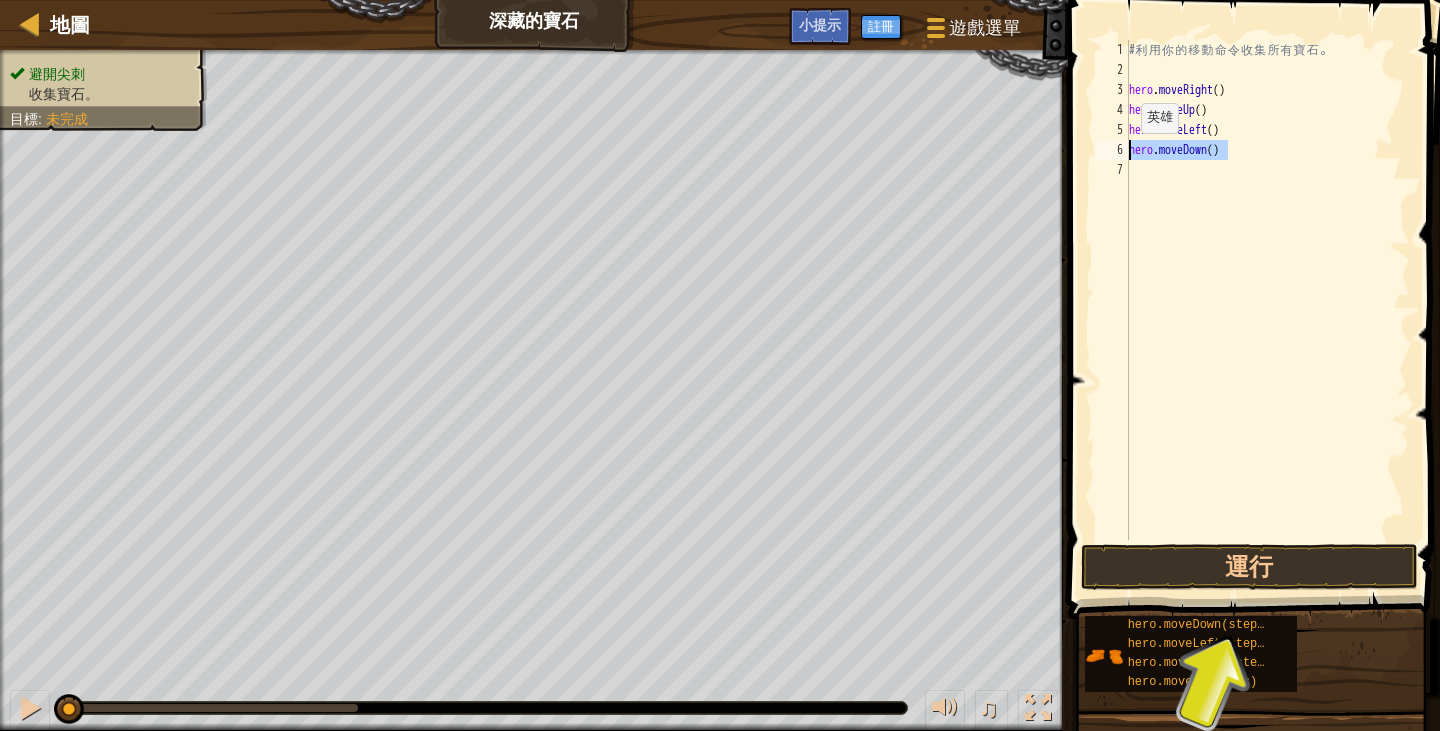 drag, startPoint x: 1224, startPoint y: 158, endPoint x: 1105, endPoint y: 153, distance: 119.104996 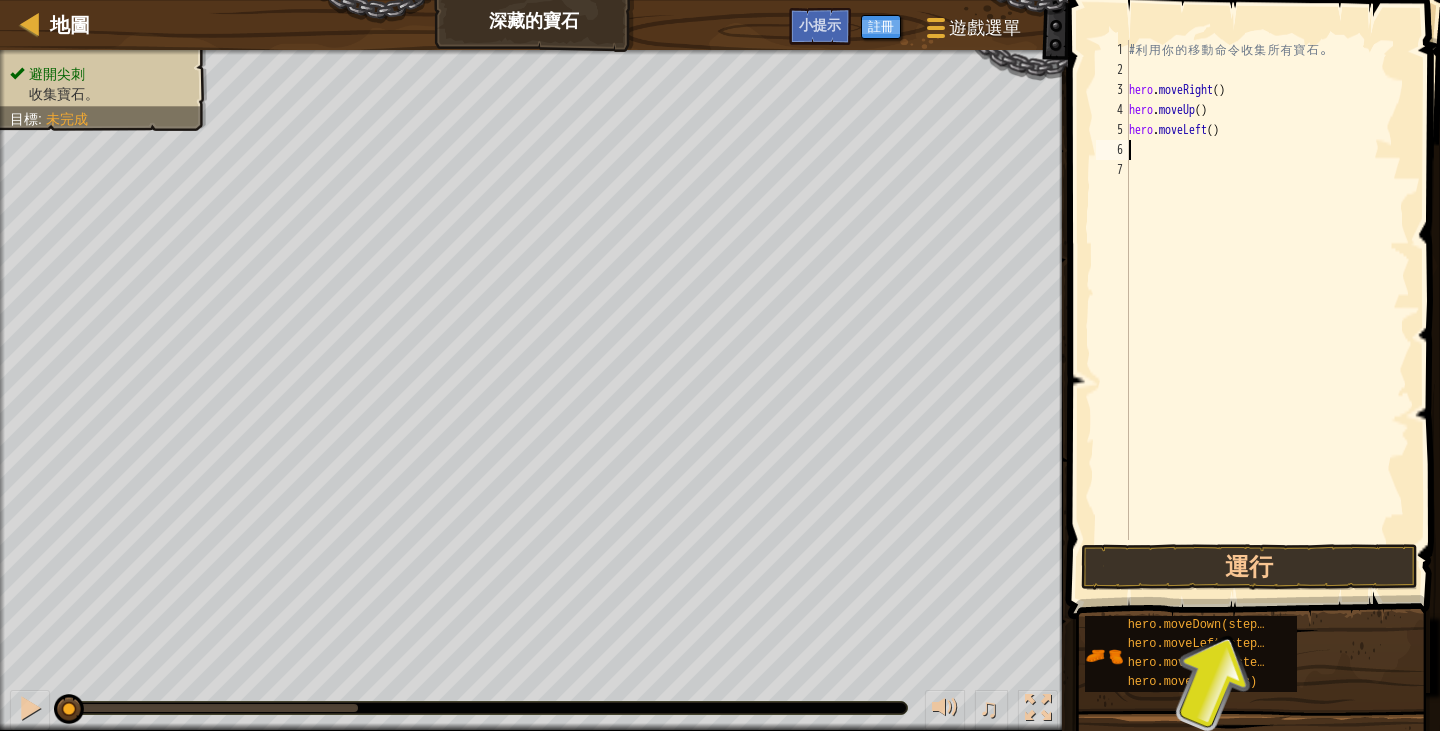 click on "#  利 用 你 的 移 動 命 令 收 集 所 有 寶 石 。 hero . moveRight ( ) hero . moveUp ( ) hero . moveLeft ( )" at bounding box center (1267, 310) 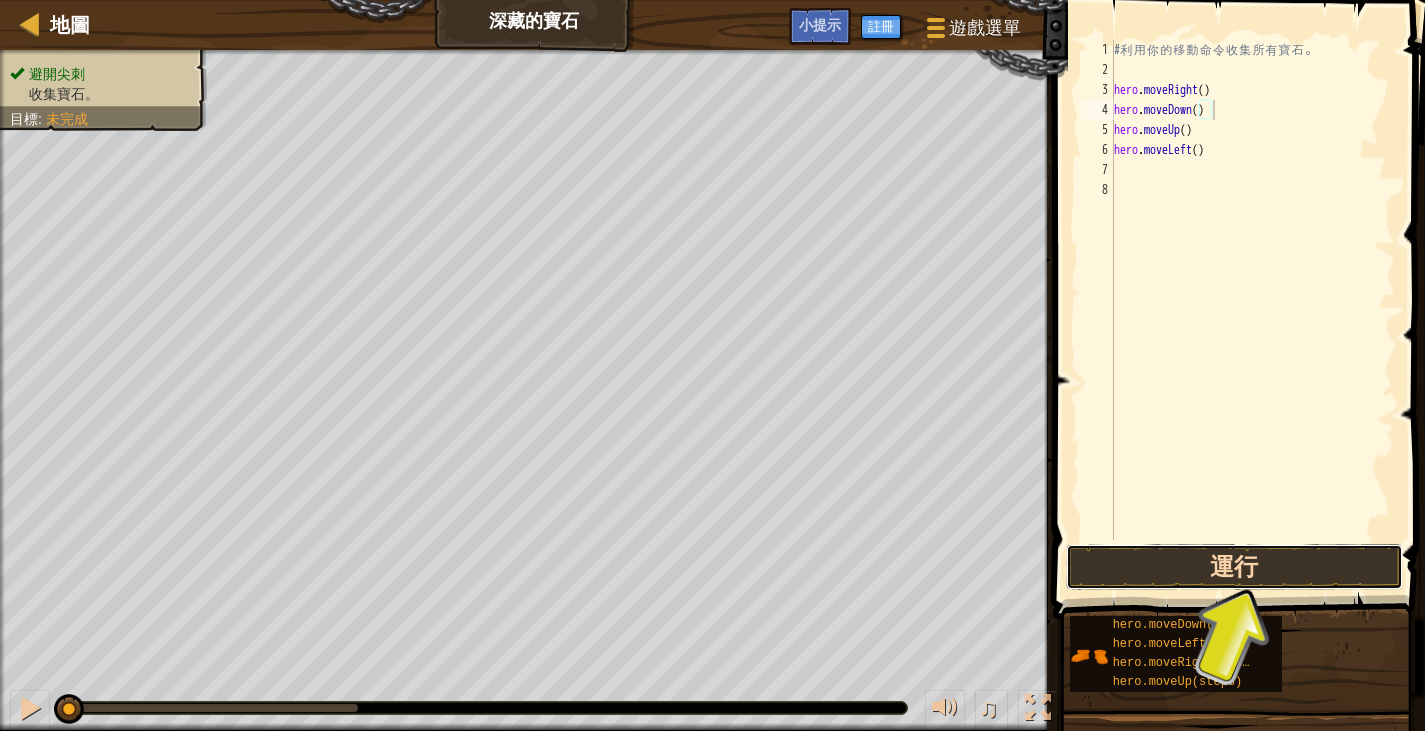 click on "運行" at bounding box center (1234, 567) 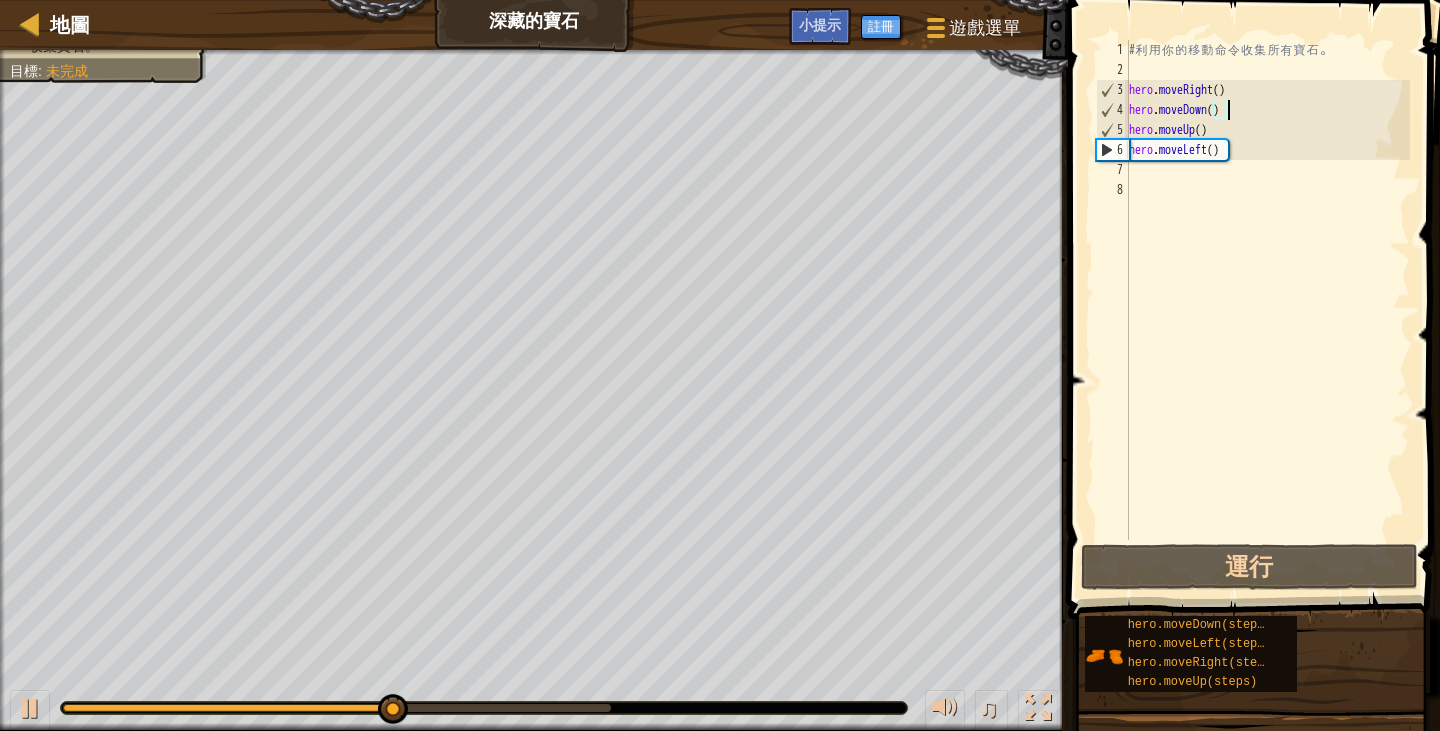 click on "#  利 用 你 的 移 動 命 令 收 集 所 有 寶 石 。 hero . moveRight ( ) hero . moveDown ( ) hero . moveUp ( ) hero . moveLeft ( )" at bounding box center [1267, 310] 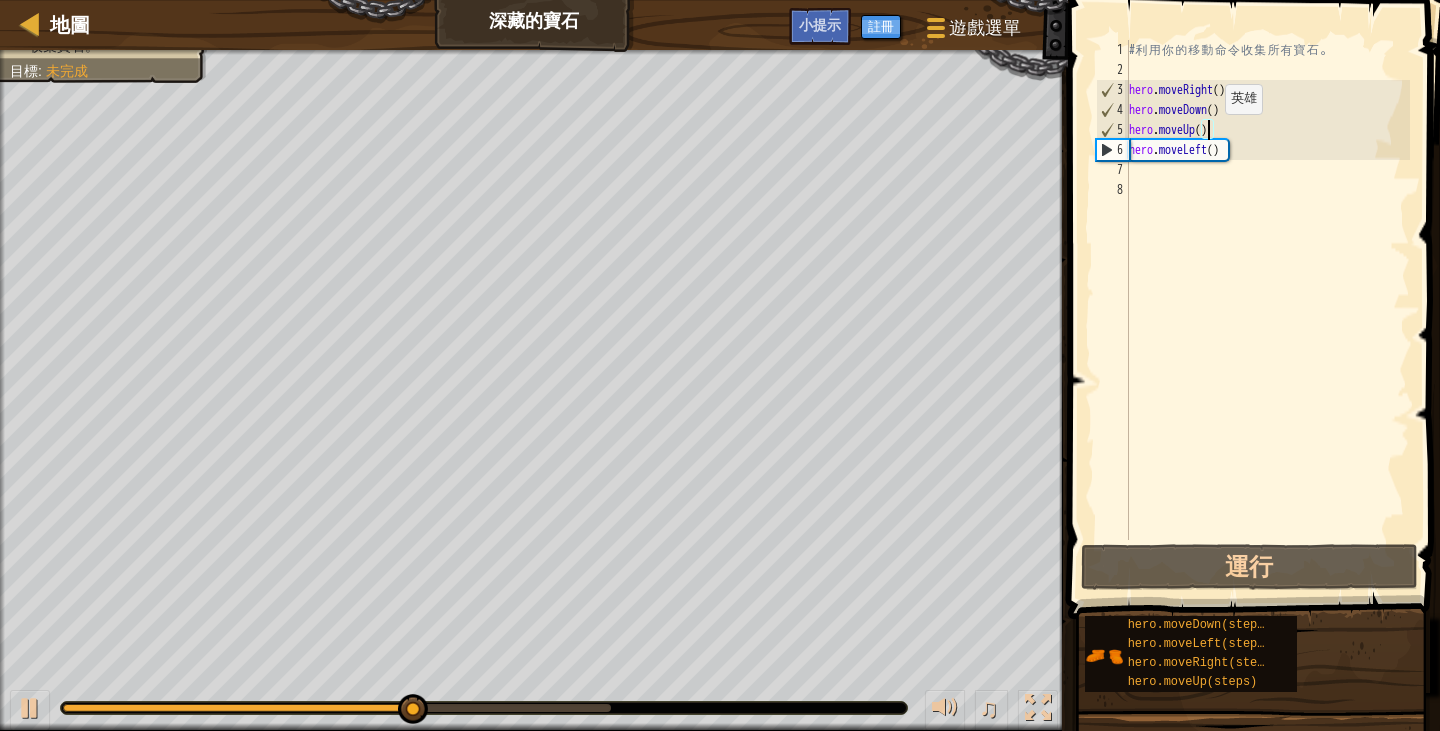 click on "#  利 用 你 的 移 動 命 令 收 集 所 有 寶 石 。 hero . moveRight ( ) hero . moveDown ( ) hero . moveUp ( ) hero . moveLeft ( )" at bounding box center (1267, 310) 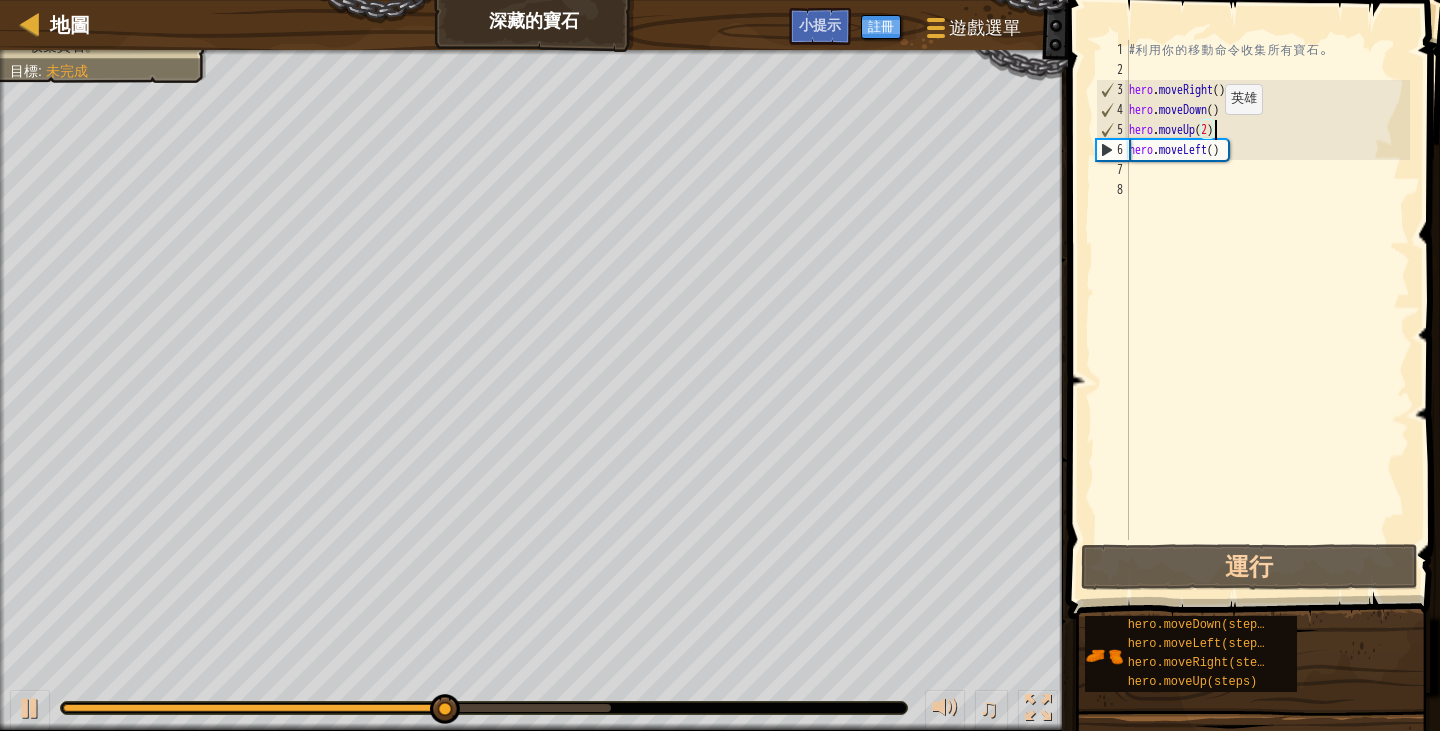 scroll, scrollTop: 9, scrollLeft: 6, axis: both 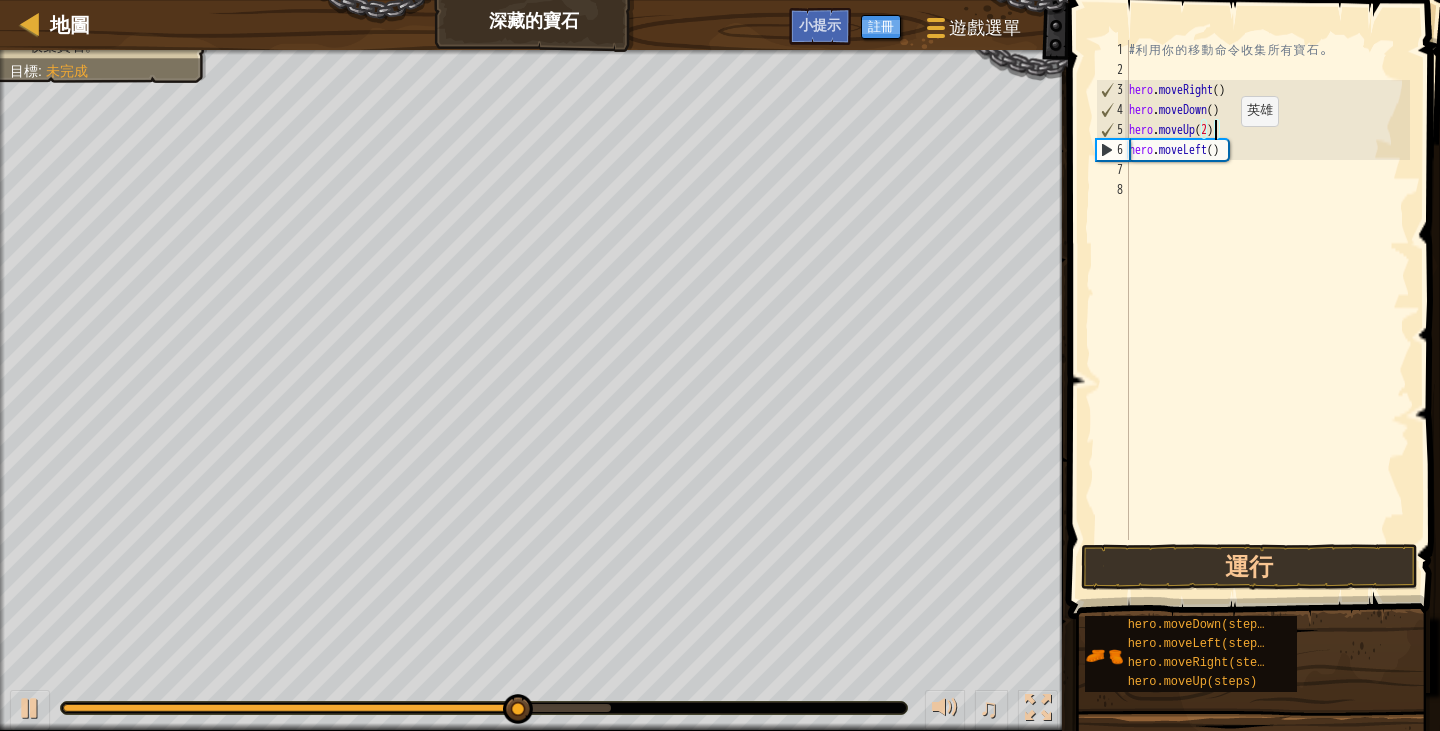 click on "#  利 用 你 的 移 動 命 令 收 集 所 有 寶 石 。 hero . moveRight ( ) hero . moveDown ( ) hero . moveUp ( 2 ) hero . moveLeft ( )" at bounding box center [1267, 310] 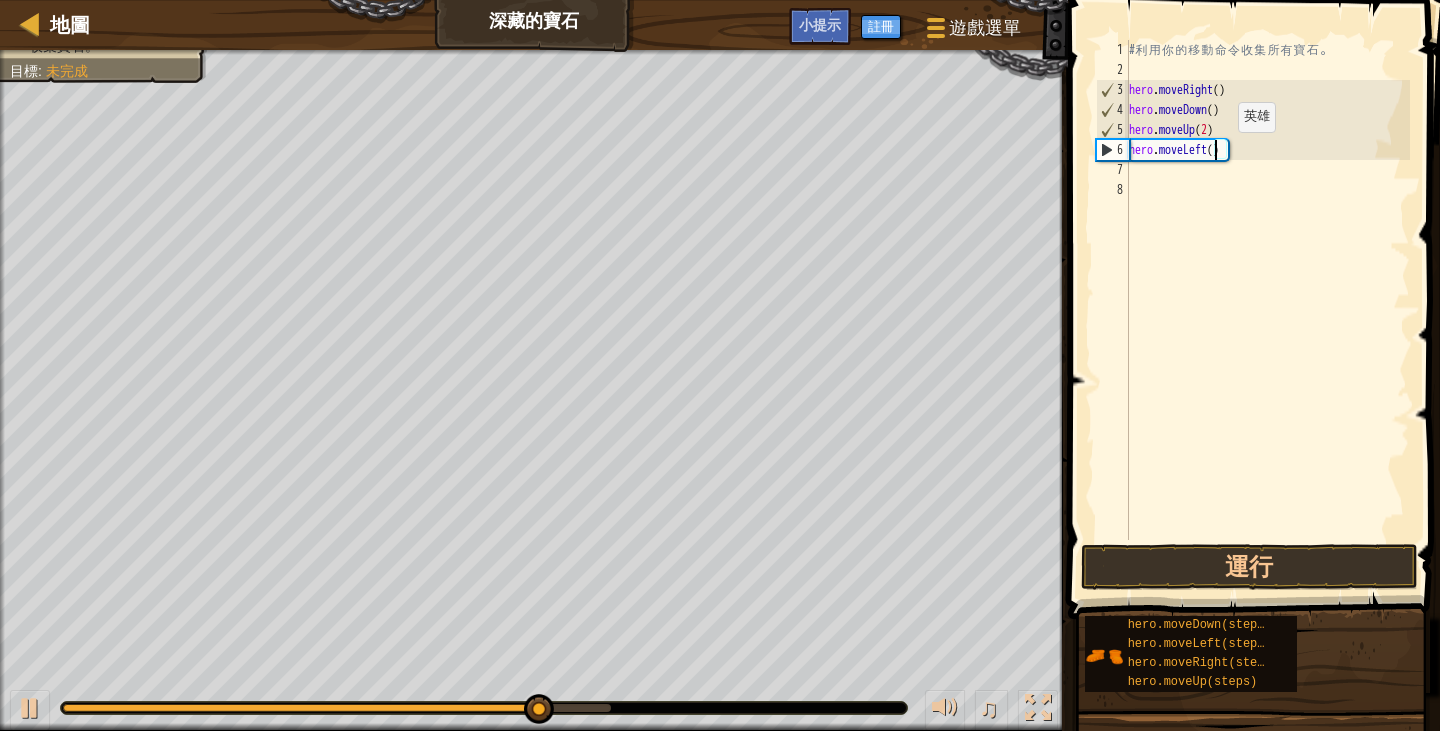 click on "#  利 用 你 的 移 動 命 令 收 集 所 有 寶 石 。 hero . moveRight ( ) hero . moveDown ( ) hero . moveUp ( 2 ) hero . moveLeft ( )" at bounding box center (1267, 310) 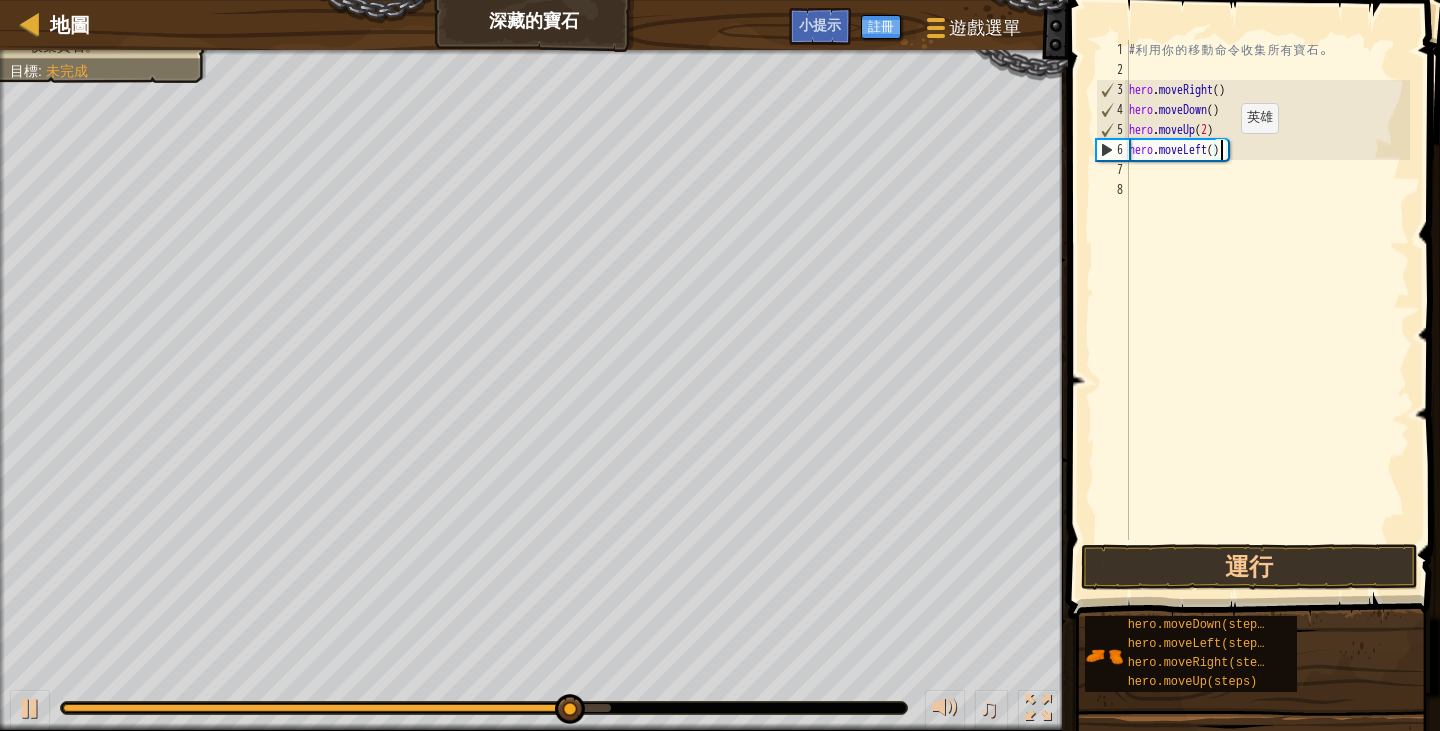 scroll, scrollTop: 9, scrollLeft: 7, axis: both 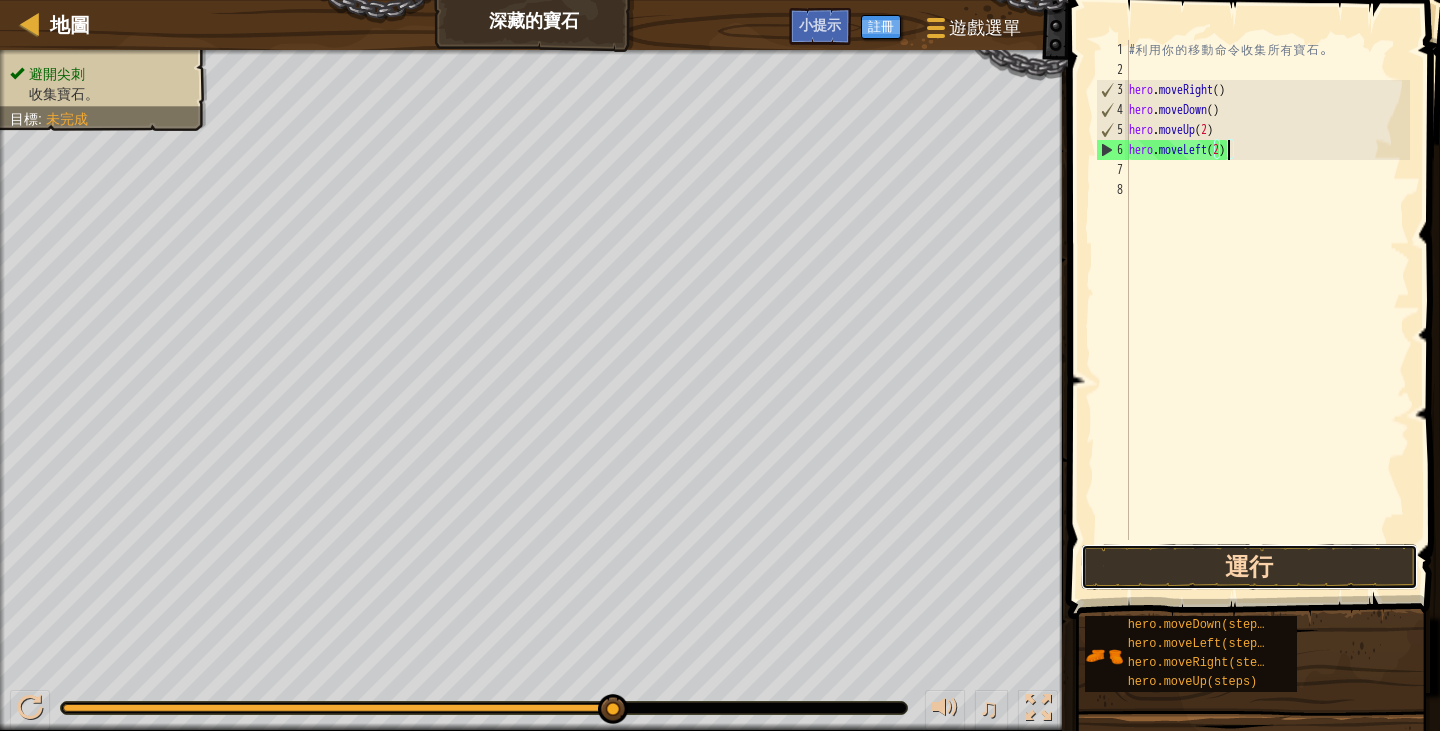 click on "運行" at bounding box center (1249, 567) 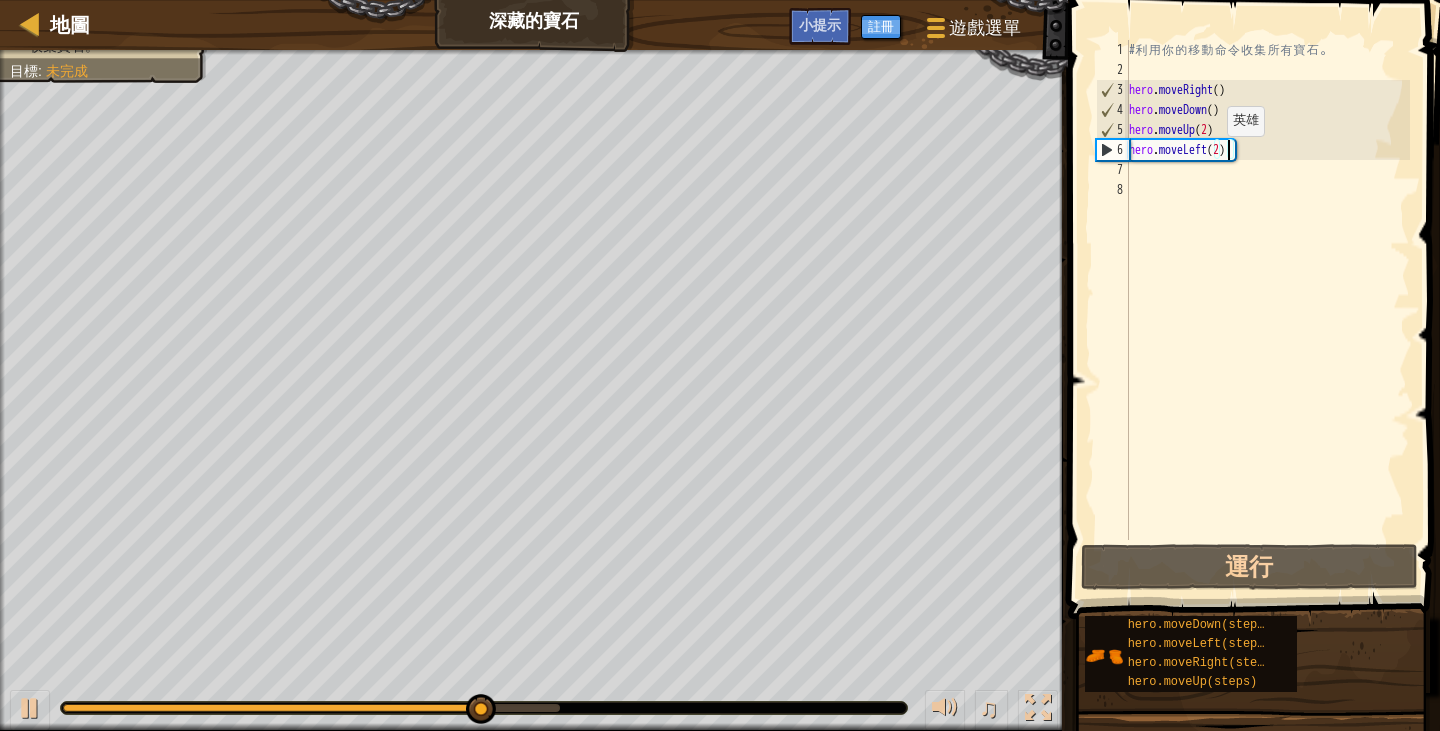 click on "#  利 用 你 的 移 動 命 令 收 集 所 有 寶 石 。 hero . moveRight ( ) hero . moveDown ( ) hero . moveUp ( 2 ) hero . moveLeft ( 2 )" at bounding box center (1267, 310) 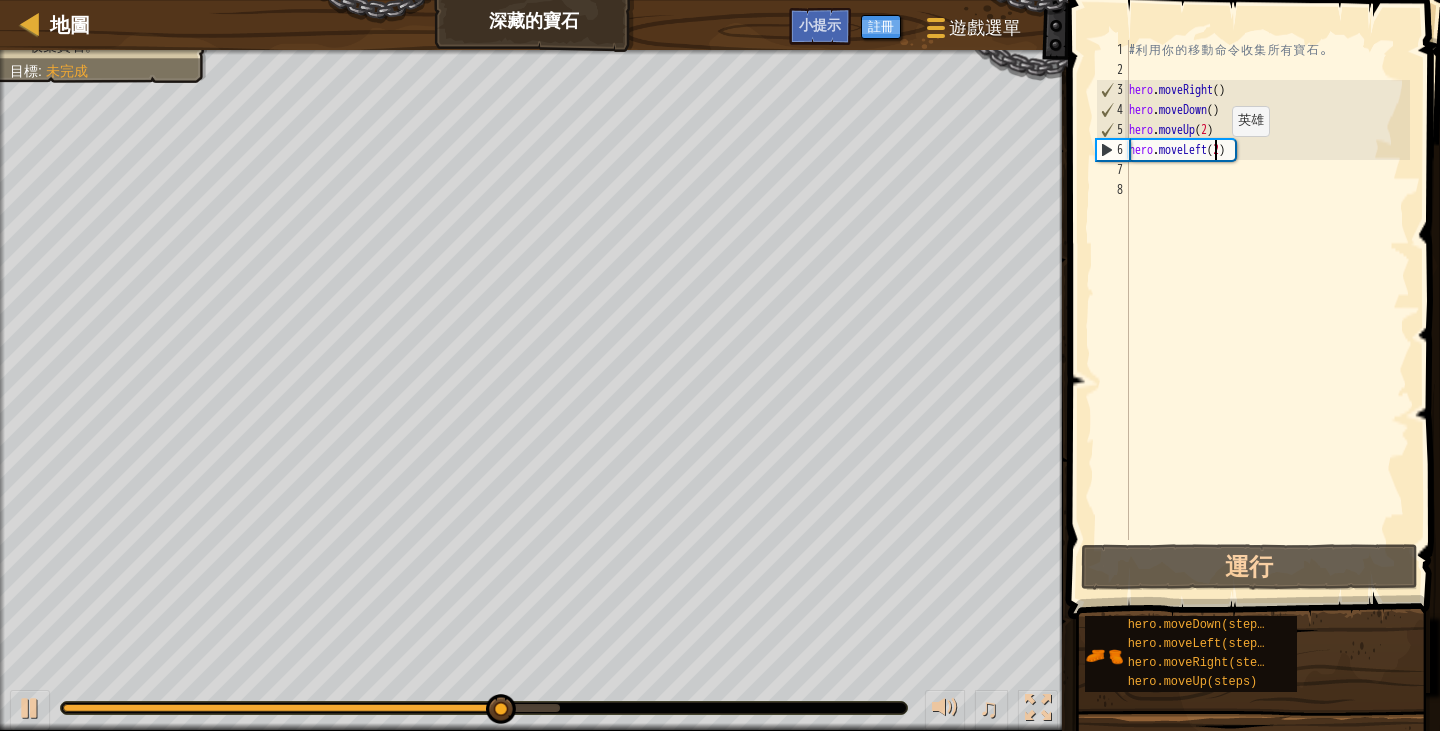 click on "#  利 用 你 的 移 動 命 令 收 集 所 有 寶 石 。 hero . moveRight ( ) hero . moveDown ( ) hero . moveUp ( 2 ) hero . moveLeft ( 2 )" at bounding box center (1267, 310) 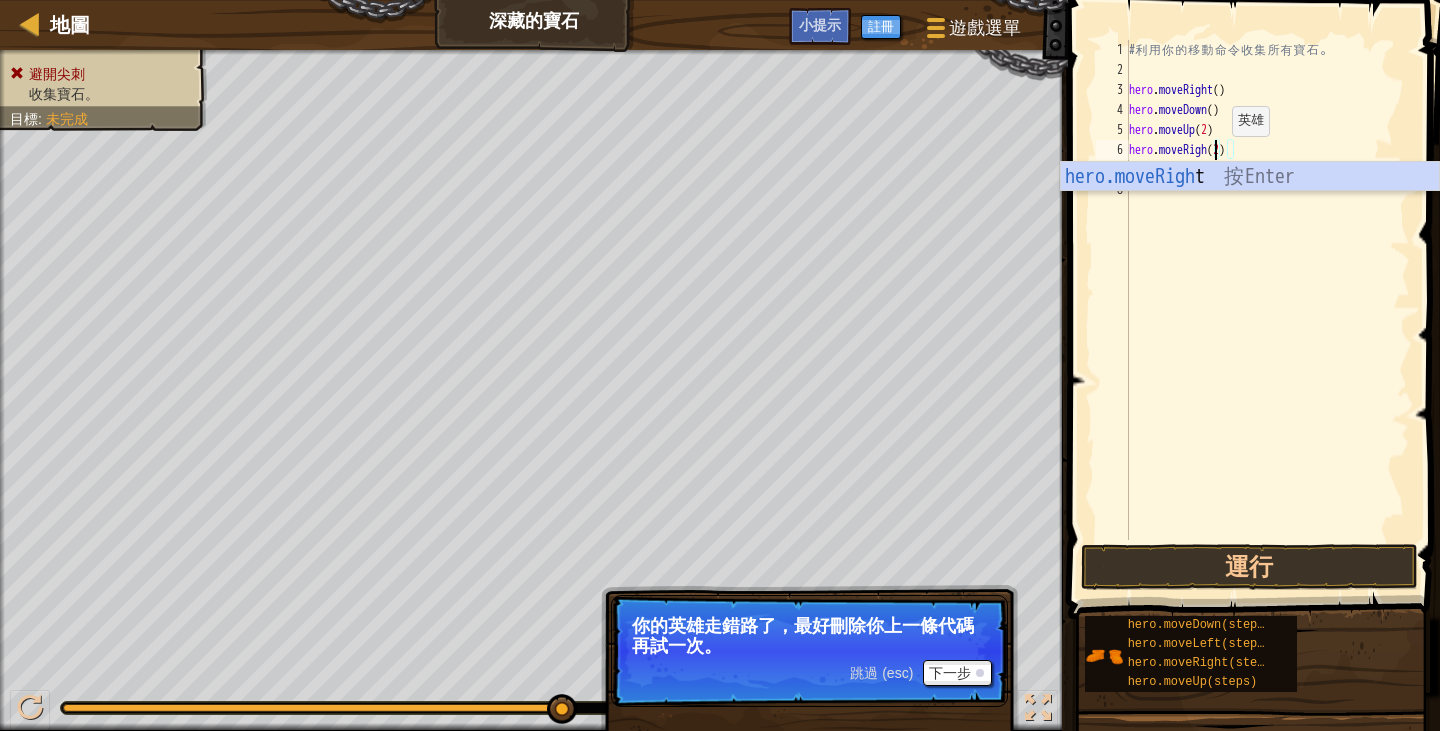 scroll, scrollTop: 9, scrollLeft: 7, axis: both 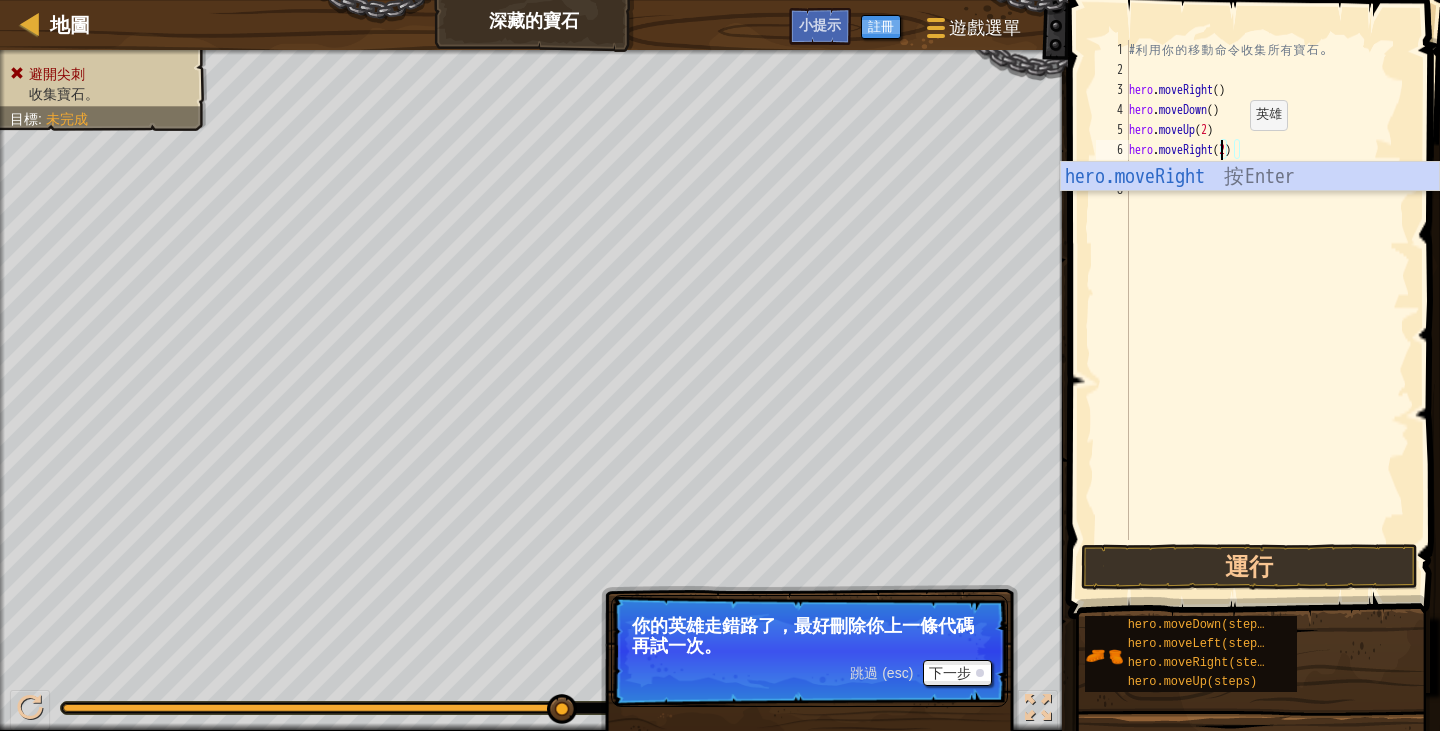 click on "#  利 用 你 的 移 動 命 令 收 集 所 有 寶 石 。 hero . moveRight ( ) hero . moveDown ( ) hero . moveUp ( 2 ) hero . moveRight ( 2 )" at bounding box center (1267, 310) 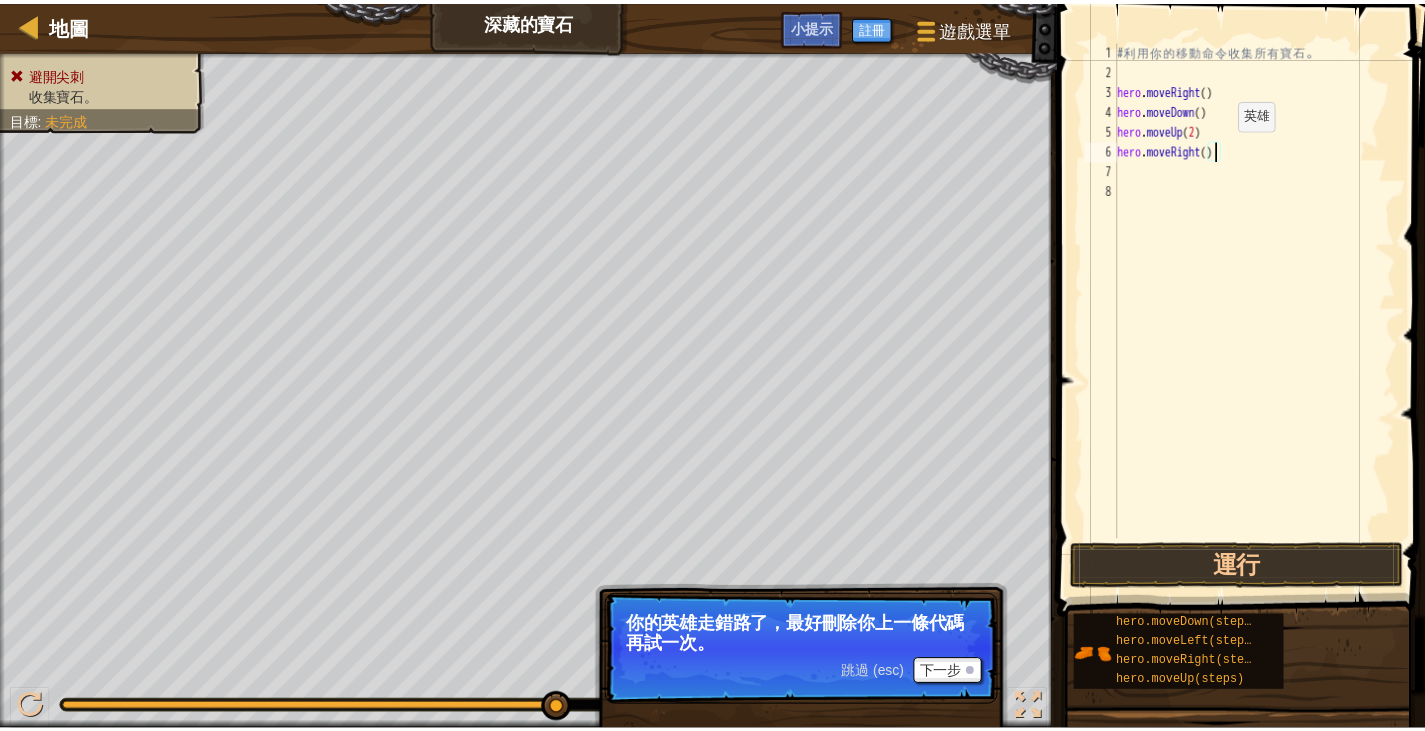 scroll, scrollTop: 9, scrollLeft: 8, axis: both 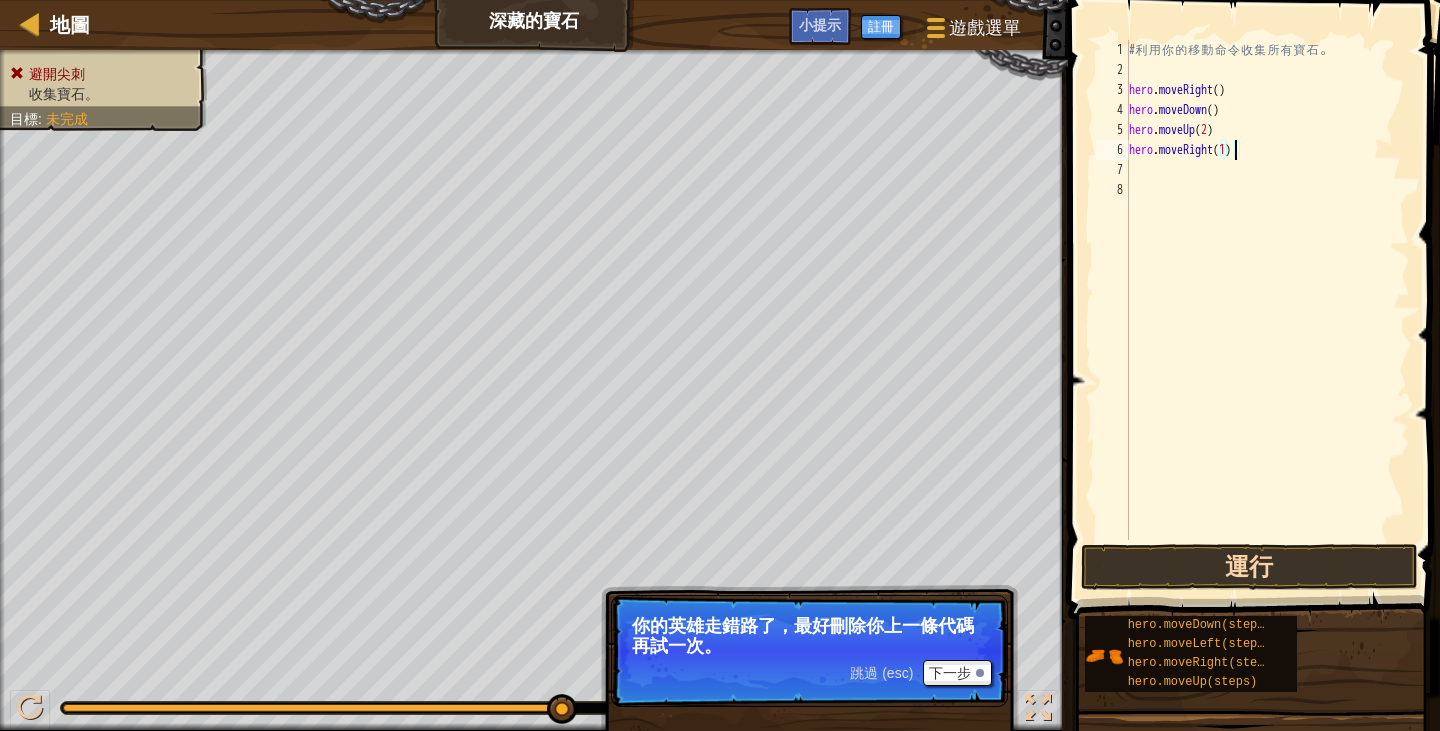 type on "hero.moveRight(1)" 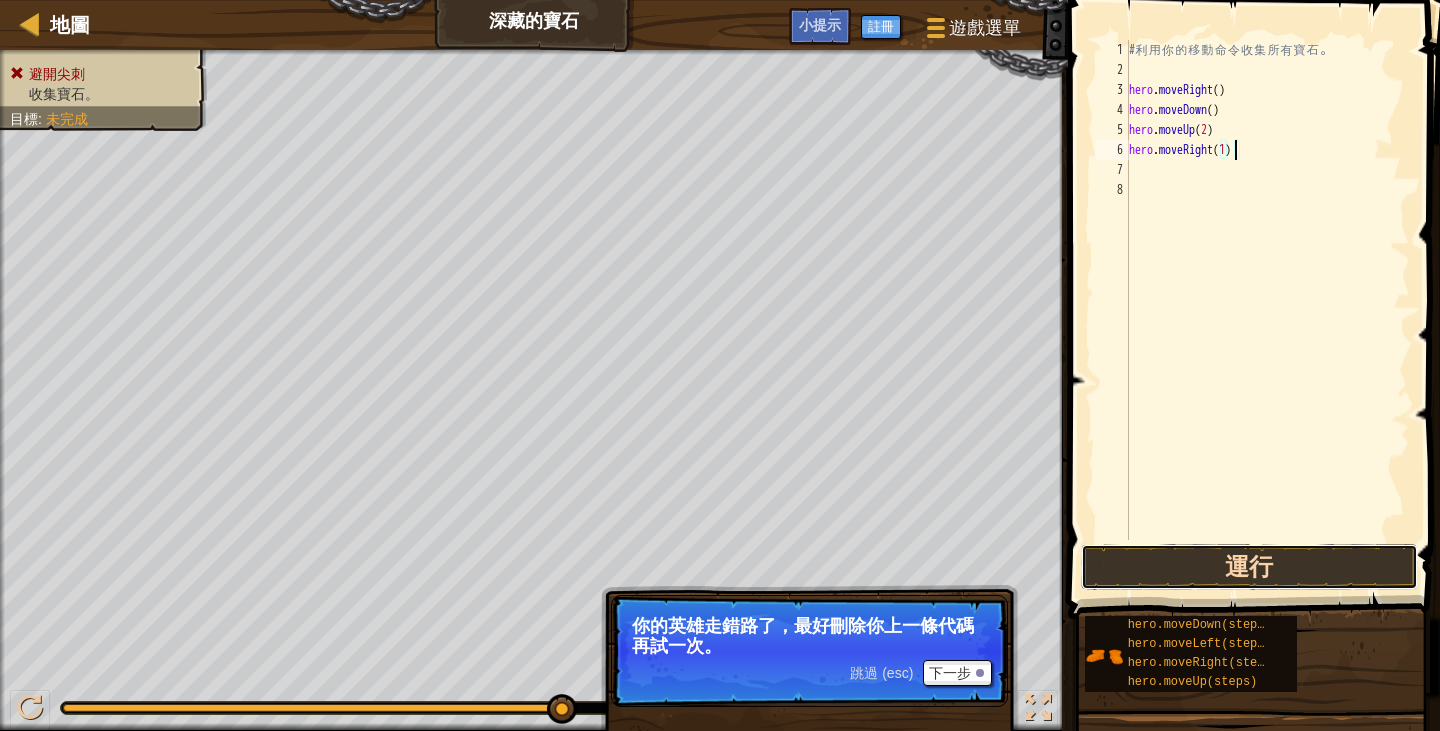 click on "運行" at bounding box center (1249, 567) 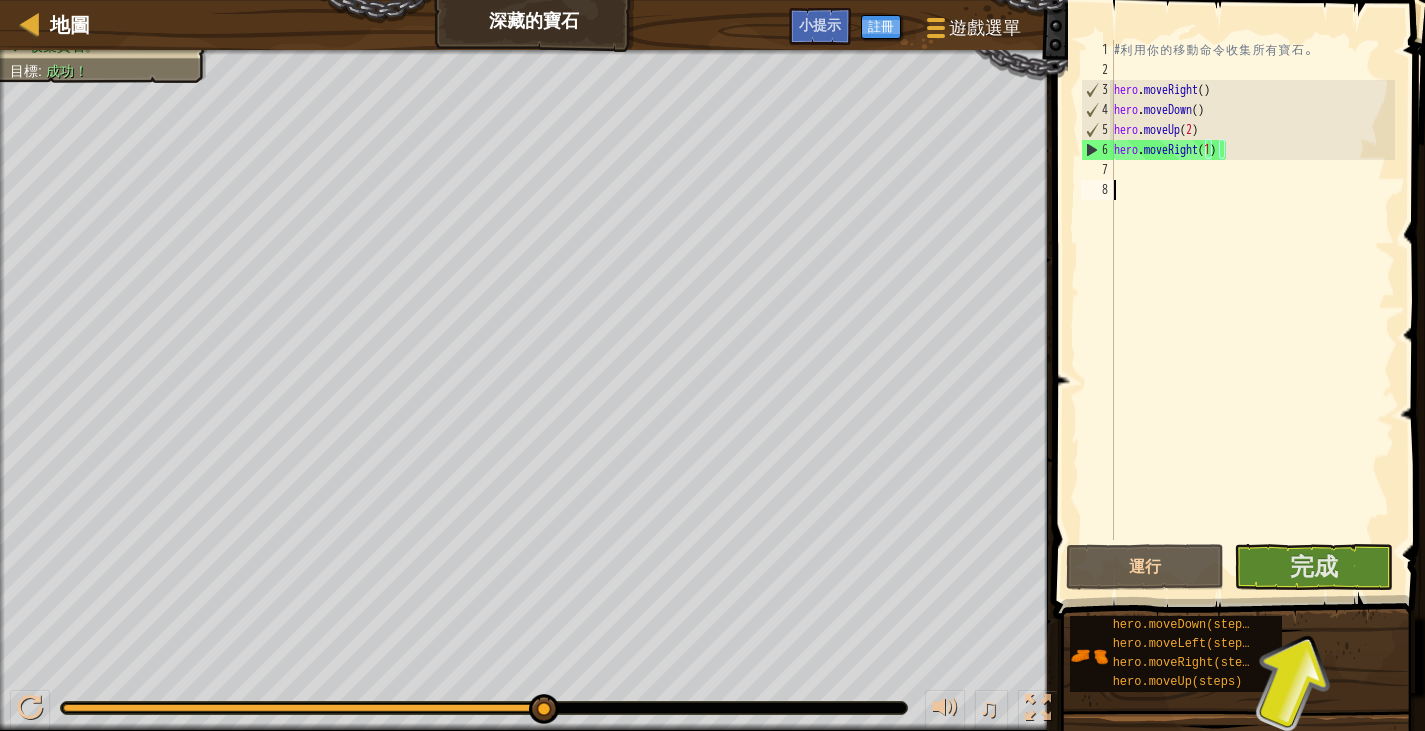 click on "#  利 用 你 的 移 動 命 令 收 集 所 有 寶 石 。 hero . moveRight ( ) hero . moveDown ( ) hero . moveUp ( 2 ) hero . moveRight ( 1 )" at bounding box center (1252, 310) 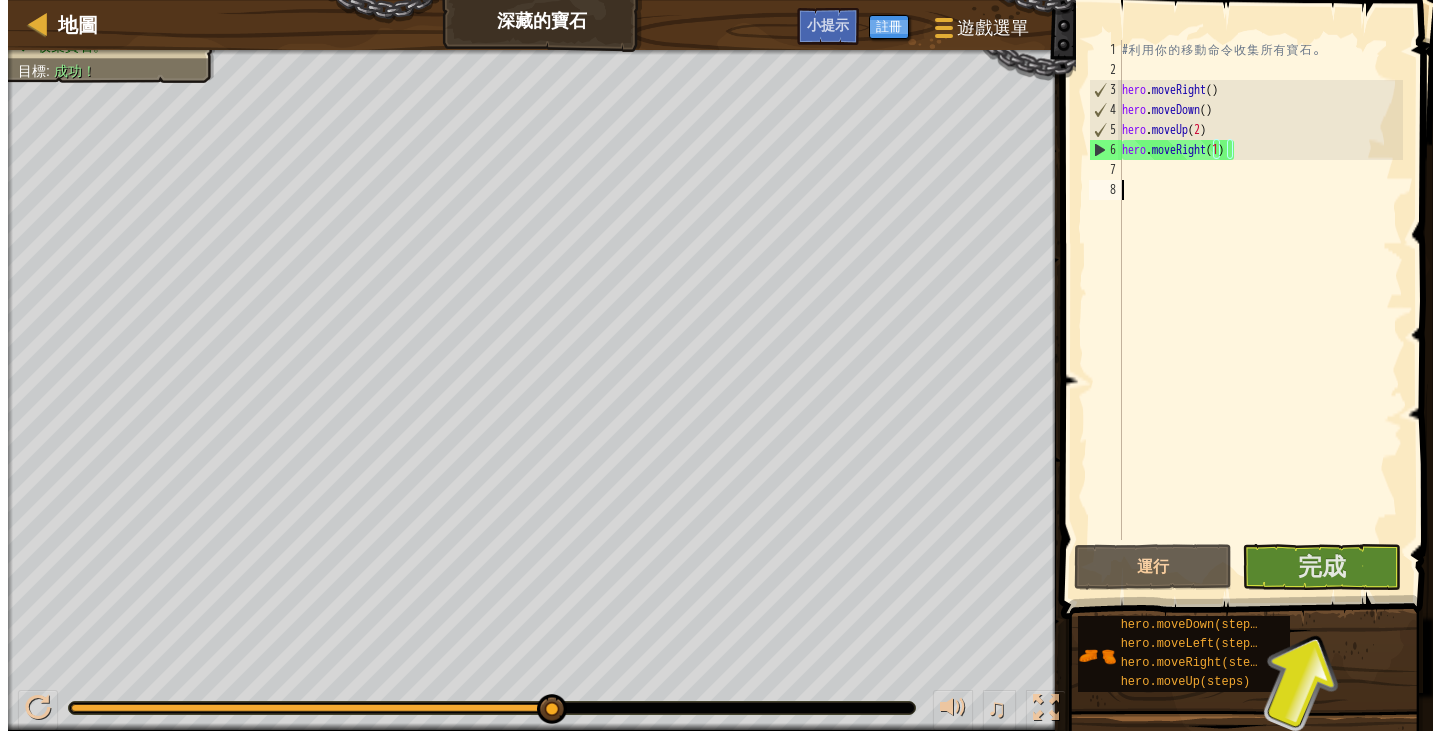 scroll, scrollTop: 9, scrollLeft: 0, axis: vertical 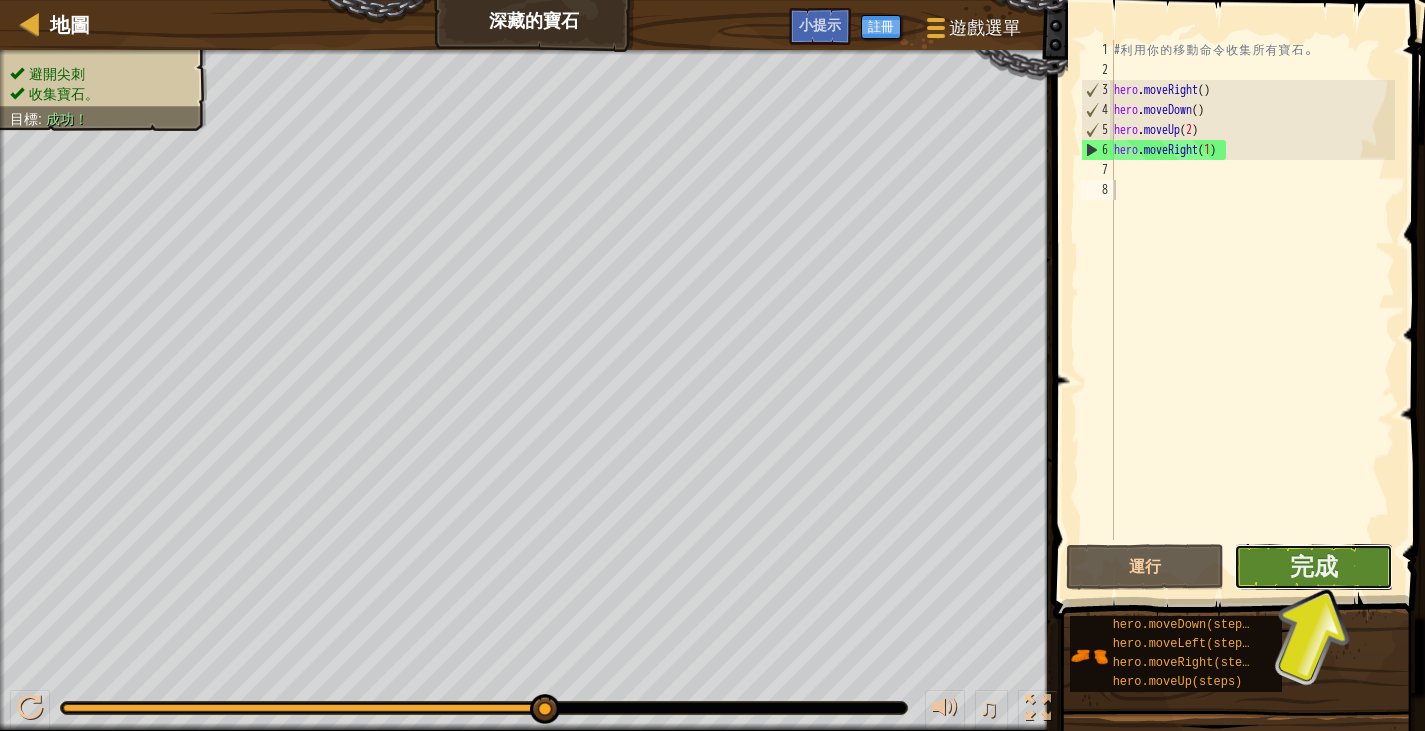 click on "完成" at bounding box center (1313, 567) 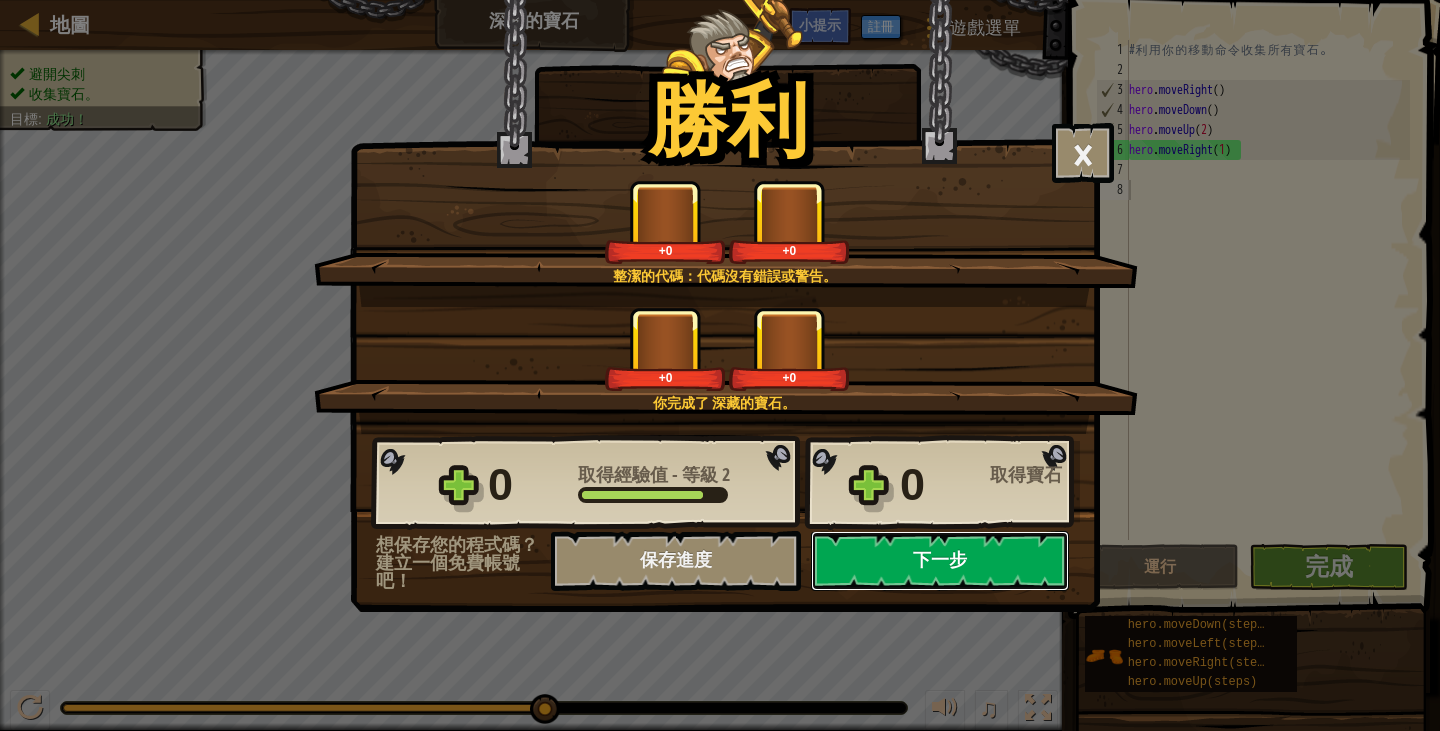 click on "下一步" at bounding box center [940, 561] 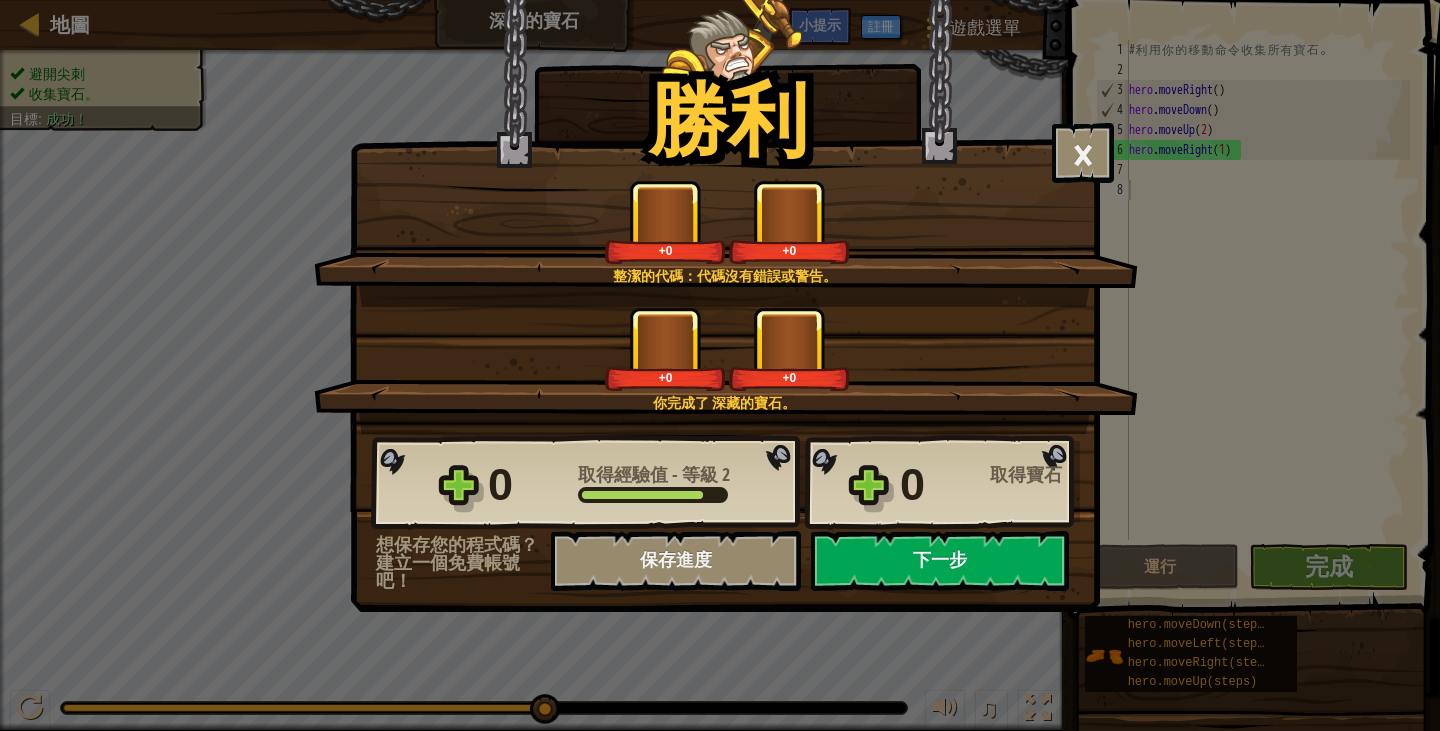 select on "zh-HANT" 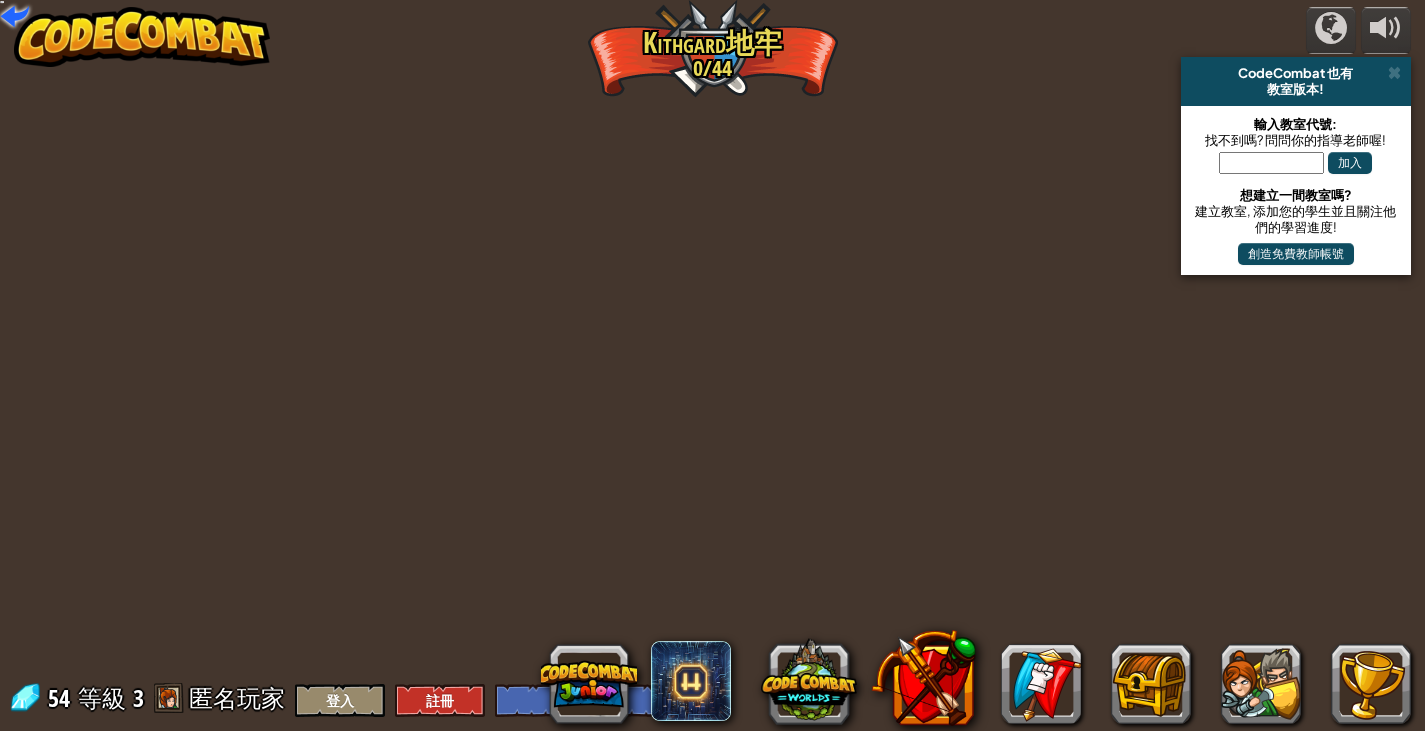select on "zh-HANT" 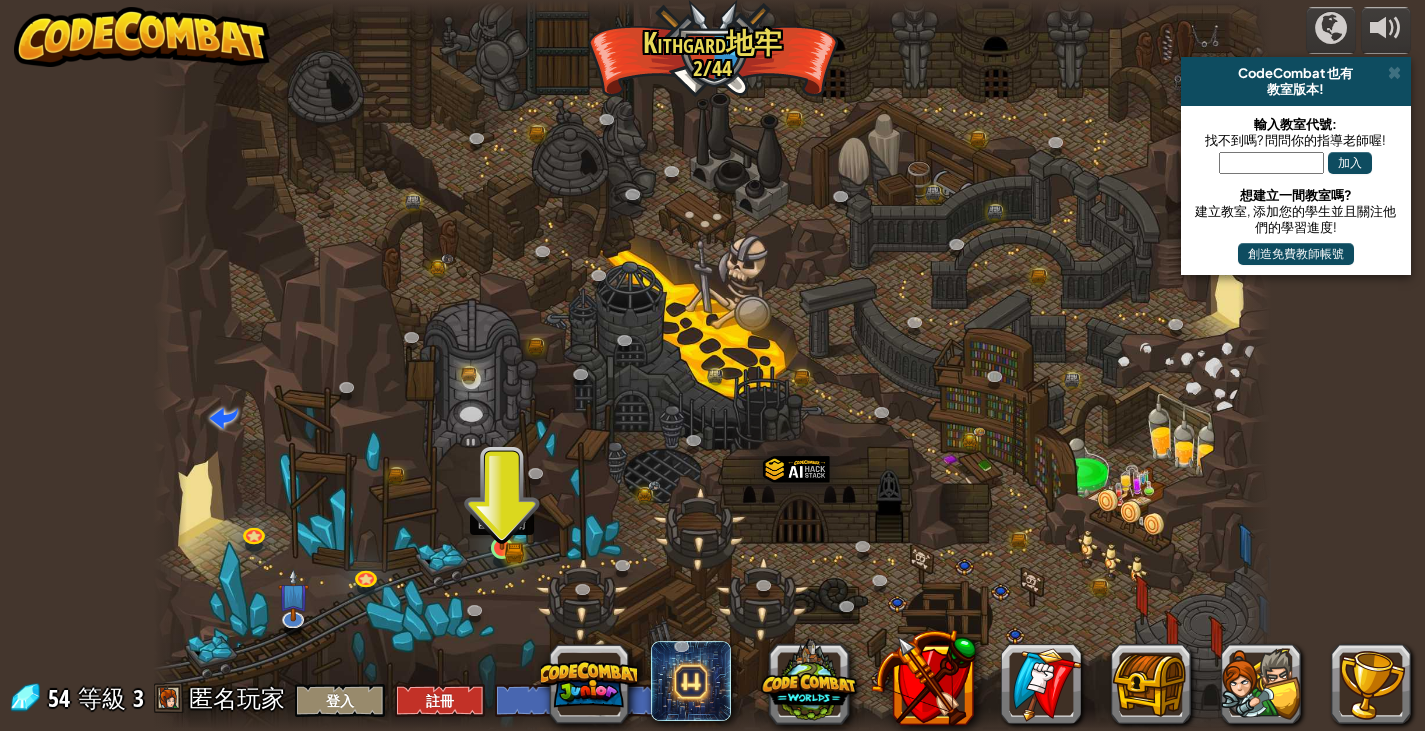 click at bounding box center [502, 519] 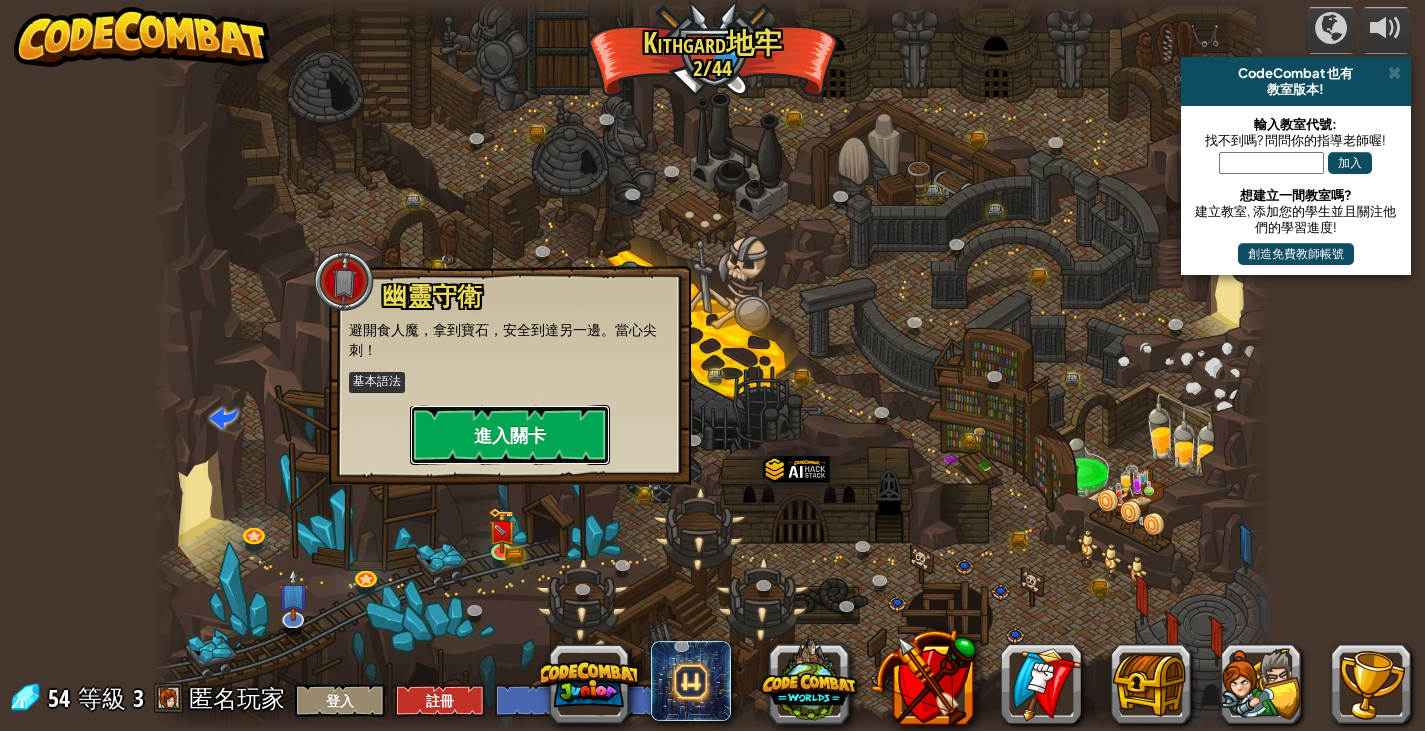 click on "進入關卡" at bounding box center (510, 435) 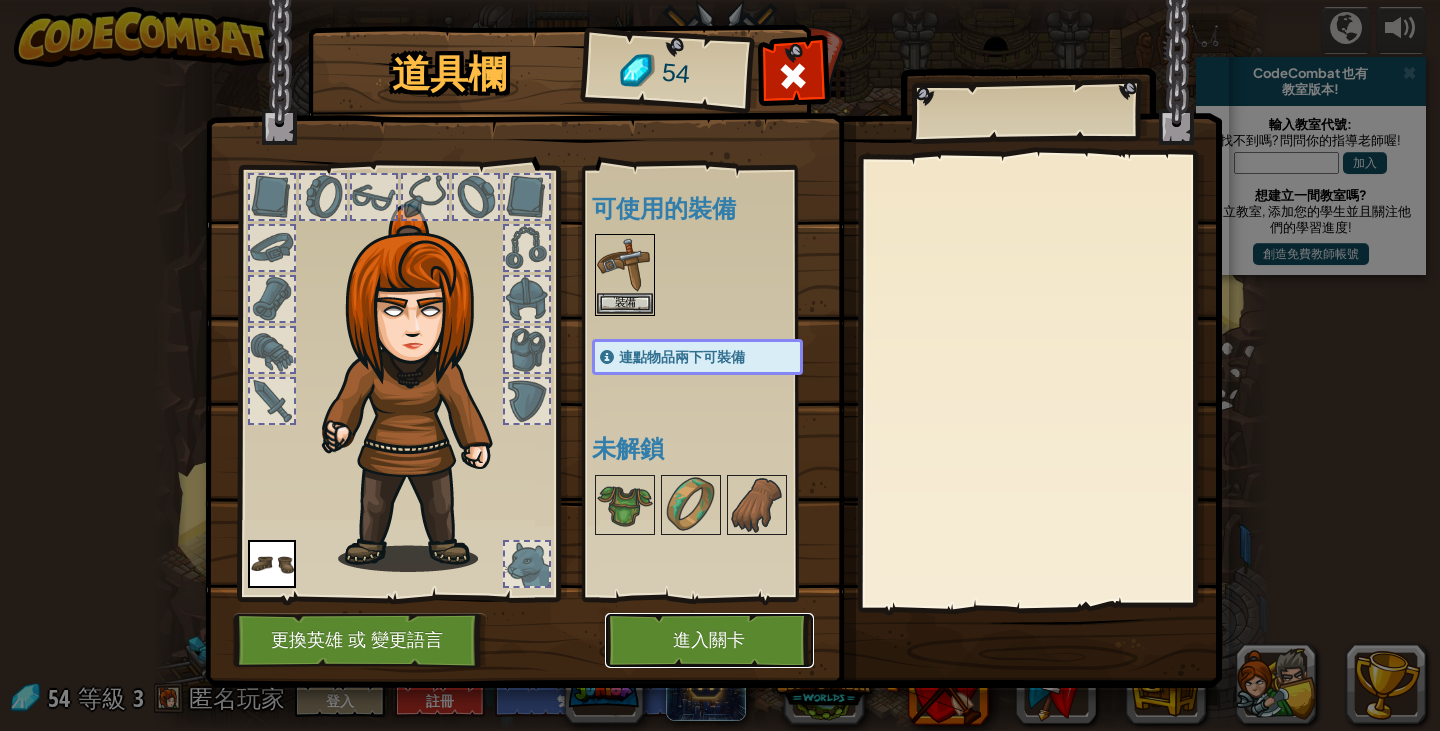 click on "進入關卡" at bounding box center (709, 640) 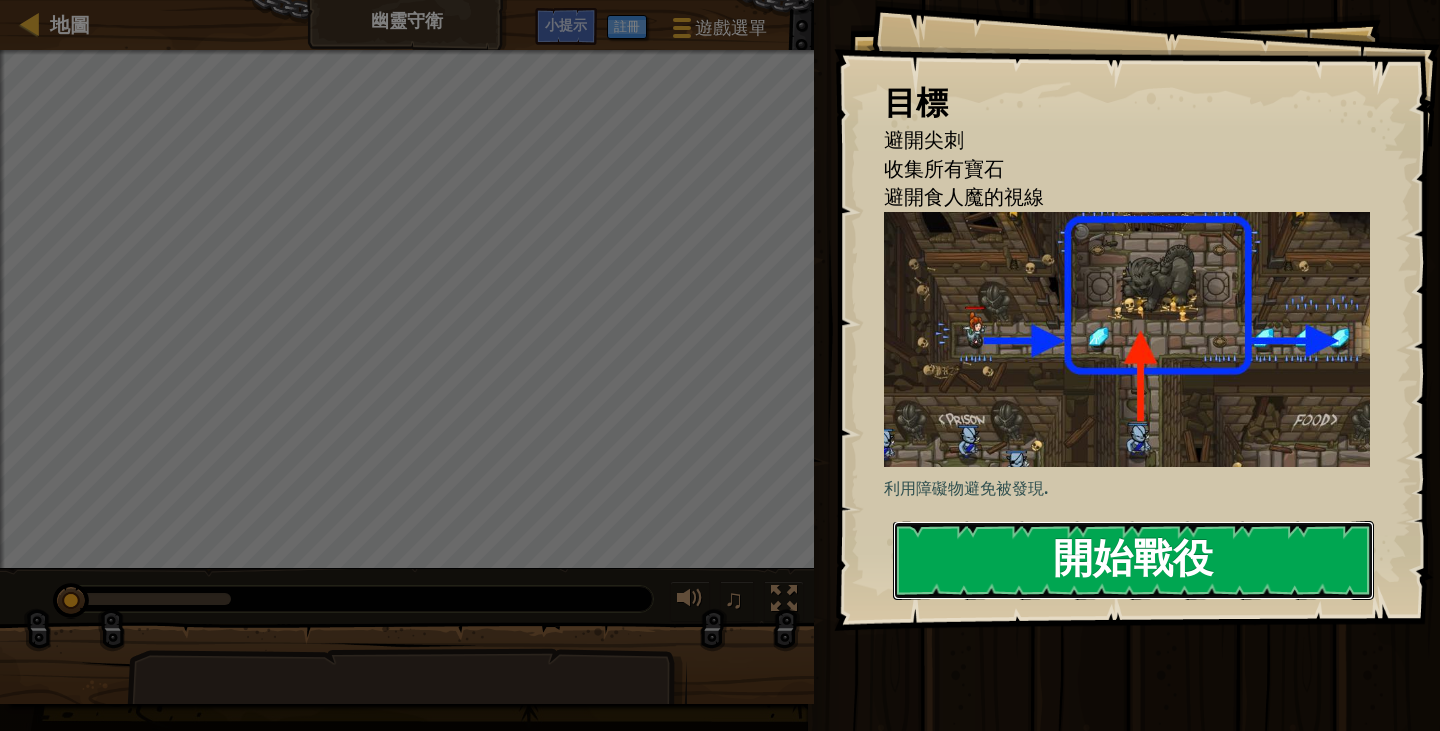 click on "開始戰役" at bounding box center (1133, 560) 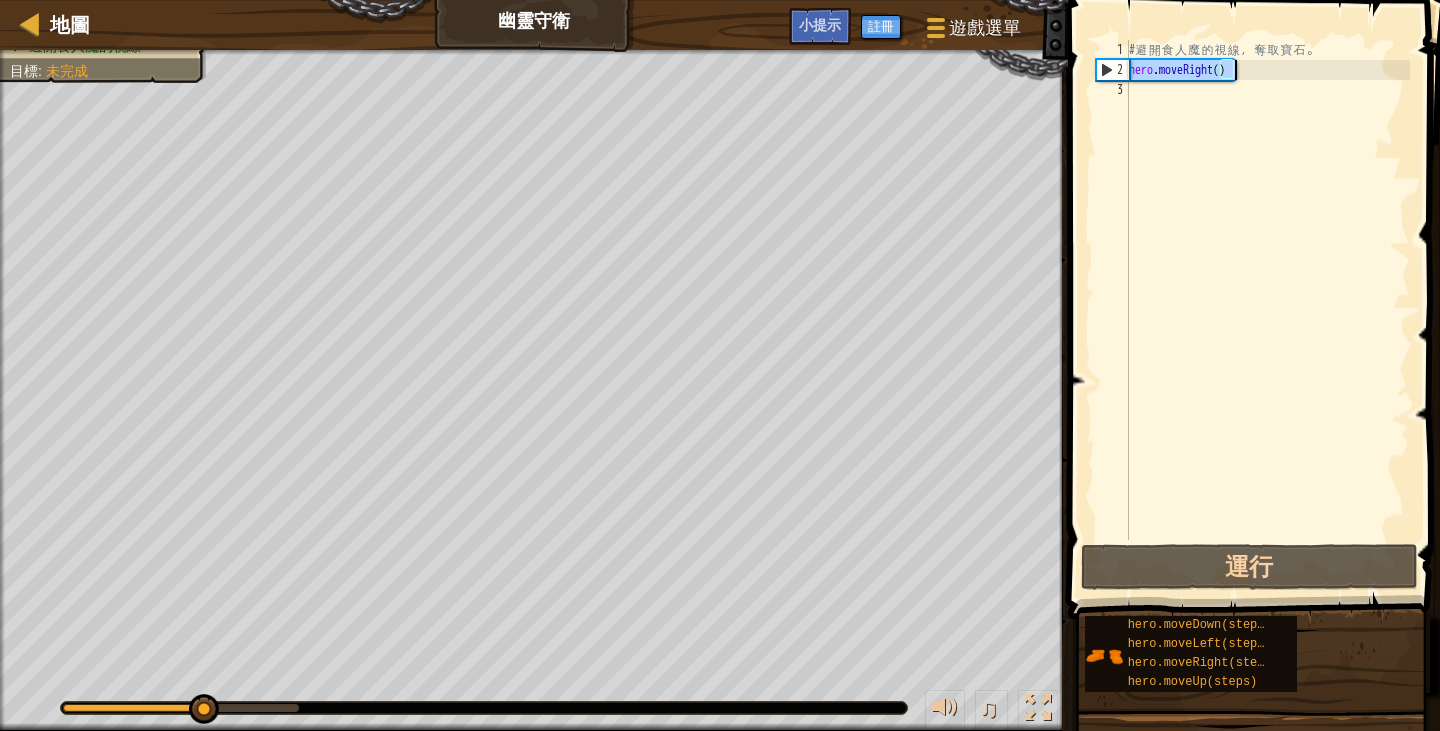 drag, startPoint x: 1131, startPoint y: 69, endPoint x: 1255, endPoint y: 71, distance: 124.01613 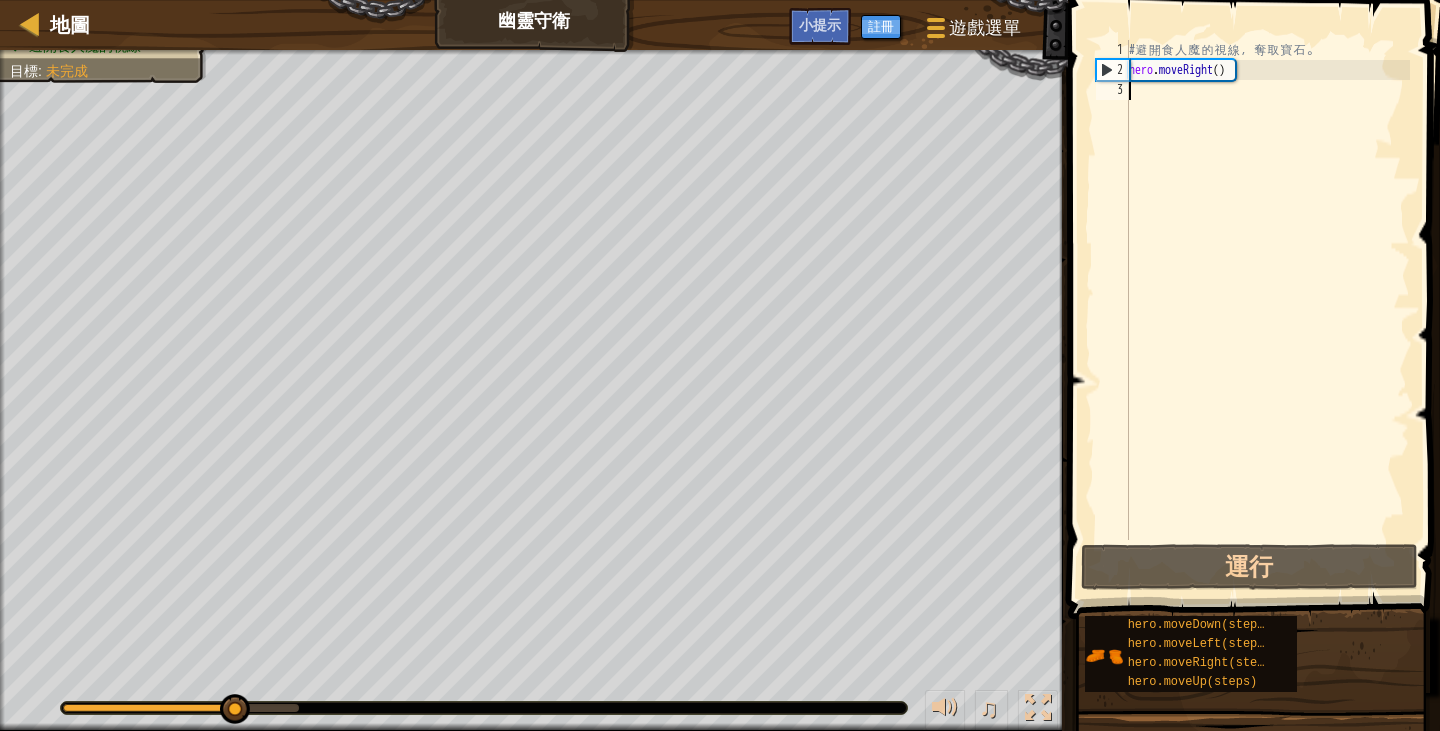 click on "#  避 開 食 人 魔 的 視 線 ， 奪 取 寶 石 。 hero . moveRight ( )" at bounding box center [1267, 310] 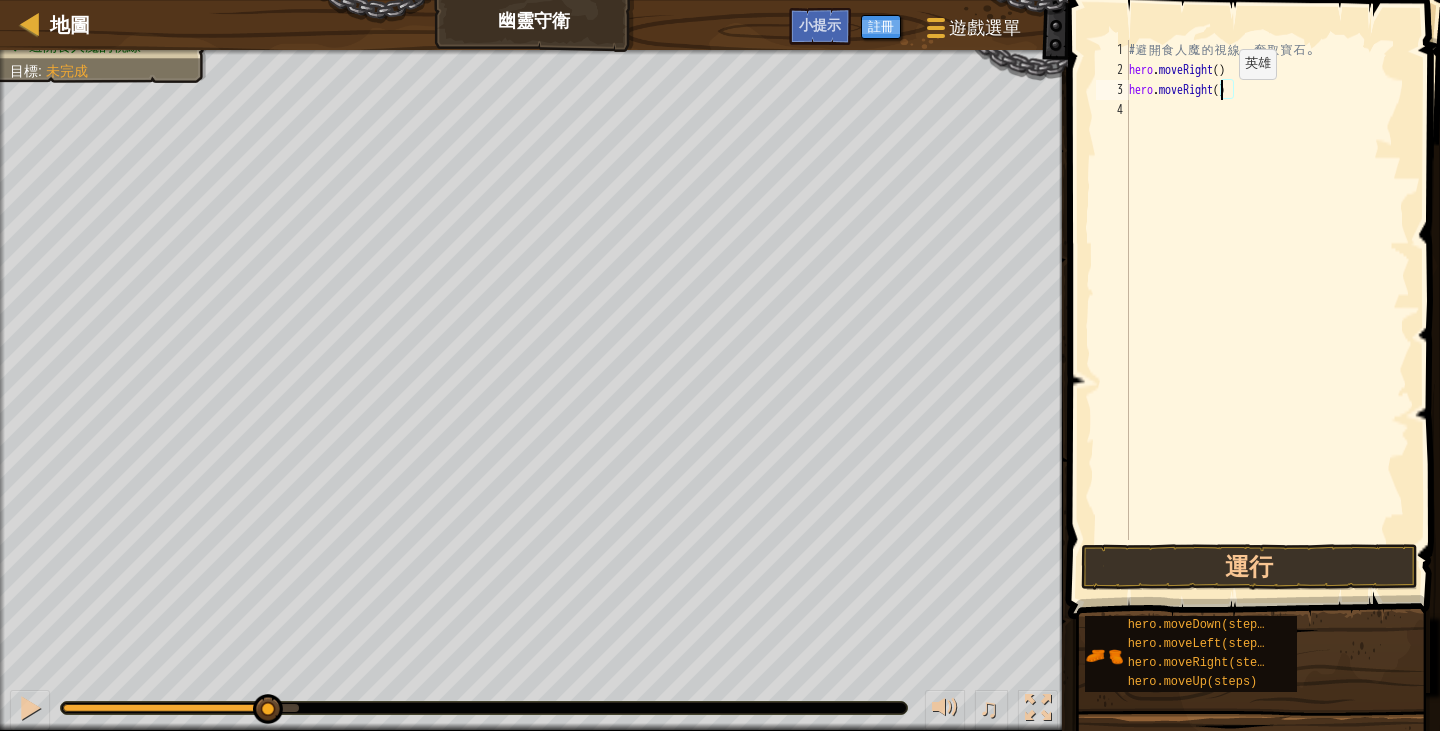 click on "#  避 開 食 人 魔 的 視 線 ， 奪 取 寶 石 。 hero . moveRight ( ) hero . moveRight ( )" at bounding box center (1267, 310) 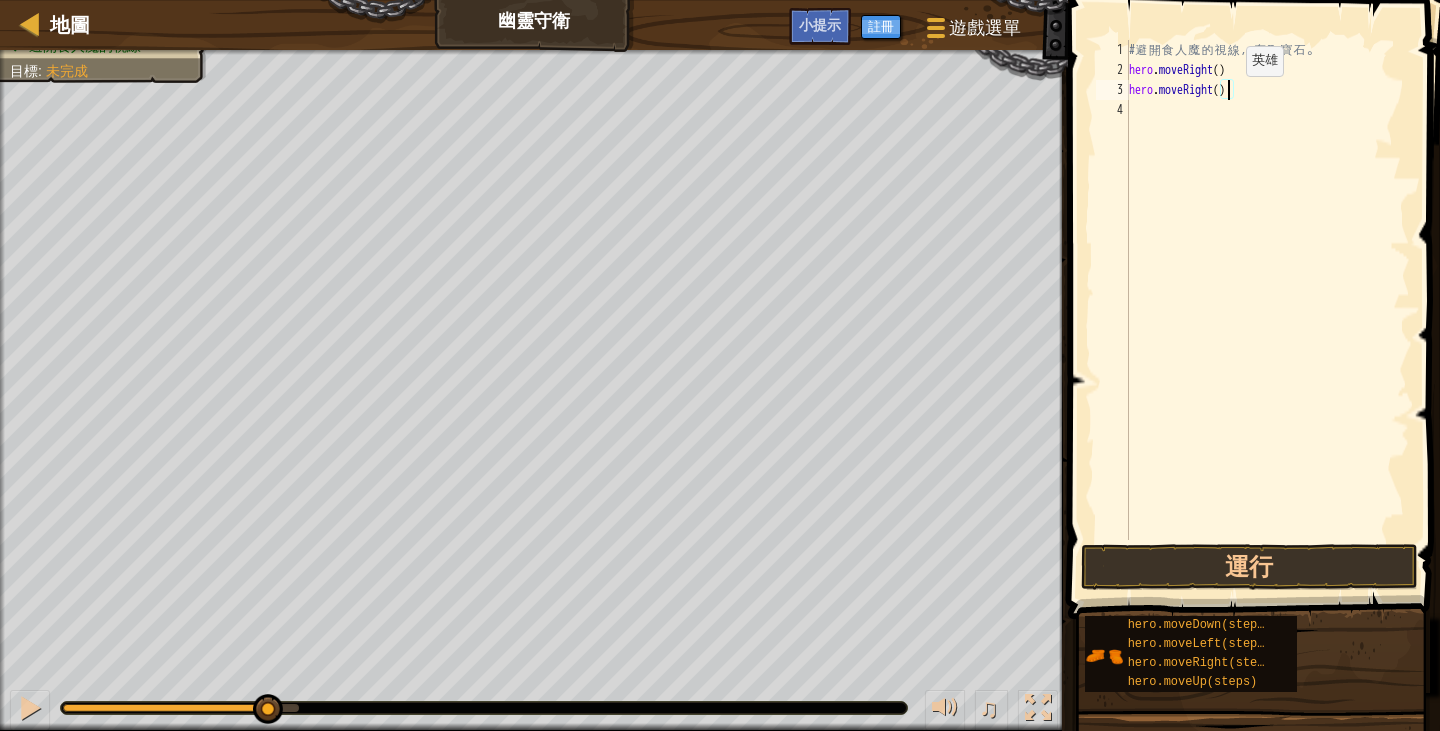 click on "#  避 開 食 人 魔 的 視 線 ， 奪 取 寶 石 。 hero . moveRight ( ) hero . moveRight ( )" at bounding box center (1267, 310) 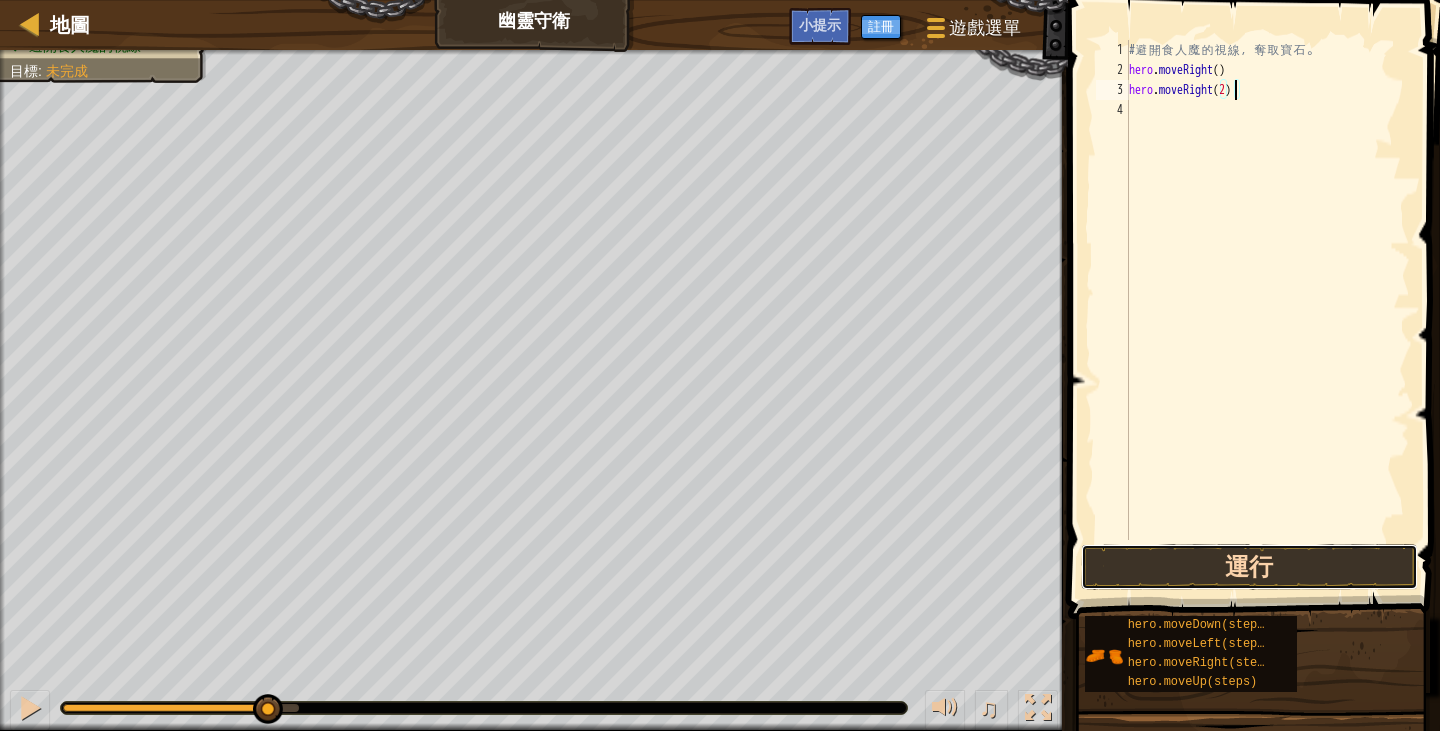 click on "運行" at bounding box center (1249, 567) 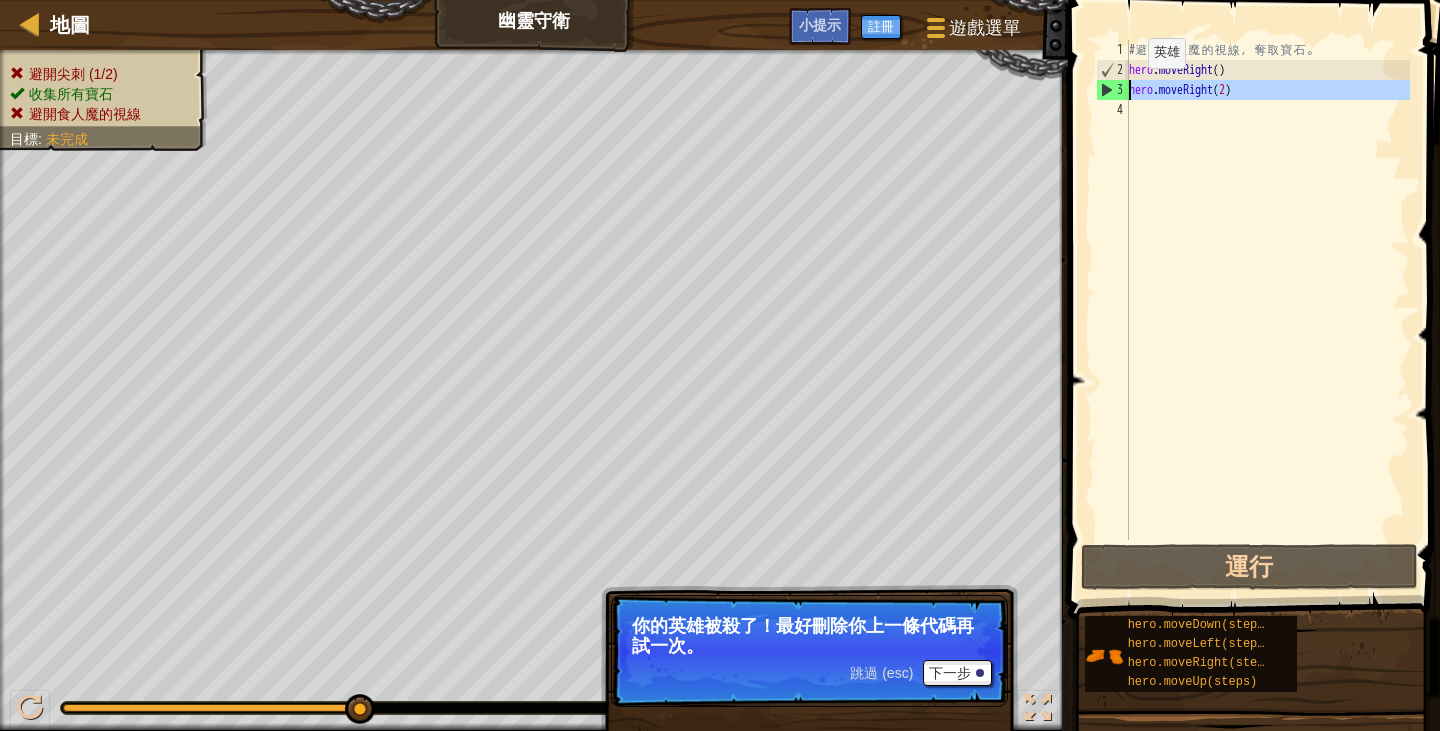 drag, startPoint x: 1251, startPoint y: 111, endPoint x: 1123, endPoint y: 88, distance: 130.04999 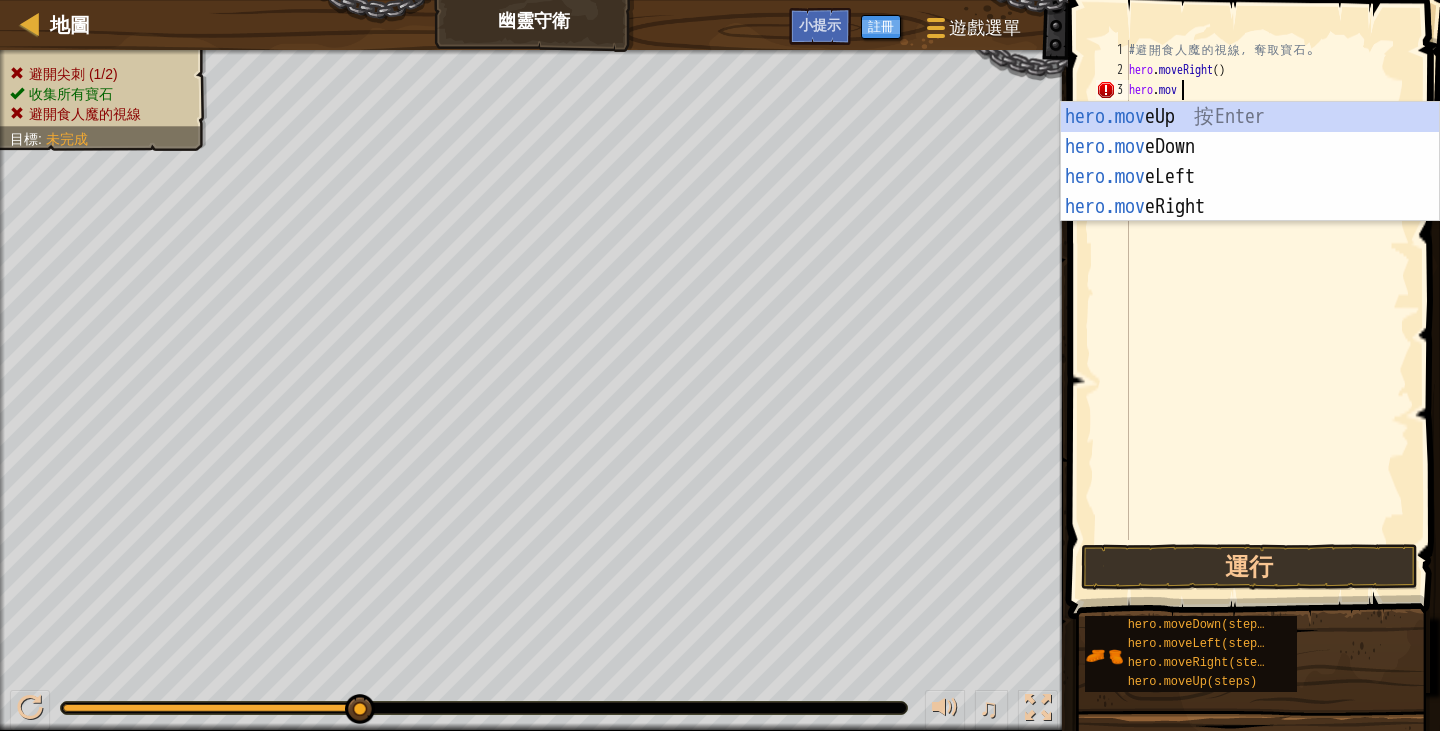 scroll, scrollTop: 9, scrollLeft: 3, axis: both 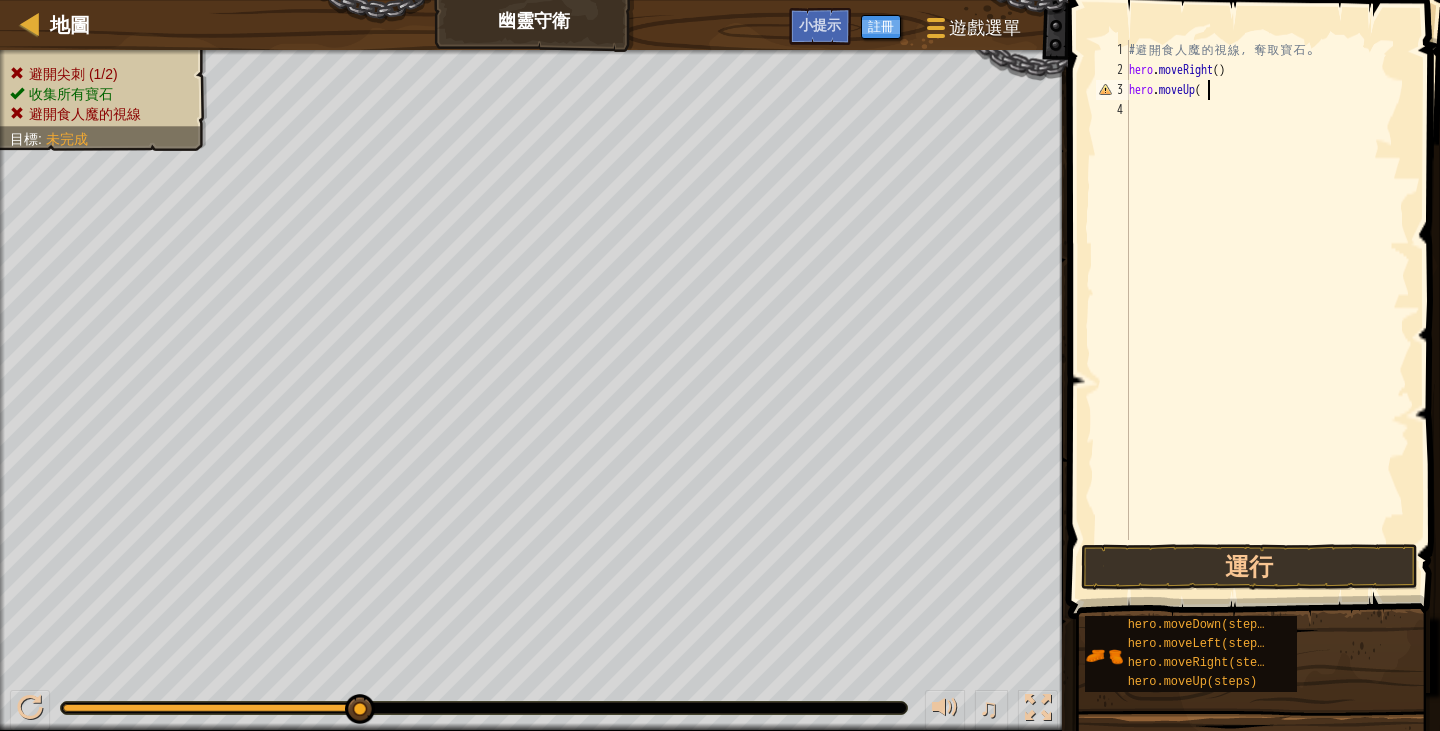 type on "hero.moveUp()" 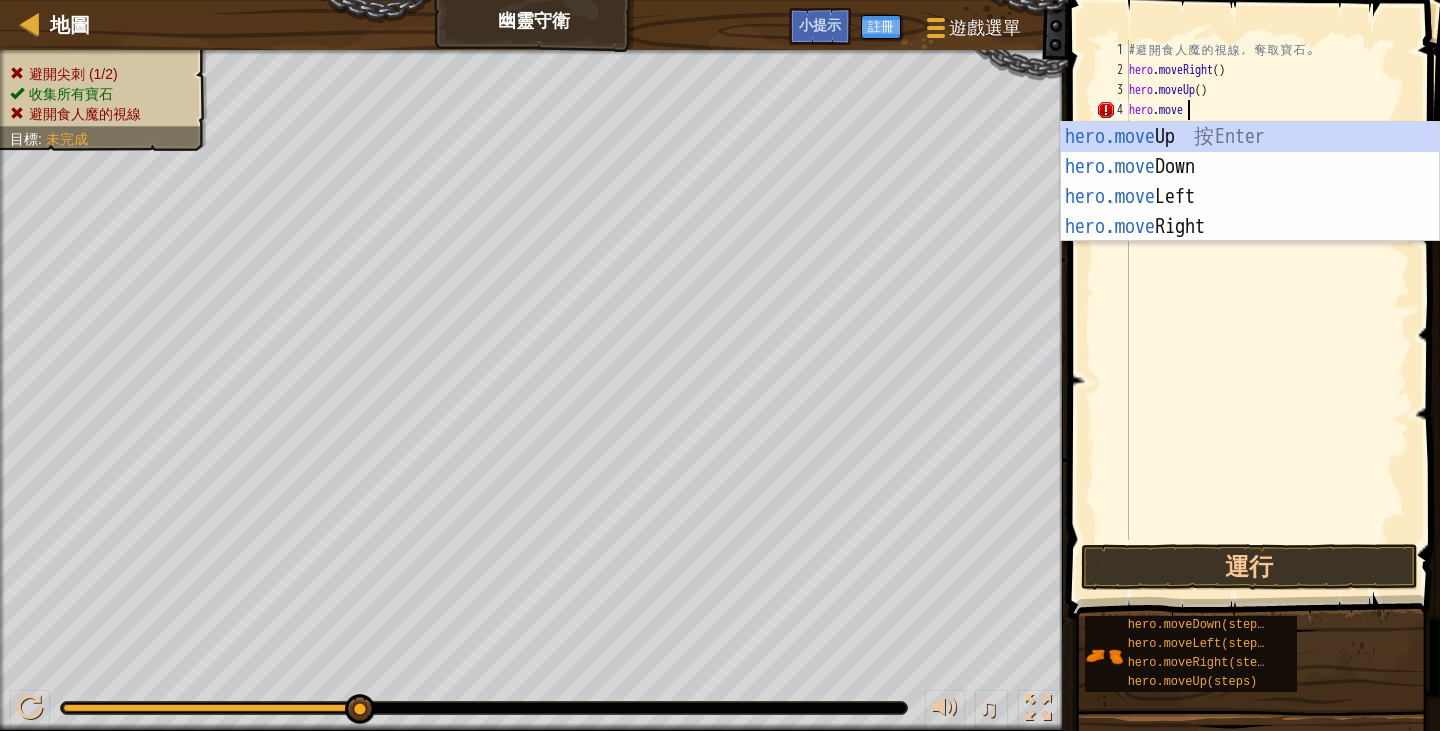 scroll, scrollTop: 9, scrollLeft: 3, axis: both 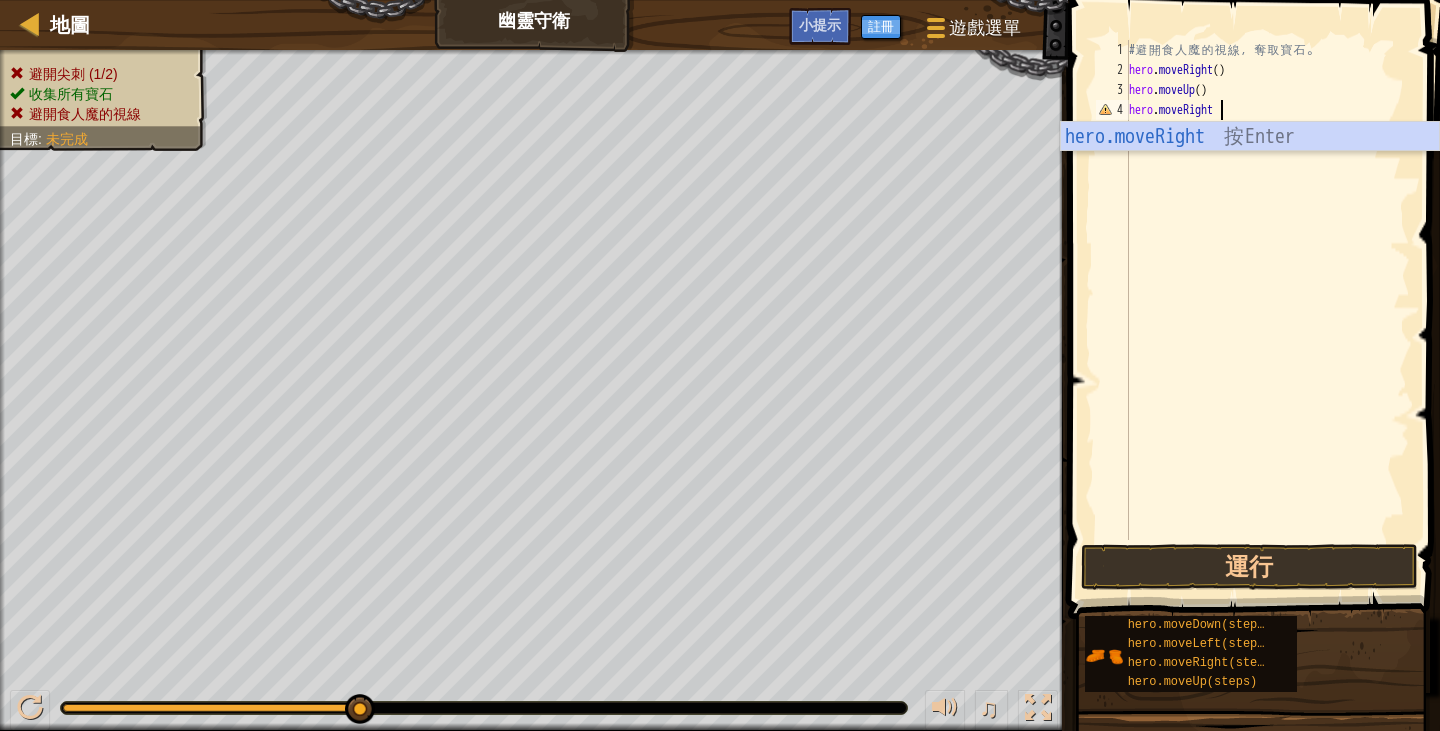 type on "hero.moveRight()" 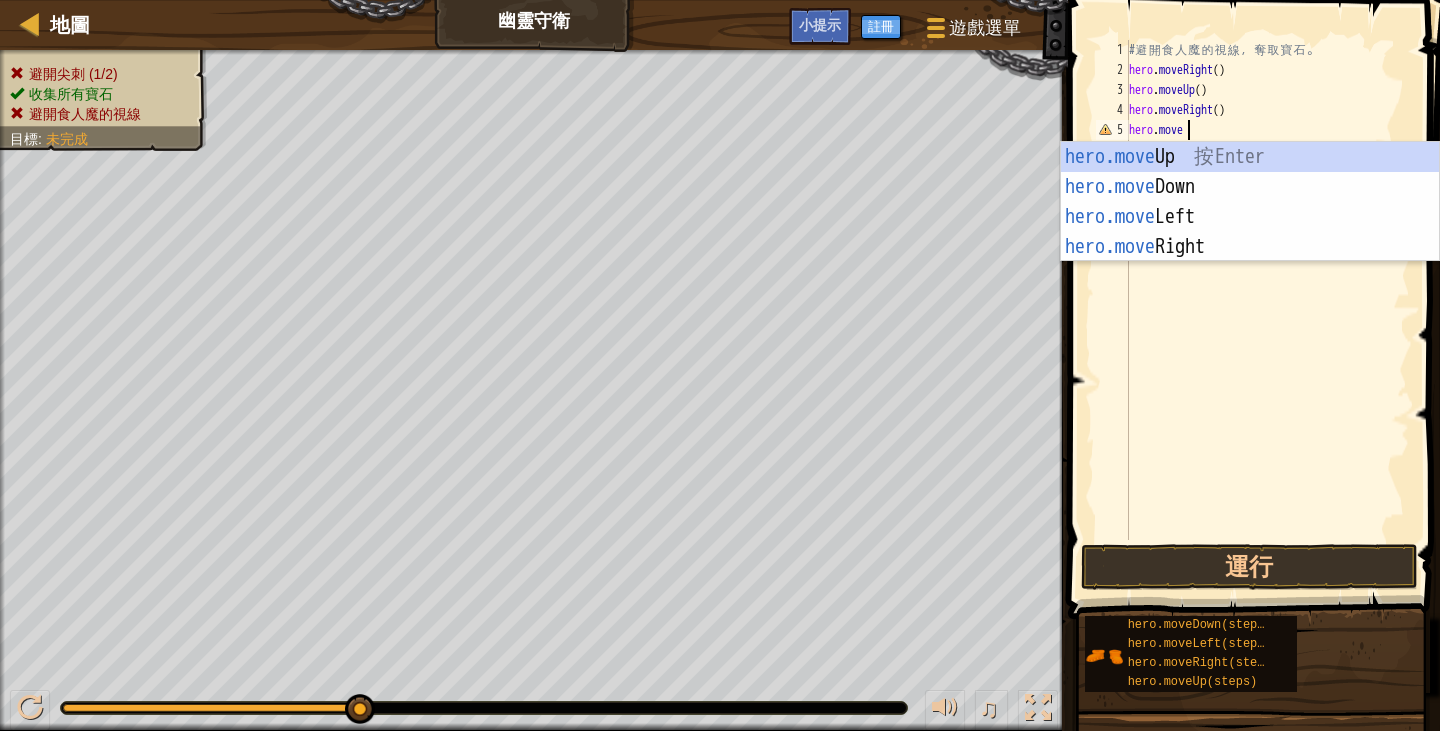 scroll, scrollTop: 9, scrollLeft: 3, axis: both 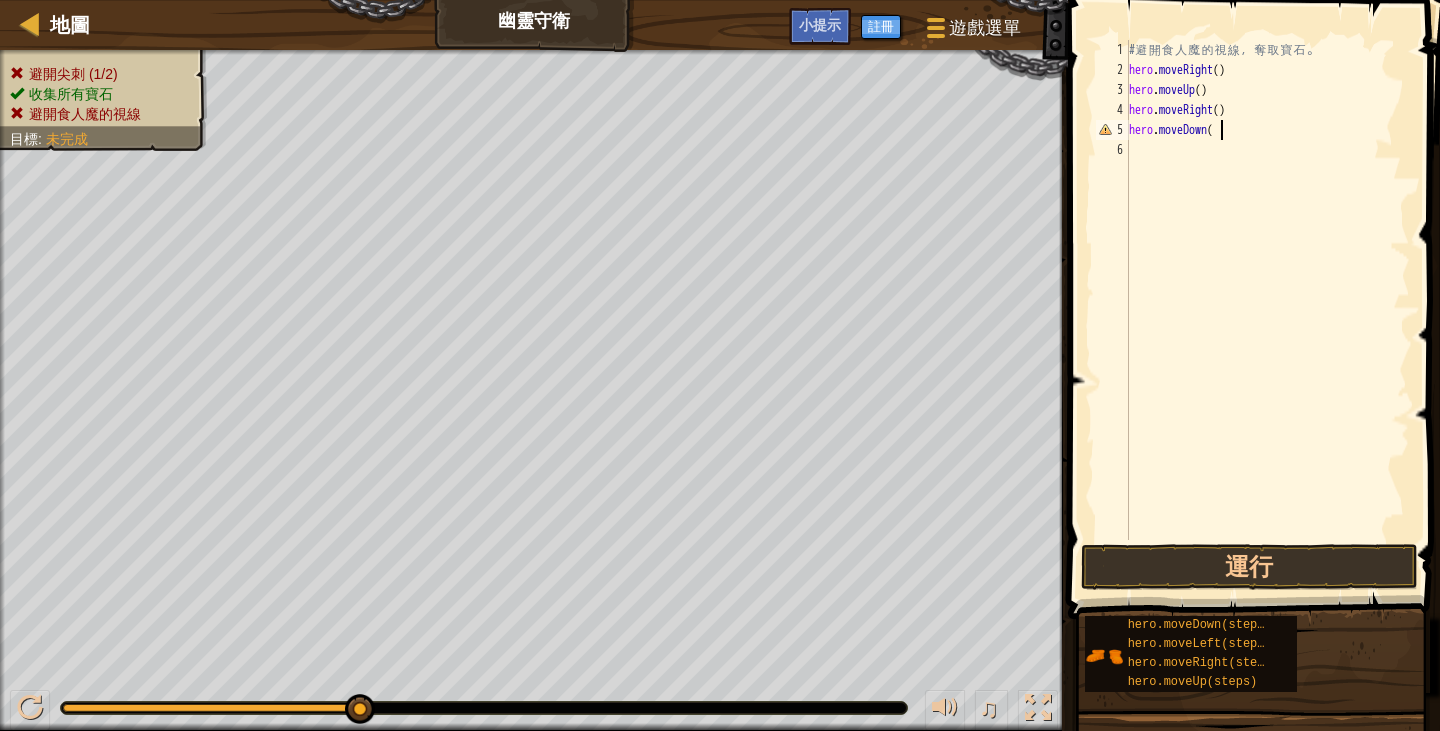 type on "hero.moveDown()" 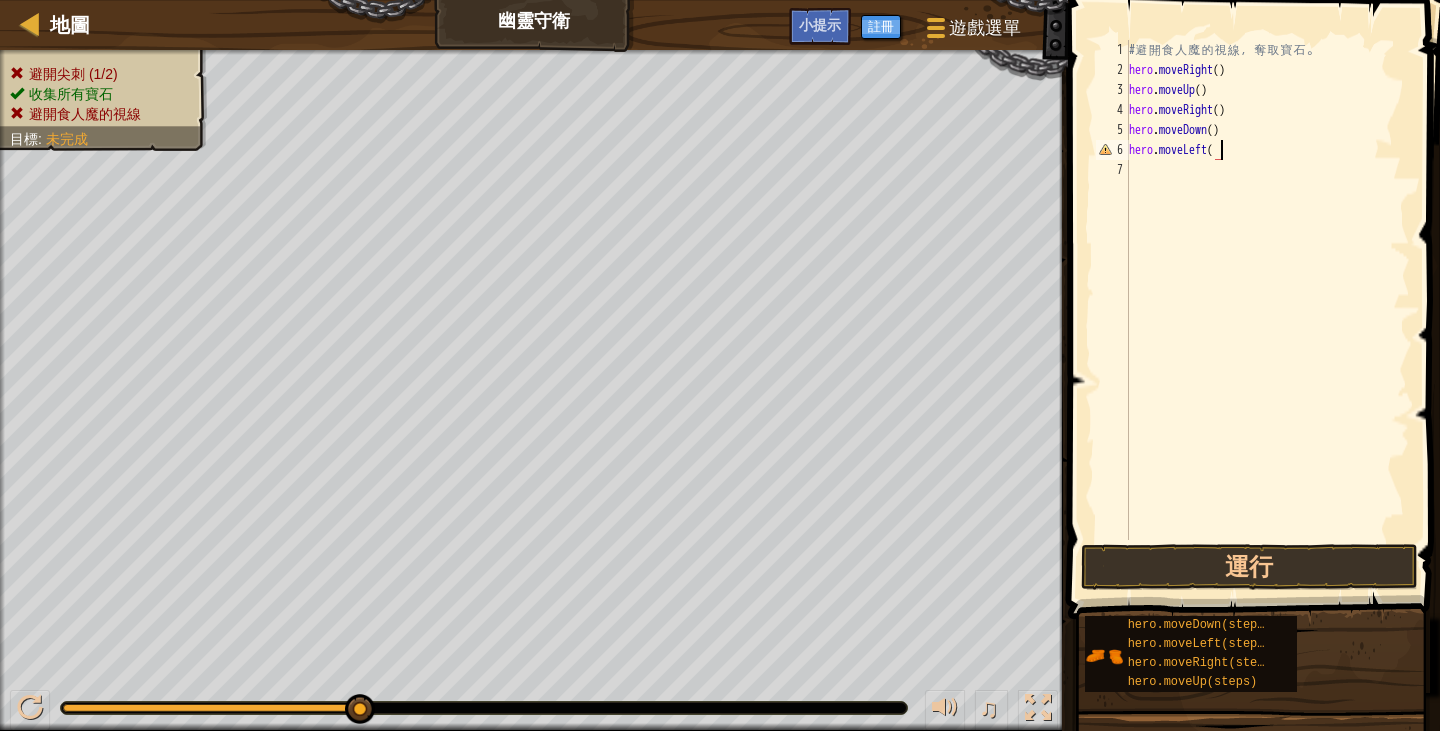 scroll, scrollTop: 9, scrollLeft: 7, axis: both 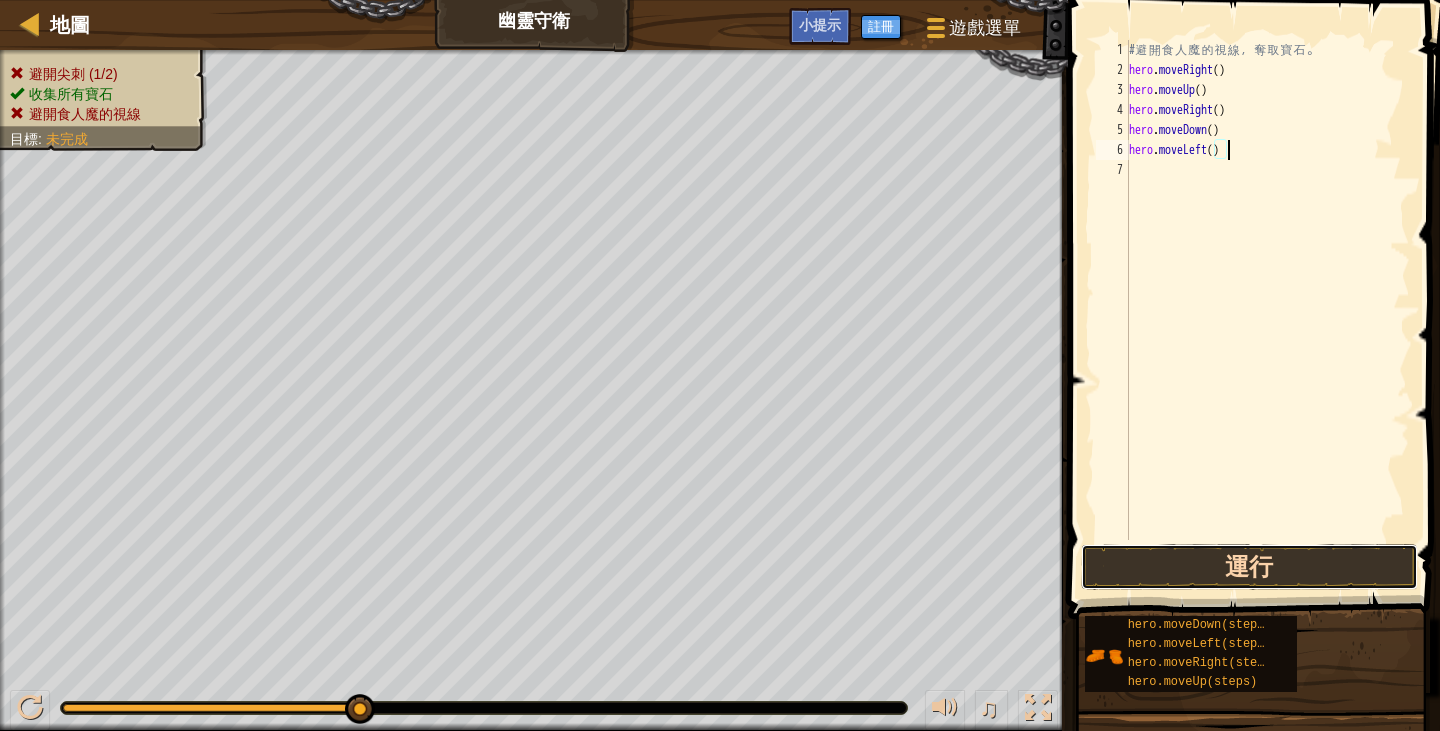 click on "運行" at bounding box center (1249, 567) 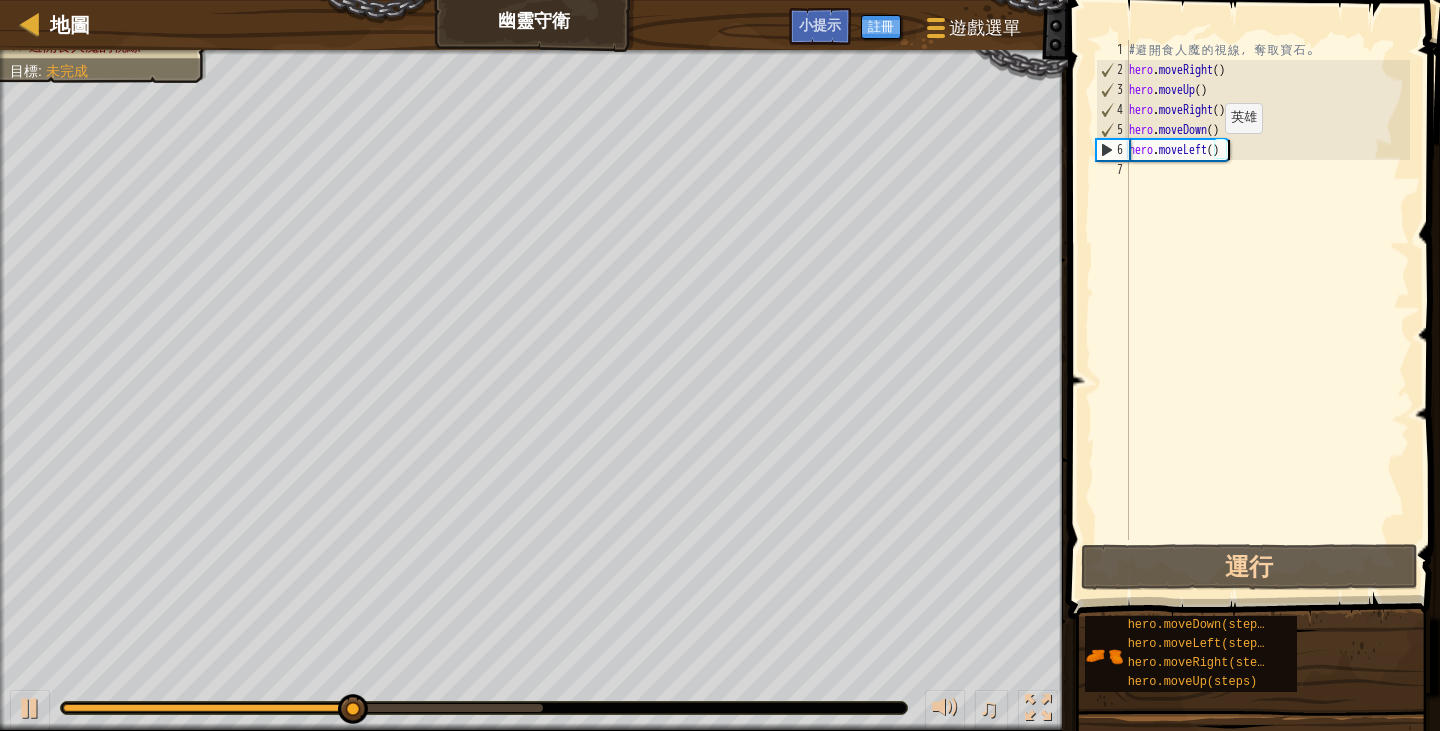 click on "#  避 開 食 人 魔 的 視 線 ， 奪 取 寶 石 。 hero . moveRight ( ) hero . moveUp ( ) hero . moveRight ( ) hero . moveDown ( ) hero . moveLeft ( )" at bounding box center (1267, 310) 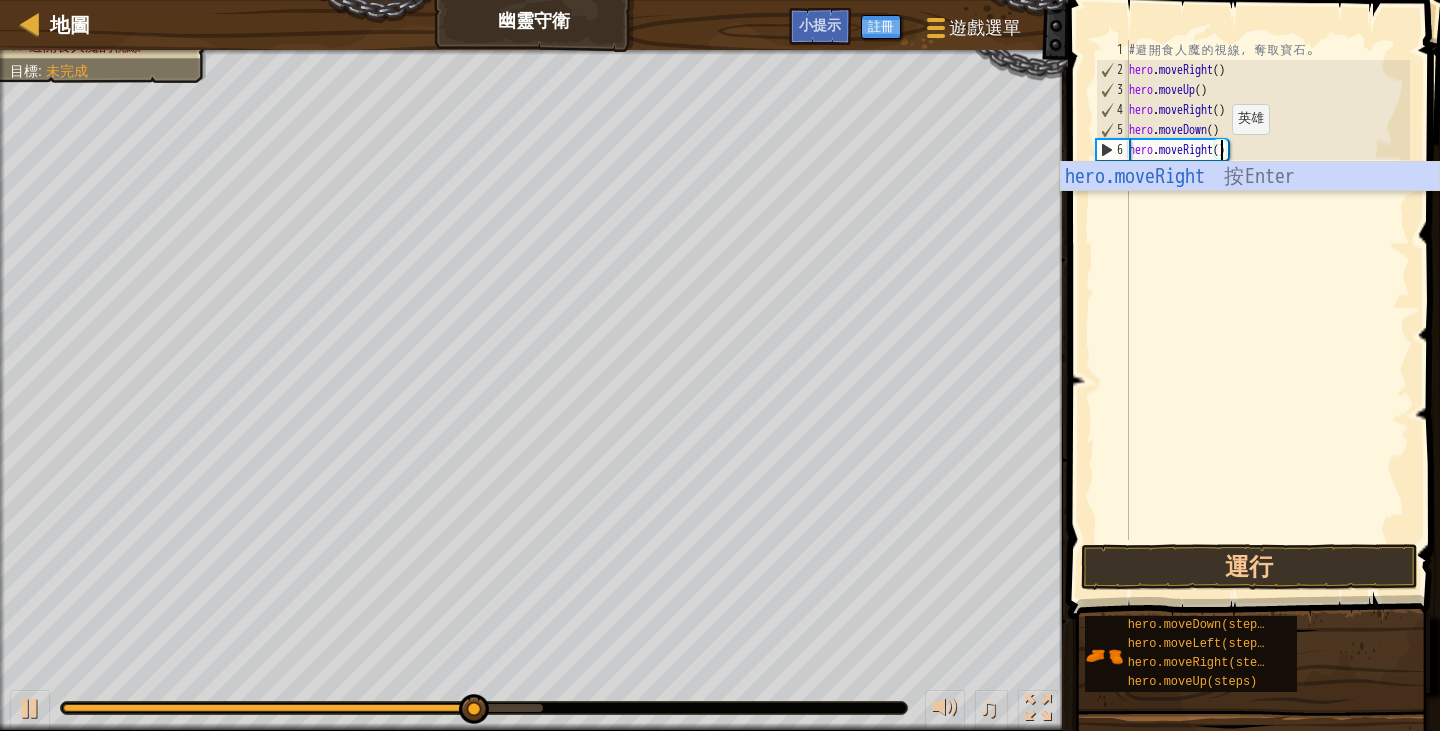 scroll, scrollTop: 9, scrollLeft: 7, axis: both 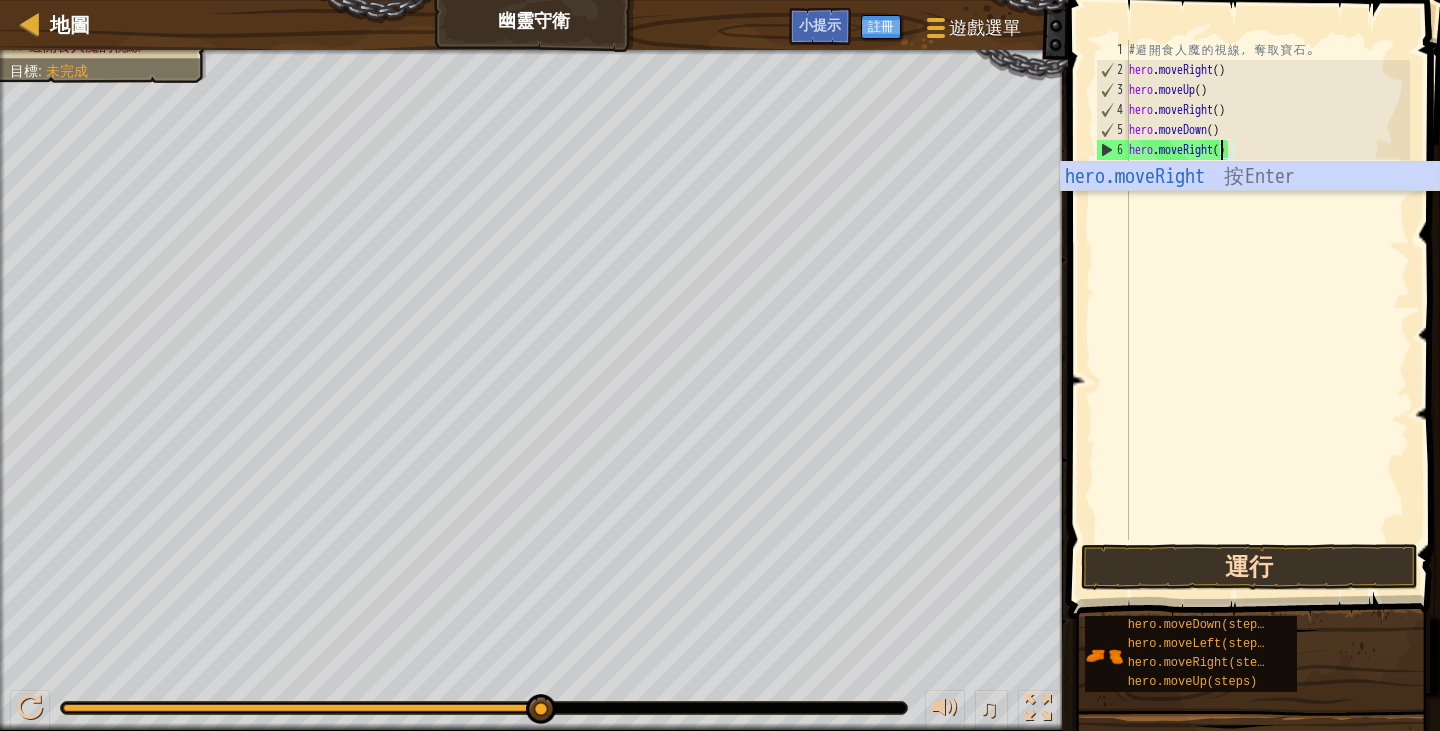 type on "hero.moveRight()" 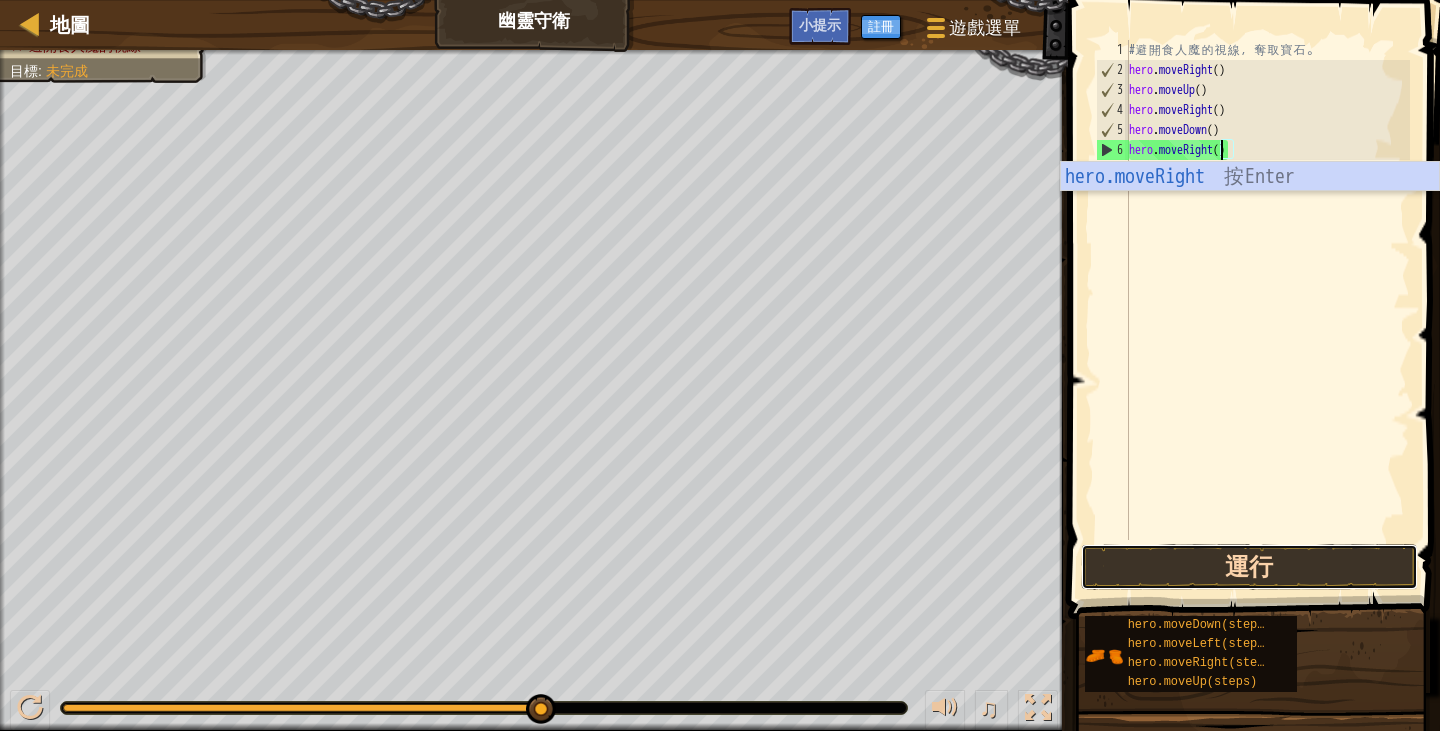 click on "運行" at bounding box center [1249, 567] 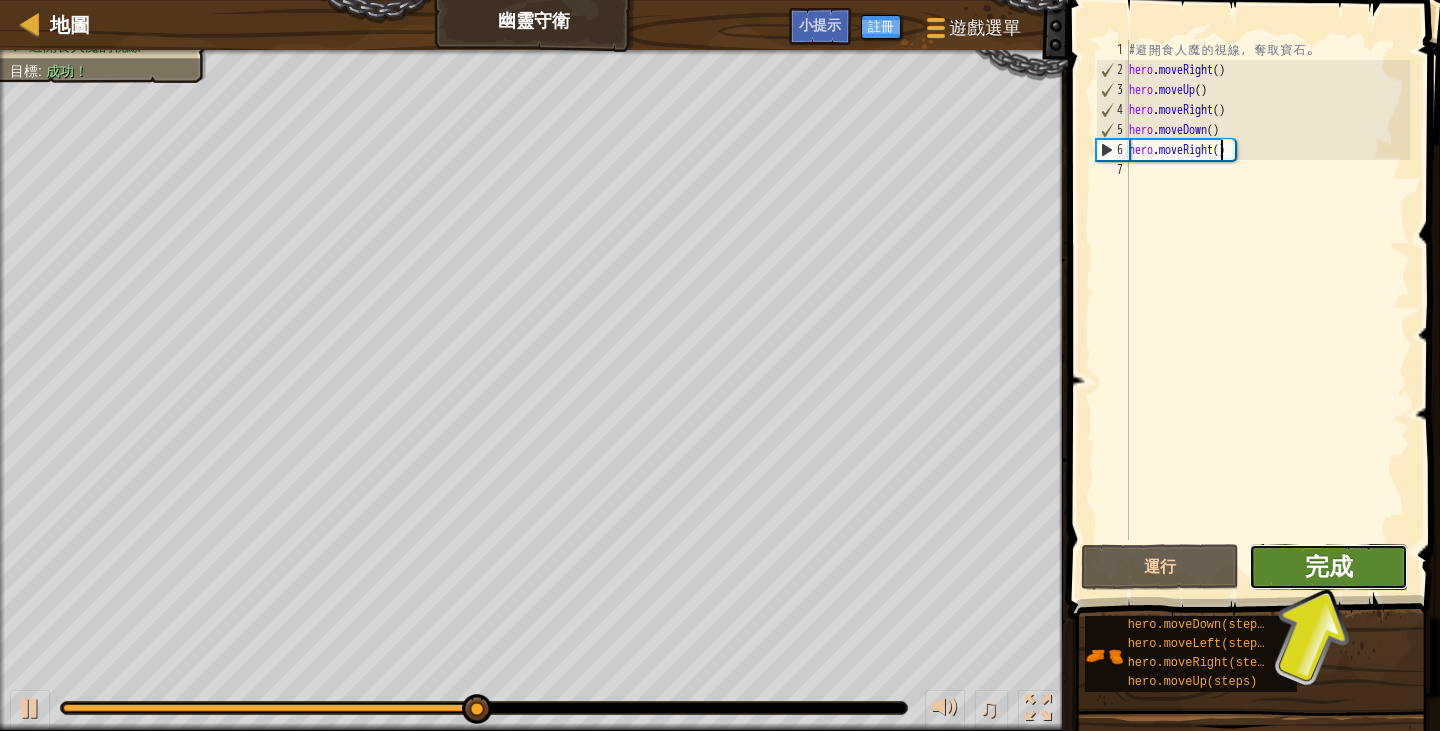 click on "完成" at bounding box center [1329, 566] 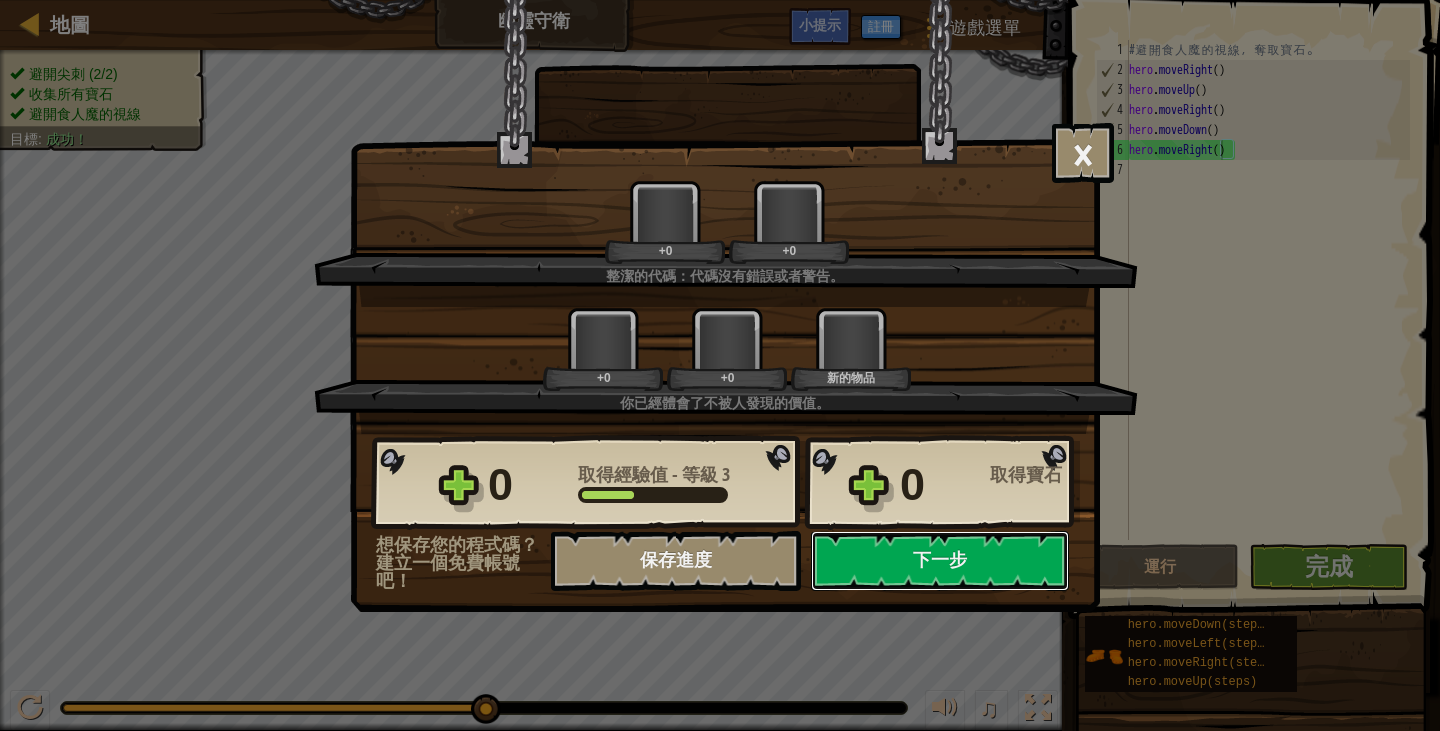 click on "新的物品" at bounding box center [851, 377] 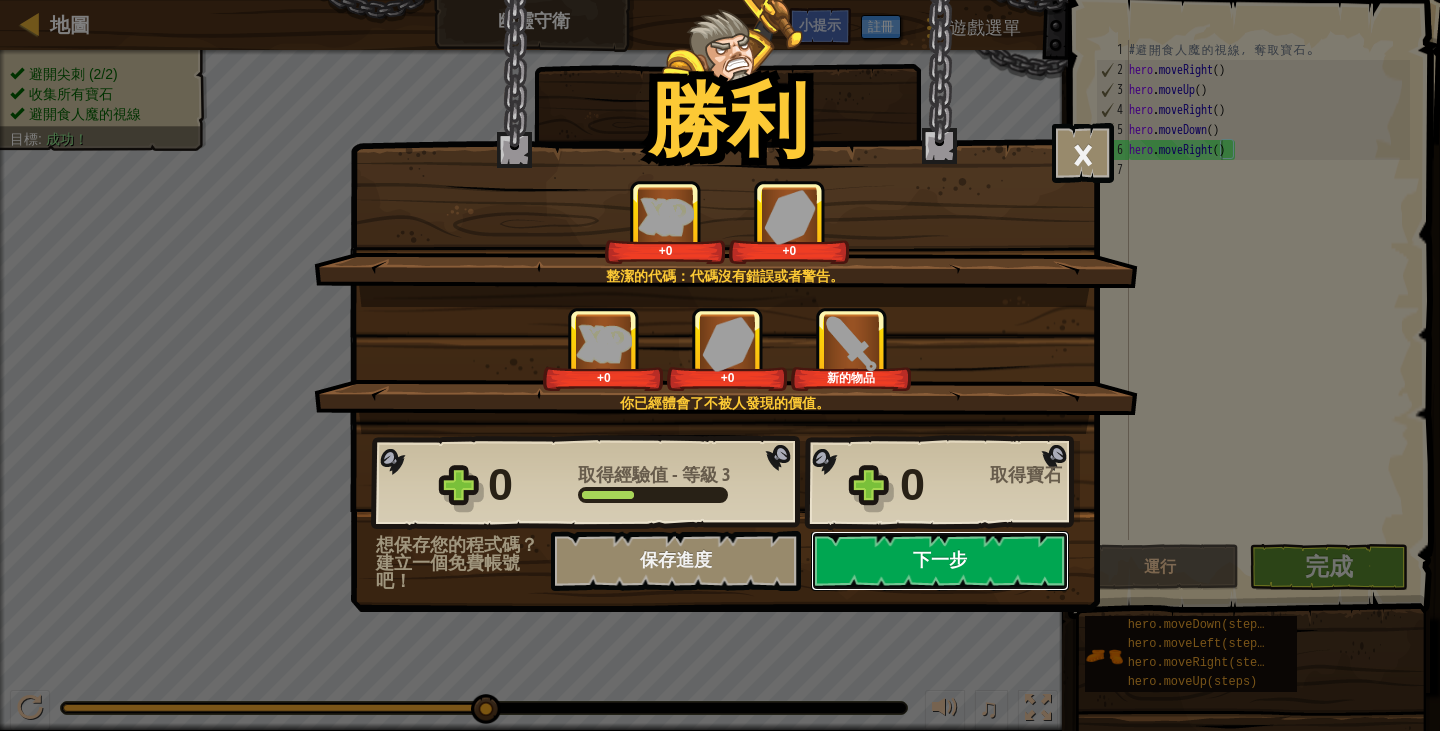 click on "下一步" at bounding box center (940, 561) 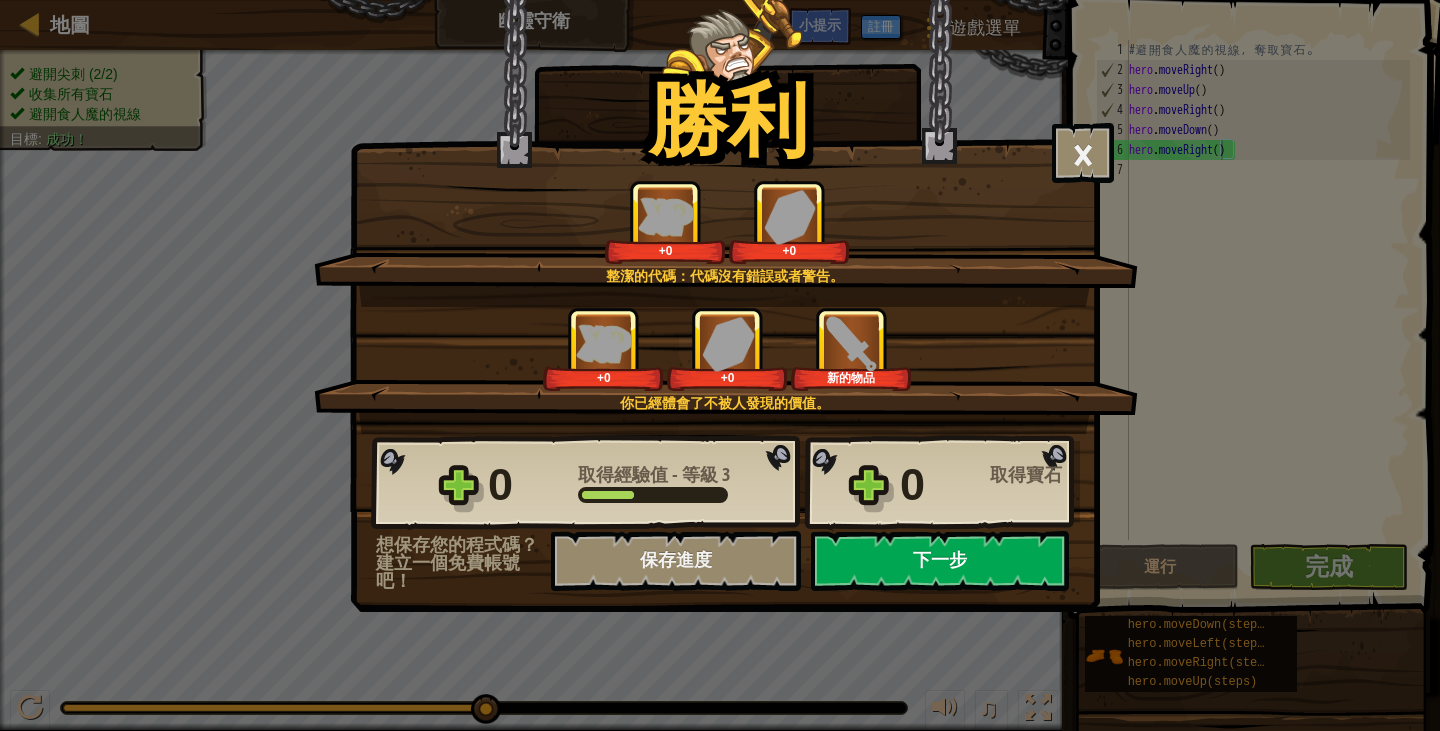 select on "zh-HANT" 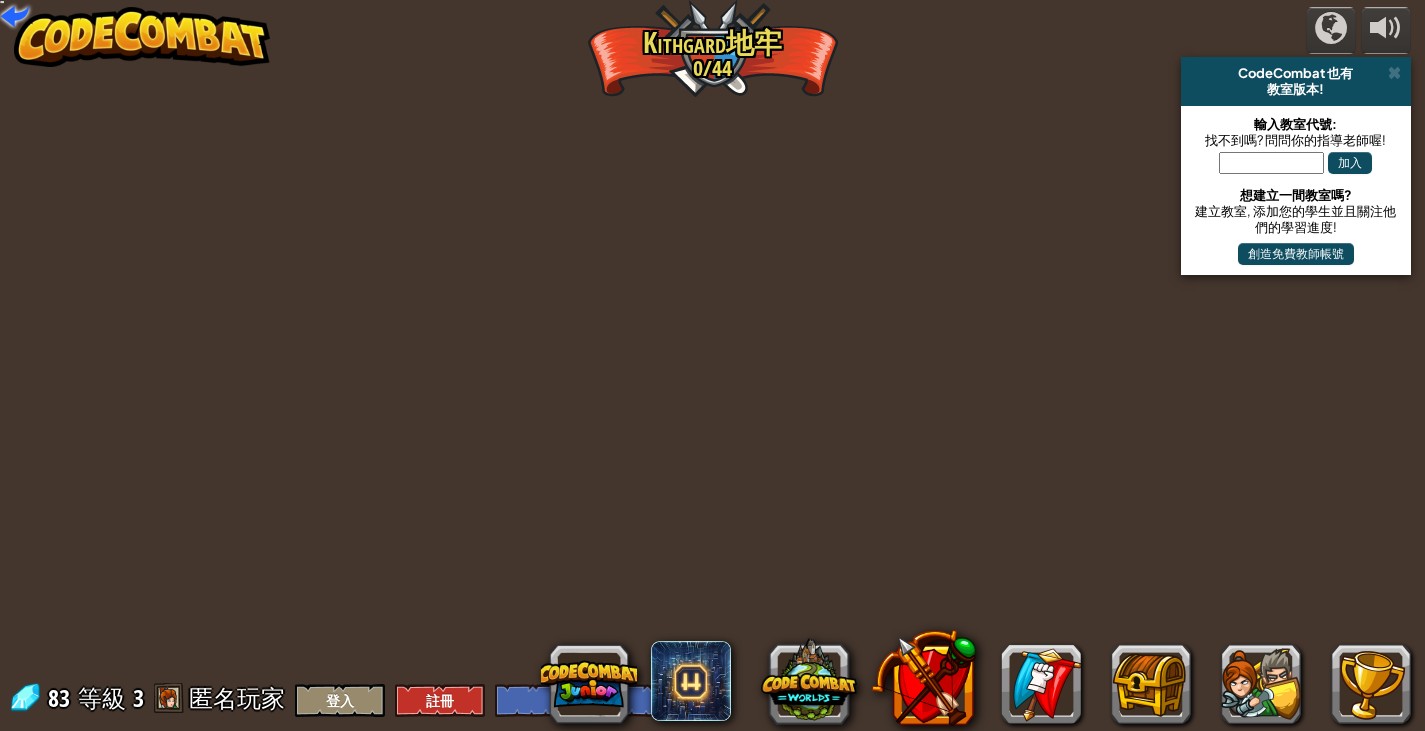 select on "zh-HANT" 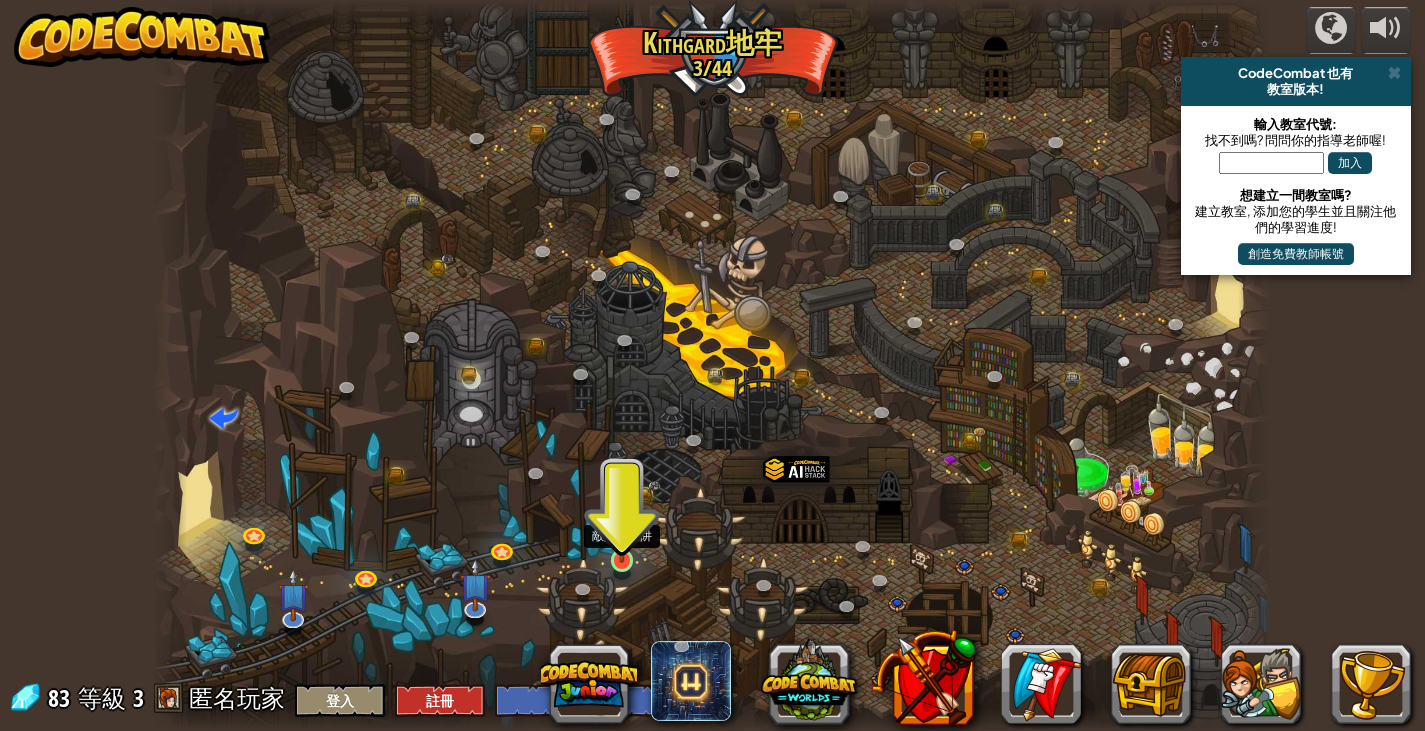 click at bounding box center (622, 531) 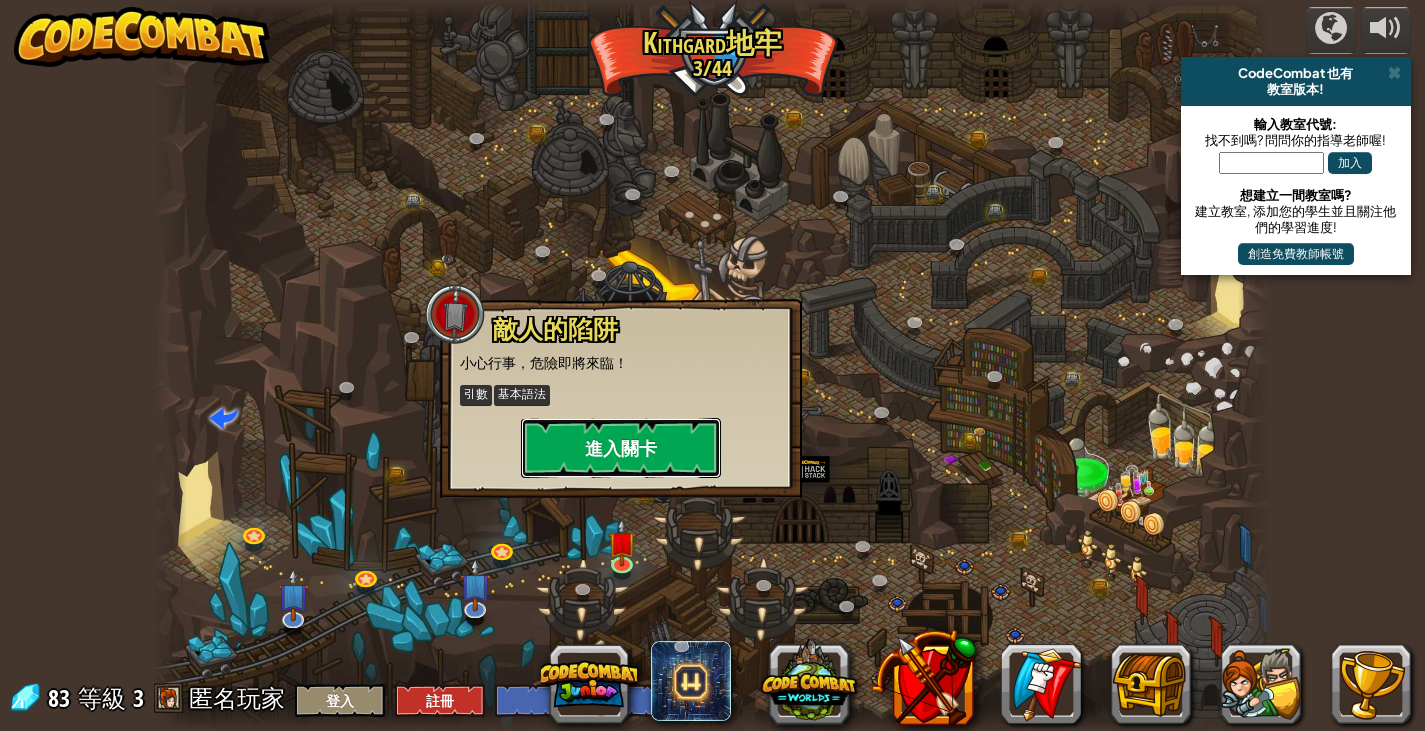 click on "進入關卡" at bounding box center (621, 448) 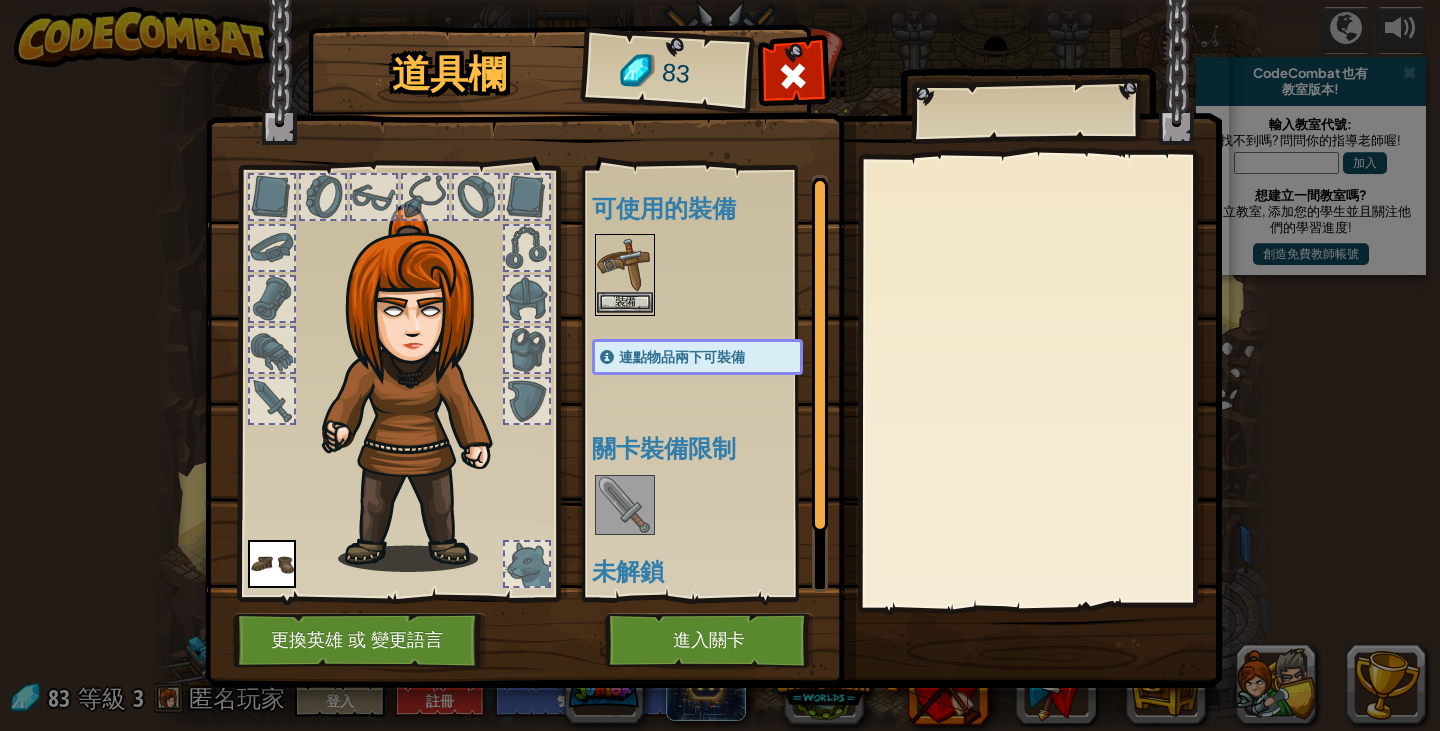 drag, startPoint x: 627, startPoint y: 281, endPoint x: 626, endPoint y: 302, distance: 21.023796 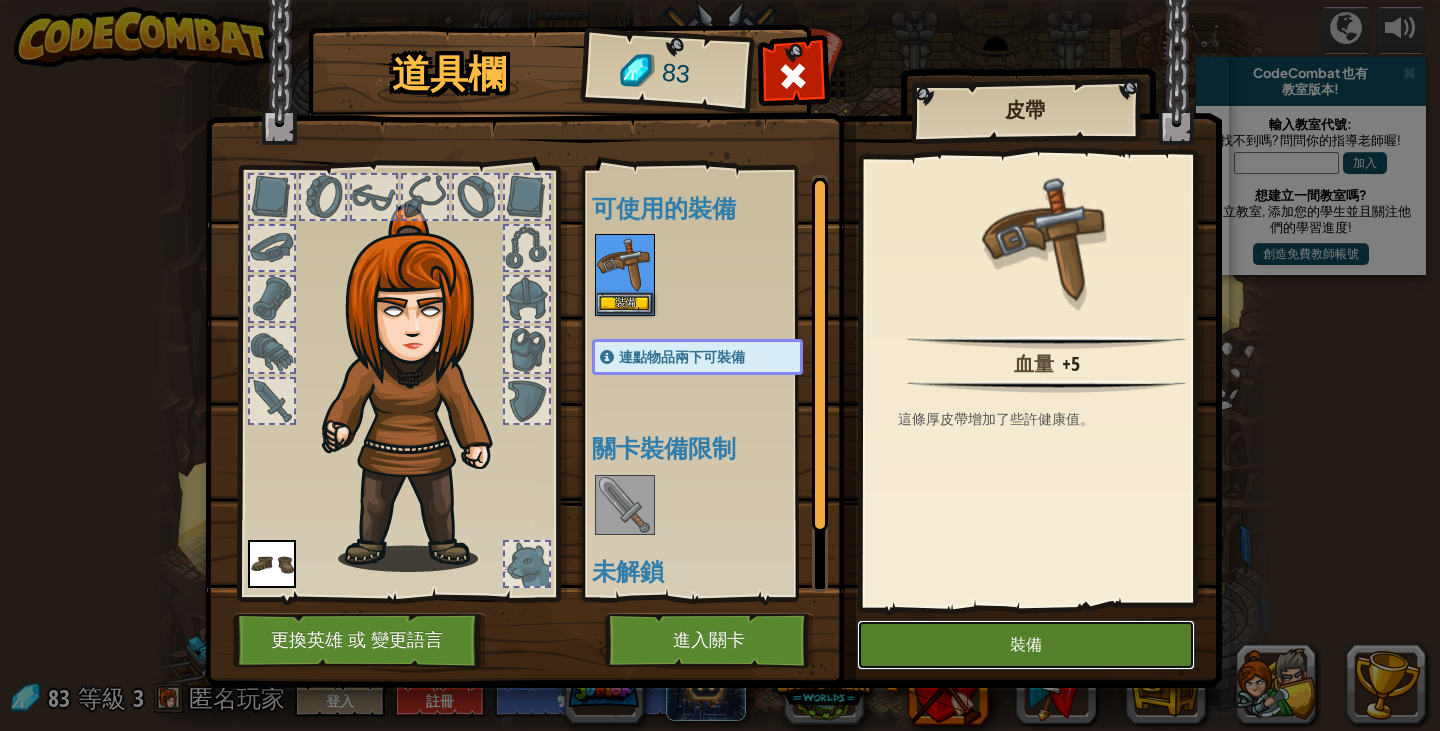 click on "裝備" at bounding box center [1026, 645] 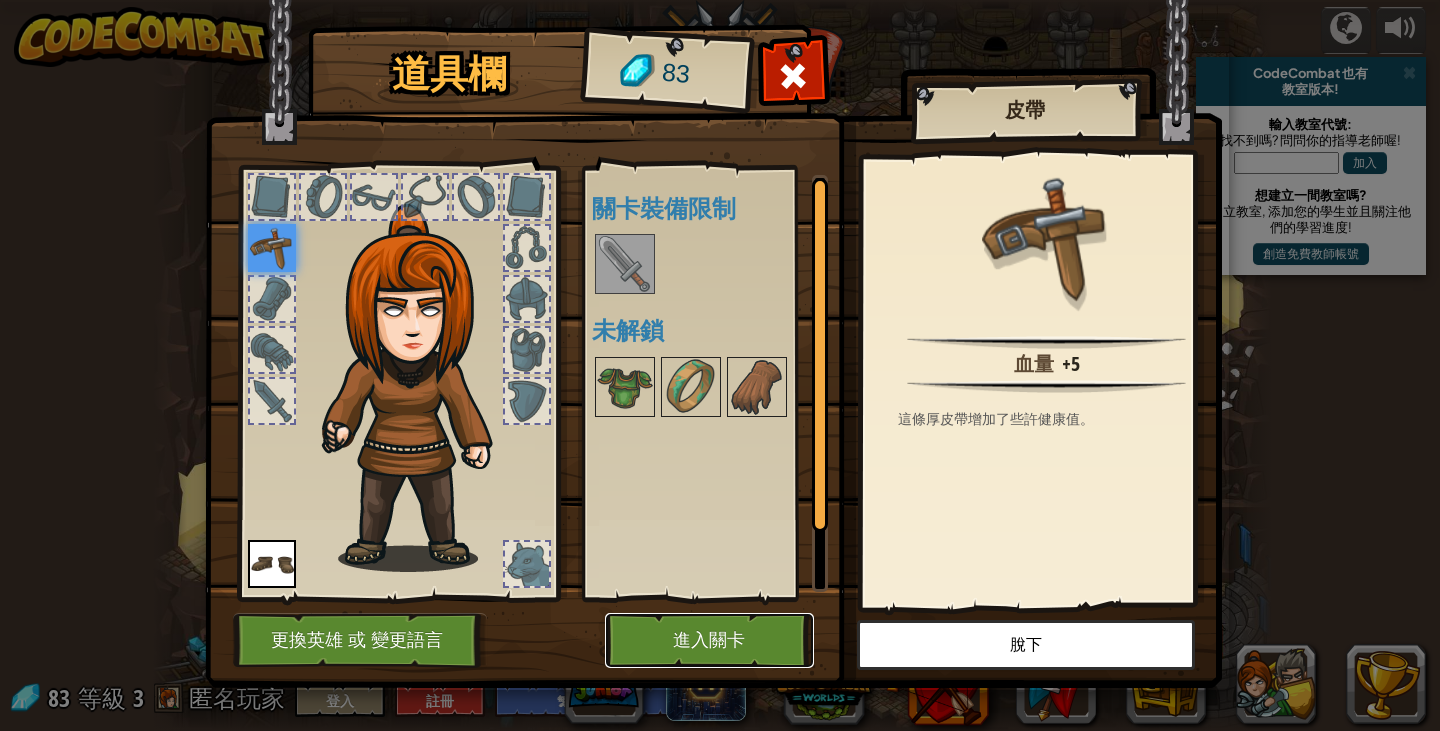 click on "進入關卡" at bounding box center (709, 640) 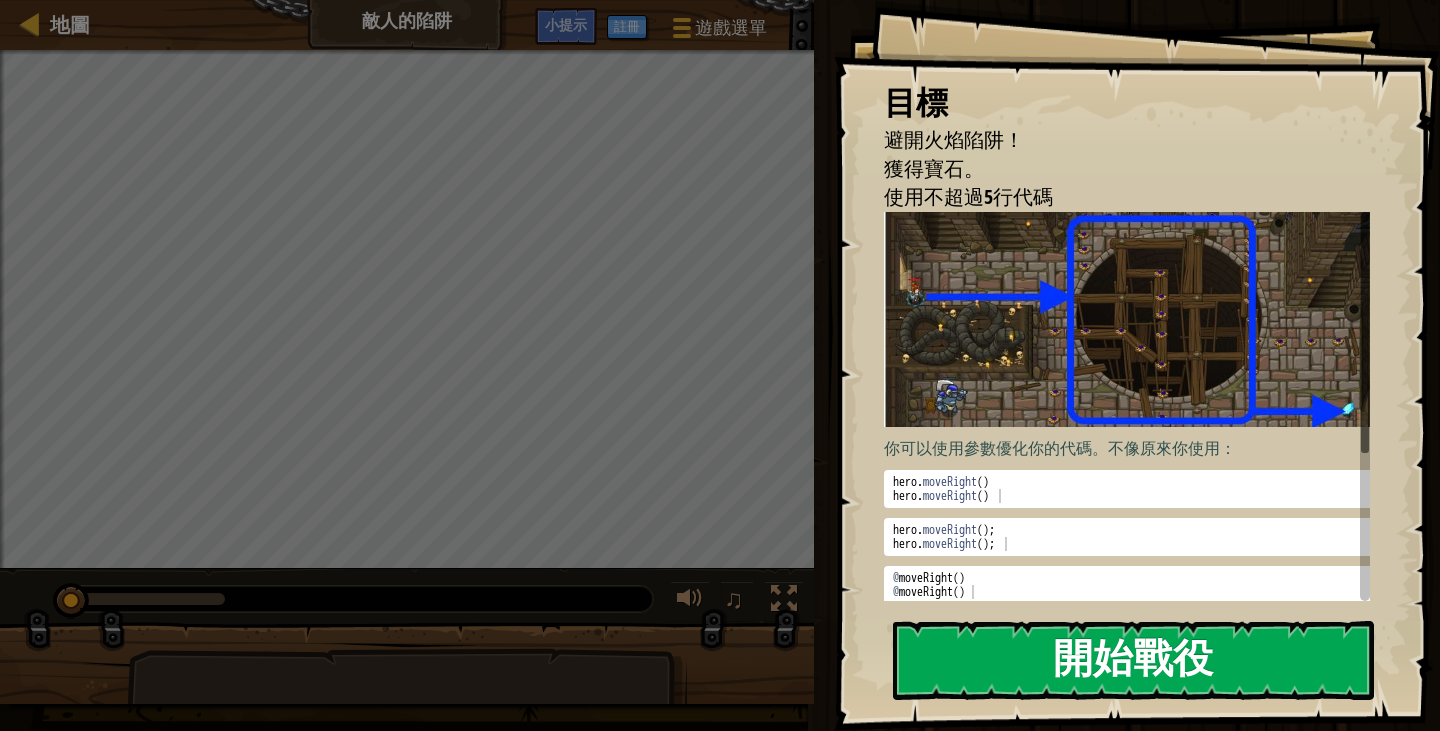 click on "開始戰役" at bounding box center [1133, 660] 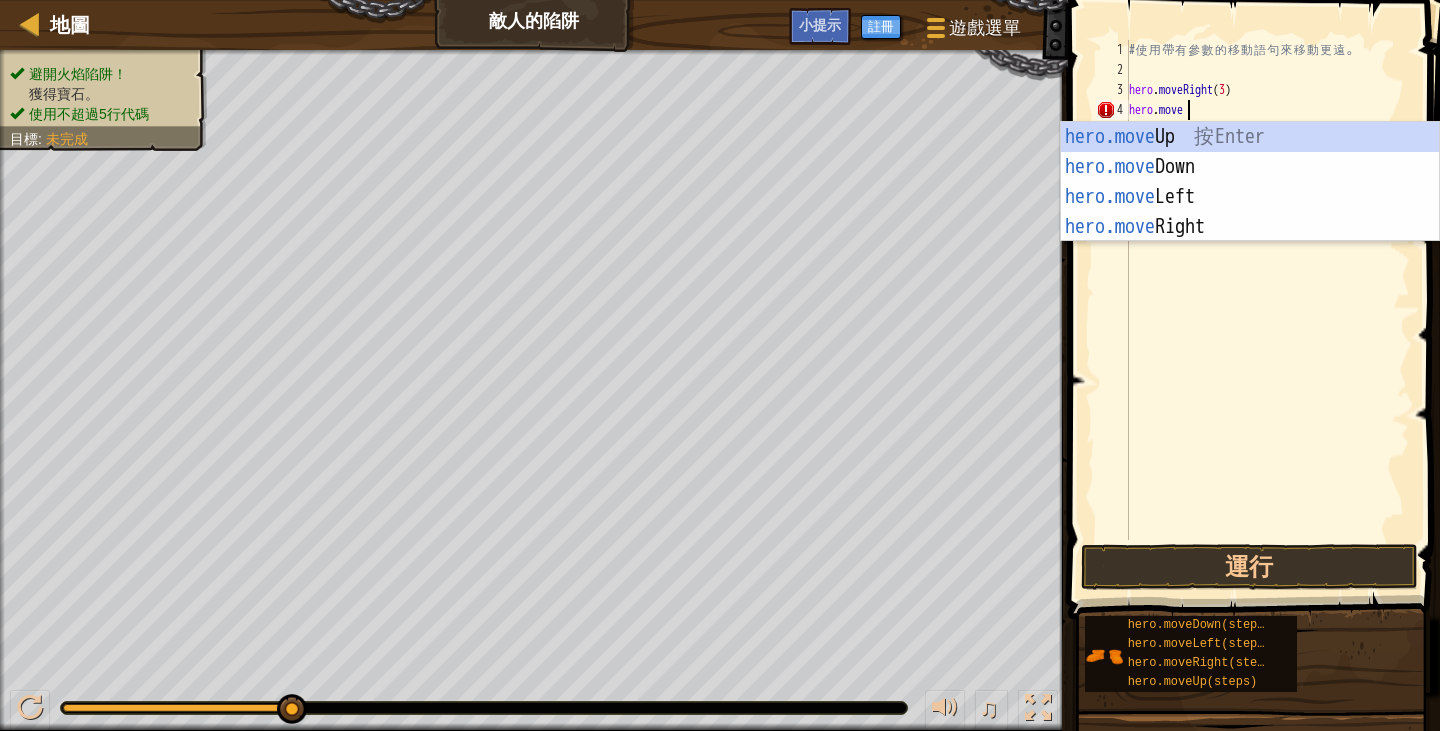 scroll, scrollTop: 9, scrollLeft: 3, axis: both 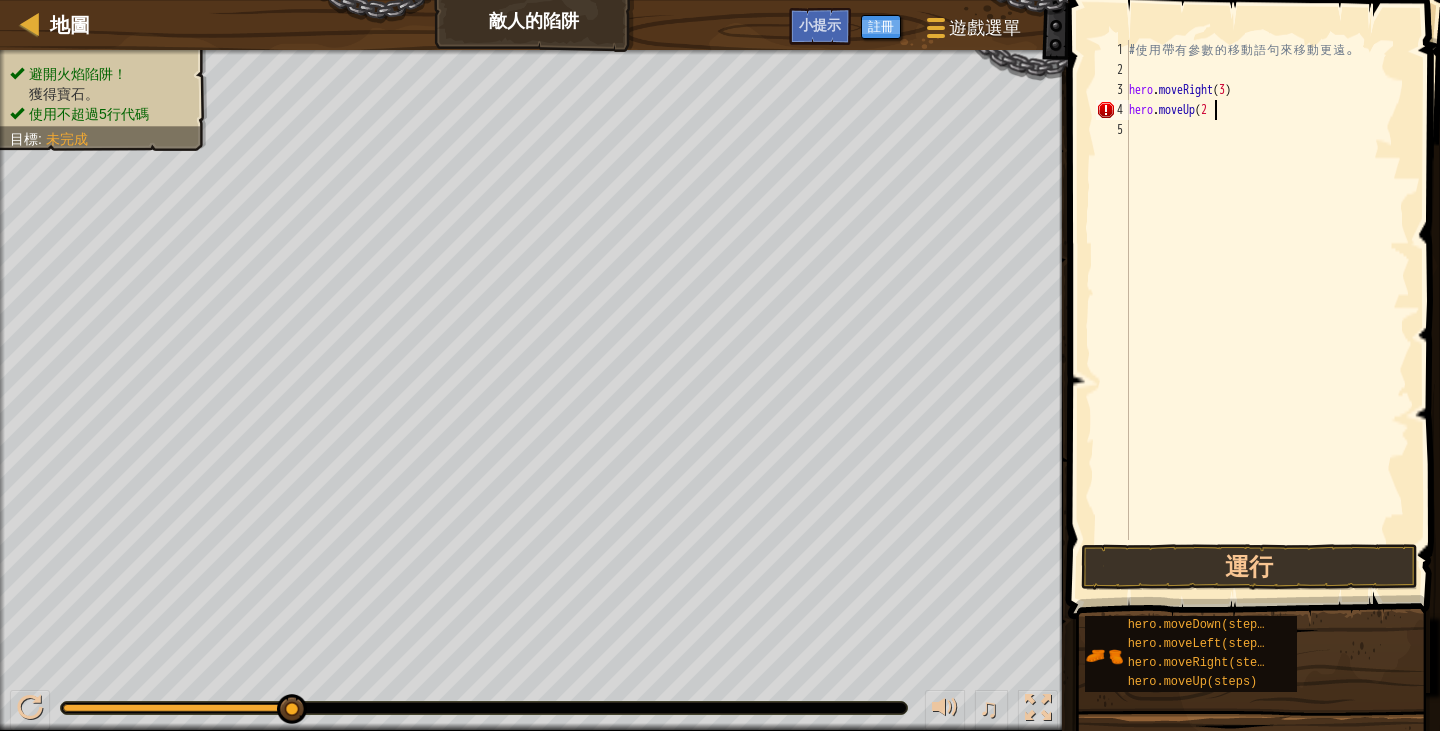 type on "hero.moveUp(2)" 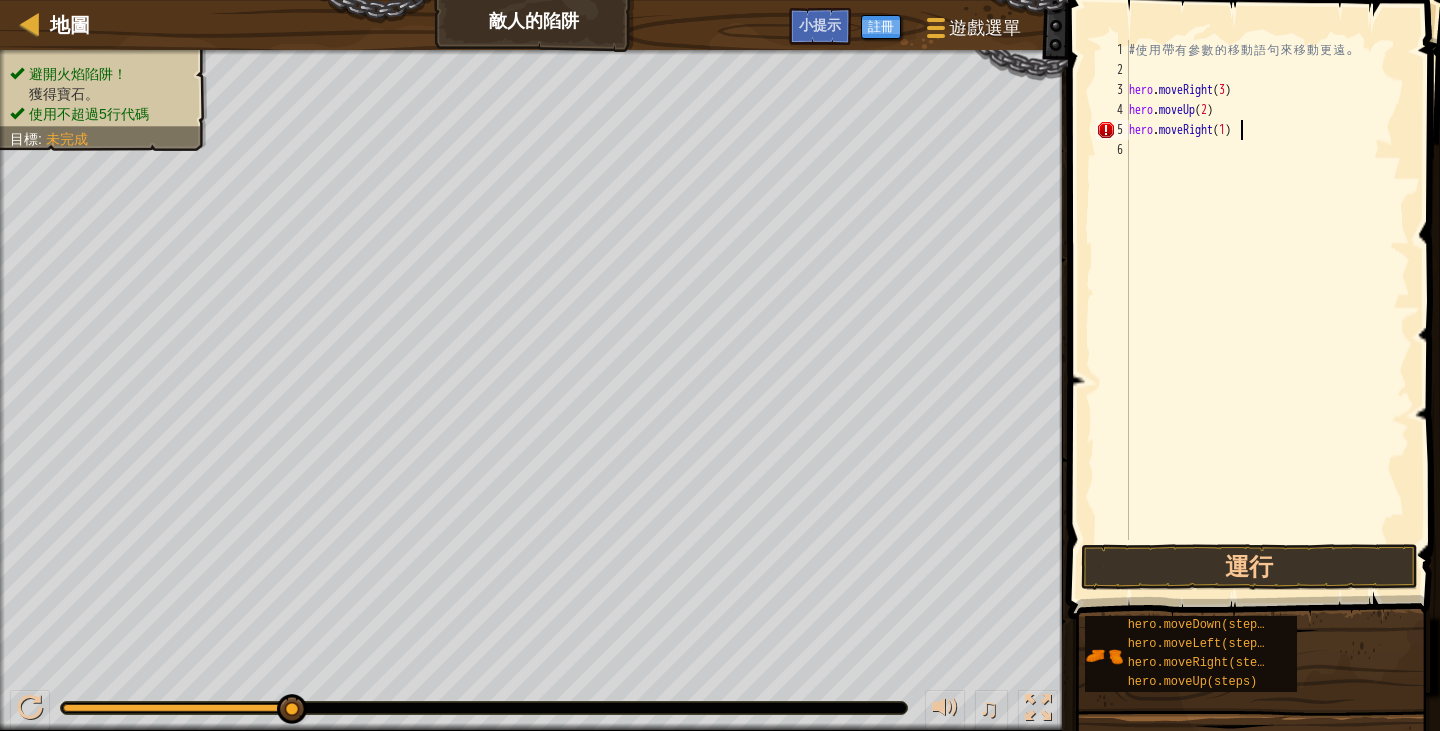 scroll, scrollTop: 9, scrollLeft: 8, axis: both 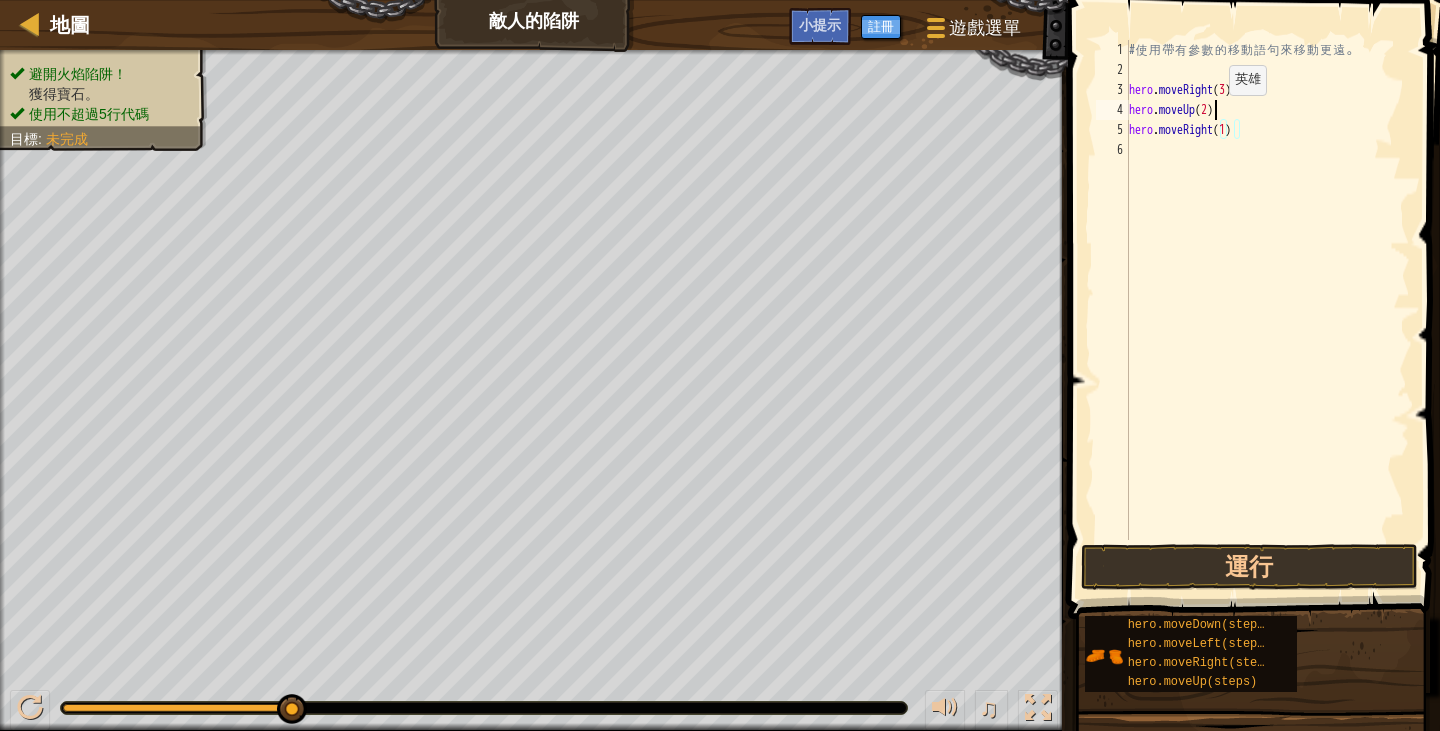 click on "#  使 用 帶 有 參 數 的 移 動 語 句 來 移 動 更 遠 。 hero . moveRight ( 3 ) hero . moveUp ( 2 ) hero . moveRight ( 1 )" at bounding box center (1267, 310) 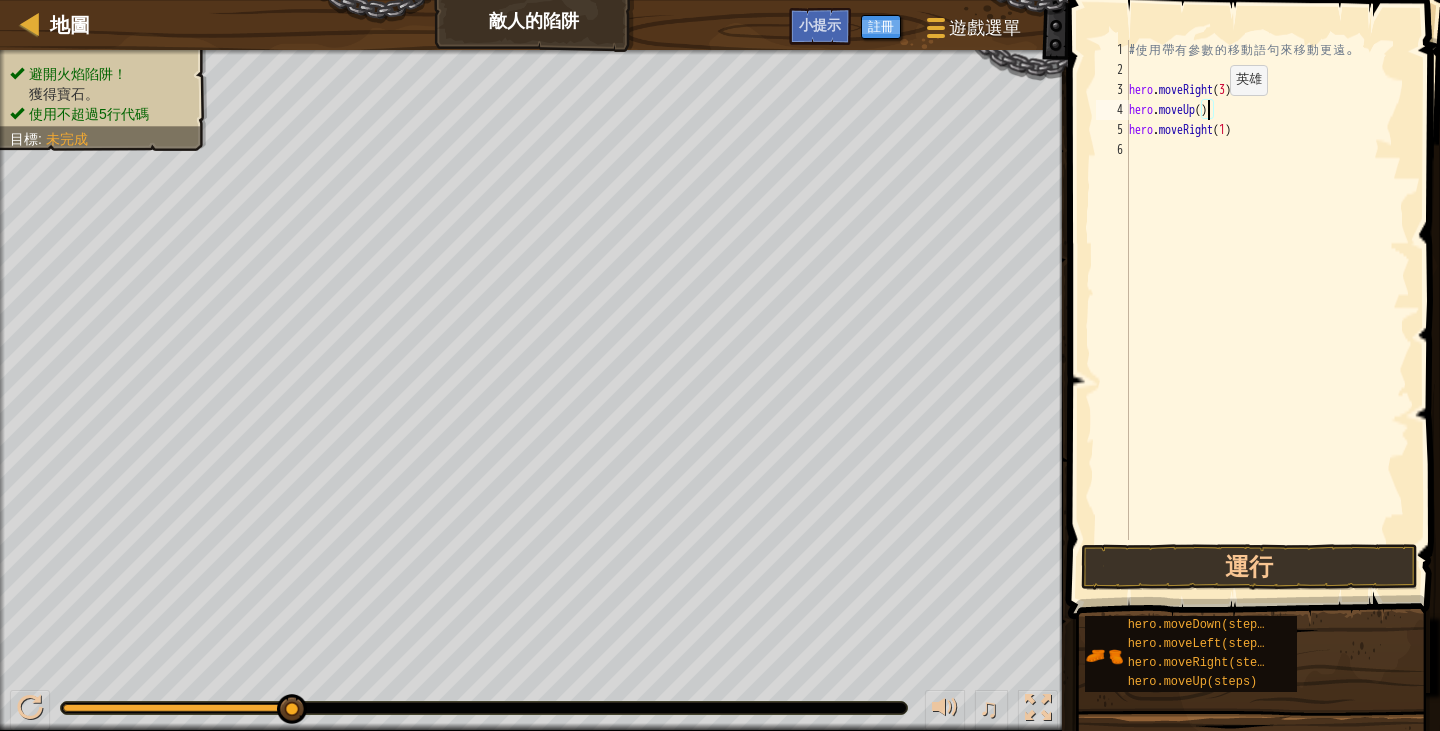 scroll, scrollTop: 9, scrollLeft: 6, axis: both 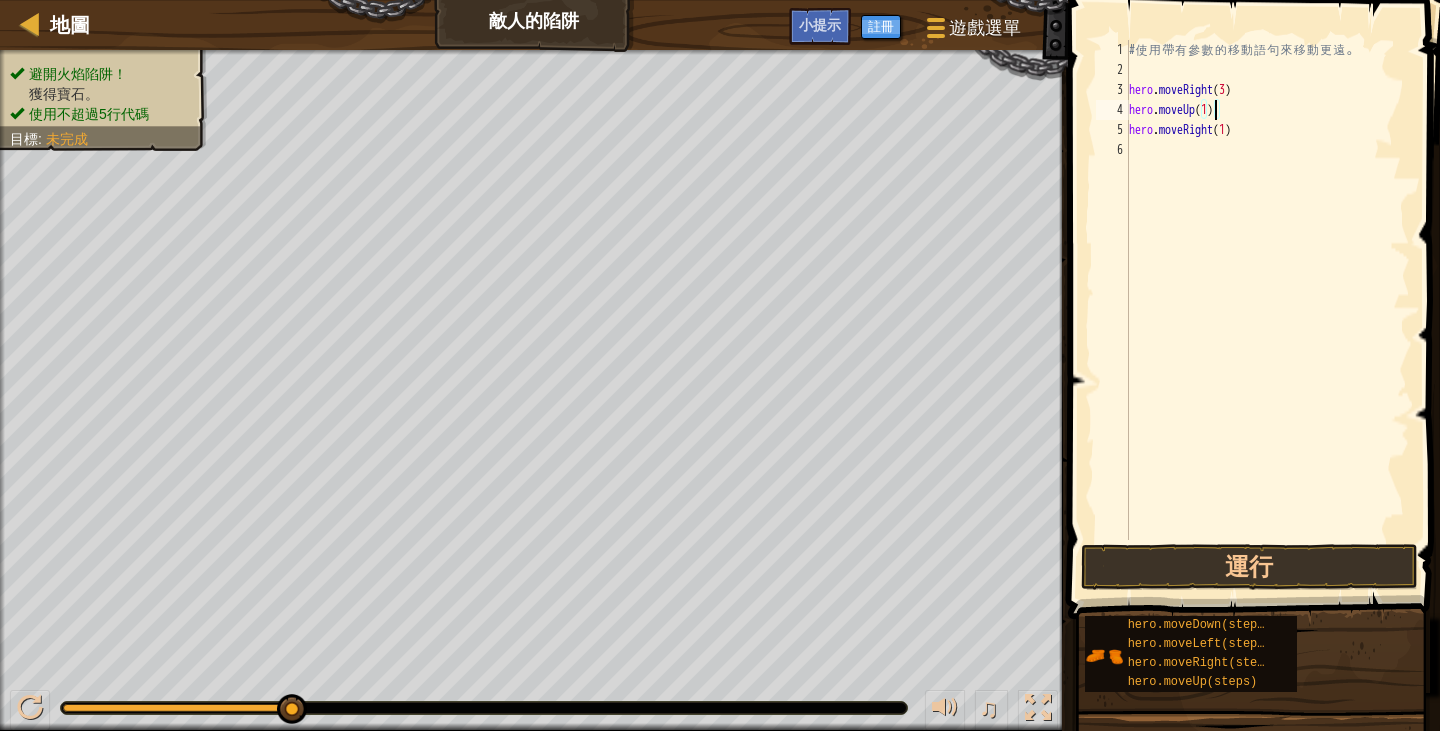 click on "#  使 用 帶 有 參 數 的 移 動 語 句 來 移 動 更 遠 。 hero . moveRight ( 3 ) hero . moveUp ( 1 ) hero . moveRight ( 1 )" at bounding box center (1267, 310) 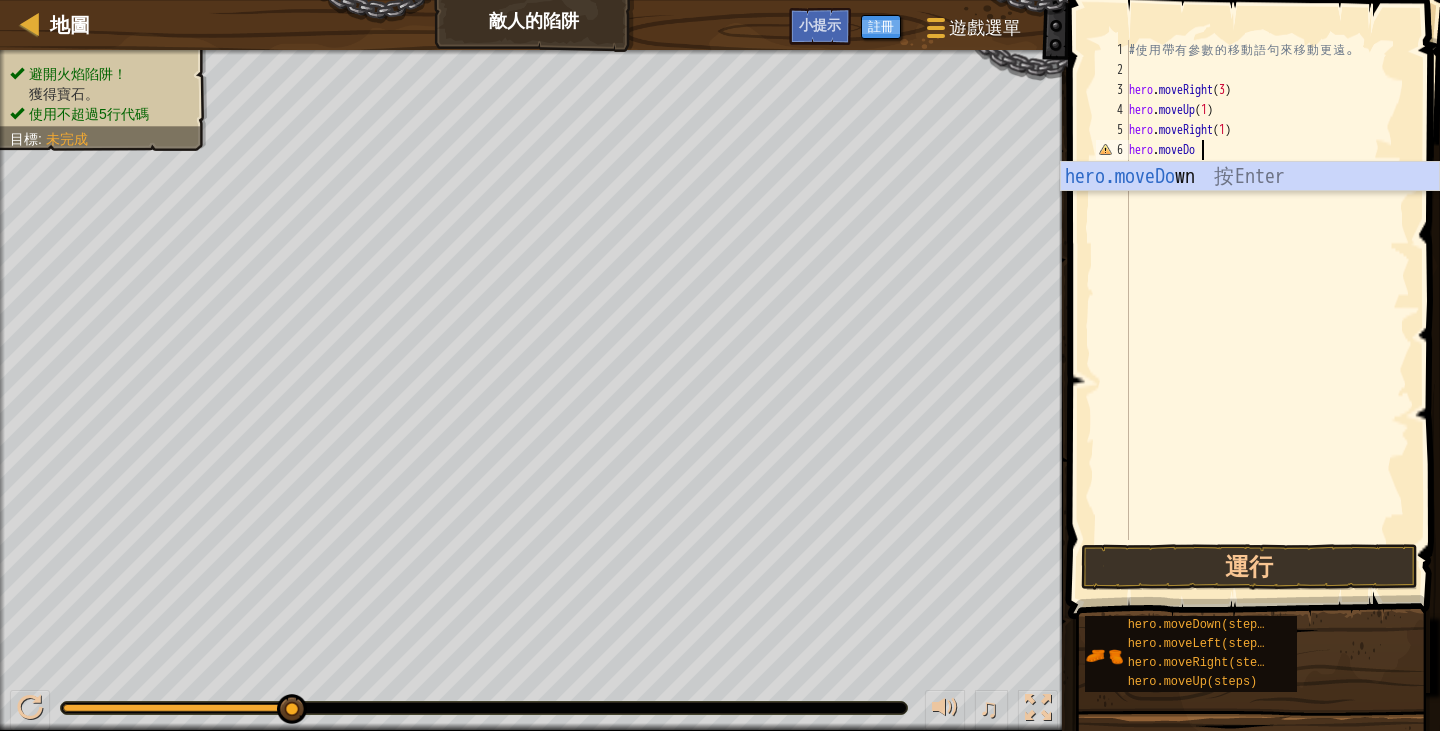 scroll, scrollTop: 9, scrollLeft: 5, axis: both 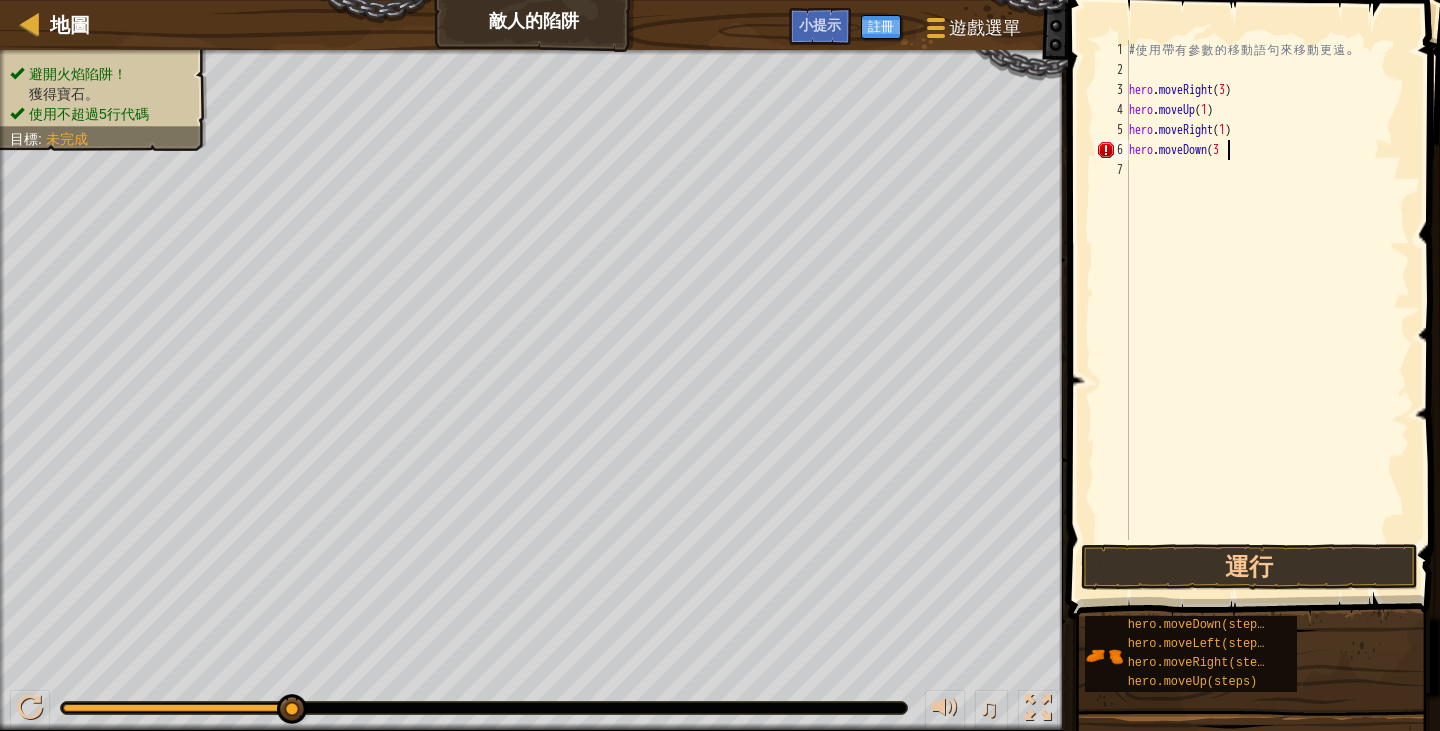 type on "hero.moveDown(3)" 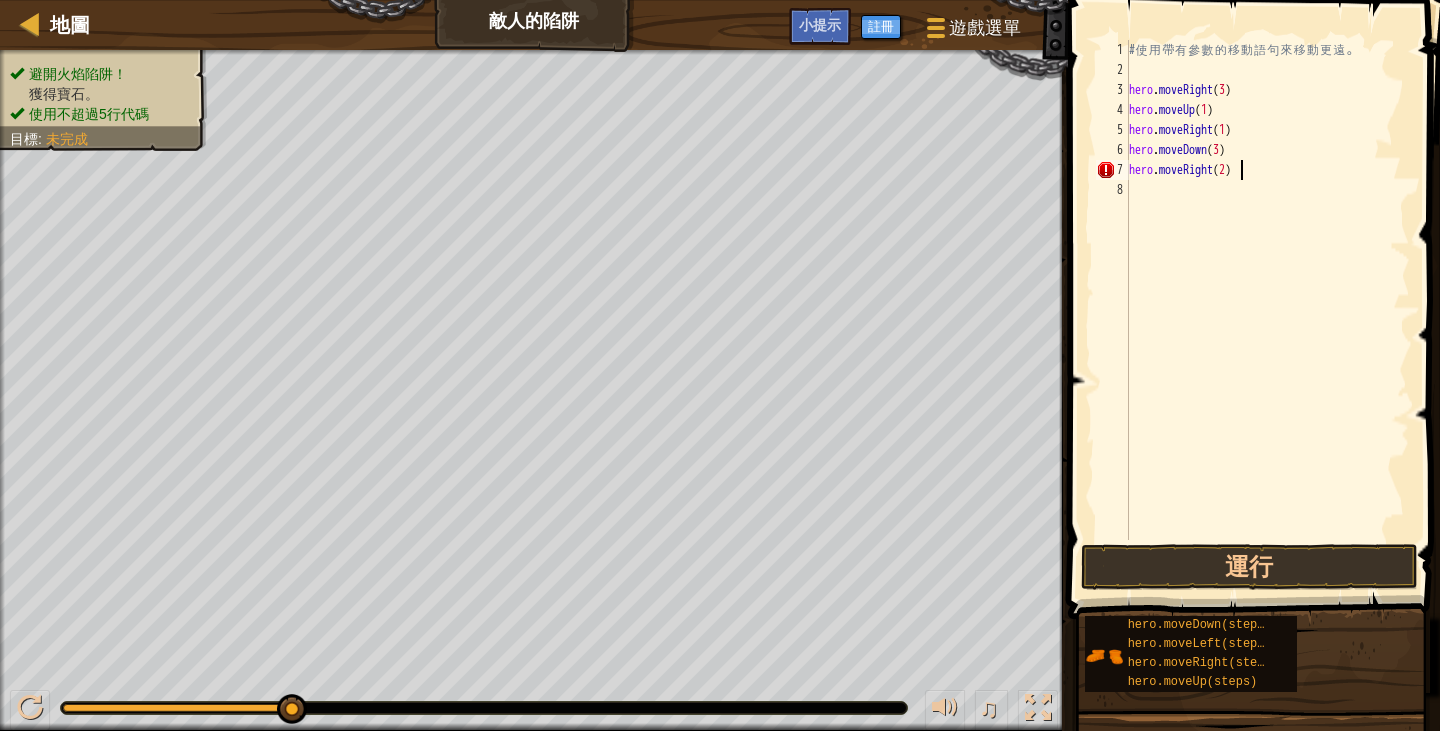 scroll, scrollTop: 9, scrollLeft: 8, axis: both 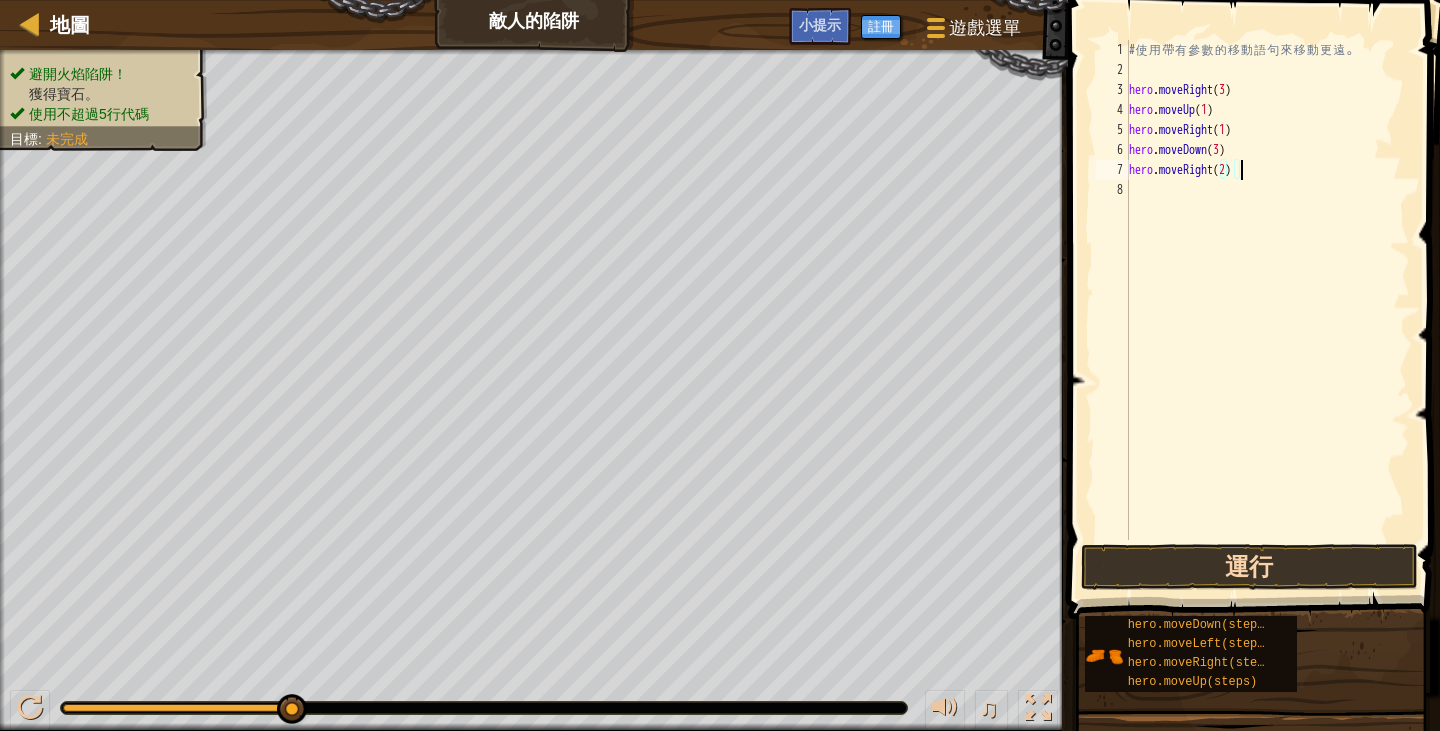 type on "hero.moveRight(2)" 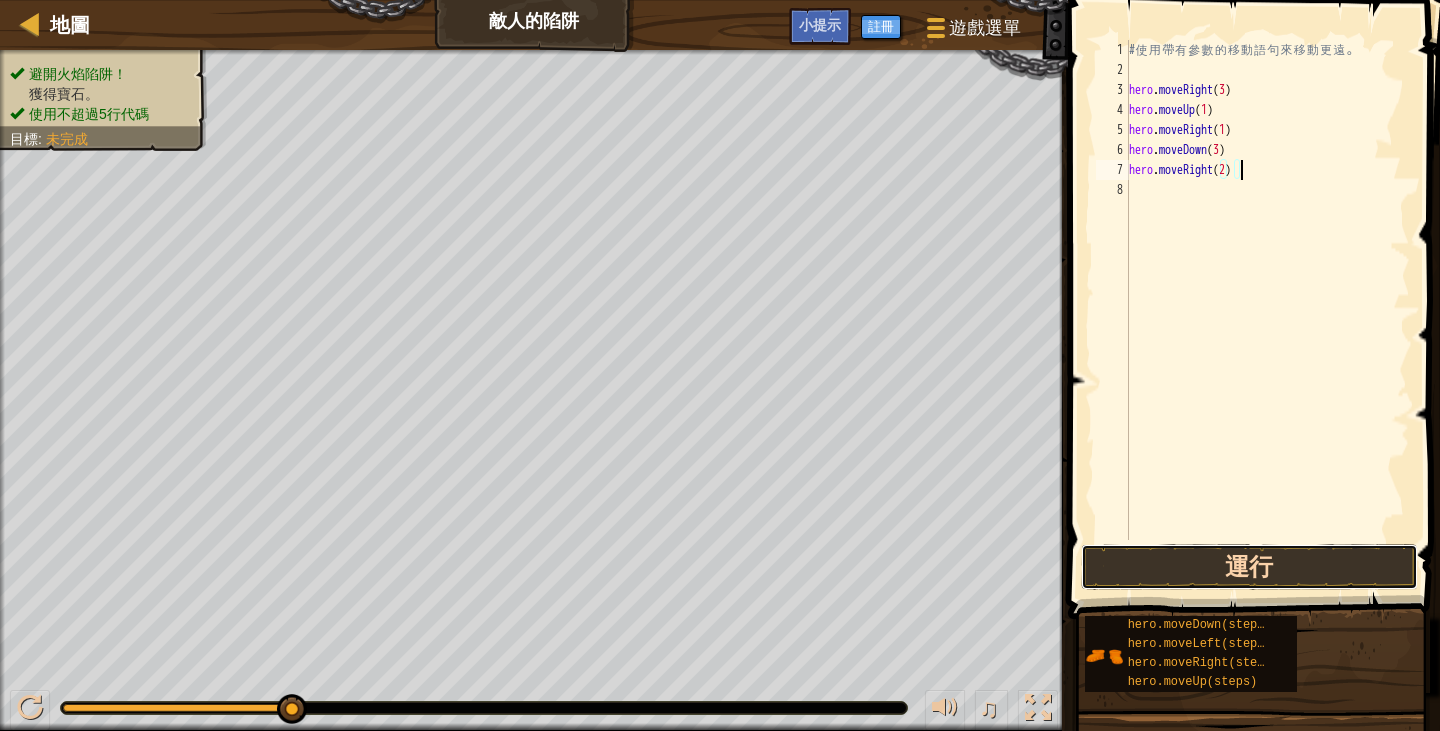 click on "運行" at bounding box center [1249, 567] 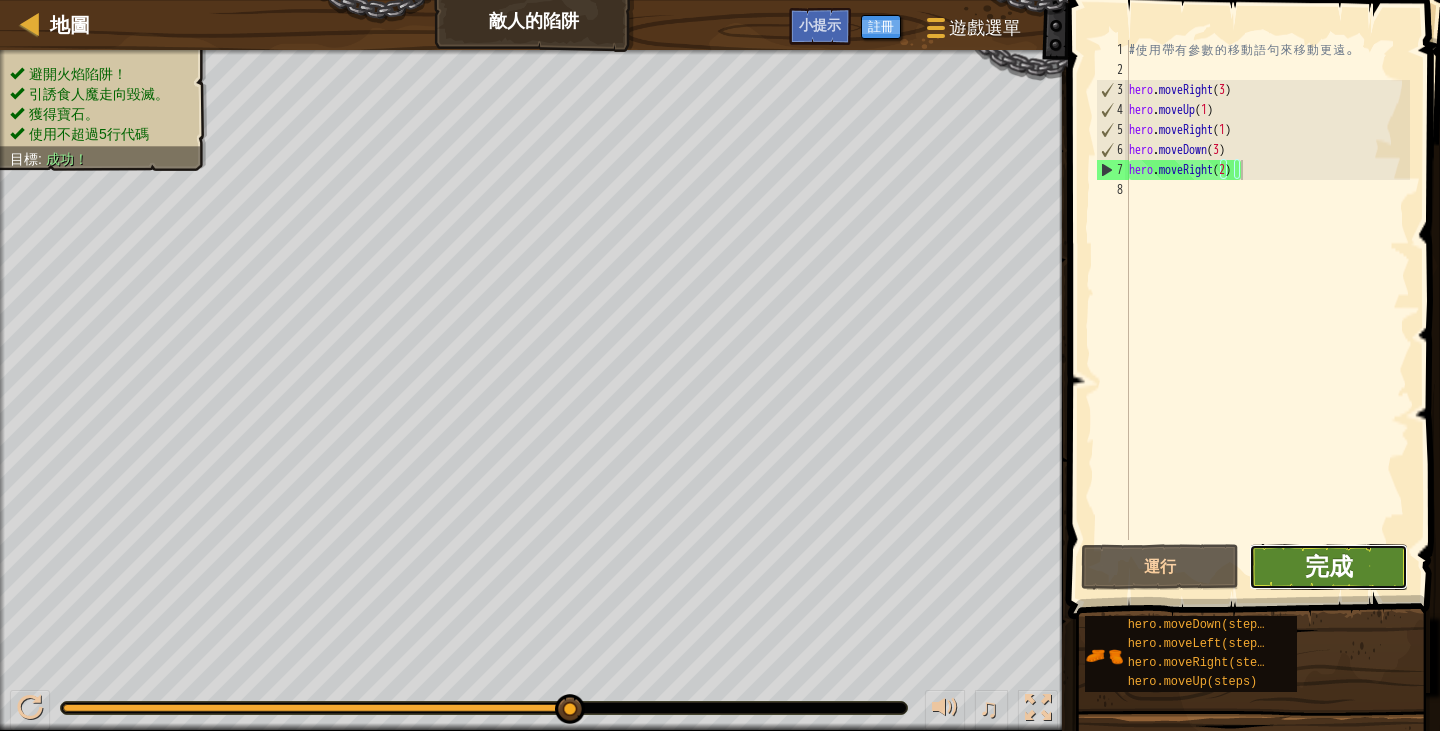 click on "完成" at bounding box center [1329, 566] 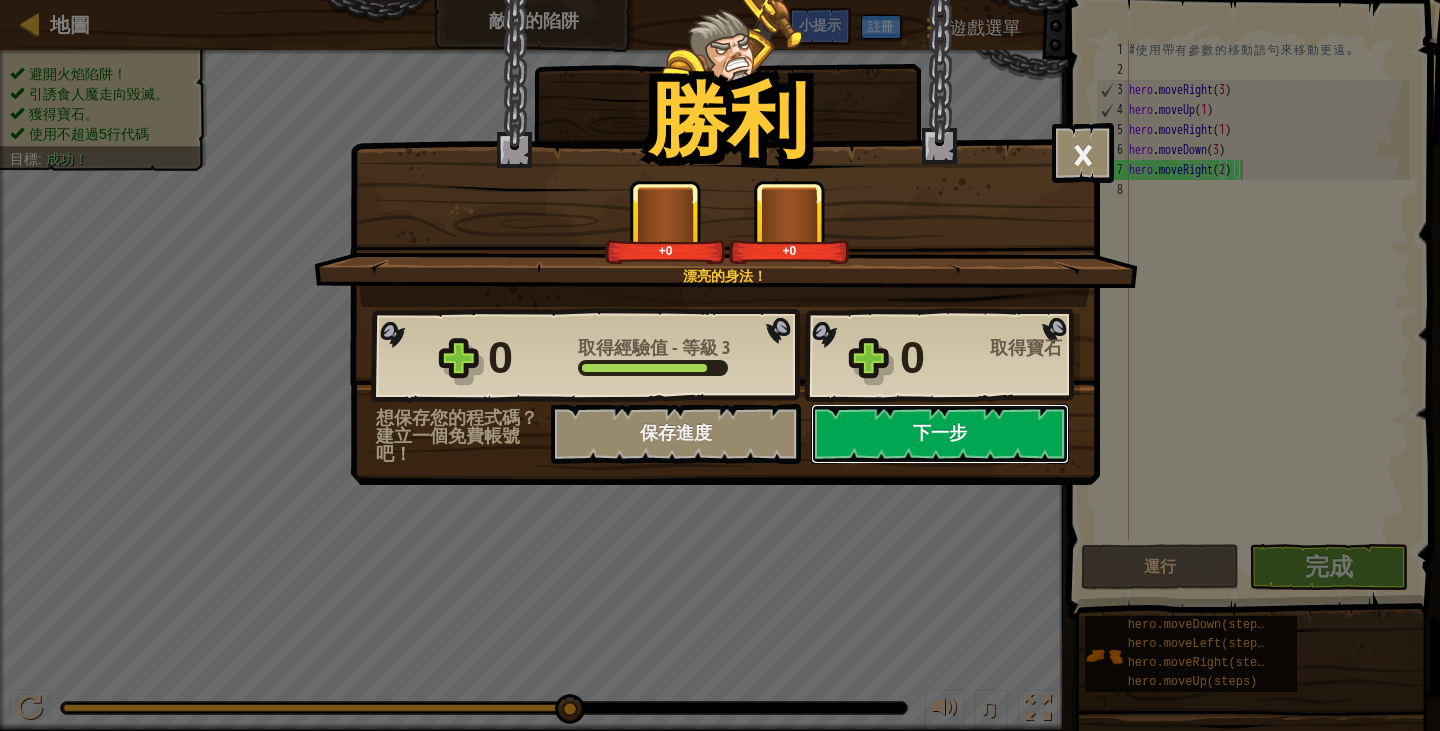 click on "下一步" at bounding box center (940, 434) 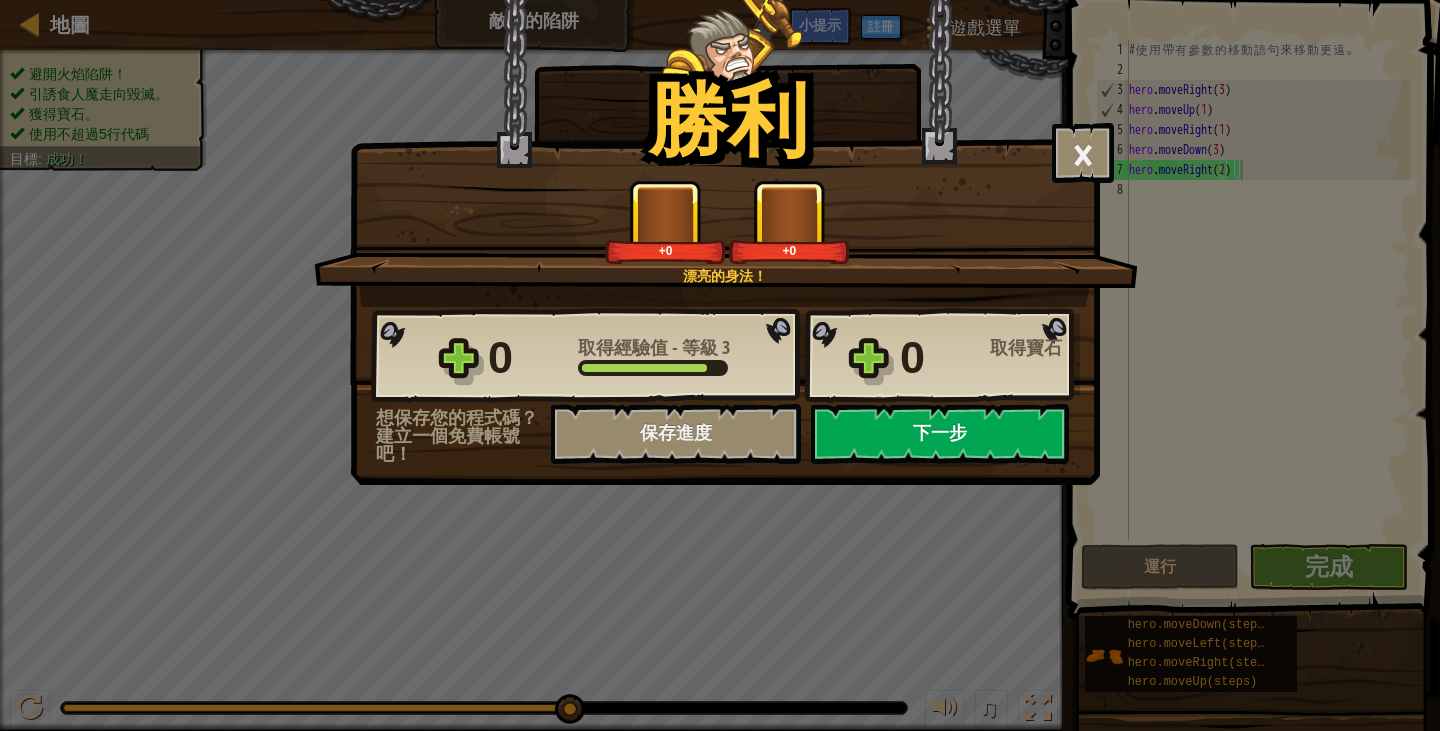 select on "zh-HANT" 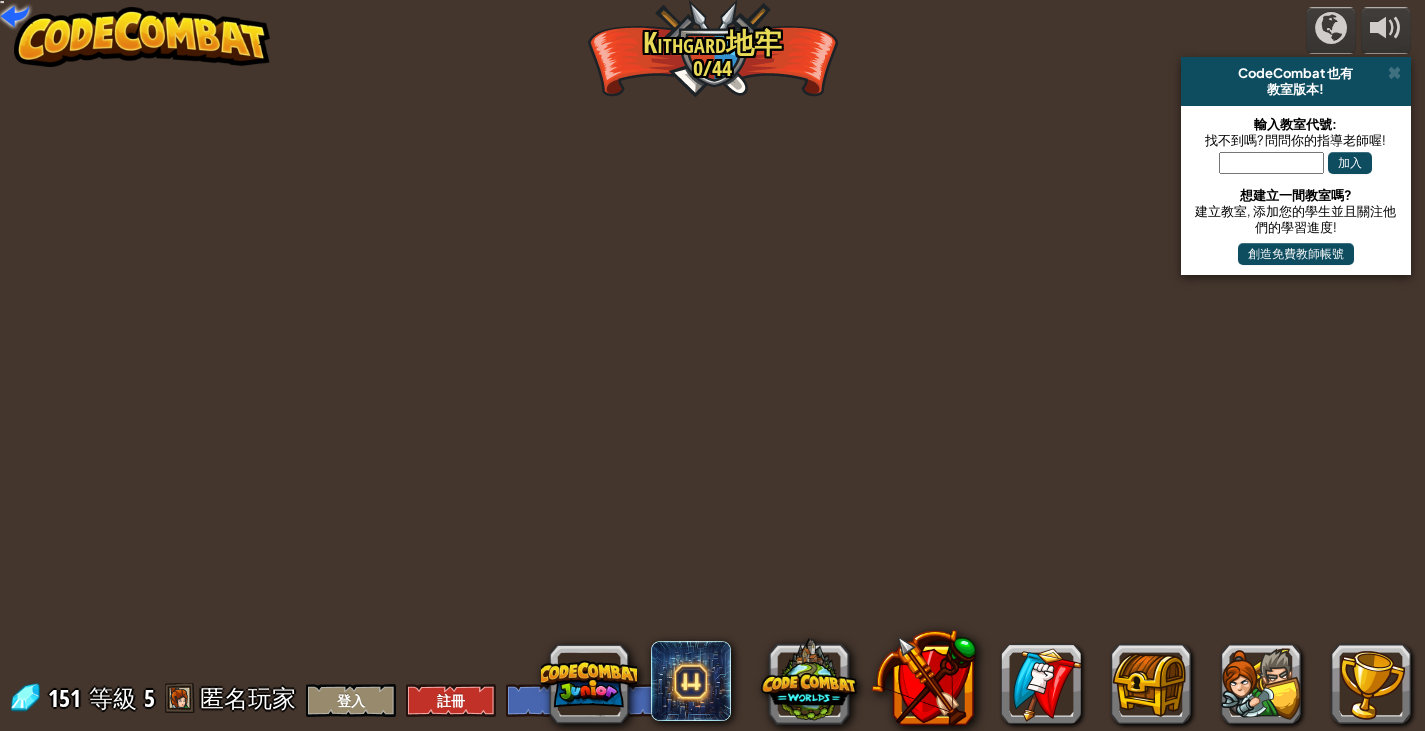 select on "zh-HANT" 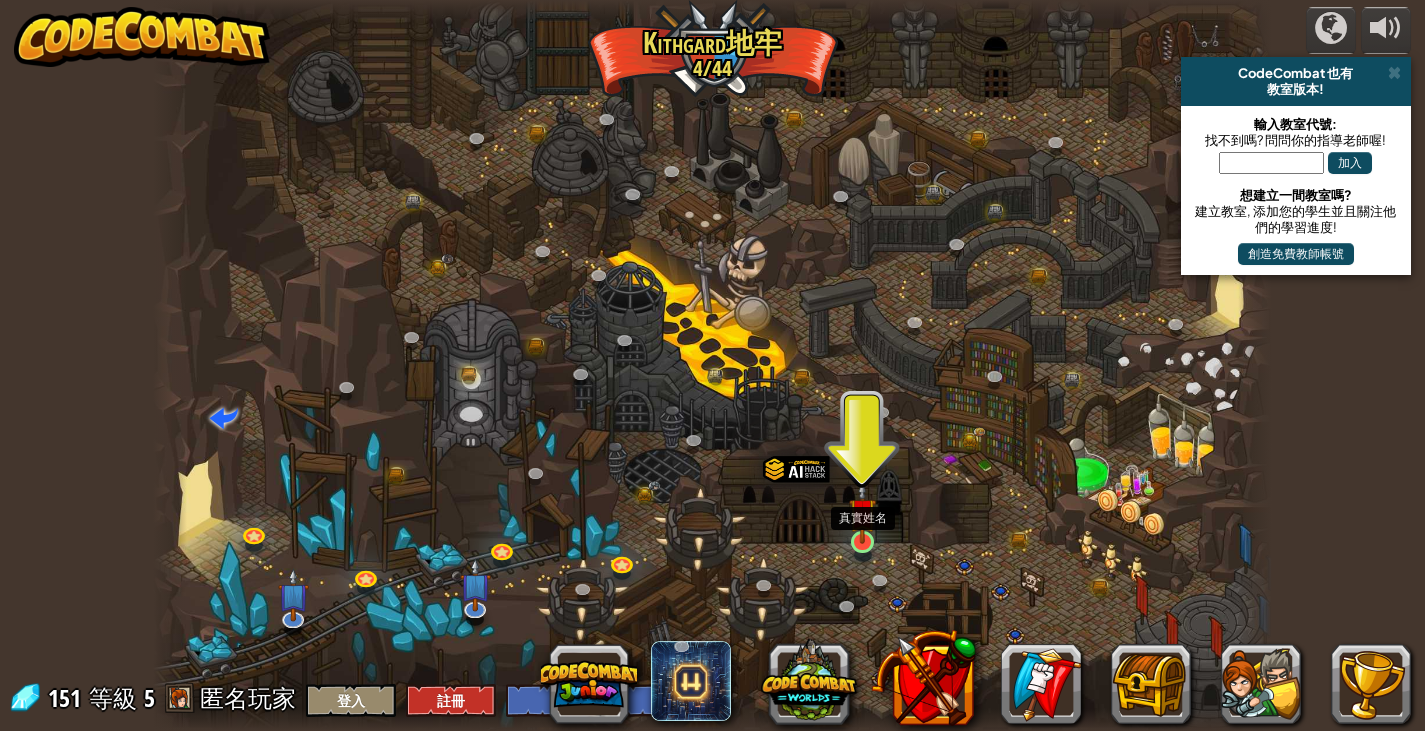 click at bounding box center [862, 542] 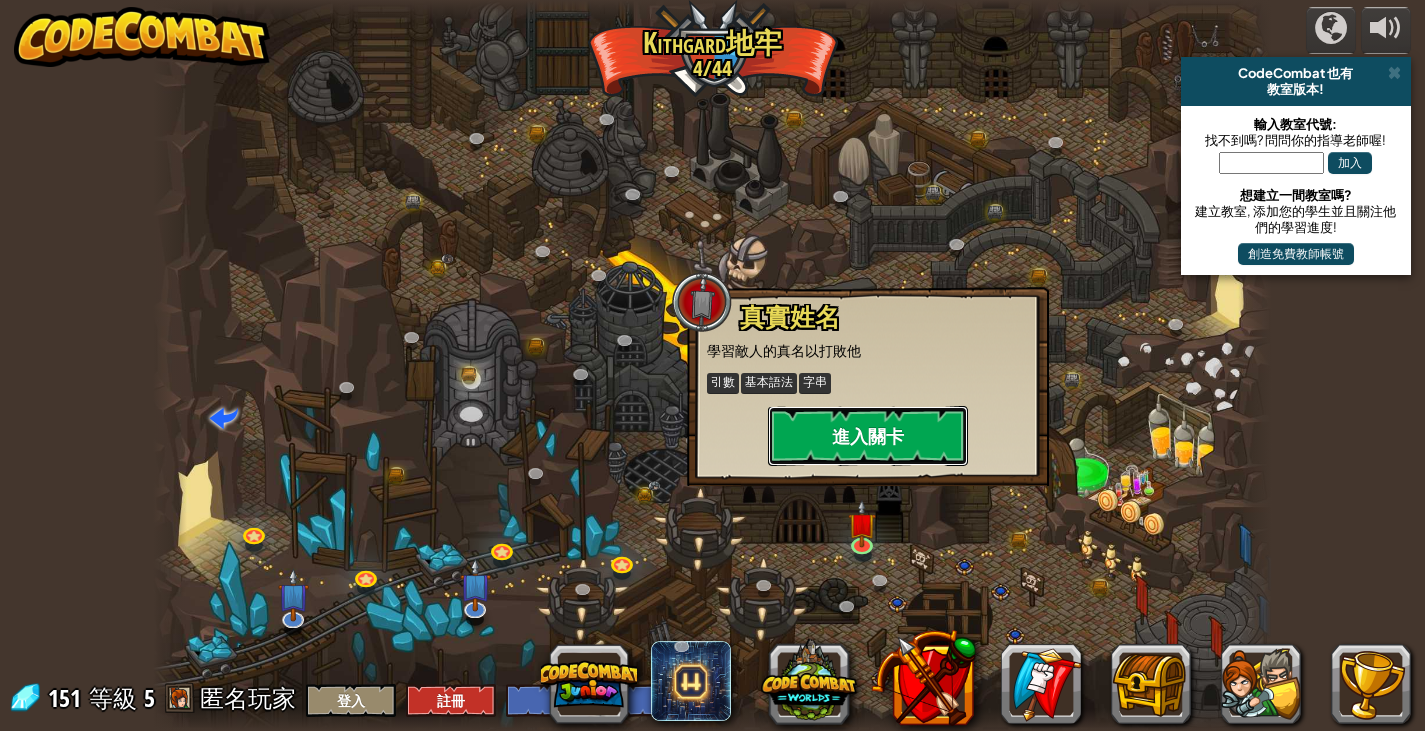 click on "進入關卡" at bounding box center (868, 436) 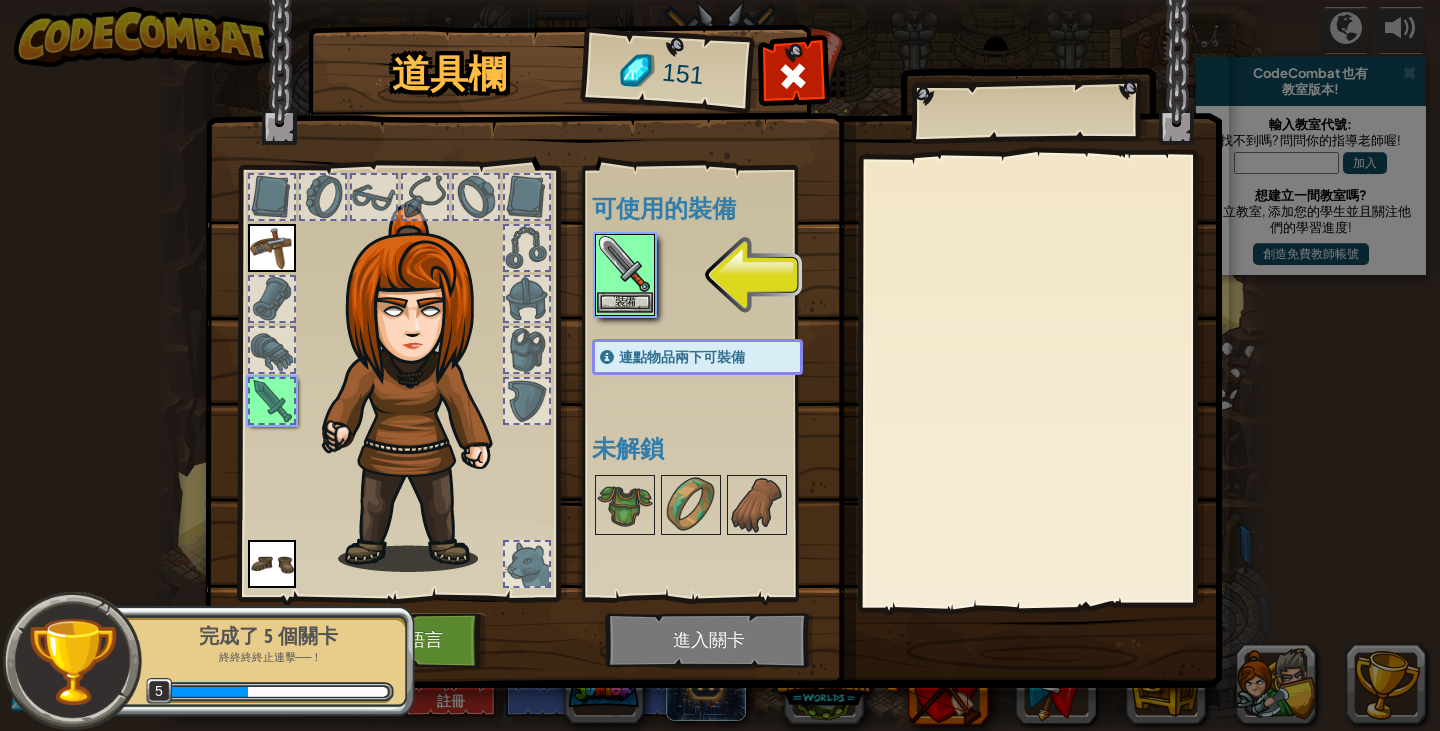 click at bounding box center [625, 264] 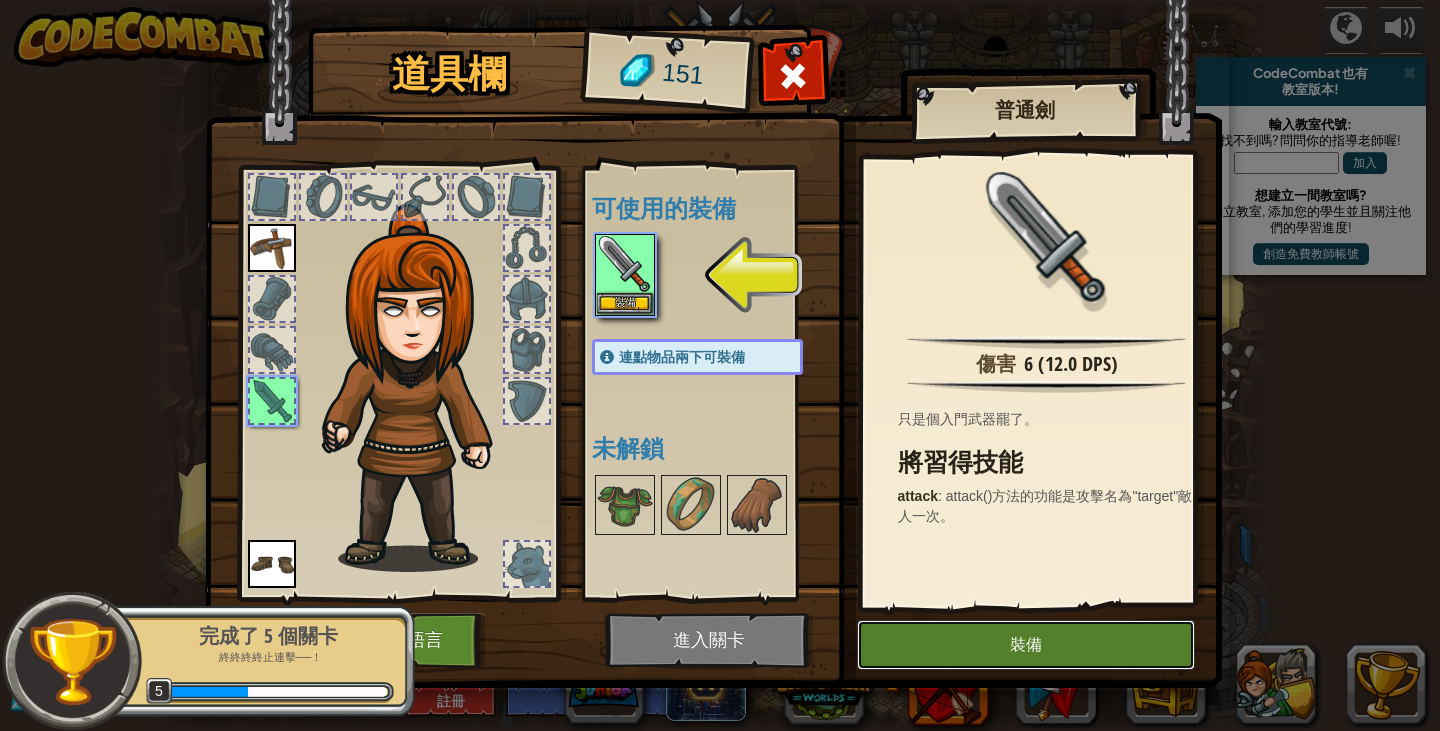 click on "裝備" at bounding box center (1026, 645) 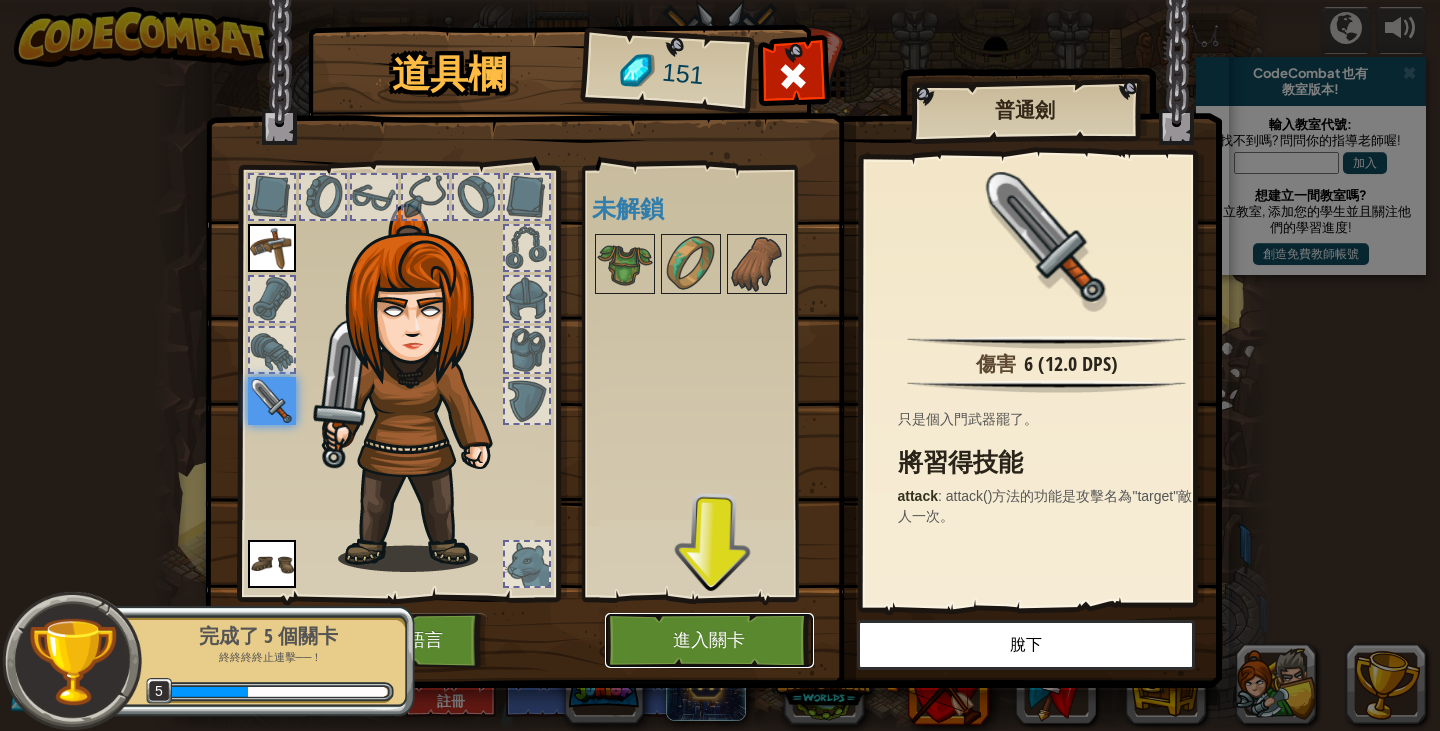 click on "進入關卡" at bounding box center [709, 640] 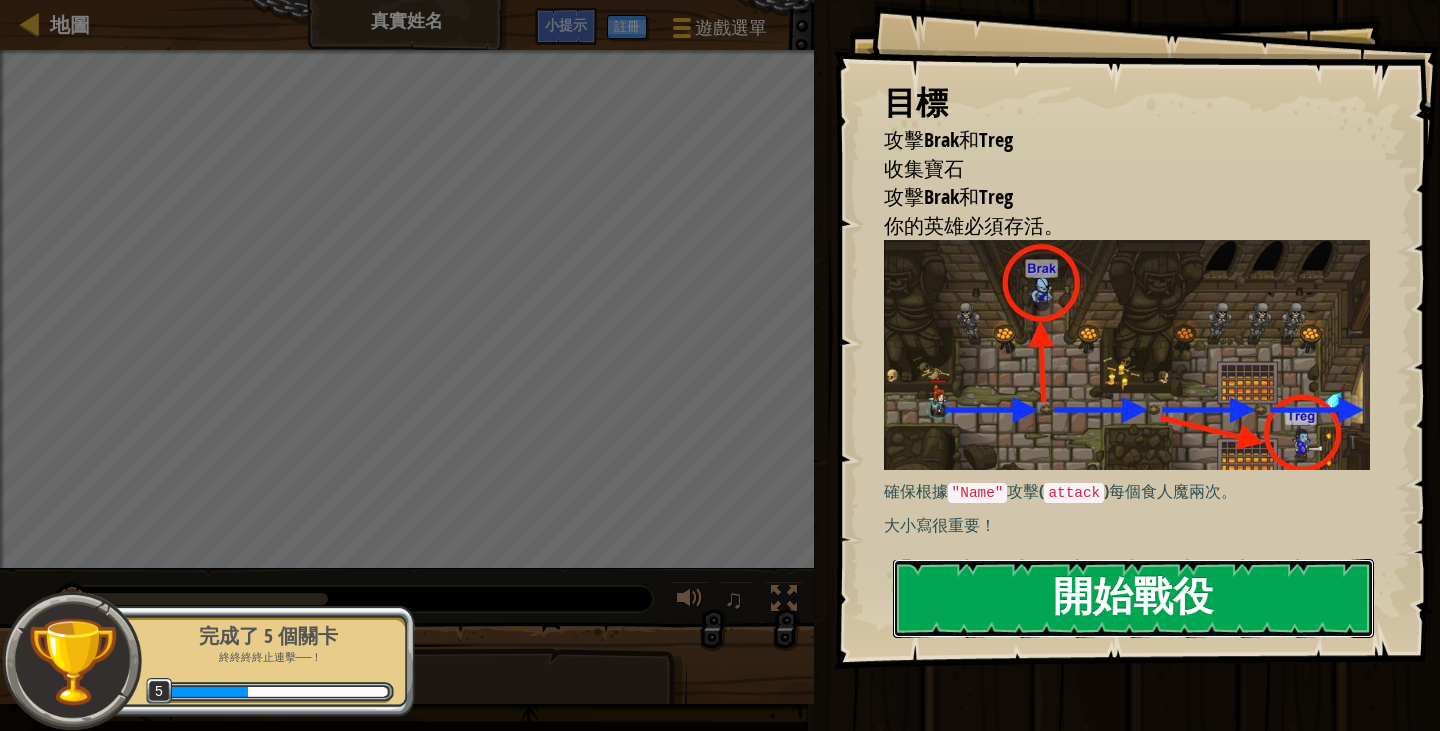 click on "開始戰役" at bounding box center (1133, 598) 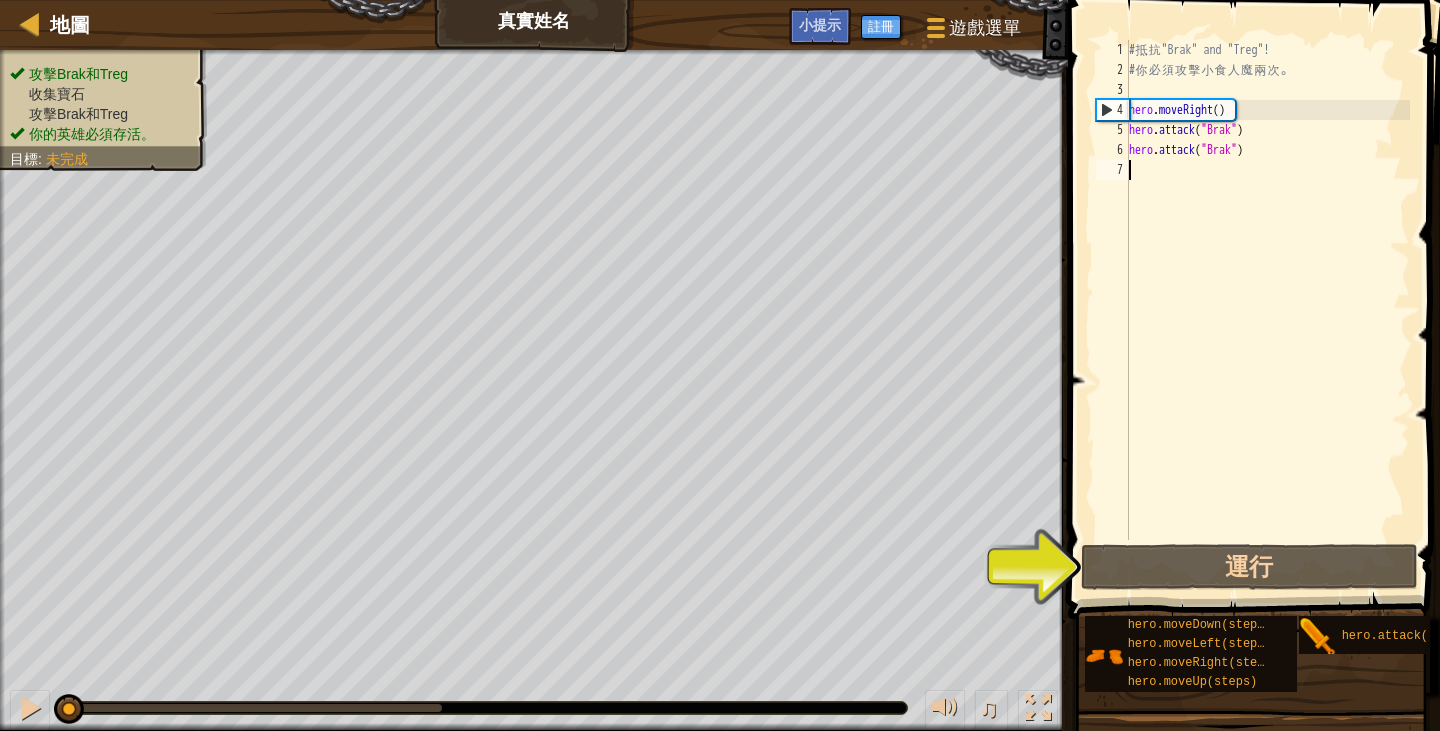 click on "#  抵 抗 "[NAME]" and "[NAME]"! #  你 必 須 攻 擊 小 食 人 魔 兩 次 。 hero . moveRight ( ) hero . attack ( "[NAME]" ) hero . attack ( "[NAME]" )" at bounding box center [1267, 310] 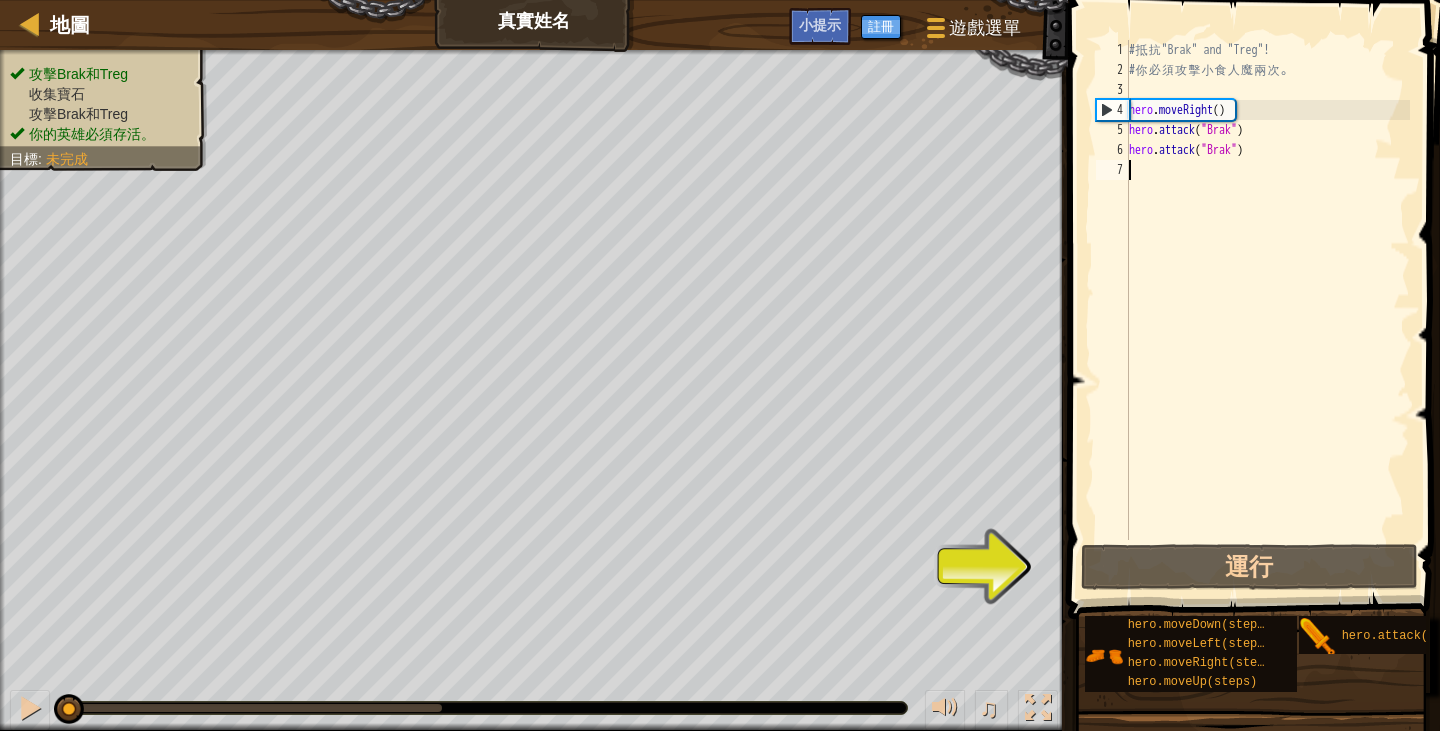 click on "#  抵 抗 "[NAME]" and "[NAME]"! #  你 必 須 攻 擊 小 食 人 魔 兩 次 。 hero . moveRight ( ) hero . attack ( "[NAME]" ) hero . attack ( "[NAME]" )" at bounding box center [1267, 310] 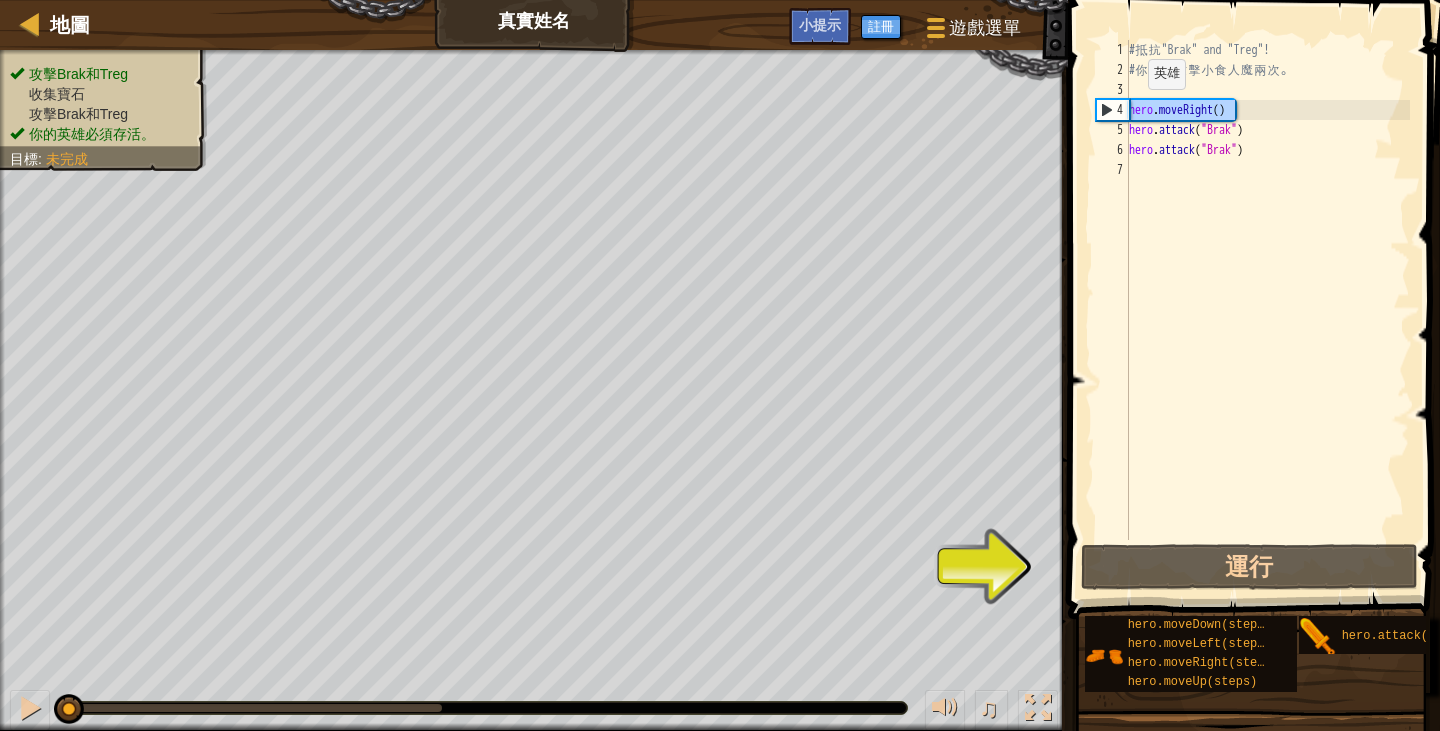 drag, startPoint x: 1240, startPoint y: 109, endPoint x: 1100, endPoint y: 109, distance: 140 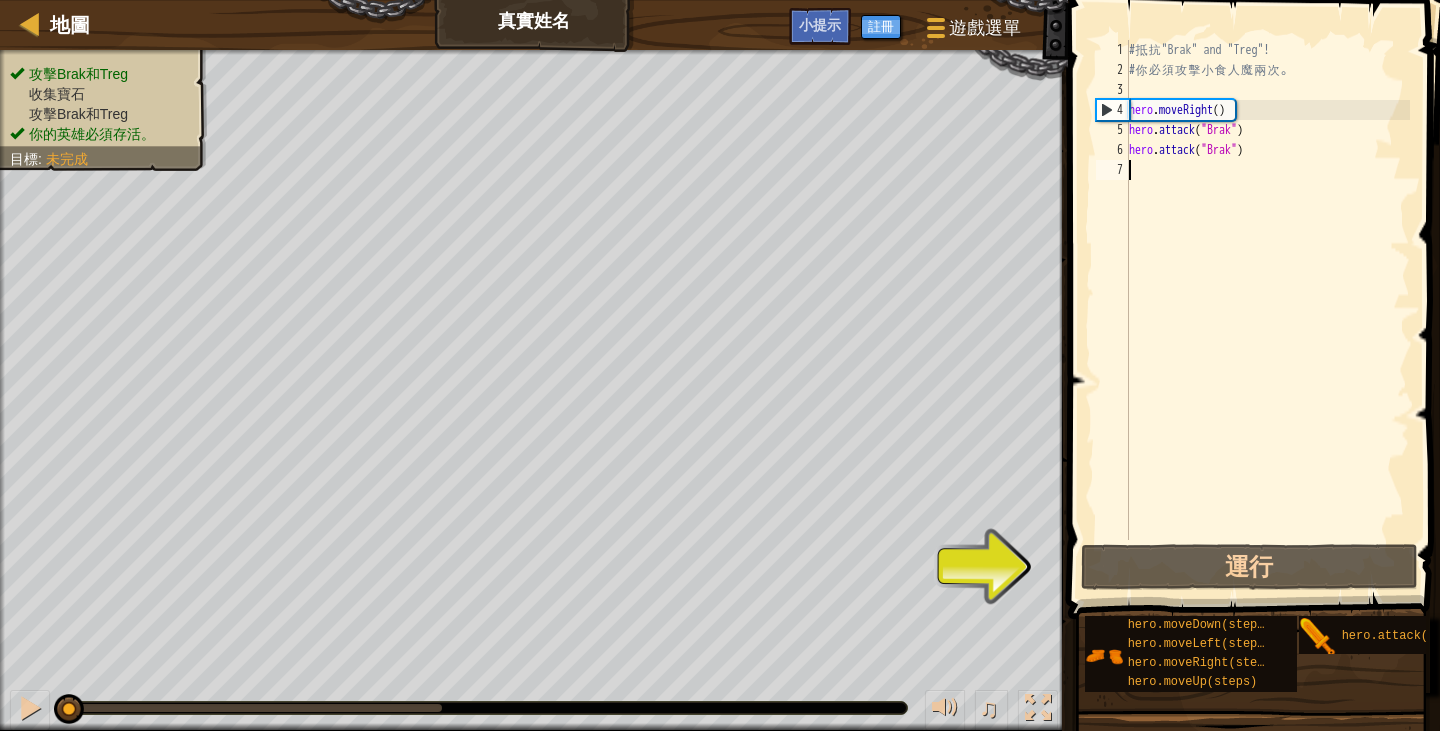 click on "#  抵 抗 "[NAME]" and "[NAME]"! #  你 必 須 攻 擊 小 食 人 魔 兩 次 。 hero . moveRight ( ) hero . attack ( "[NAME]" ) hero . attack ( "[NAME]" )" at bounding box center [1267, 310] 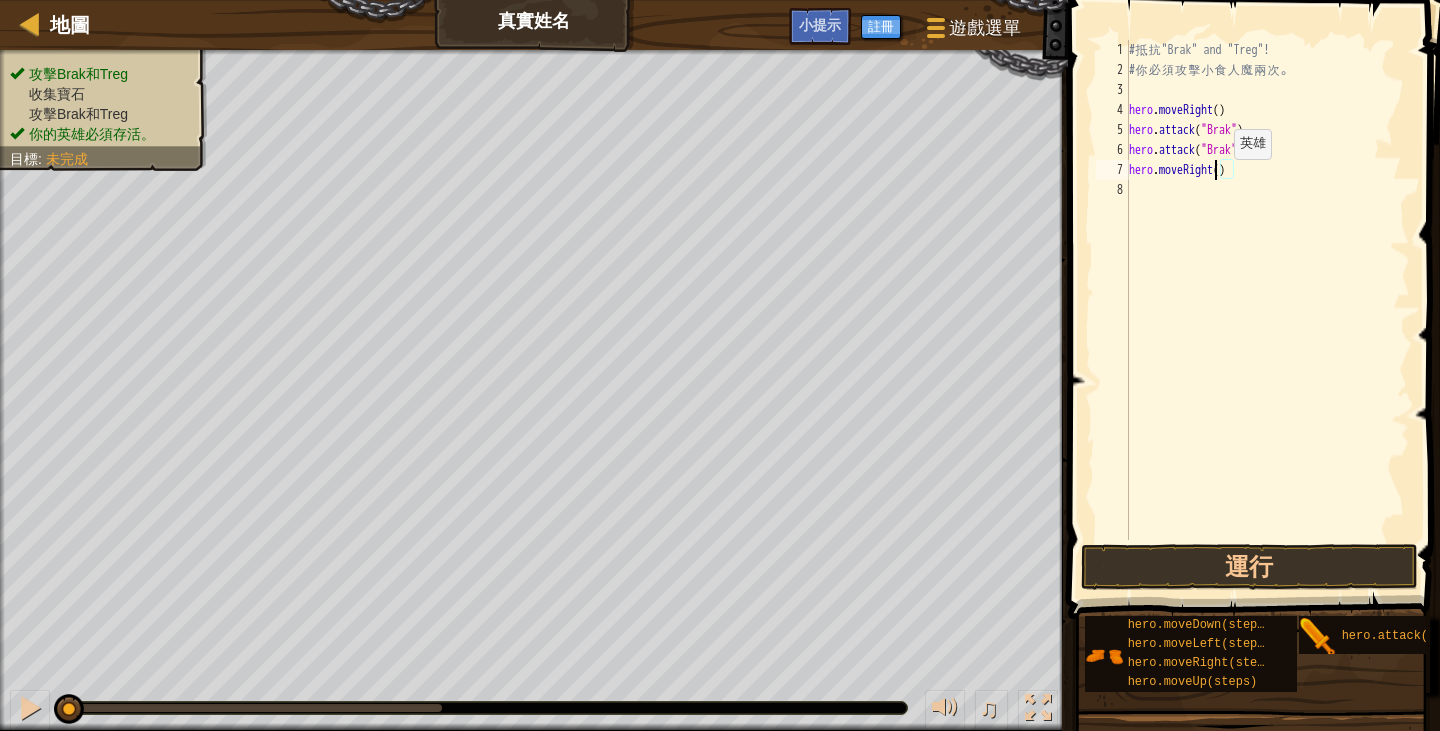 click on "#  抵 抗 "Brak" and "Treg"! #  你 必 須 攻 擊 小 食 人 魔 兩 次 。 hero . moveRight ( ) hero . attack ( "Brak" ) hero . attack ( "Brak" ) hero . moveRight ( )" at bounding box center [1267, 310] 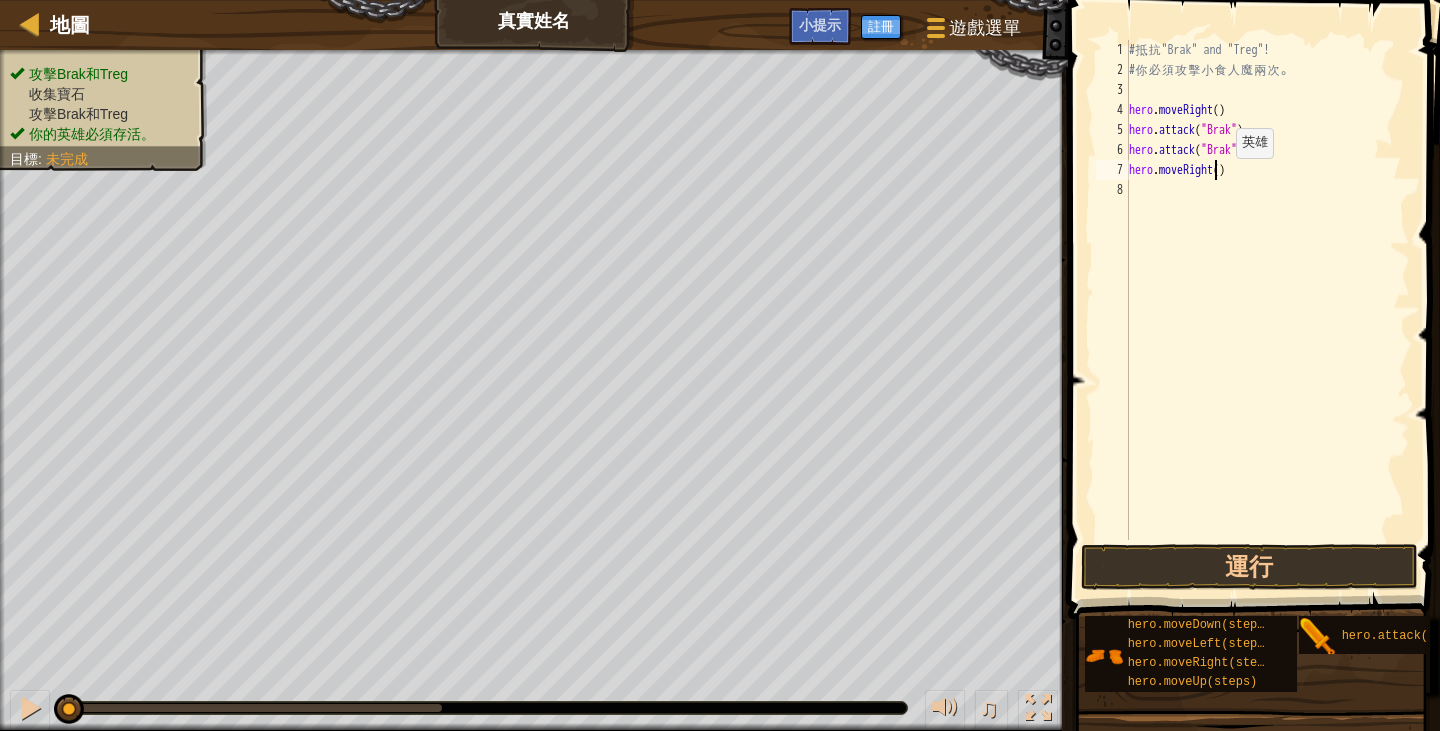 click on "#  抵 抗 "Brak" and "Treg"! #  你 必 須 攻 擊 小 食 人 魔 兩 次 。 hero . moveRight ( ) hero . attack ( "Brak" ) hero . attack ( "Brak" ) hero . moveRight ( )" at bounding box center (1267, 310) 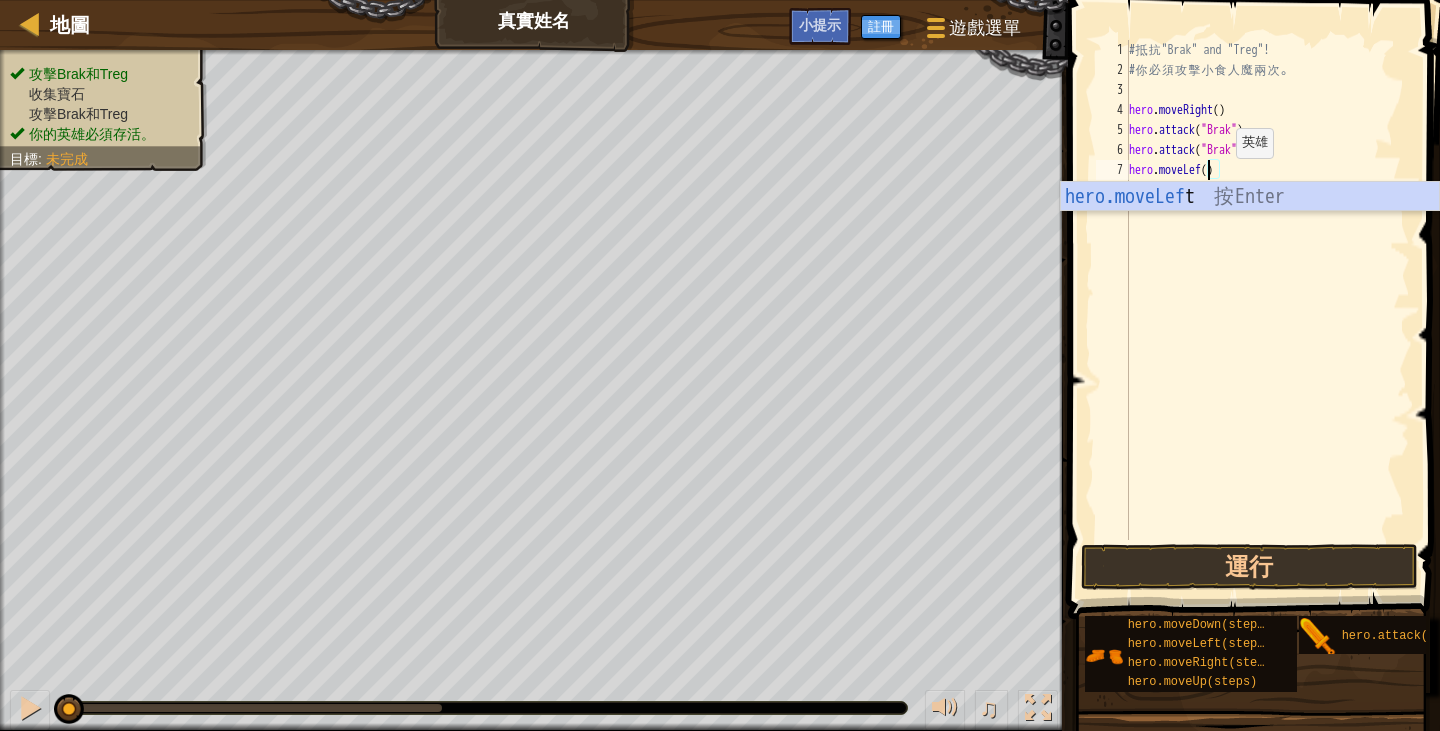 type on "hero.moveLeft()" 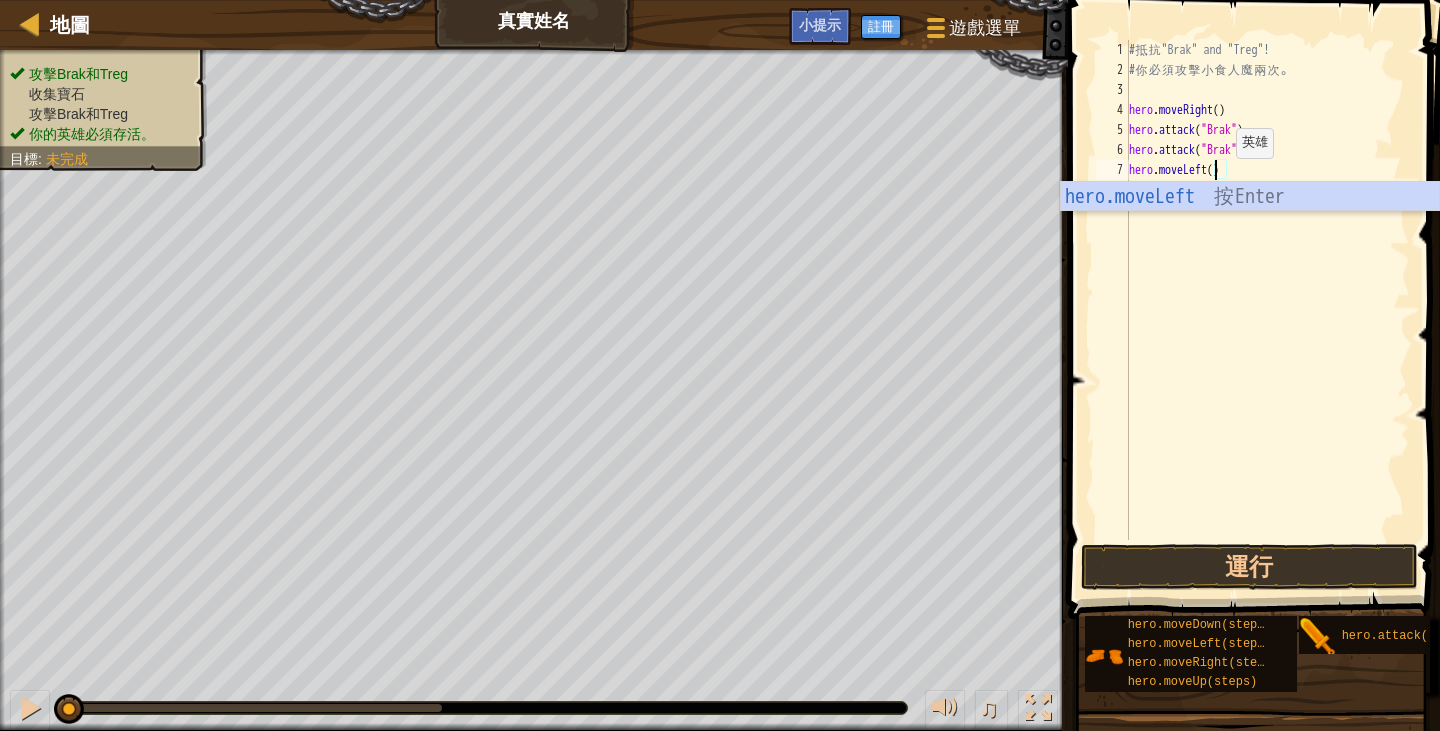 scroll, scrollTop: 9, scrollLeft: 6, axis: both 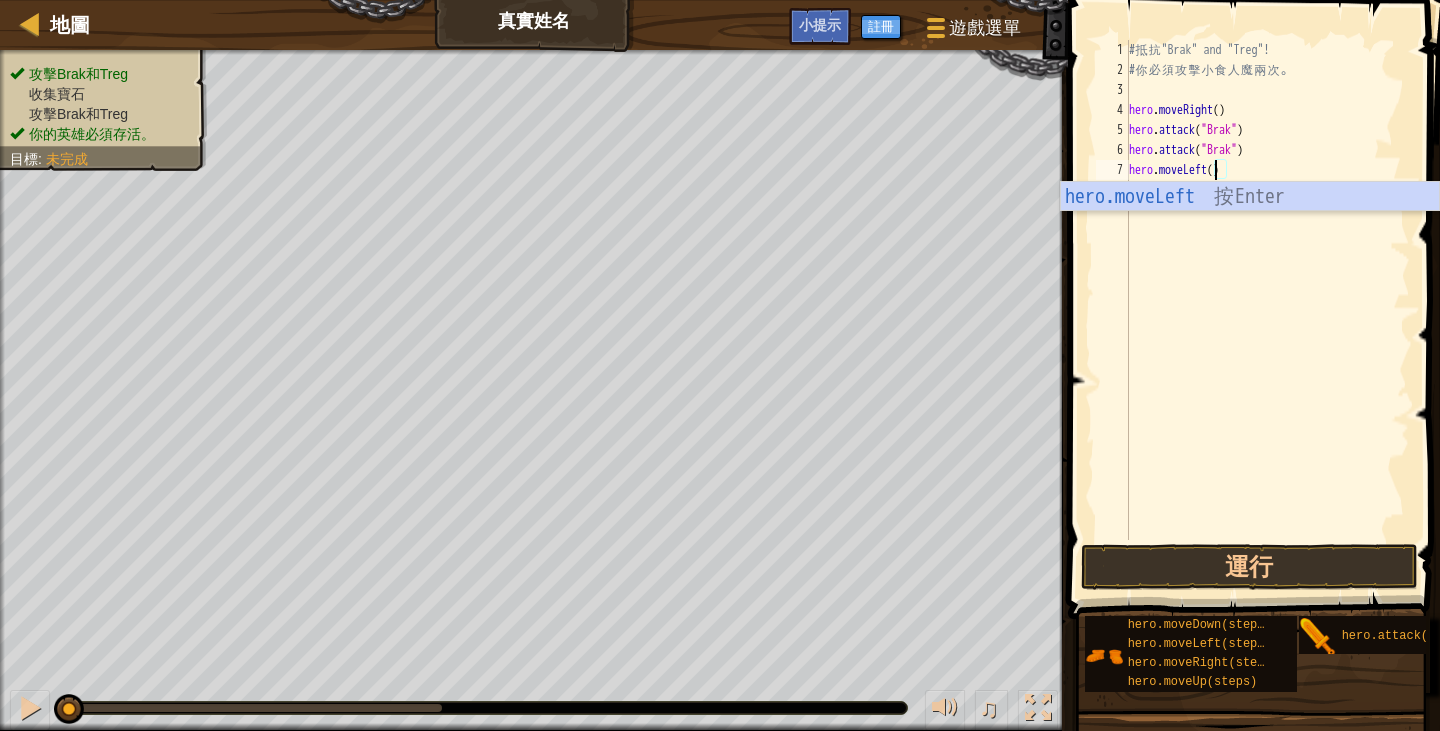 click on "#  抵 抗 "Brak" and "Treg"! #  你 必 須 攻 擊 小 食 人 魔 兩 次 。 hero . moveRight ( ) hero . attack ( "Brak" ) hero . attack ( "Brak" ) hero . moveLeft ( )" at bounding box center [1267, 310] 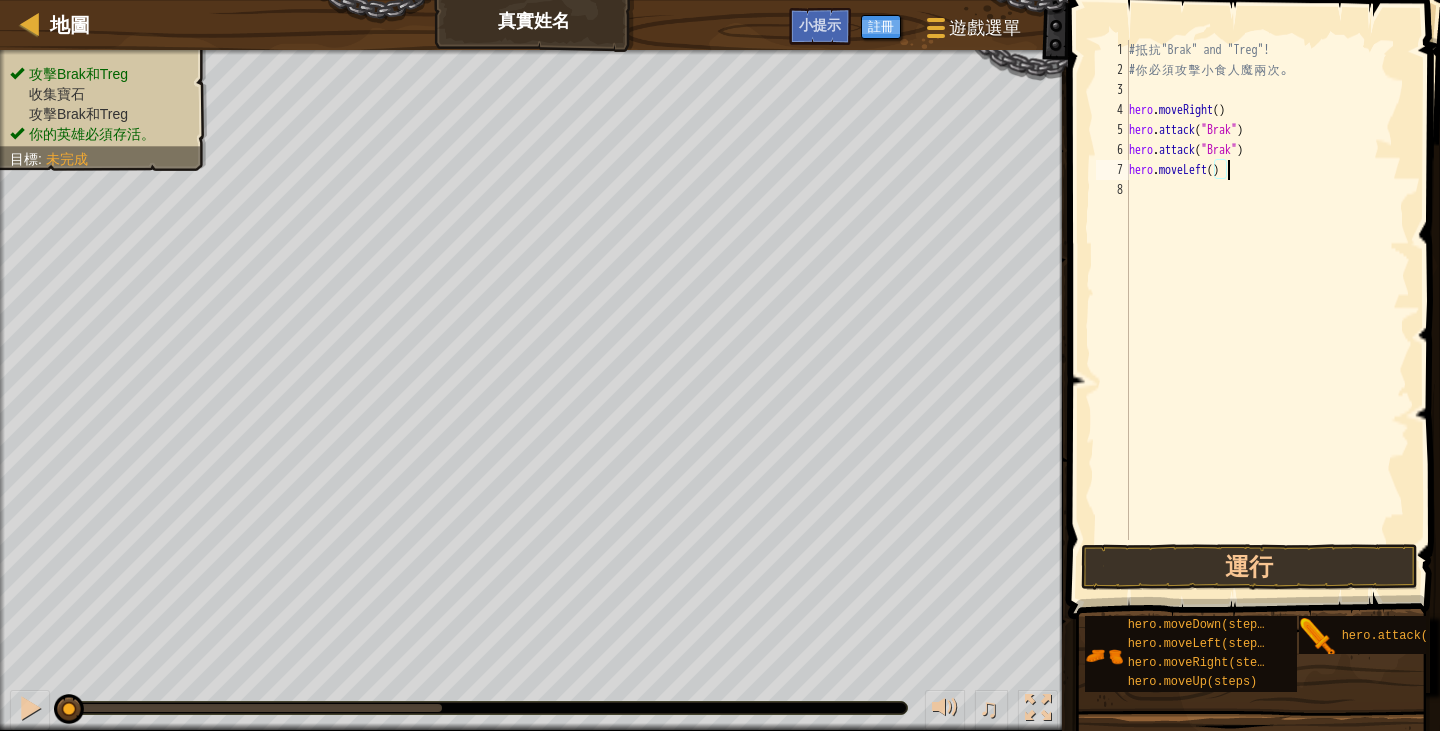 scroll, scrollTop: 9, scrollLeft: 0, axis: vertical 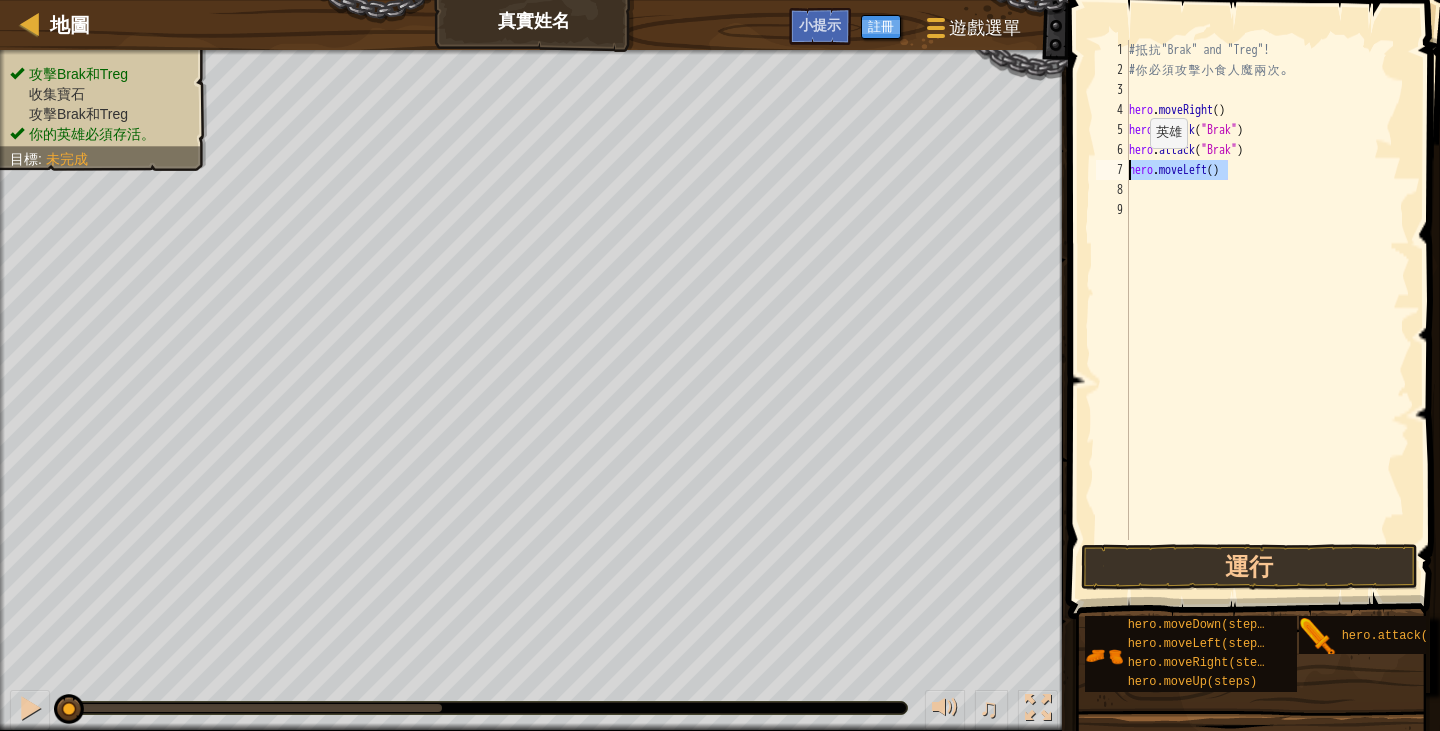 drag, startPoint x: 1257, startPoint y: 174, endPoint x: 1124, endPoint y: 167, distance: 133.18408 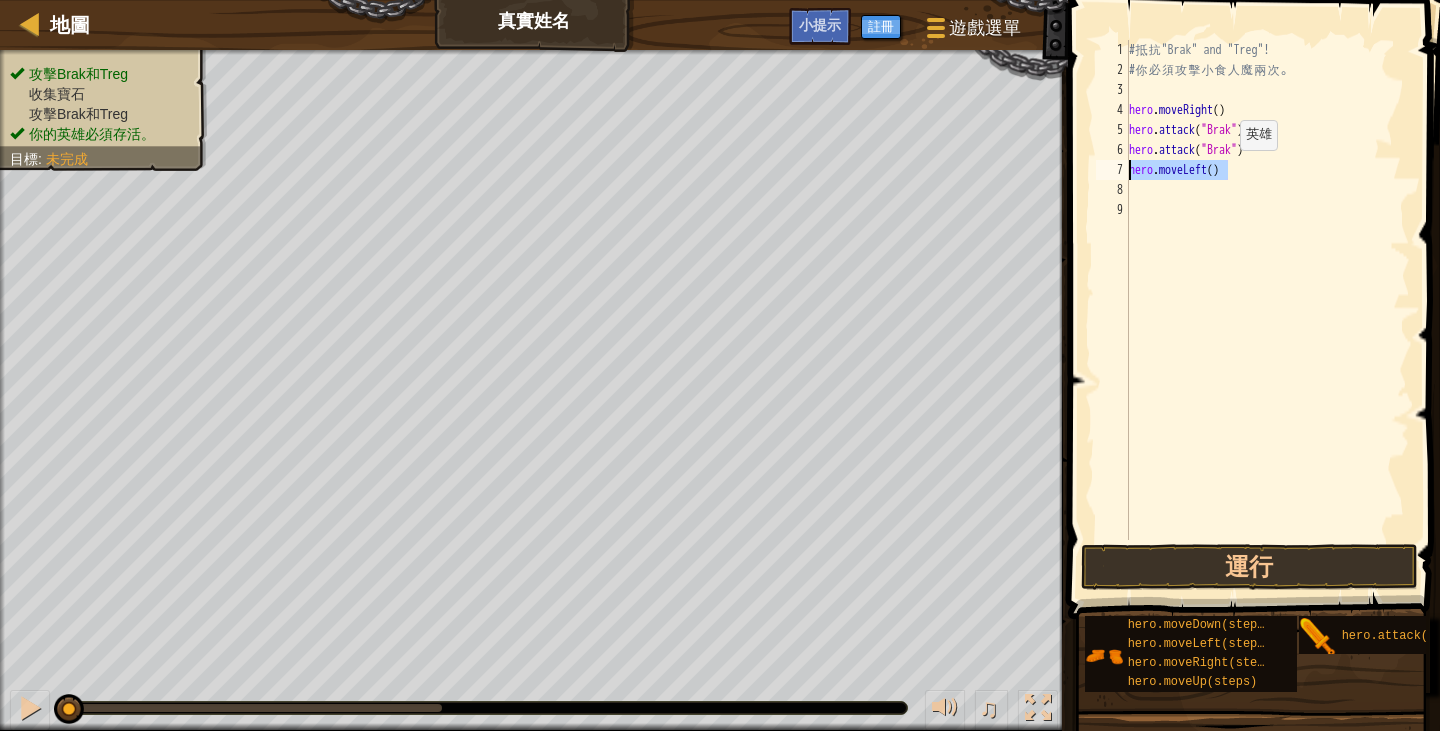 click on "#  抵 抗 "Brak" and "Treg"! #  你 必 須 攻 擊 小 食 人 魔 兩 次 。 hero . moveRight ( ) hero . attack ( "Brak" ) hero . attack ( "Brak" ) hero . moveLeft ( )" at bounding box center [1267, 290] 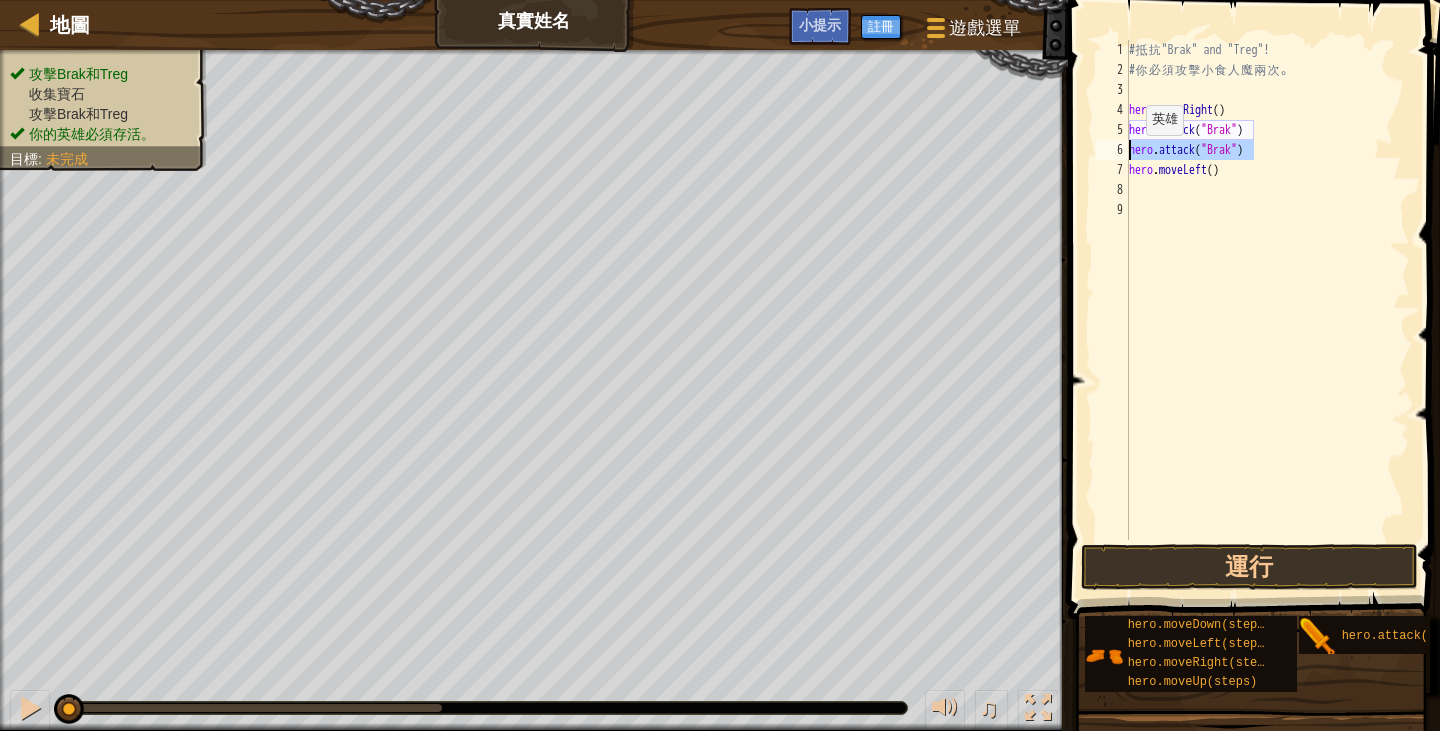 drag, startPoint x: 1265, startPoint y: 150, endPoint x: 1128, endPoint y: 155, distance: 137.09122 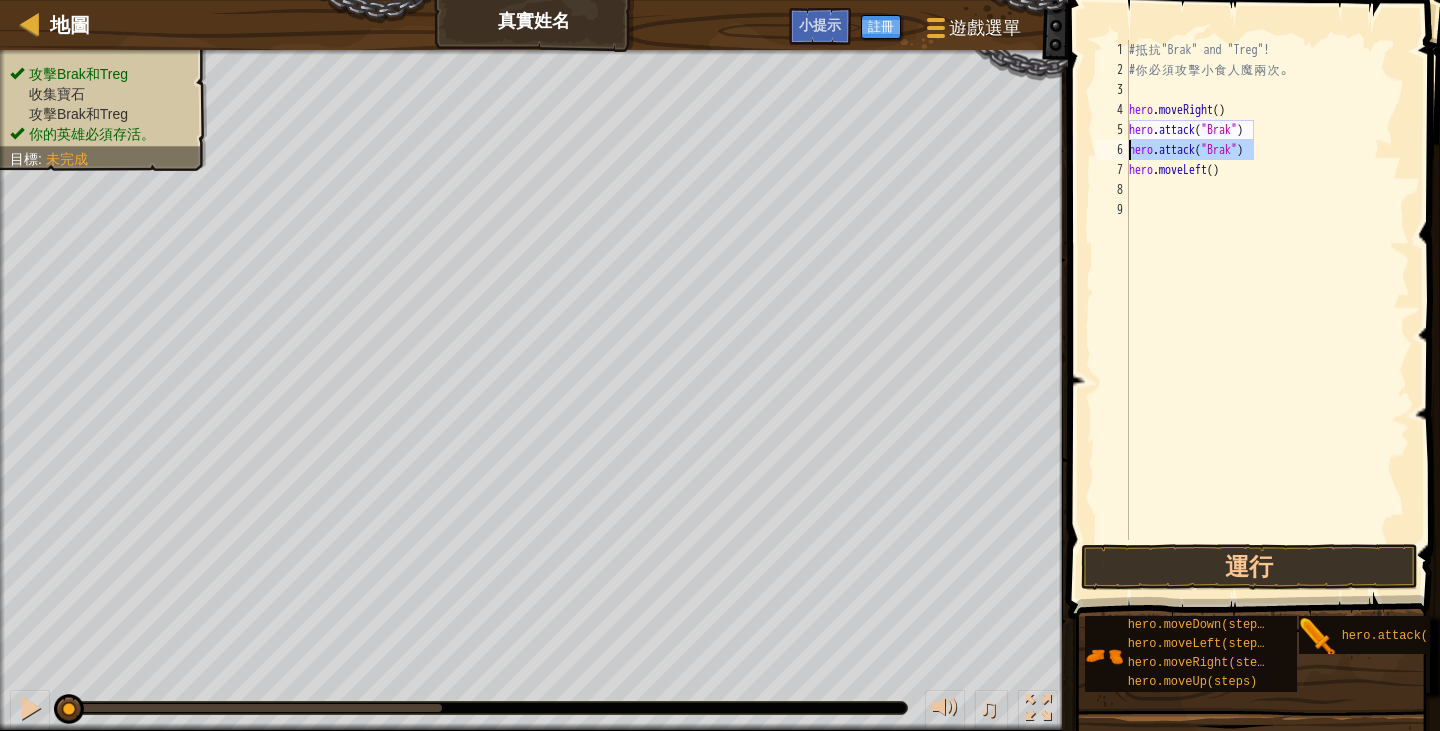click on "#  抵 抗 "Brak" and "Treg"! #  你 必 須 攻 擊 小 食 人 魔 兩 次 。 hero . moveRight ( ) hero . attack ( "Brak" ) hero . attack ( "Brak" ) hero . moveLeft ( )" at bounding box center [1267, 310] 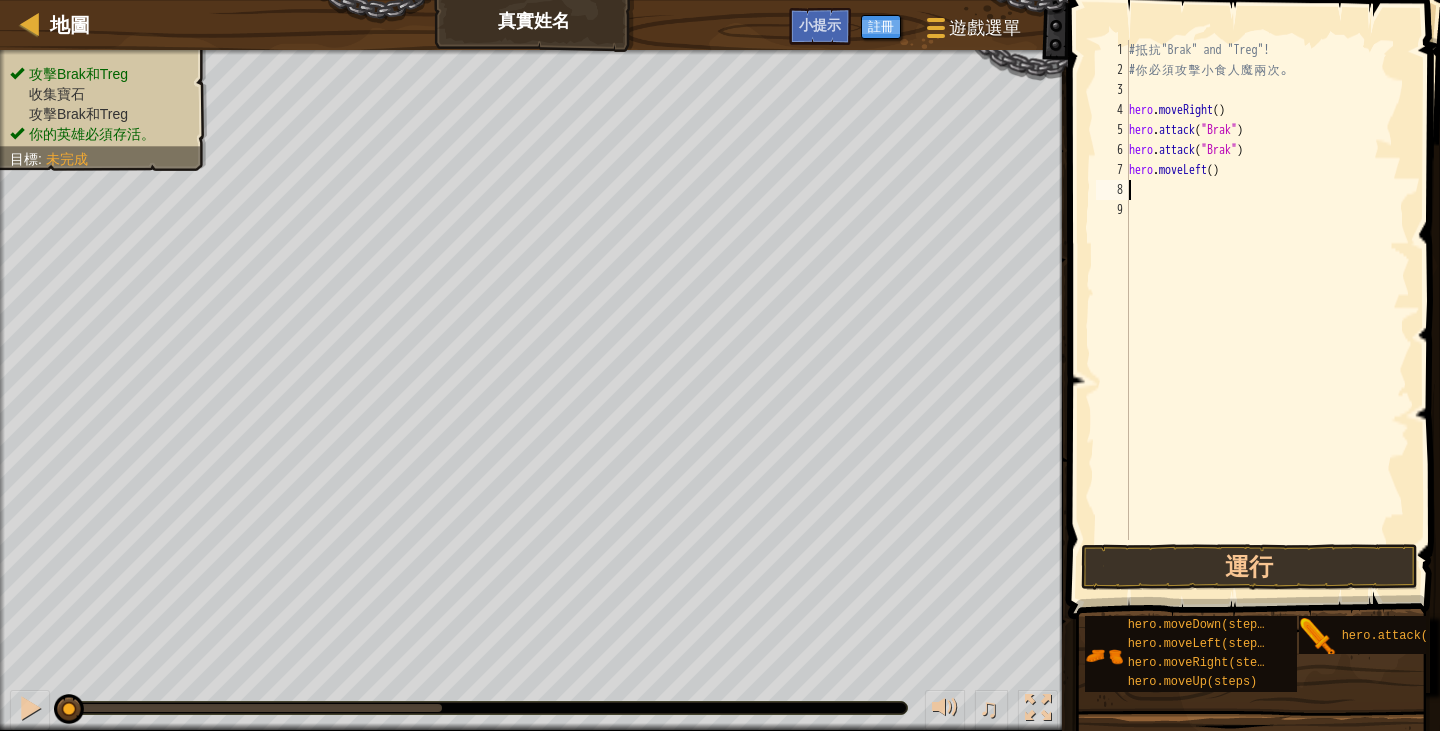 click on "#  抵 抗 "Brak" and "Treg"! #  你 必 須 攻 擊 小 食 人 魔 兩 次 。 hero . moveRight ( ) hero . attack ( "Brak" ) hero . attack ( "Brak" ) hero . moveLeft ( )" at bounding box center (1267, 310) 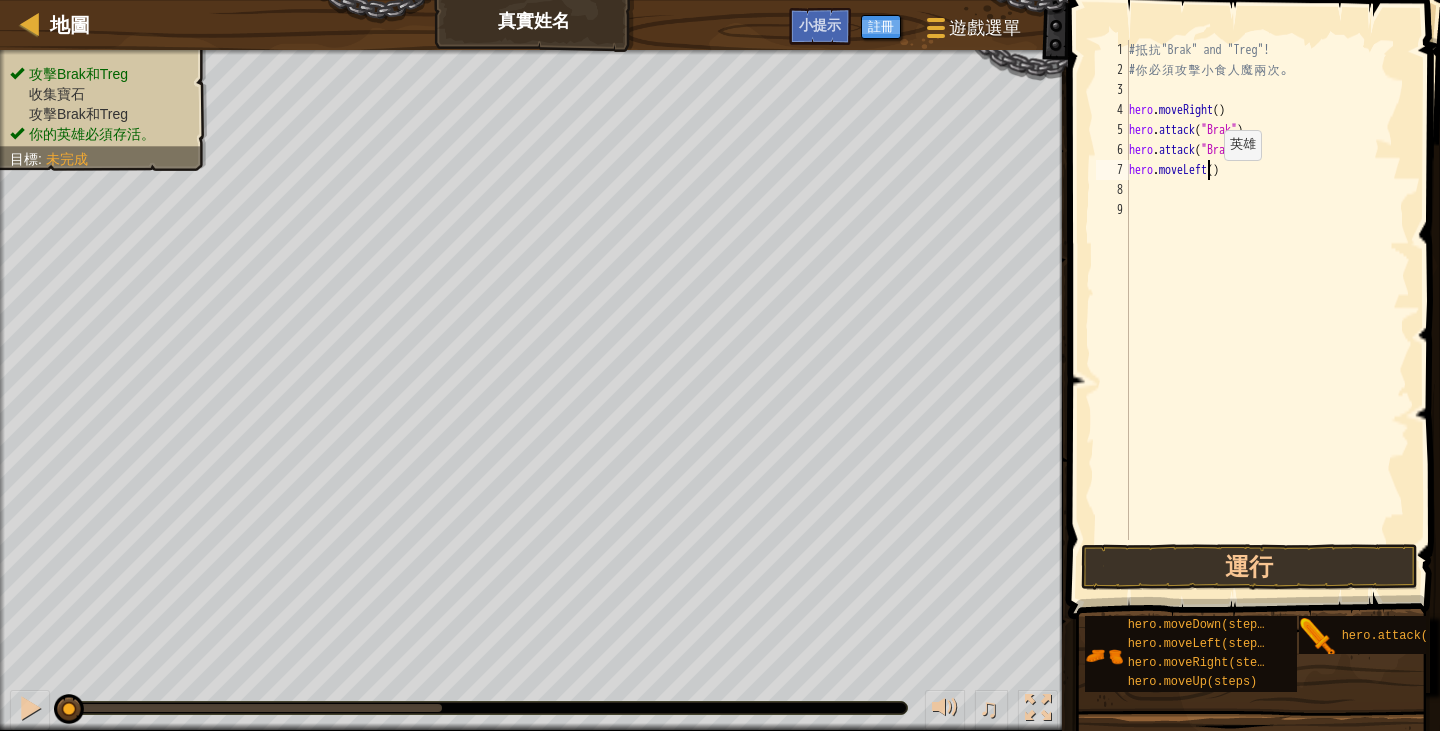 click on "#  抵 抗 "Brak" and "Treg"! #  你 必 須 攻 擊 小 食 人 魔 兩 次 。 hero . moveRight ( ) hero . attack ( "Brak" ) hero . attack ( "Brak" ) hero . moveLeft ( )" at bounding box center (1267, 310) 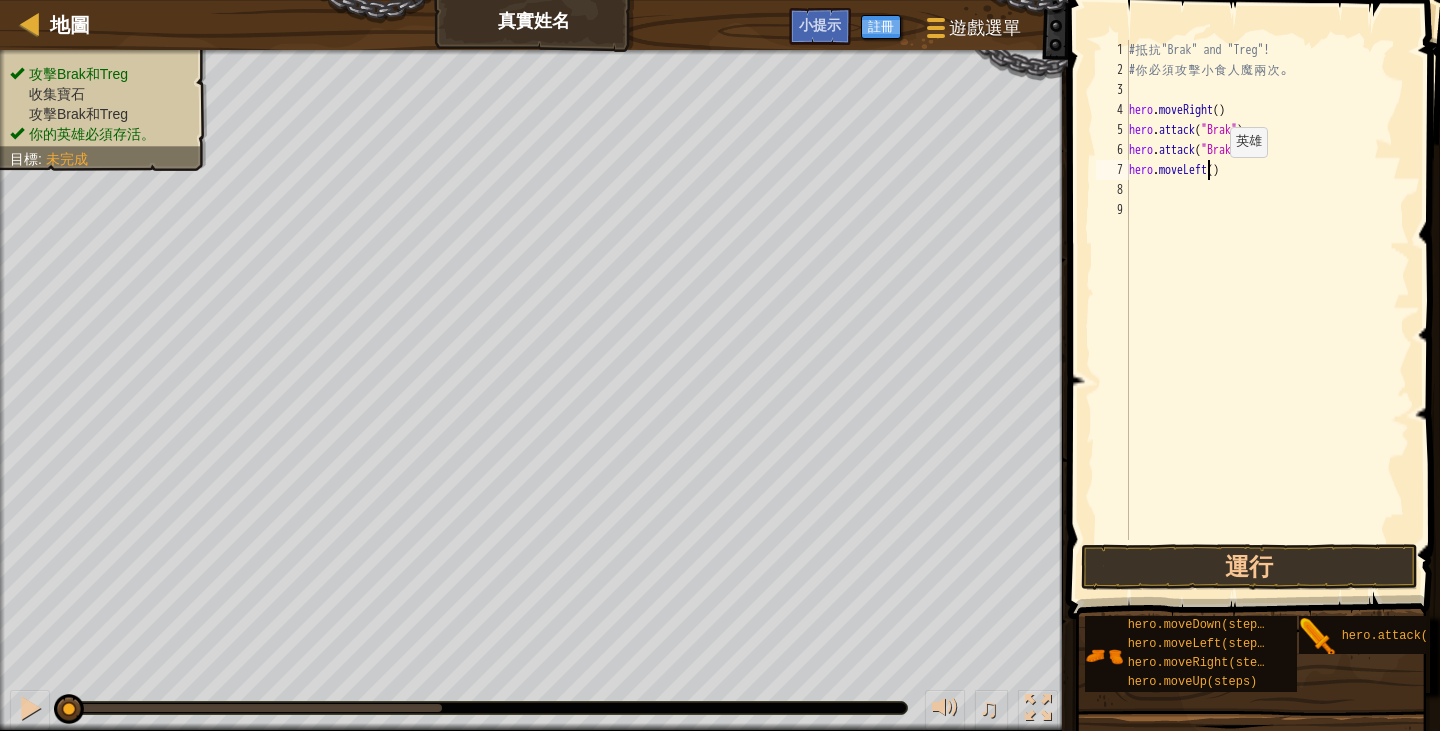 click on "#  抵 抗 "Brak" and "Treg"! #  你 必 須 攻 擊 小 食 人 魔 兩 次 。 hero . moveRight ( ) hero . attack ( "Brak" ) hero . attack ( "Brak" ) hero . moveLeft ( )" at bounding box center [1267, 310] 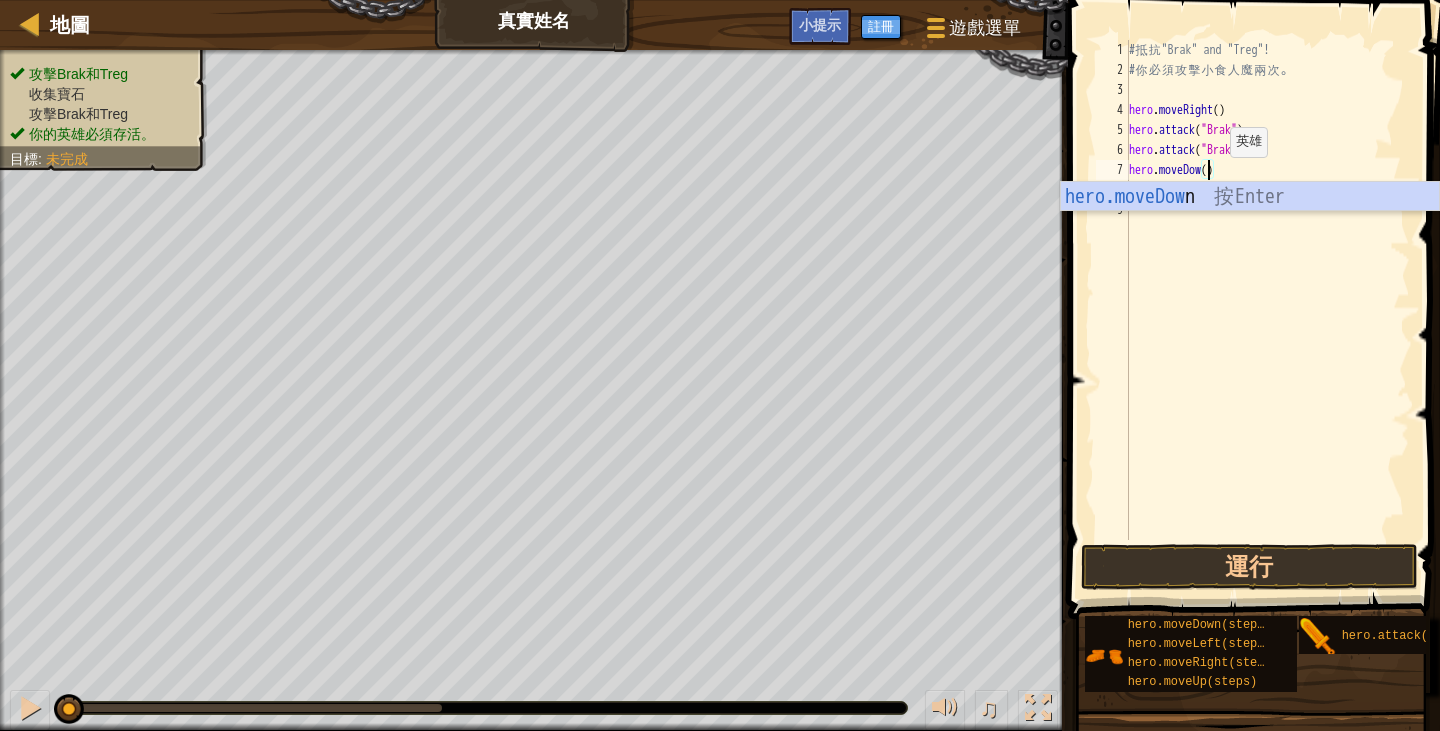type on "hero.moveDown()" 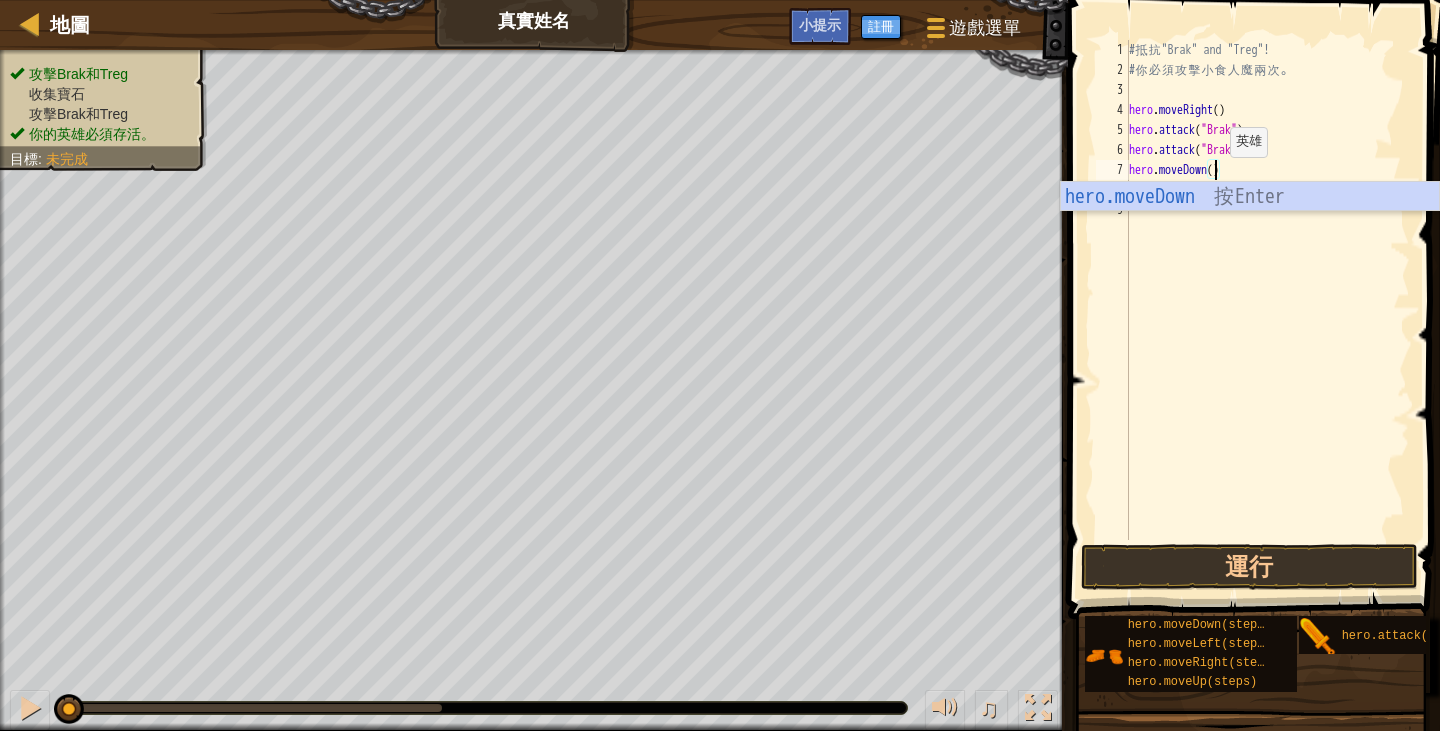 scroll, scrollTop: 9, scrollLeft: 6, axis: both 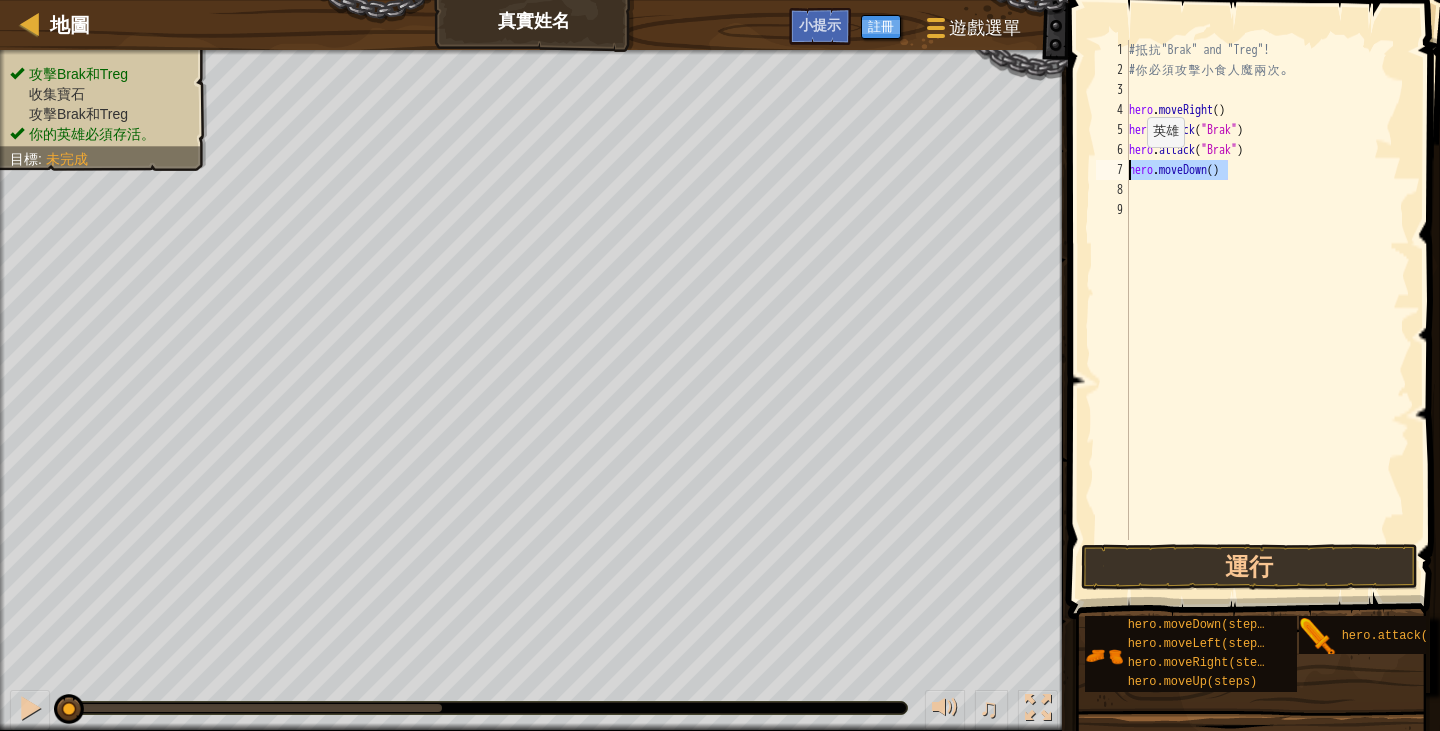 drag, startPoint x: 1229, startPoint y: 175, endPoint x: 1103, endPoint y: 166, distance: 126.32102 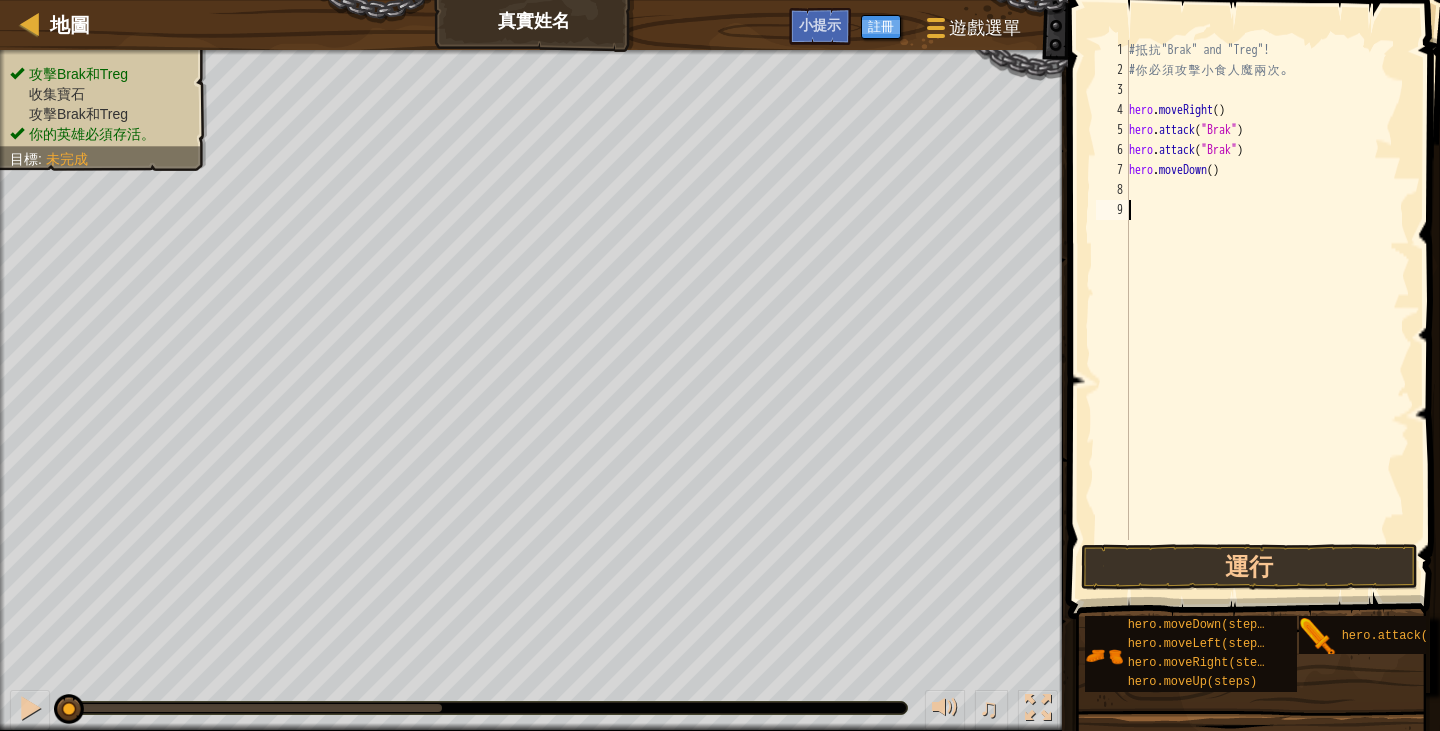 click on "#  抵 抗 "Brak" and "Treg"! #  你 必 須 攻 擊 小 食 人 魔 兩 次 。 hero . moveRight ( ) hero . attack ( "Brak" ) hero . attack ( "Brak" ) hero . moveDown ( )" at bounding box center (1267, 310) 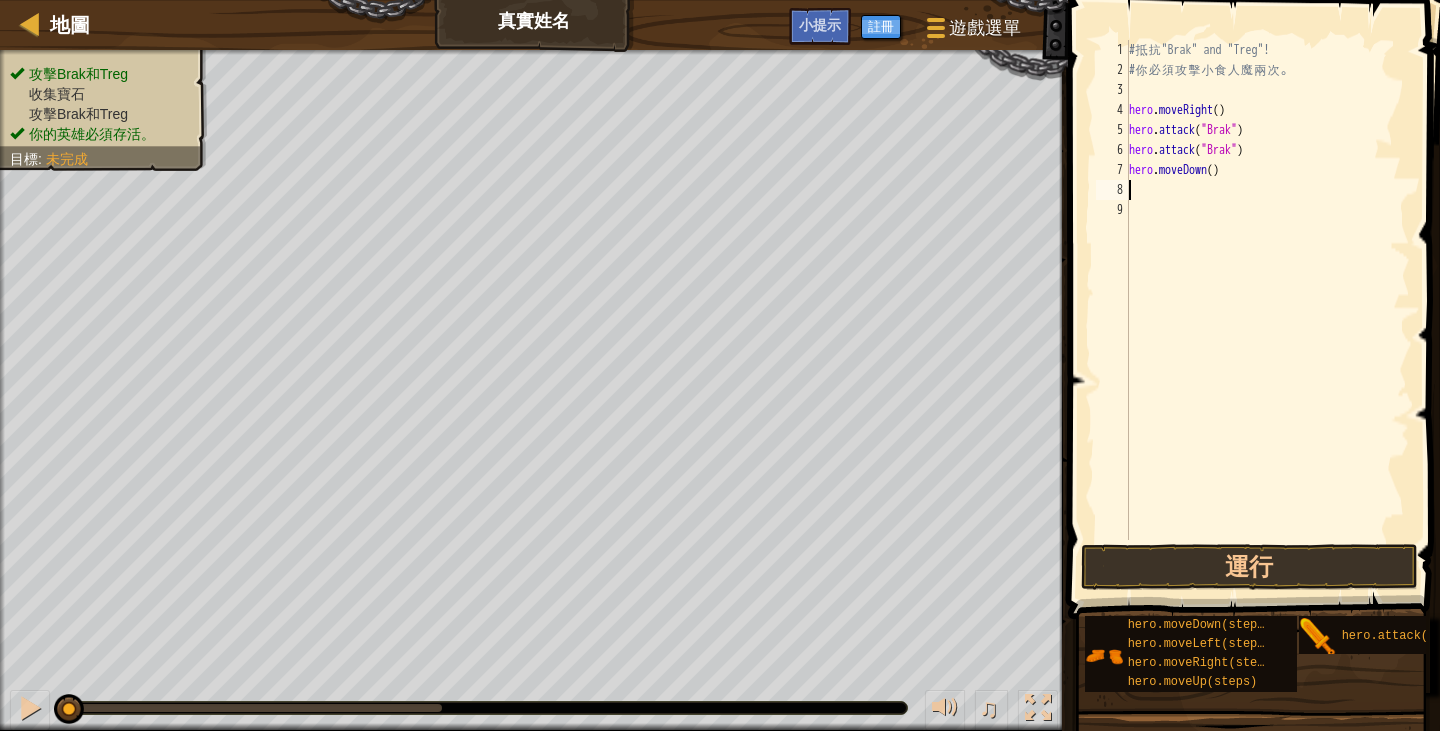 paste on "hero.moveDown()" 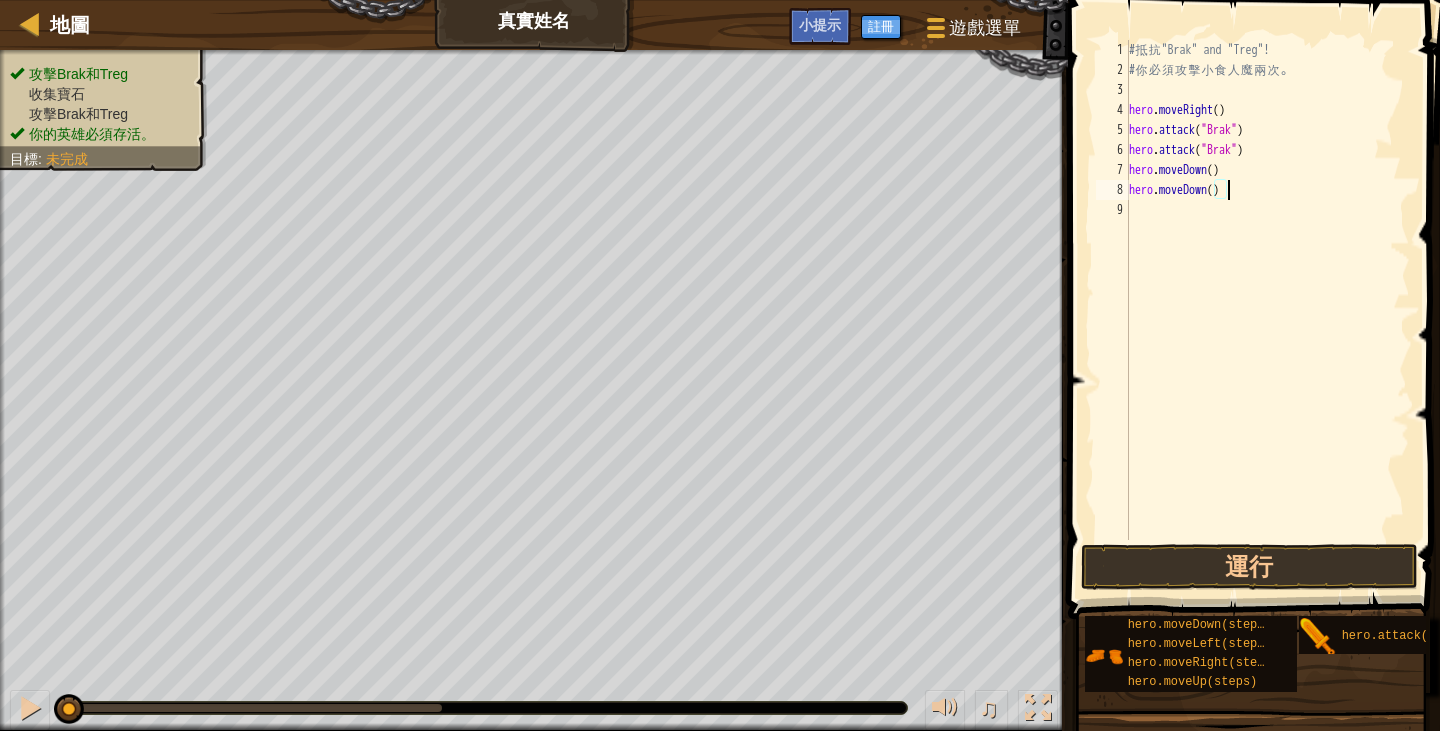 click on "#  抵 抗 "Brak" and "Treg"! #  你 必 須 攻 擊 小 食 人 魔 兩 次 。 hero . moveRight ( ) hero . attack ( "Brak" ) hero . attack ( "Brak" ) hero . moveDown ( ) hero . moveDown ( )" at bounding box center [1267, 310] 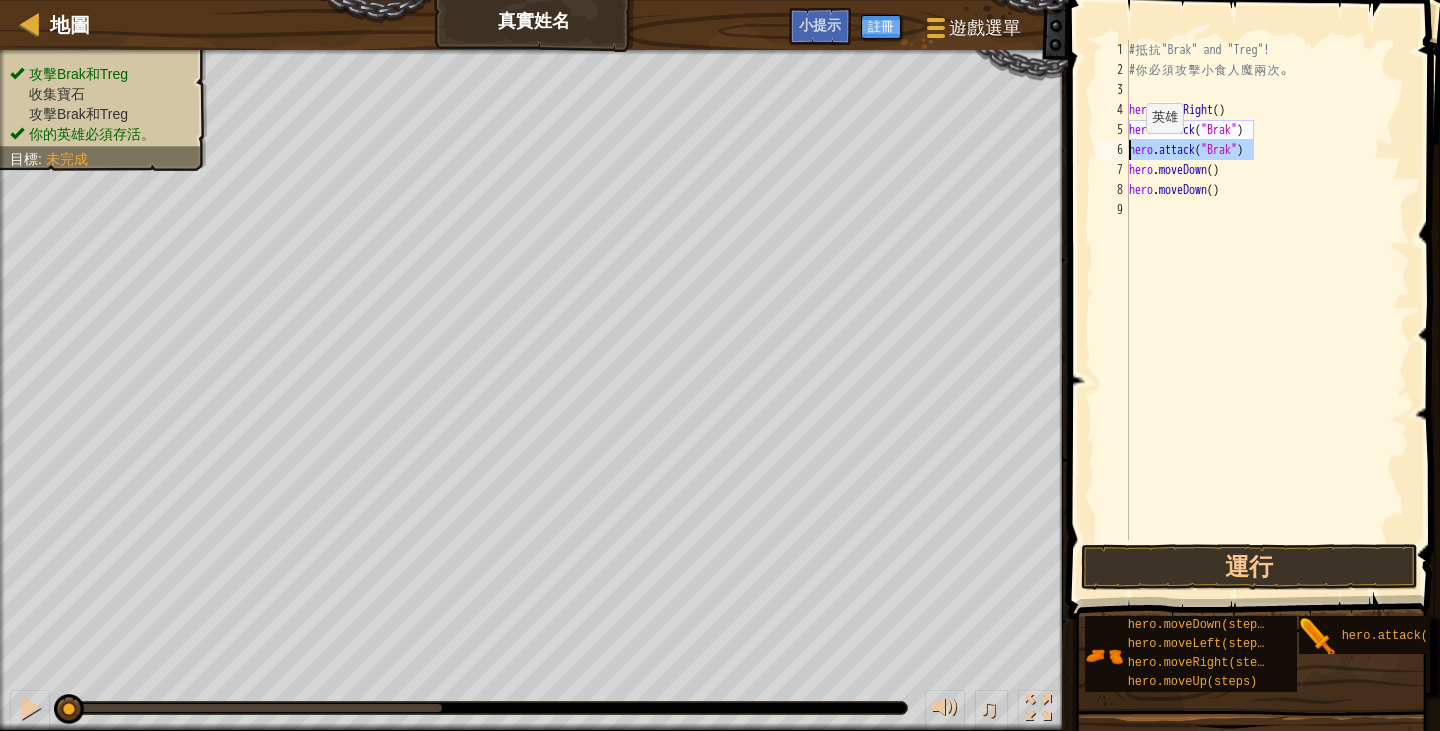drag, startPoint x: 1284, startPoint y: 153, endPoint x: 1124, endPoint y: 152, distance: 160.00313 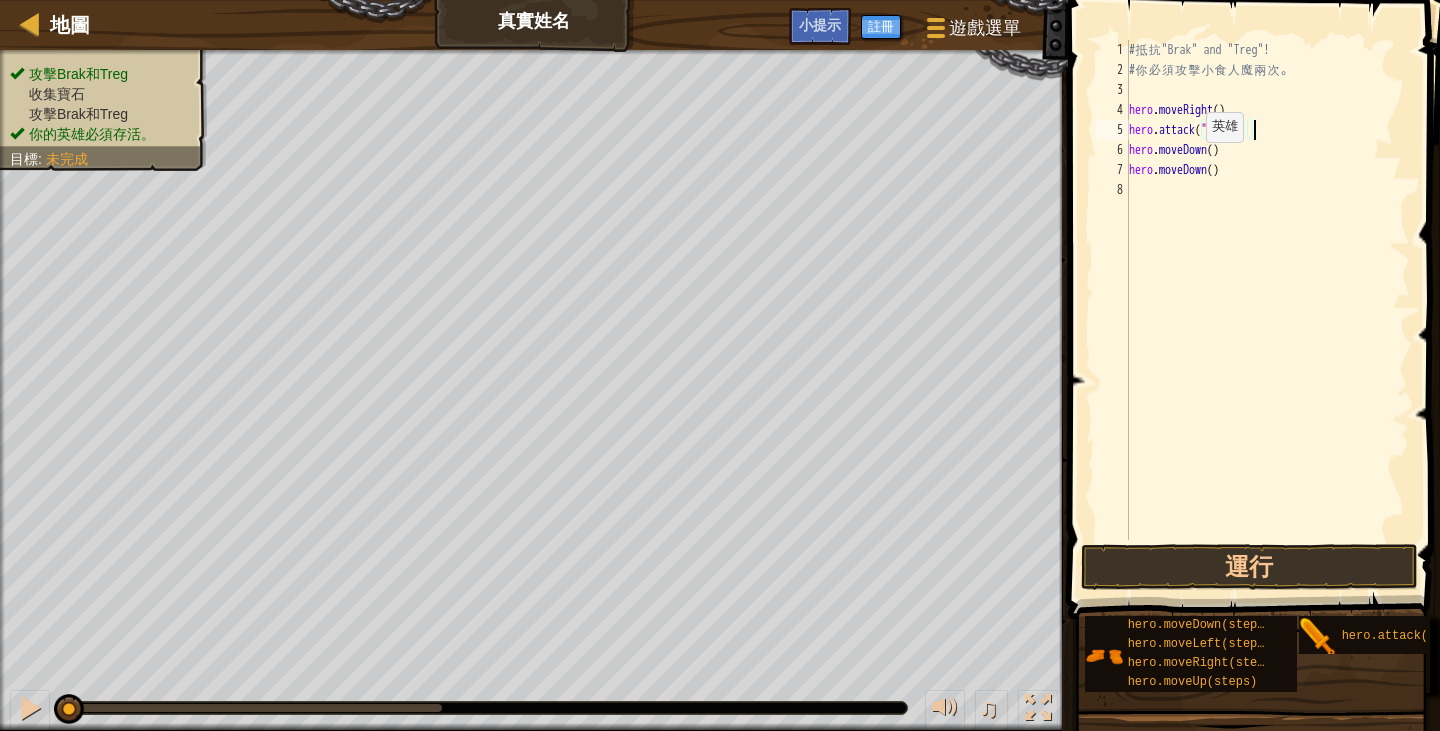 click on "#  抵 抗 "[NAME]" and "[NAME]"! #  你 必 須 攻 擊 小 食 人 魔 兩 次 。 hero . moveRight ( ) hero . attack ( "[NAME]" ) hero . moveDown ( ) hero . moveDown ( )" at bounding box center [1267, 310] 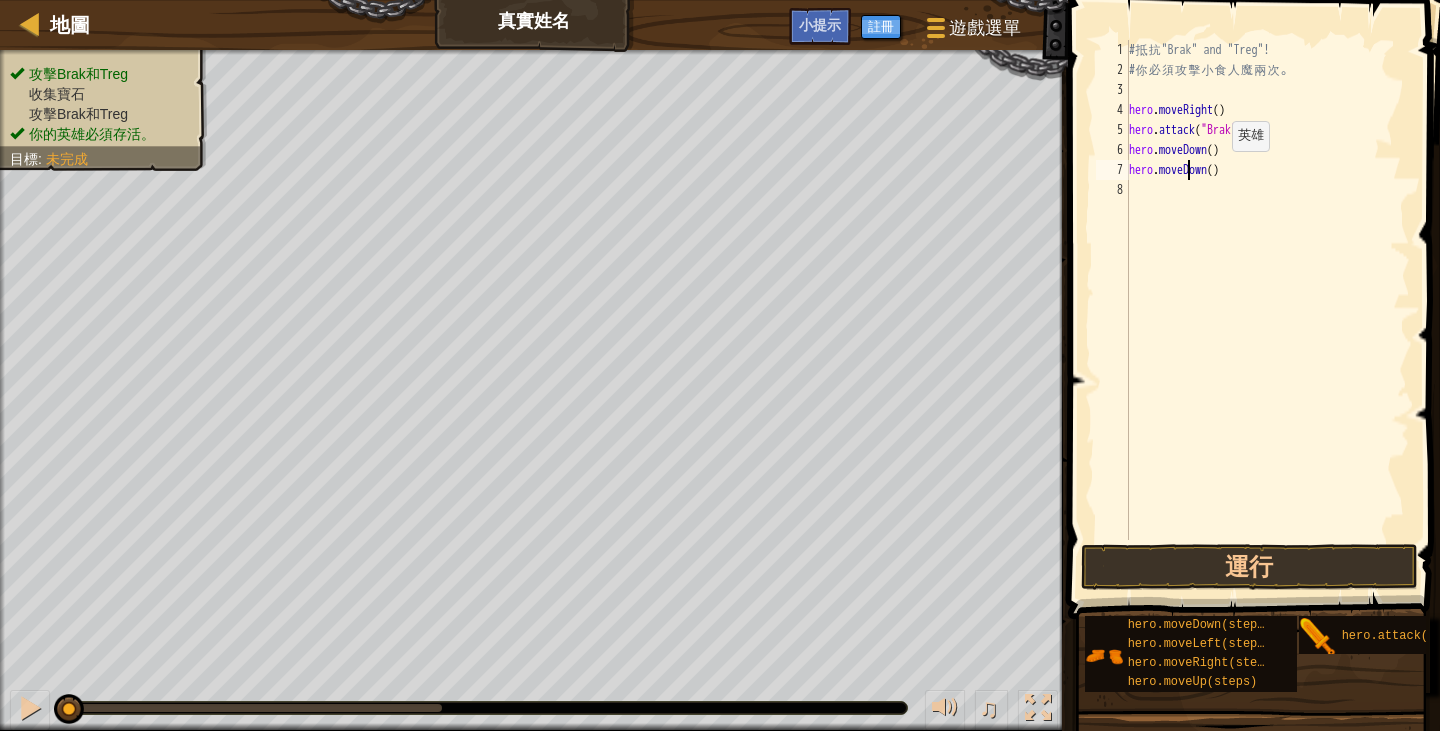 click on "#  抵 抗 "[NAME]" and "[NAME]"! #  你 必 須 攻 擊 小 食 人 魔 兩 次 。 hero . moveRight ( ) hero . attack ( "[NAME]" ) hero . moveDown ( ) hero . moveDown ( )" at bounding box center [1267, 310] 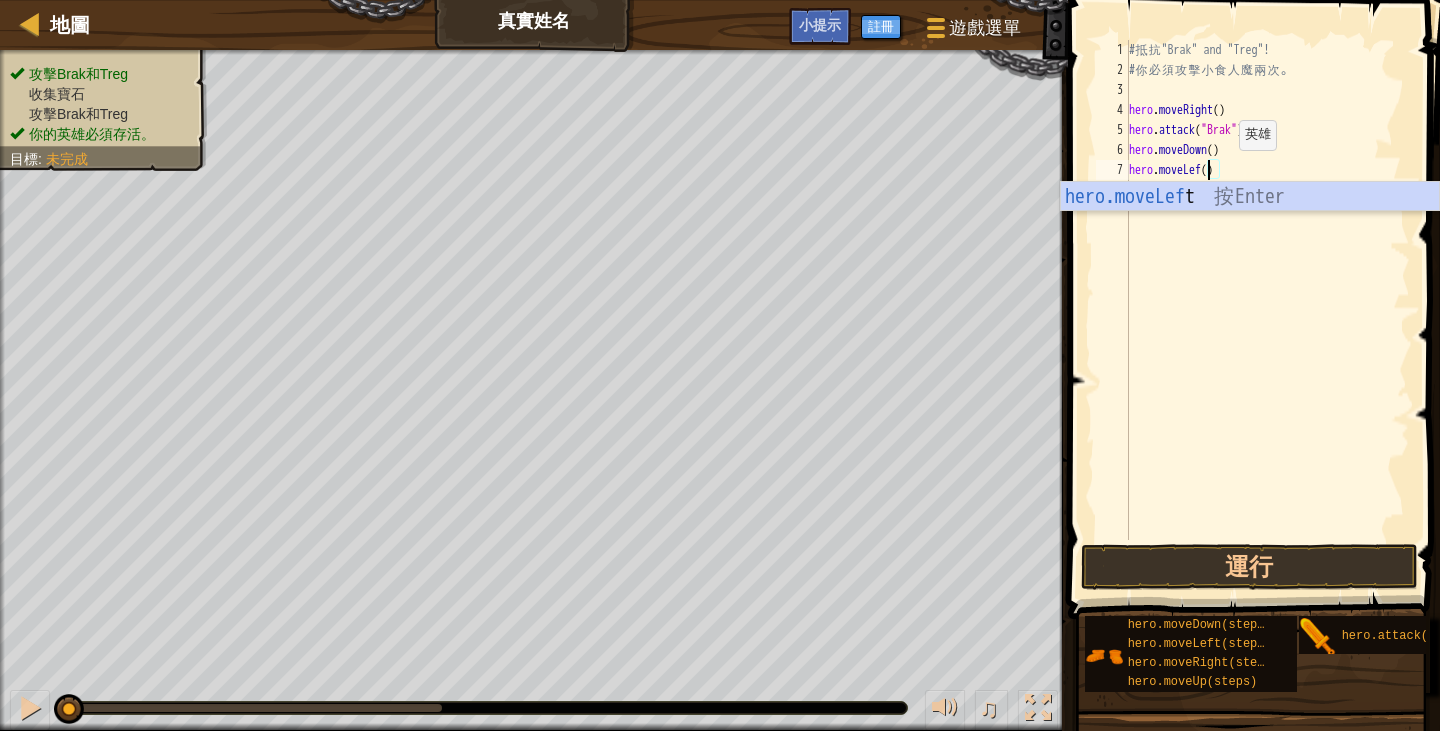 scroll, scrollTop: 9, scrollLeft: 6, axis: both 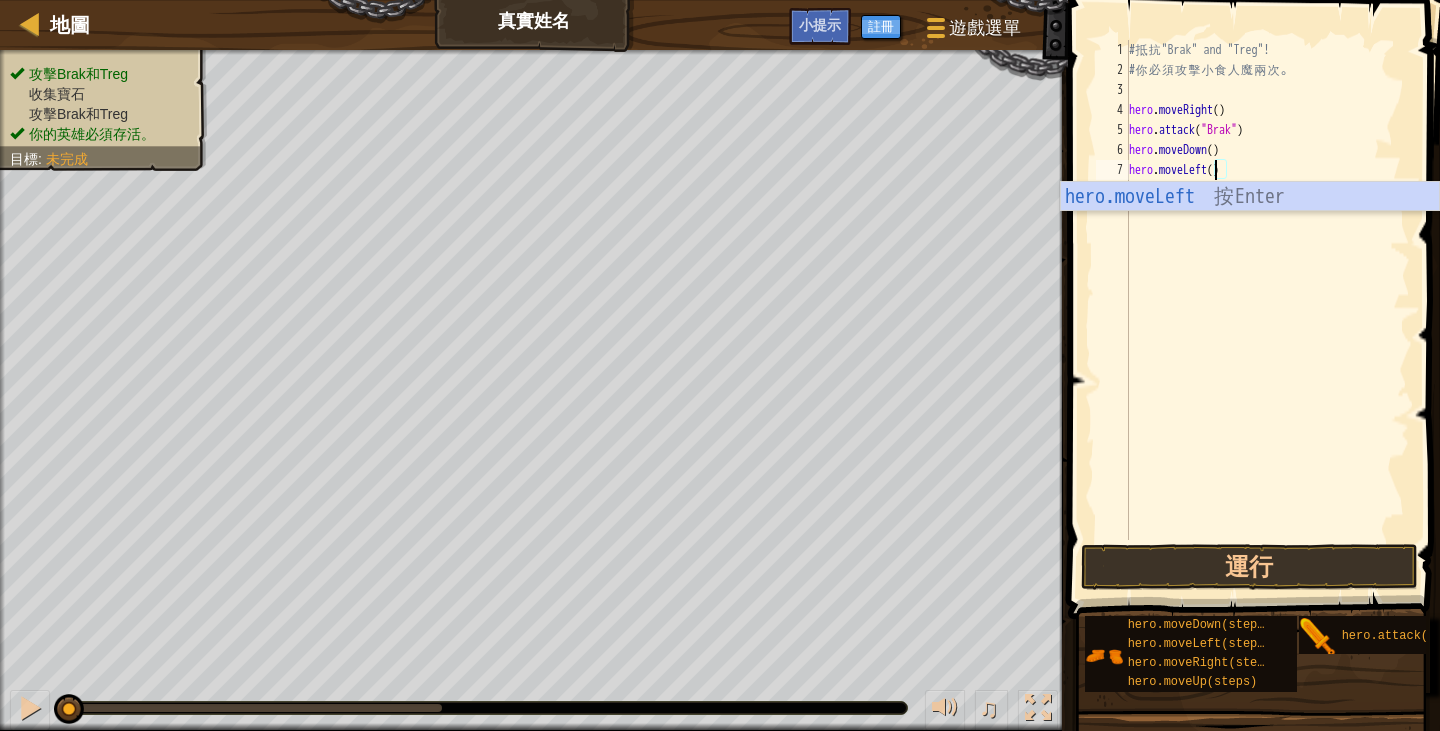 click on "#  抵 抗 "Brak" and "Treg"! #  你 必 須 攻 擊 小 食 人 魔 兩 次 。 hero . moveRight ( ) hero . attack ( "Brak" ) hero . moveDown ( ) hero . moveLeft ( )" at bounding box center (1267, 310) 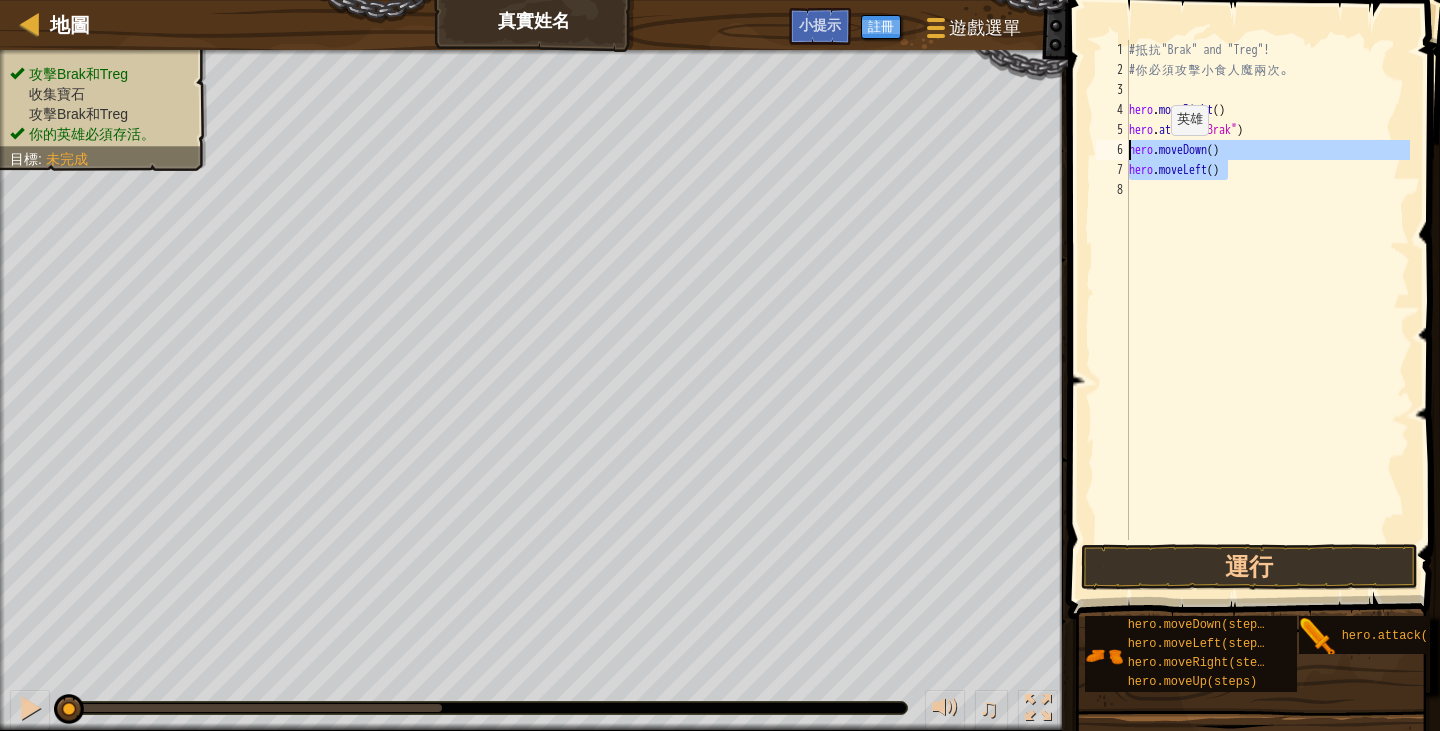 drag, startPoint x: 1258, startPoint y: 163, endPoint x: 1102, endPoint y: 155, distance: 156.20499 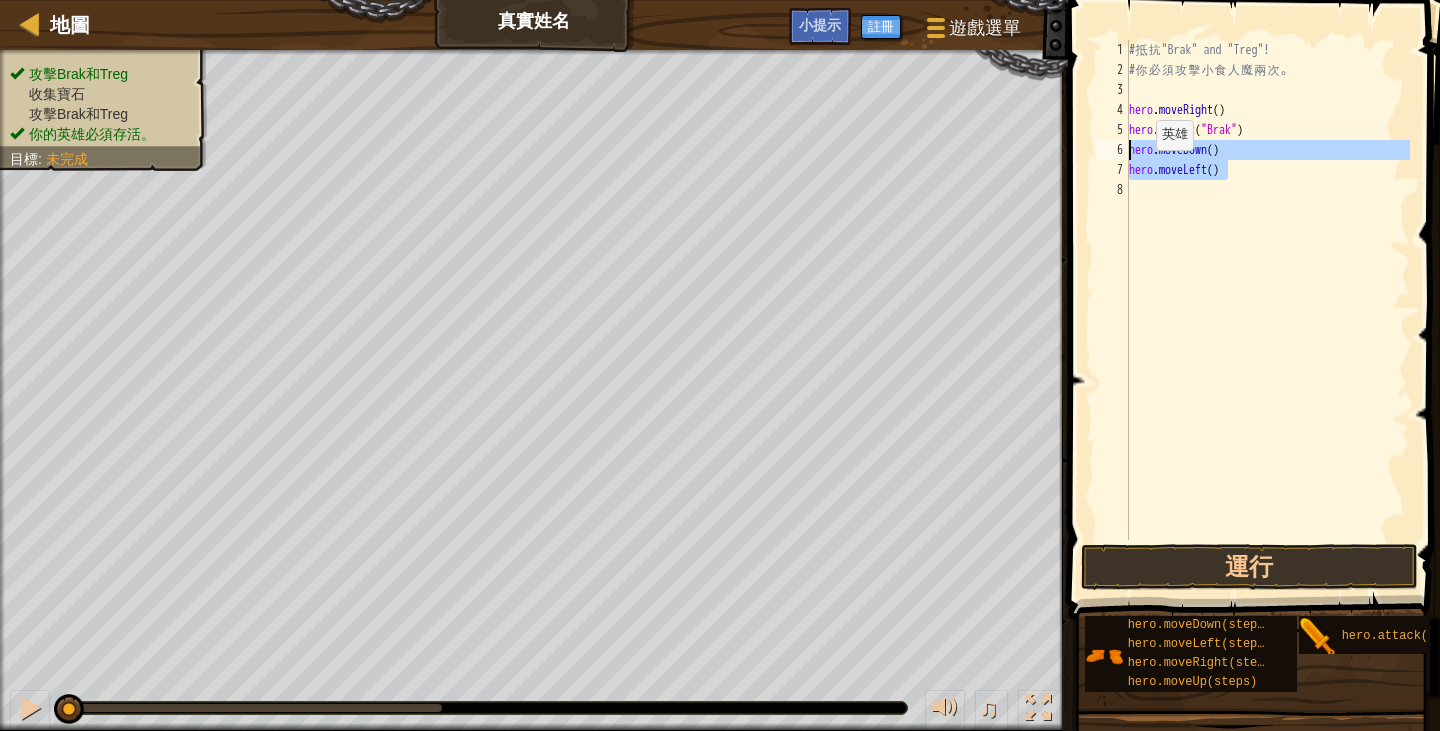 click on "#  抵 抗 "Brak" and "Treg"! #  你 必 須 攻 擊 小 食 人 魔 兩 次 。 hero . moveRight ( ) hero . attack ( "Brak" ) hero . moveDown ( ) hero . moveLeft ( )" at bounding box center (1267, 290) 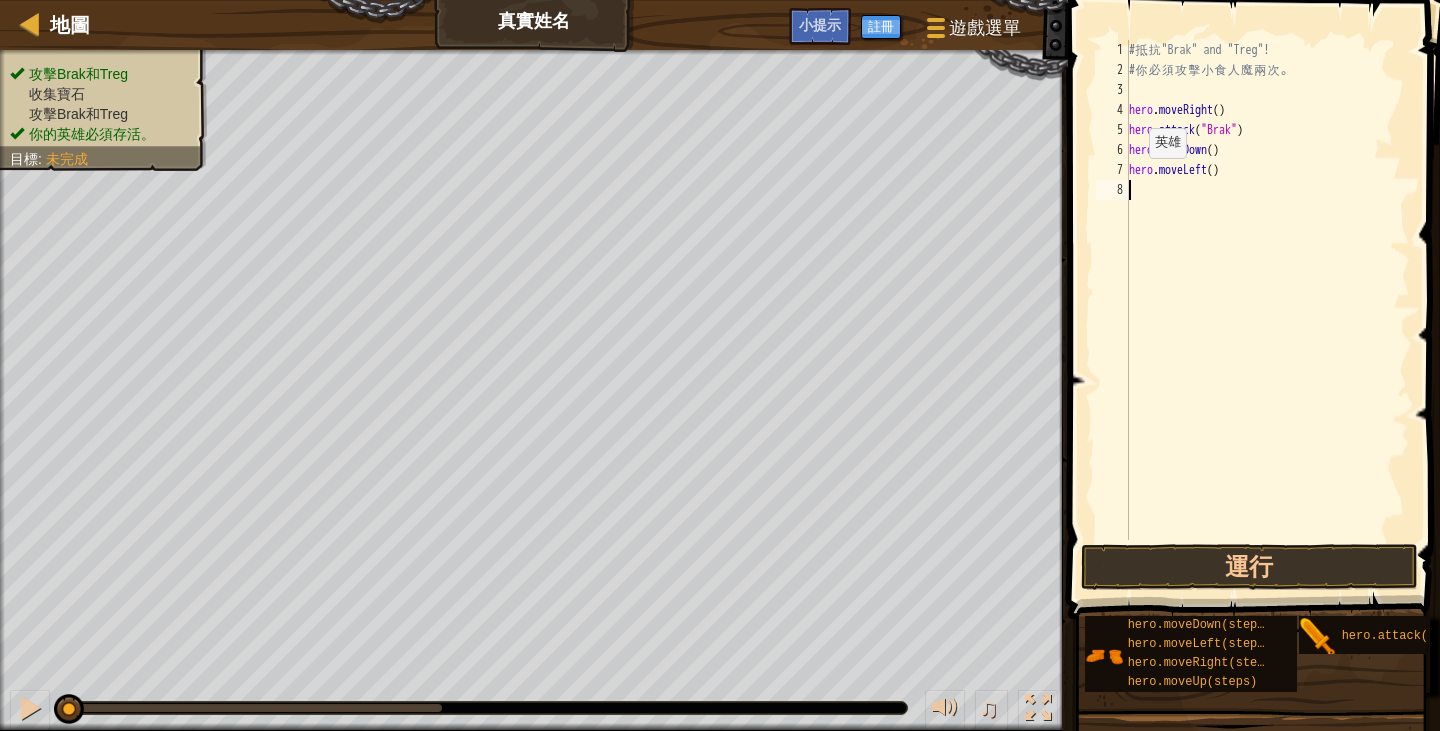 drag, startPoint x: 1248, startPoint y: 181, endPoint x: 1117, endPoint y: 180, distance: 131.00381 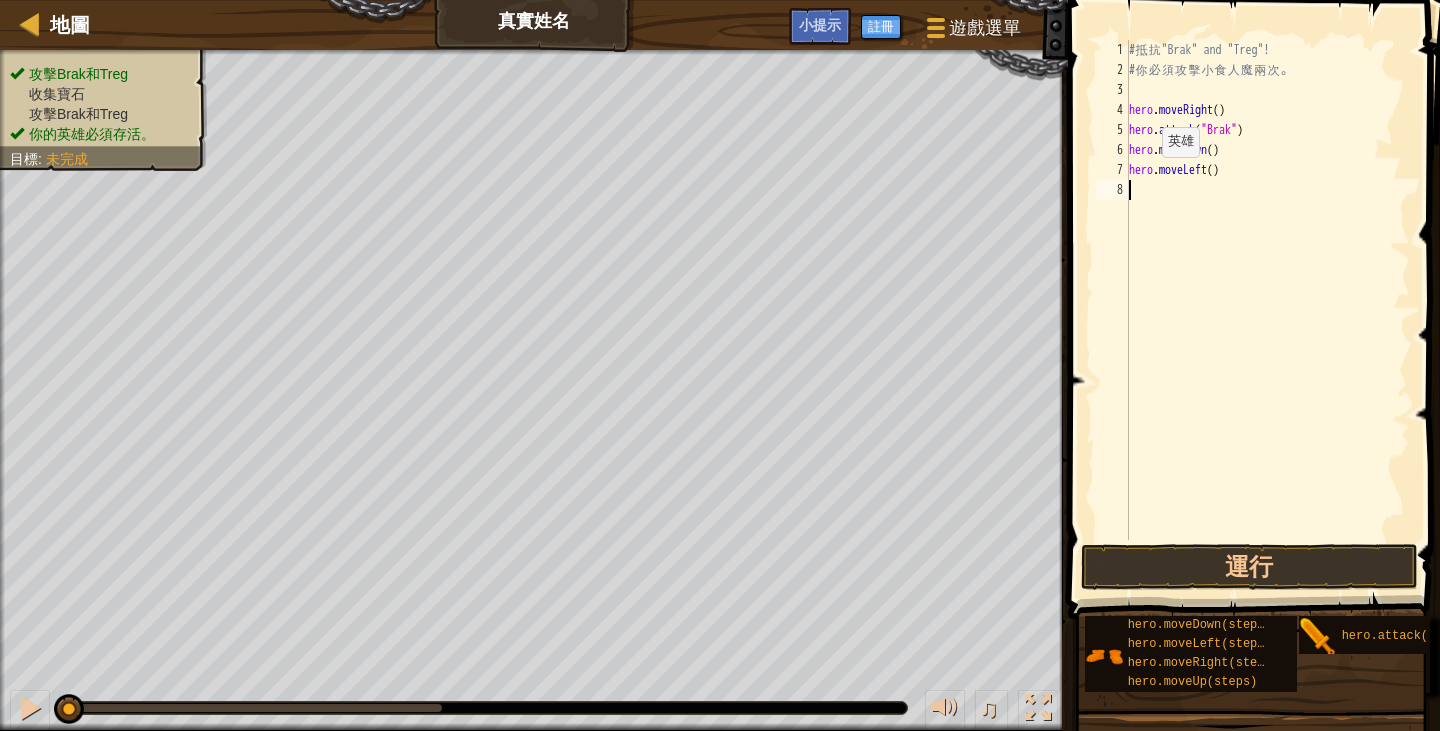 click on "#  抵 抗 "Brak" and "Treg"! #  你 必 須 攻 擊 小 食 人 魔 兩 次 。 hero . moveRight ( ) hero . attack ( "Brak" ) hero . moveDown ( ) hero . moveLeft ( )" at bounding box center [1267, 310] 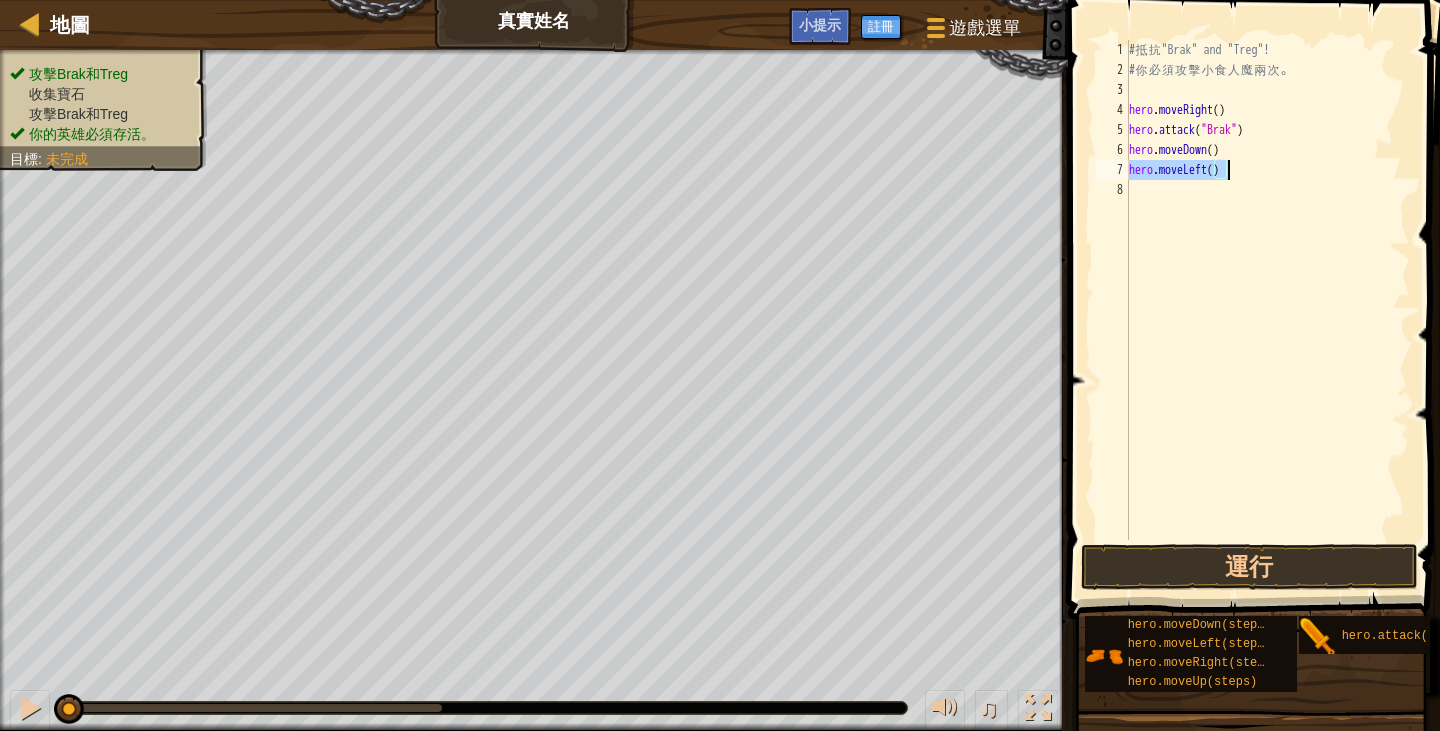 drag, startPoint x: 1130, startPoint y: 167, endPoint x: 1273, endPoint y: 174, distance: 143.17122 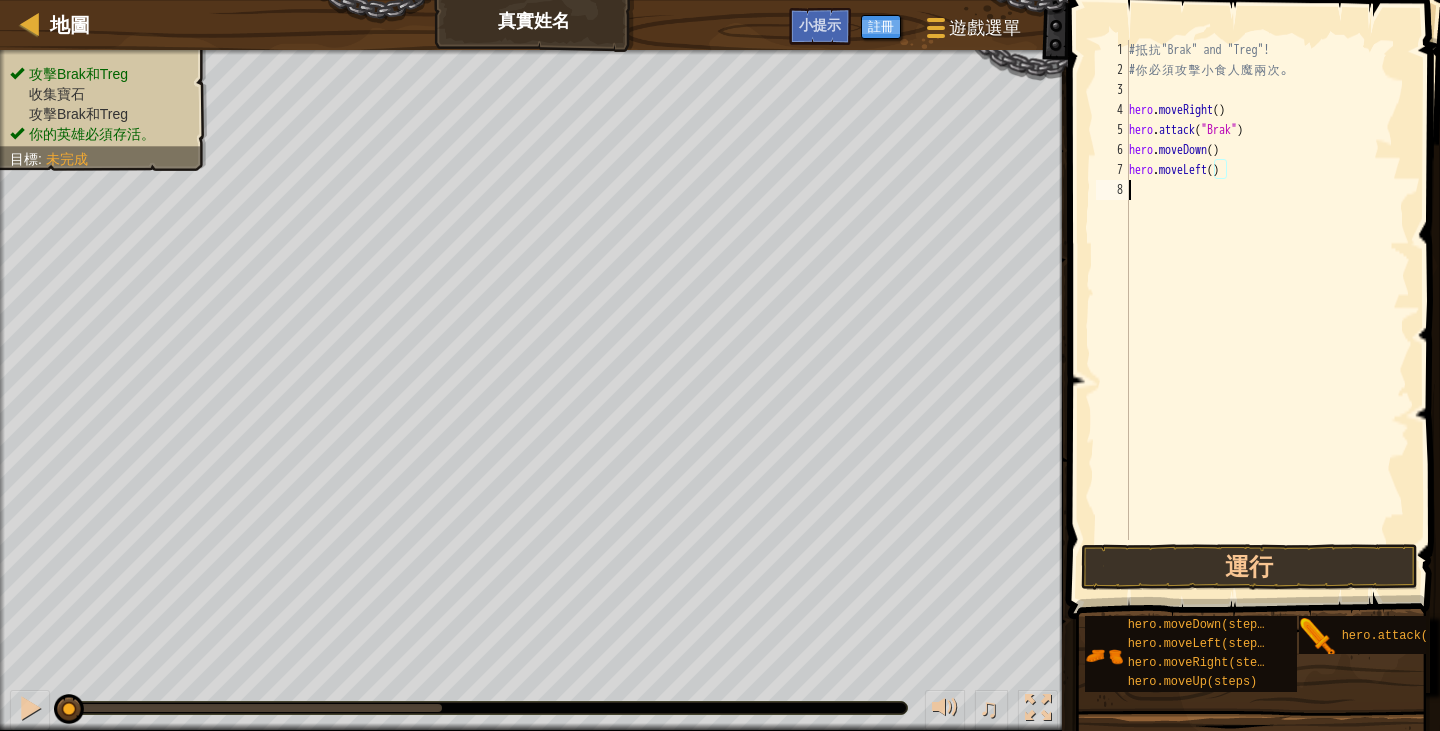 click on "#  抵 抗 "Brak" and "Treg"! #  你 必 須 攻 擊 小 食 人 魔 兩 次 。 hero . moveRight ( ) hero . attack ( "Brak" ) hero . moveDown ( ) hero . moveLeft ( )" at bounding box center (1267, 310) 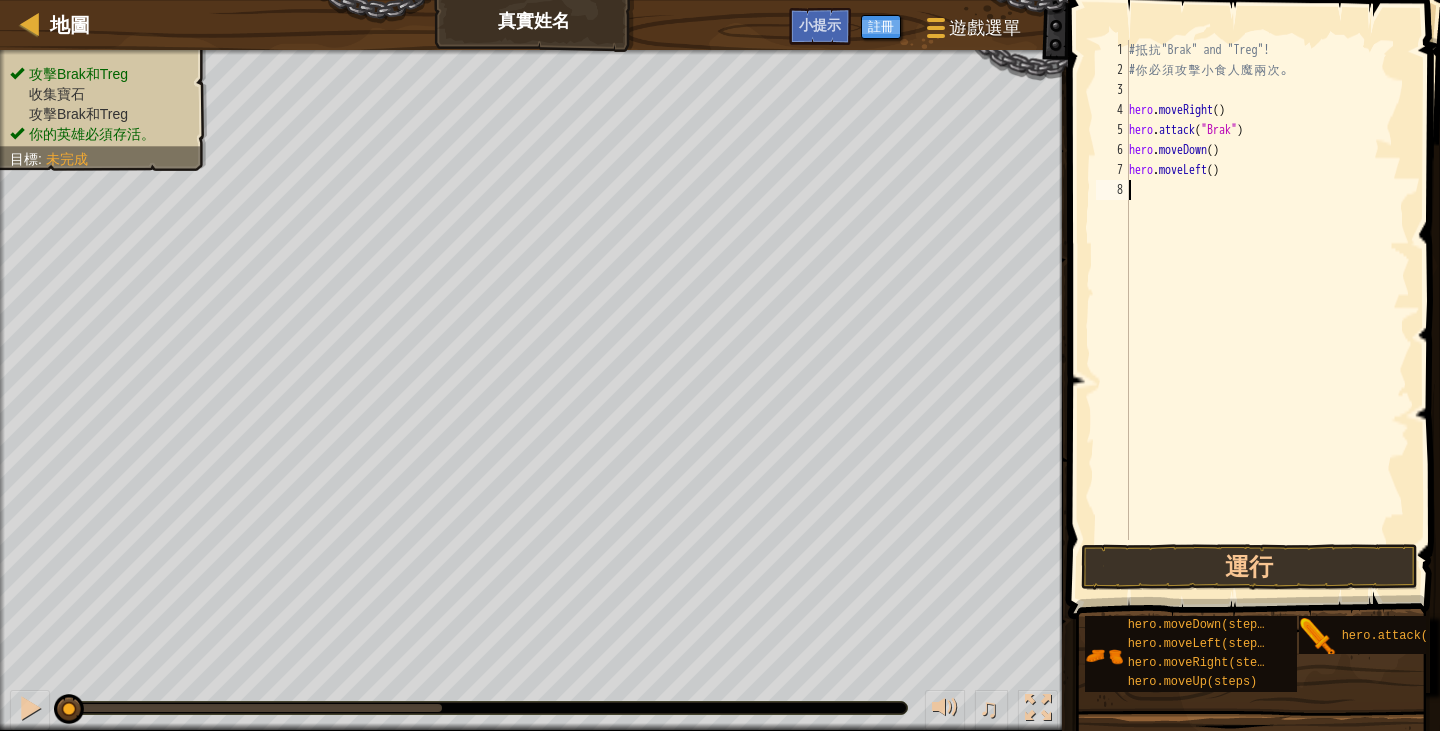 paste on "hero.moveLeft()" 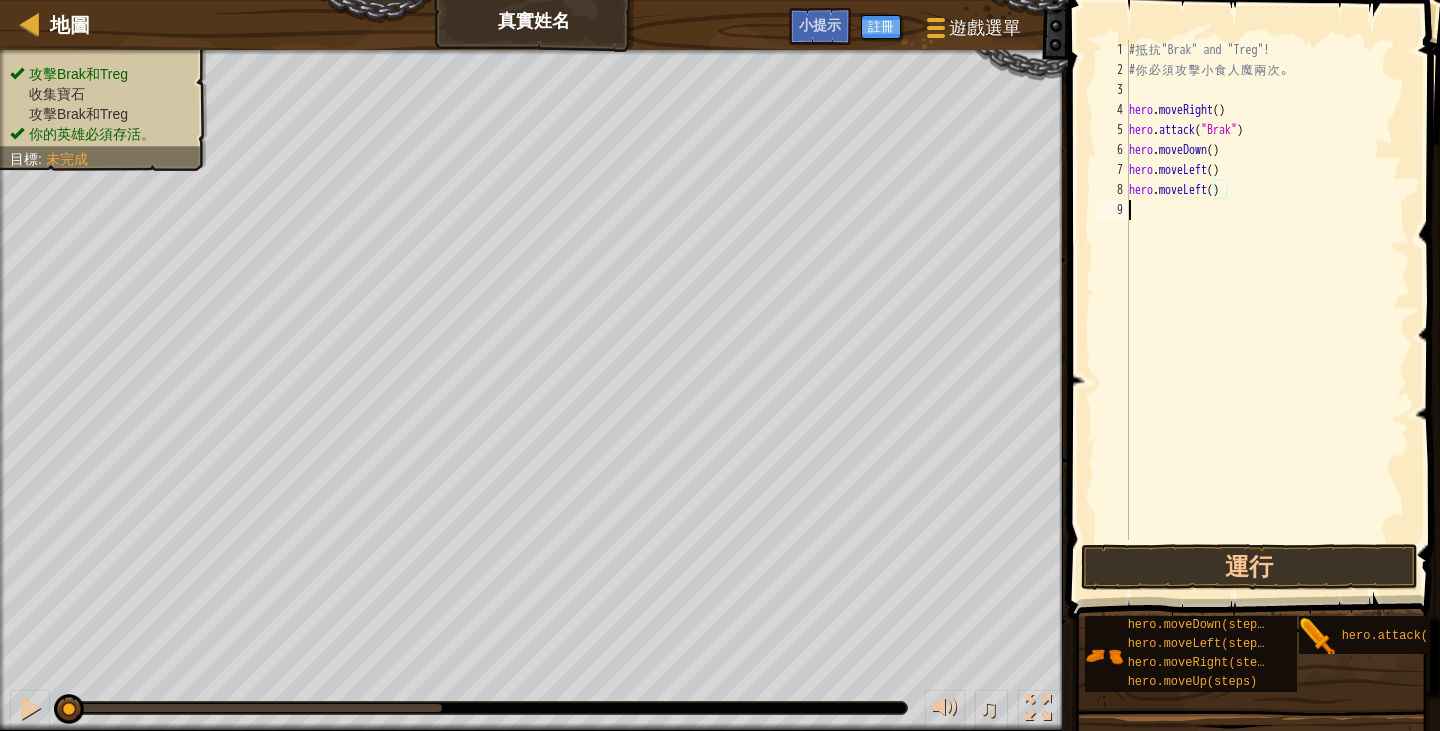 click on "#  抵 抗 "Brak" and "Treg"! #  你 必 須 攻 擊 小 食 人 魔 兩 次 。 hero . moveRight ( ) hero . attack ( "Brak" ) hero . moveDown ( ) hero . moveLeft ( ) hero . moveLeft ( )" at bounding box center (1267, 310) 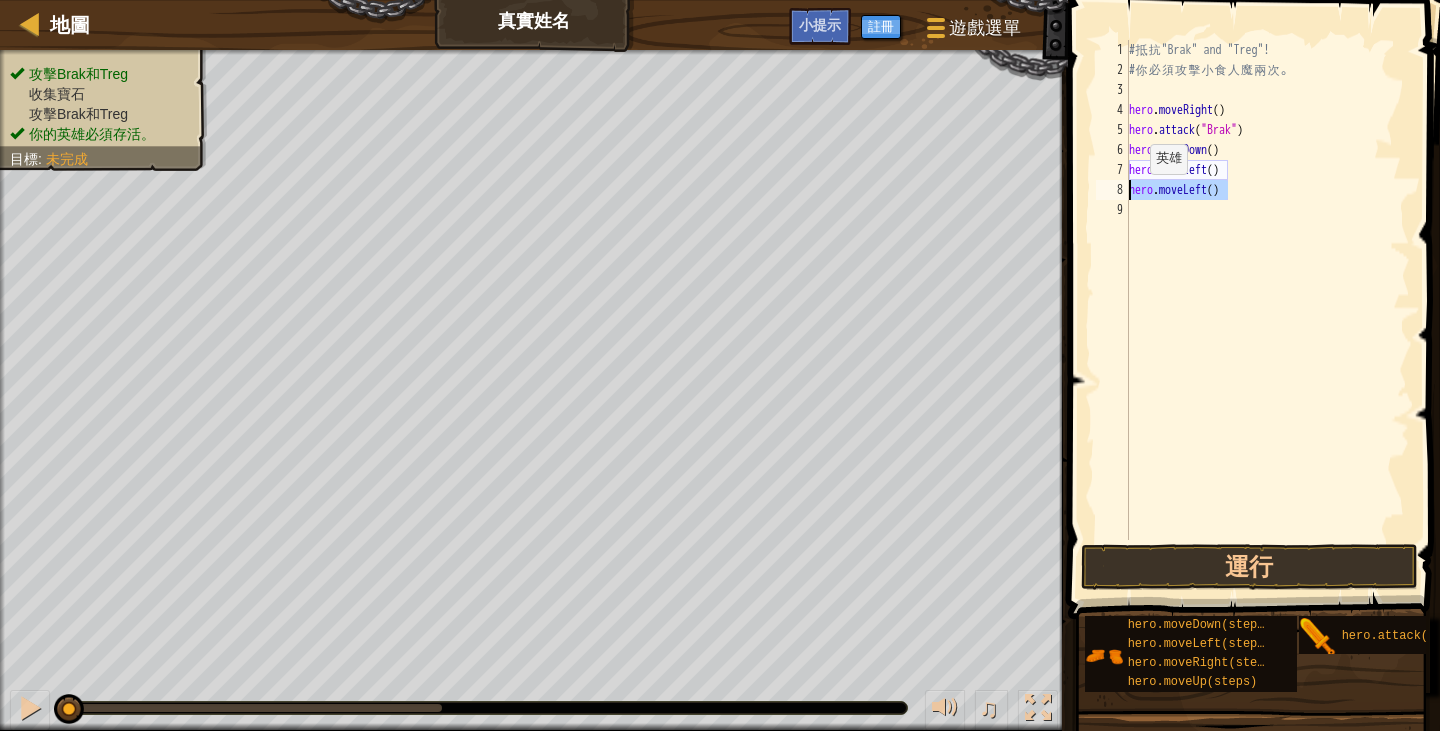 drag, startPoint x: 1291, startPoint y: 196, endPoint x: 1105, endPoint y: 194, distance: 186.01076 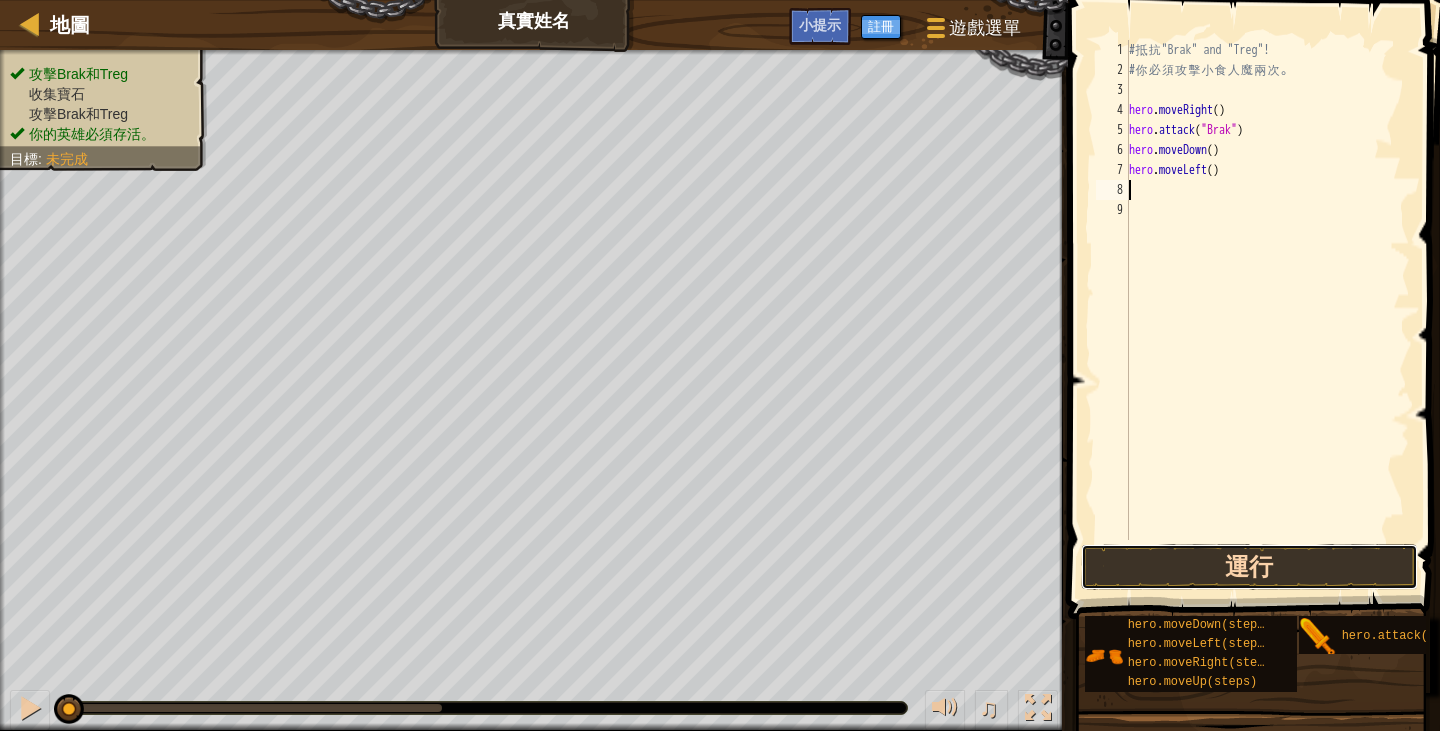 click on "運行" at bounding box center [1249, 567] 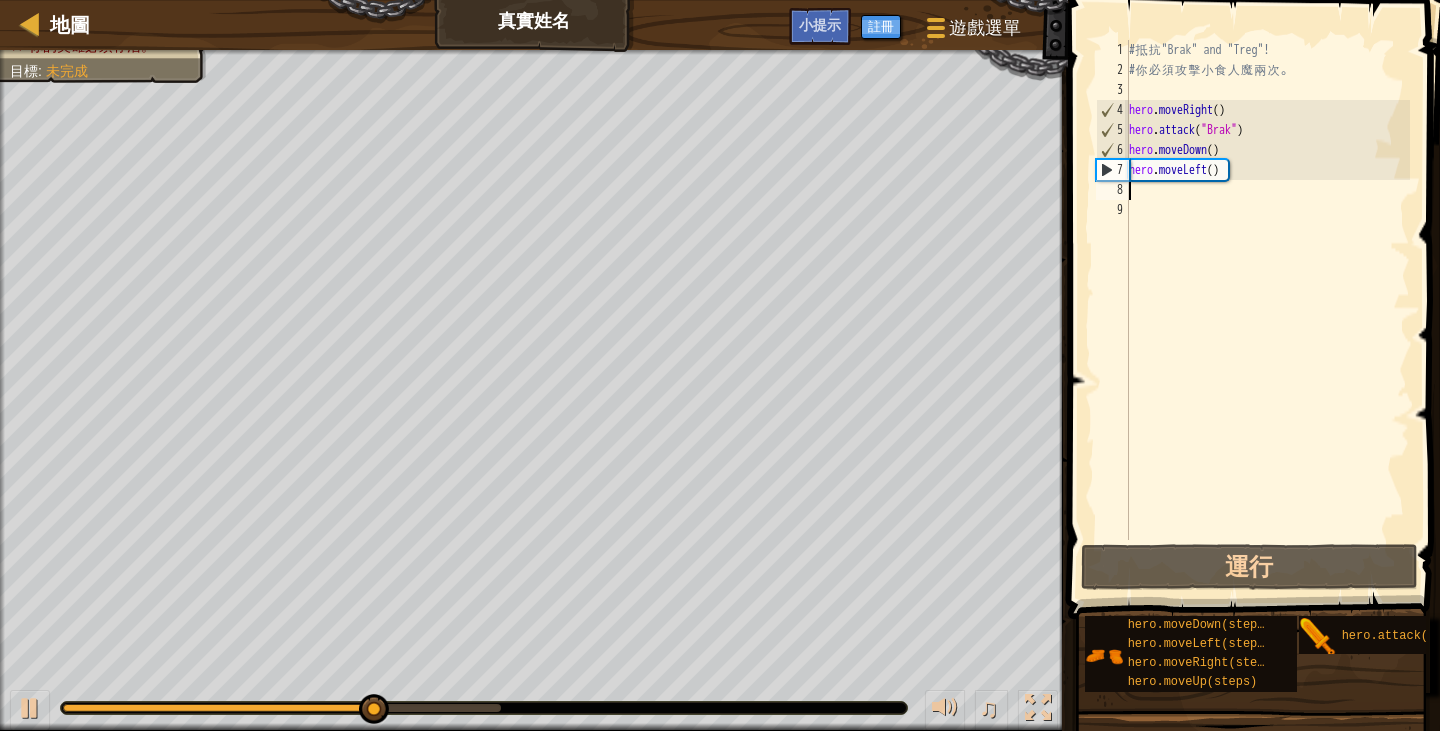 click on "#  抵 抗 "Brak" and "Treg"! #  你 必 須 攻 擊 小 食 人 魔 兩 次 。 hero . moveRight ( ) hero . attack ( "Brak" ) hero . moveDown ( ) hero . moveLeft ( )" at bounding box center (1267, 310) 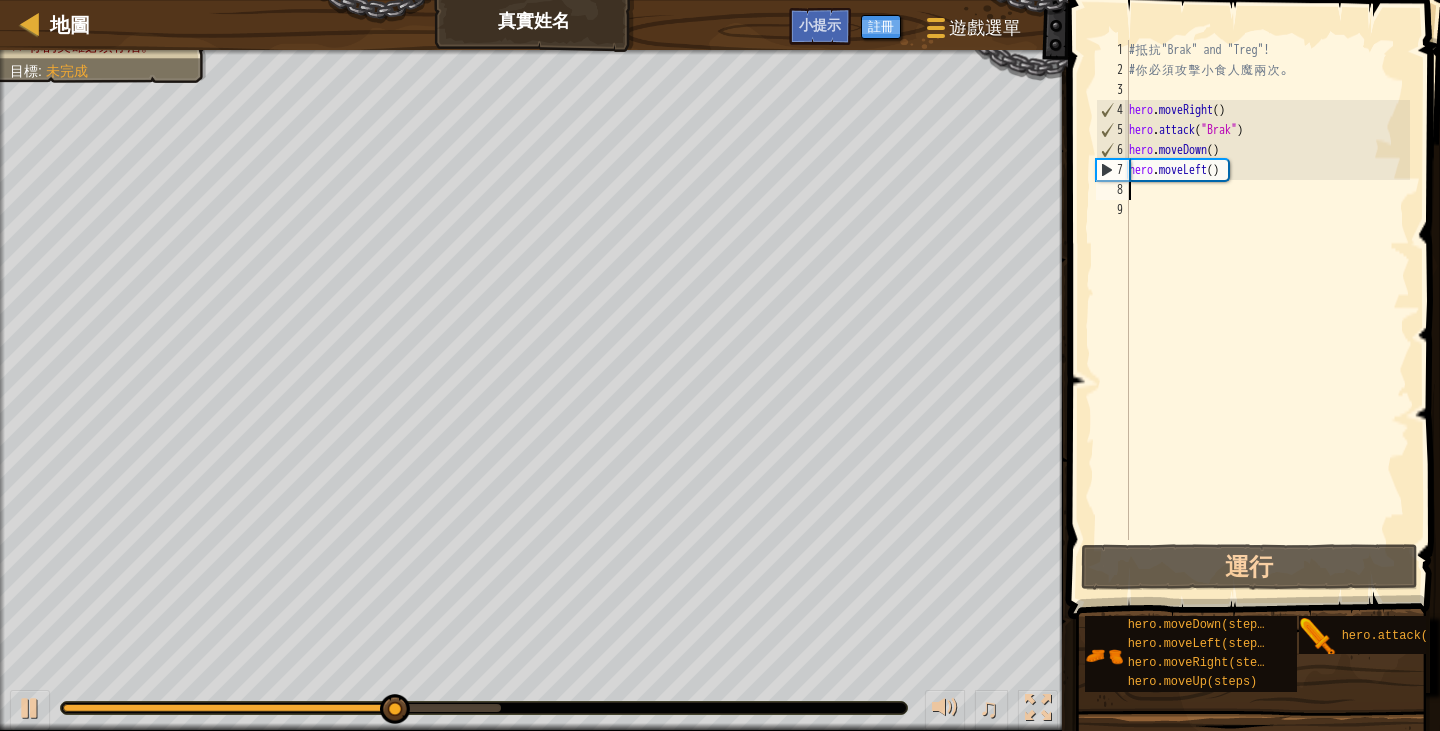 click on "#  抵 抗 "Brak" and "Treg"! #  你 必 須 攻 擊 小 食 人 魔 兩 次 。 hero . moveRight ( ) hero . attack ( "Brak" ) hero . moveDown ( ) hero . moveLeft ( )" at bounding box center [1267, 310] 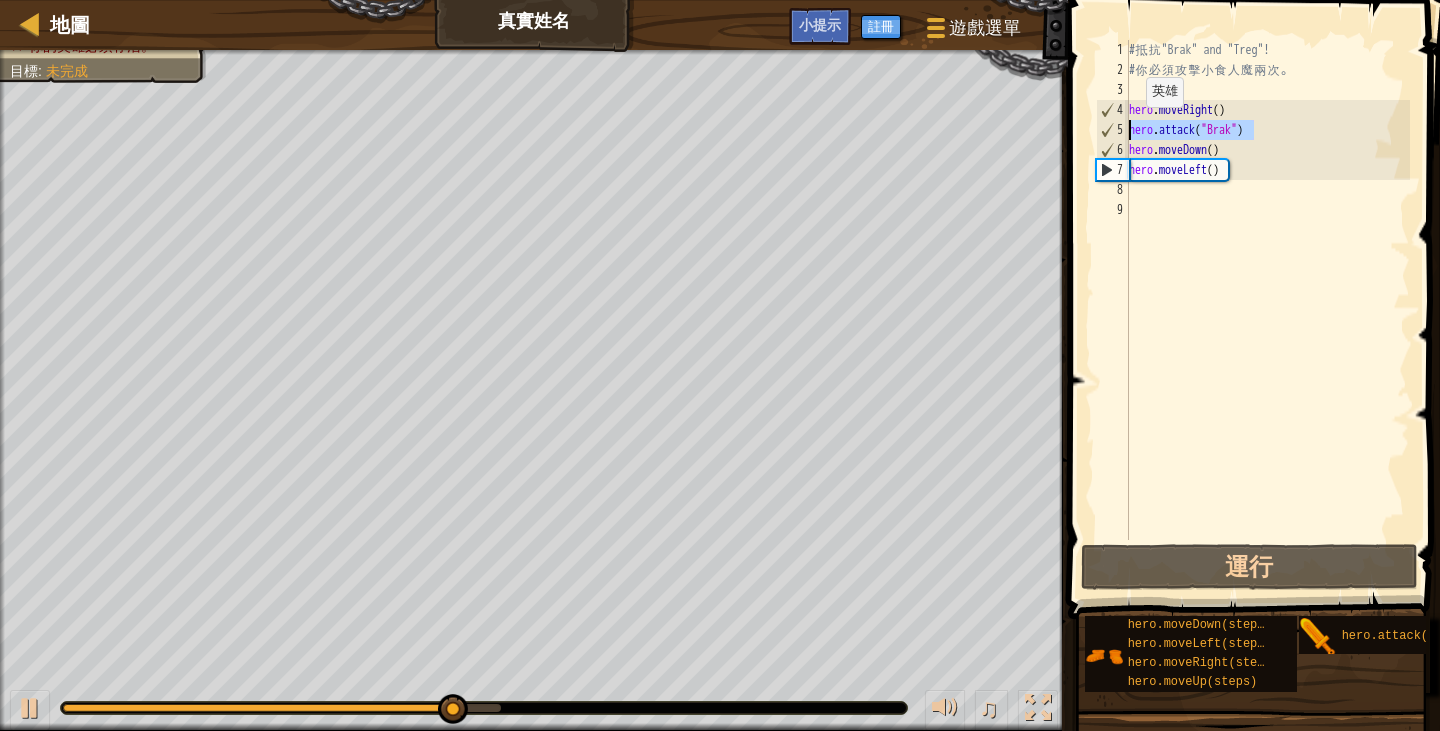 drag, startPoint x: 1293, startPoint y: 126, endPoint x: 1119, endPoint y: 124, distance: 174.01149 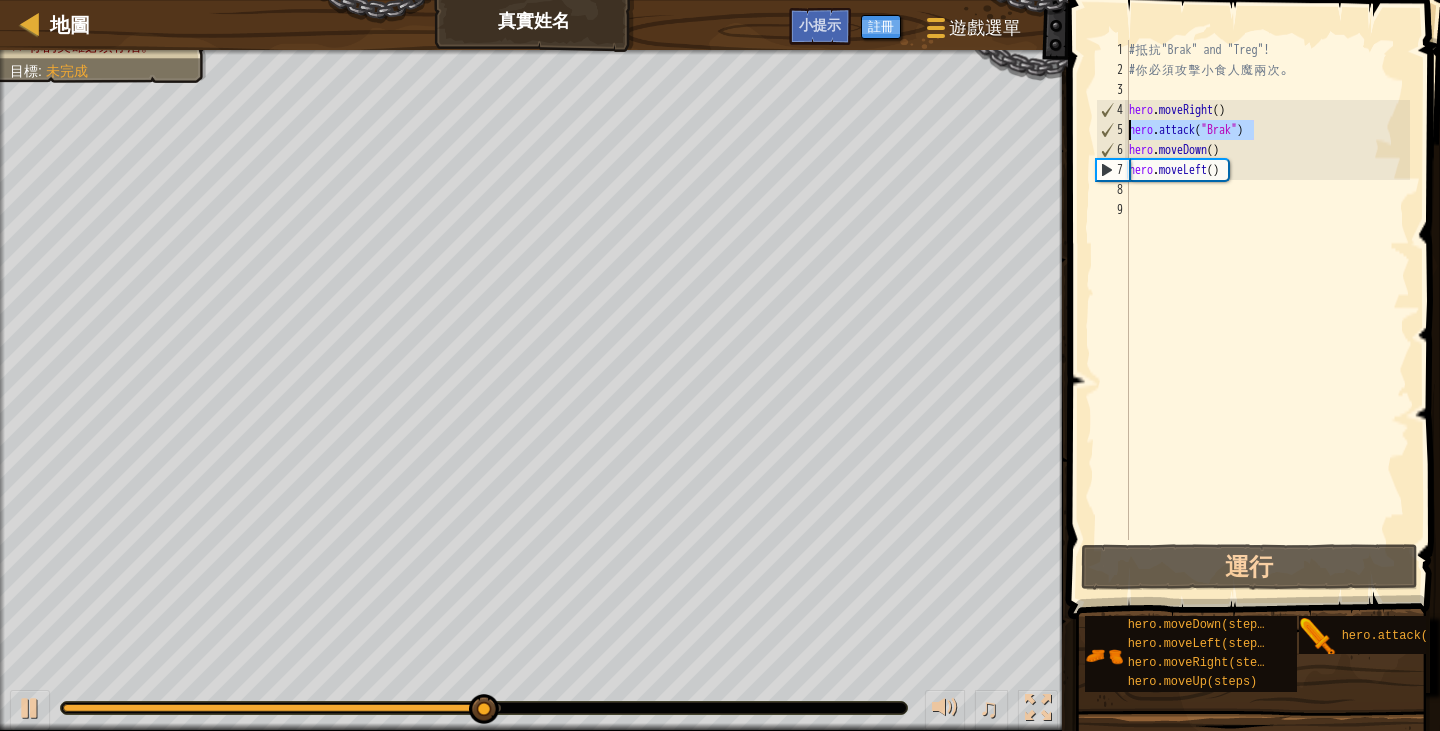 click on "#  抵 抗 "Brak" and "Treg"! #  你 必 須 攻 擊 小 食 人 魔 兩 次 。 hero . moveRight ( ) hero . attack ( "Brak" ) hero . moveDown ( ) hero . moveLeft ( )" at bounding box center [1267, 290] 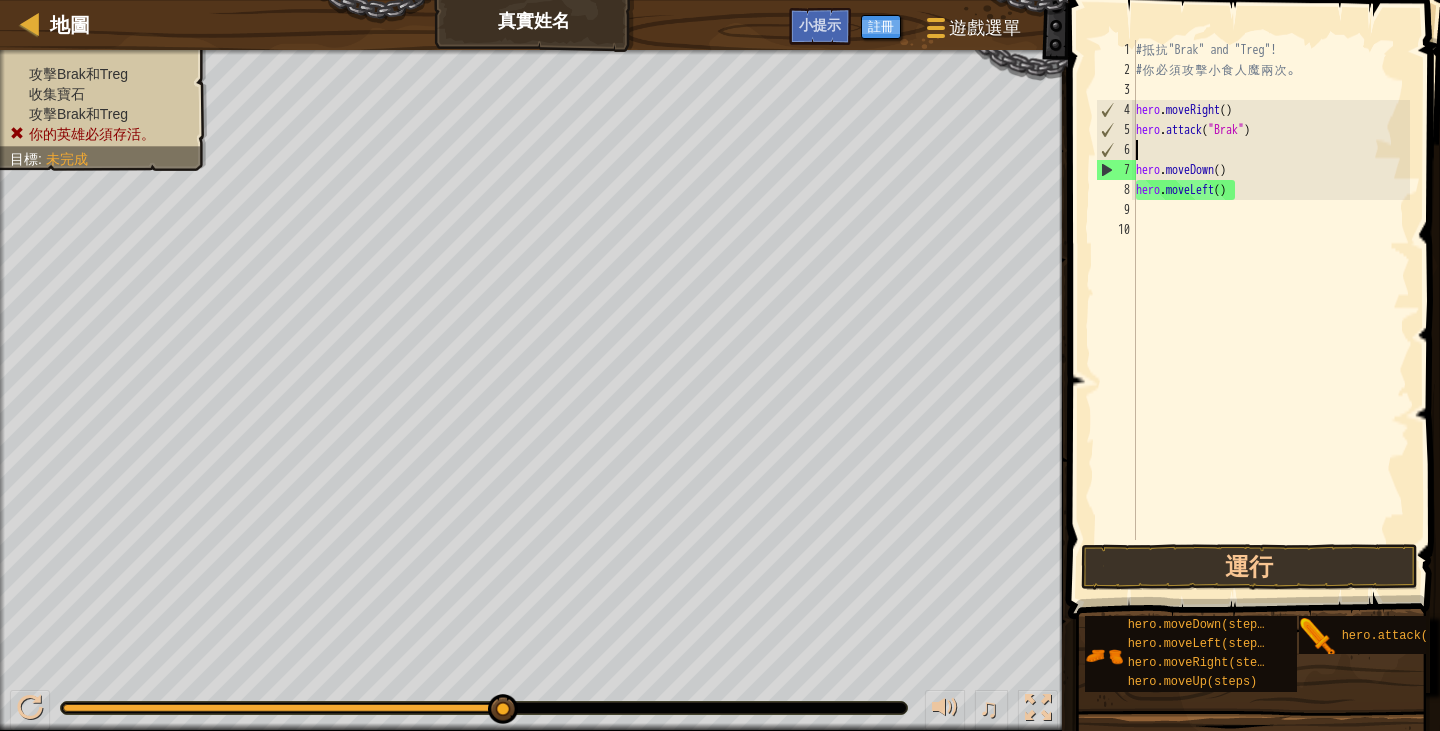 paste on "hero.attack("Brak")" 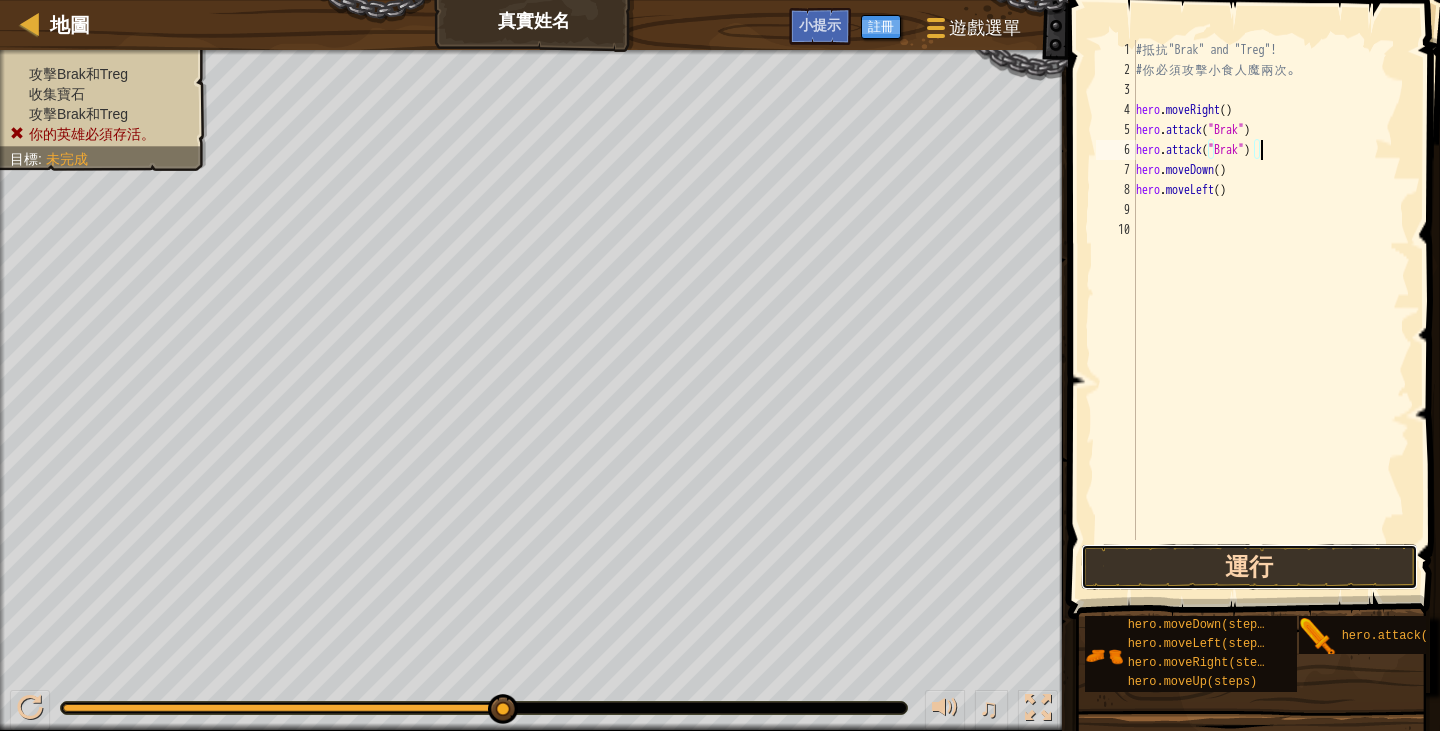 click on "運行" at bounding box center [1249, 567] 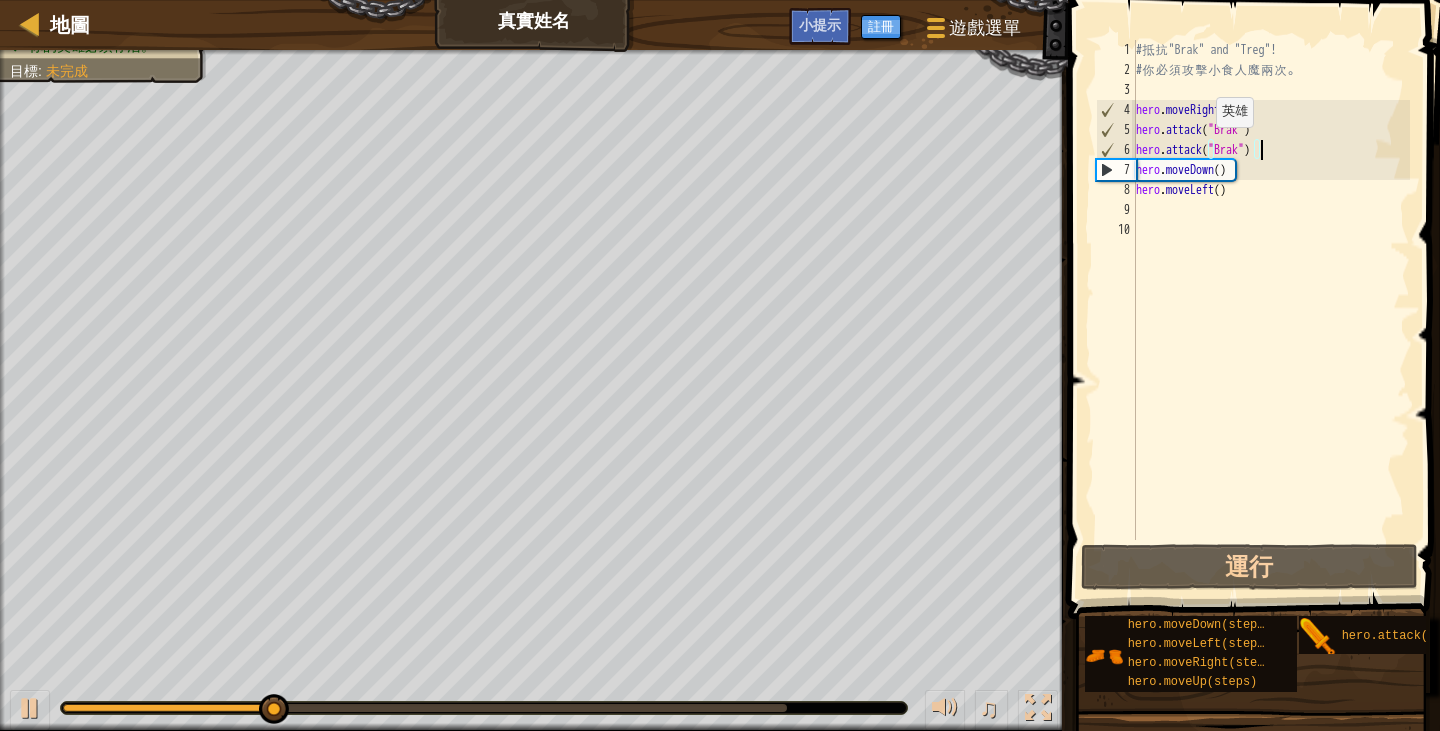 click on "#  抵 抗 "[NAME]" and "[NAME]"! #  你 必 須 攻 擊 小 食 人 魔 兩 次 。 hero . moveRight ( ) hero . attack ( "[NAME]" ) hero . attack ( "[NAME]" ) hero . moveDown ( ) hero . moveLeft ( )" at bounding box center [1271, 310] 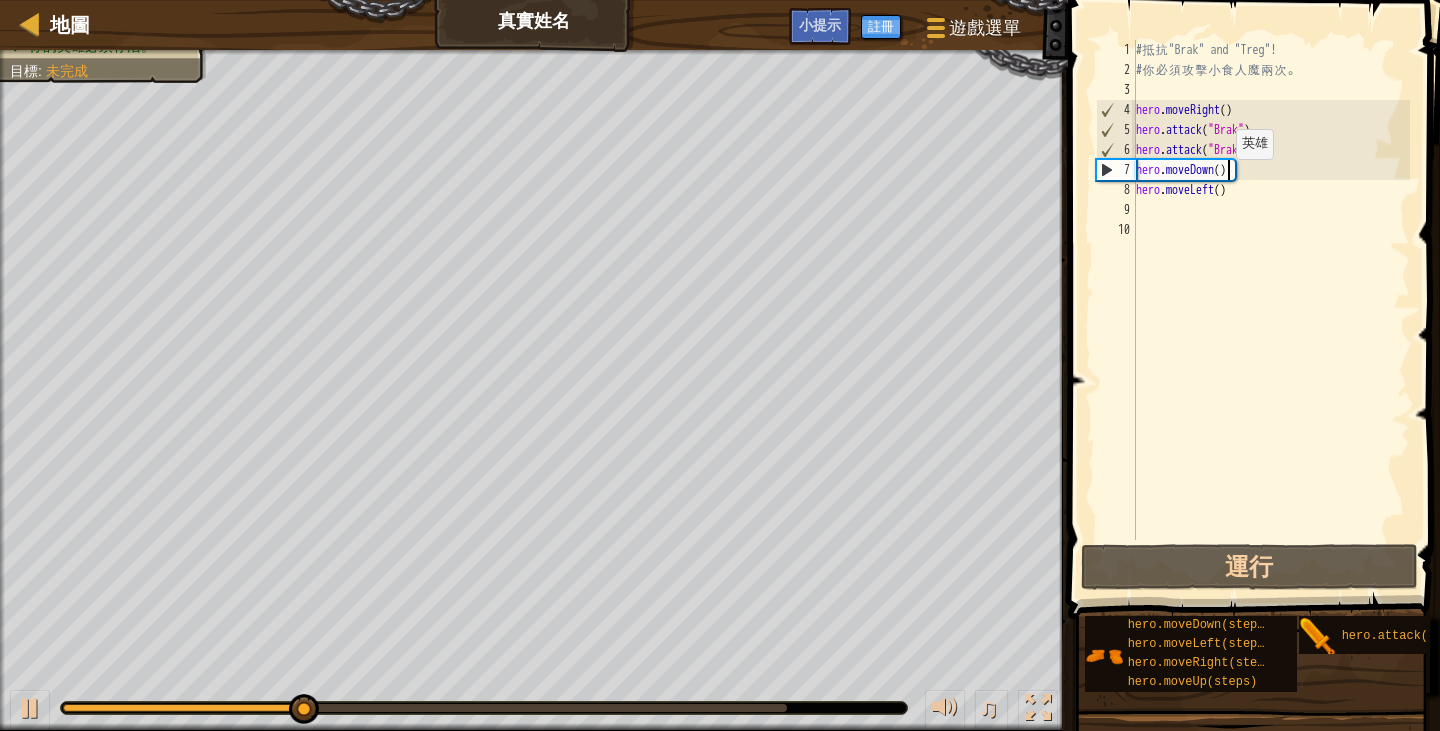click on "#  抵 抗 "[NAME]" and "[NAME]"! #  你 必 須 攻 擊 小 食 人 魔 兩 次 。 hero . moveRight ( ) hero . attack ( "[NAME]" ) hero . attack ( "[NAME]" ) hero . moveDown ( ) hero . moveLeft ( )" at bounding box center [1271, 310] 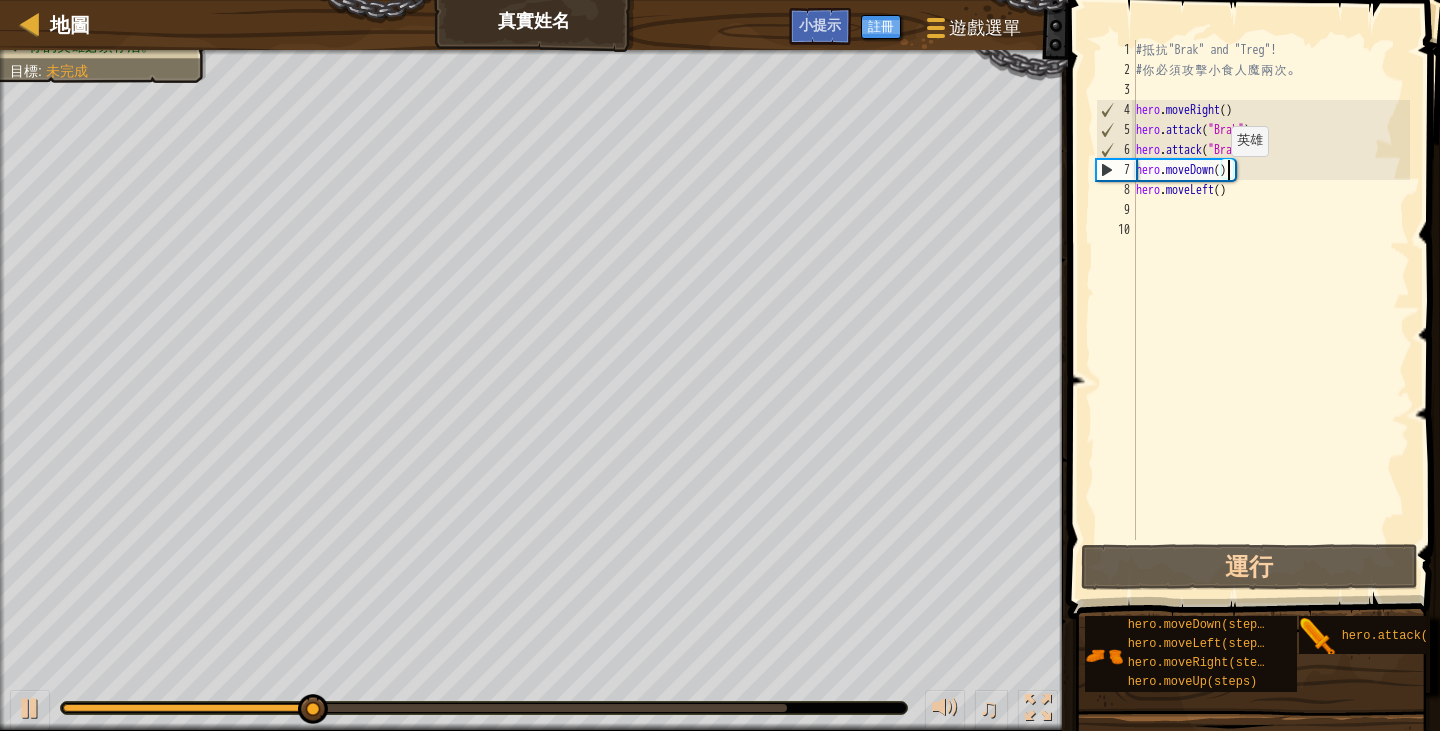 click on "#  抵 抗 "[NAME]" and "[NAME]"! #  你 必 須 攻 擊 小 食 人 魔 兩 次 。 hero . moveRight ( ) hero . attack ( "[NAME]" ) hero . attack ( "[NAME]" ) hero . moveDown ( ) hero . moveLeft ( )" at bounding box center (1271, 310) 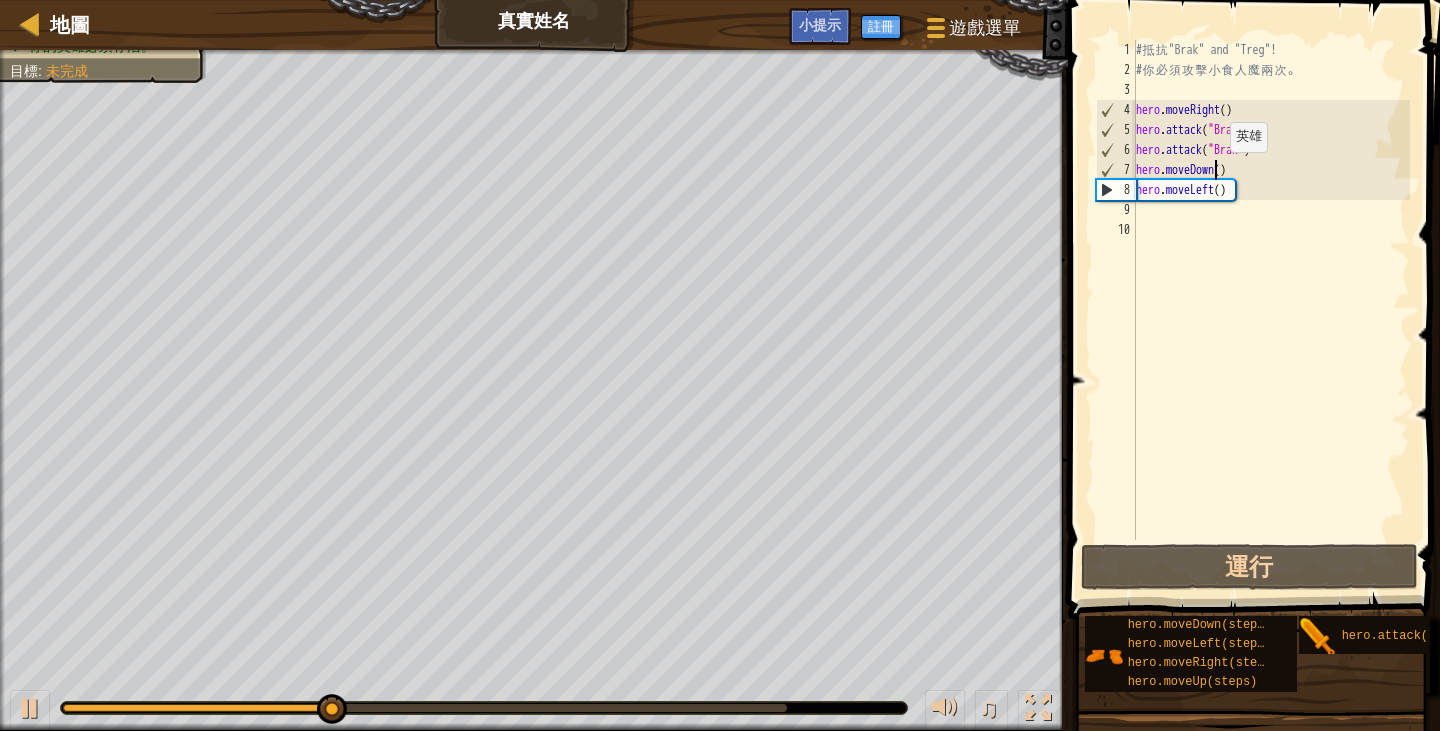 click on "#  抵 抗 "[NAME]" and "[NAME]"! #  你 必 須 攻 擊 小 食 人 魔 兩 次 。 hero . moveRight ( ) hero . attack ( "[NAME]" ) hero . attack ( "[NAME]" ) hero . moveDown ( ) hero . moveLeft ( )" at bounding box center [1271, 310] 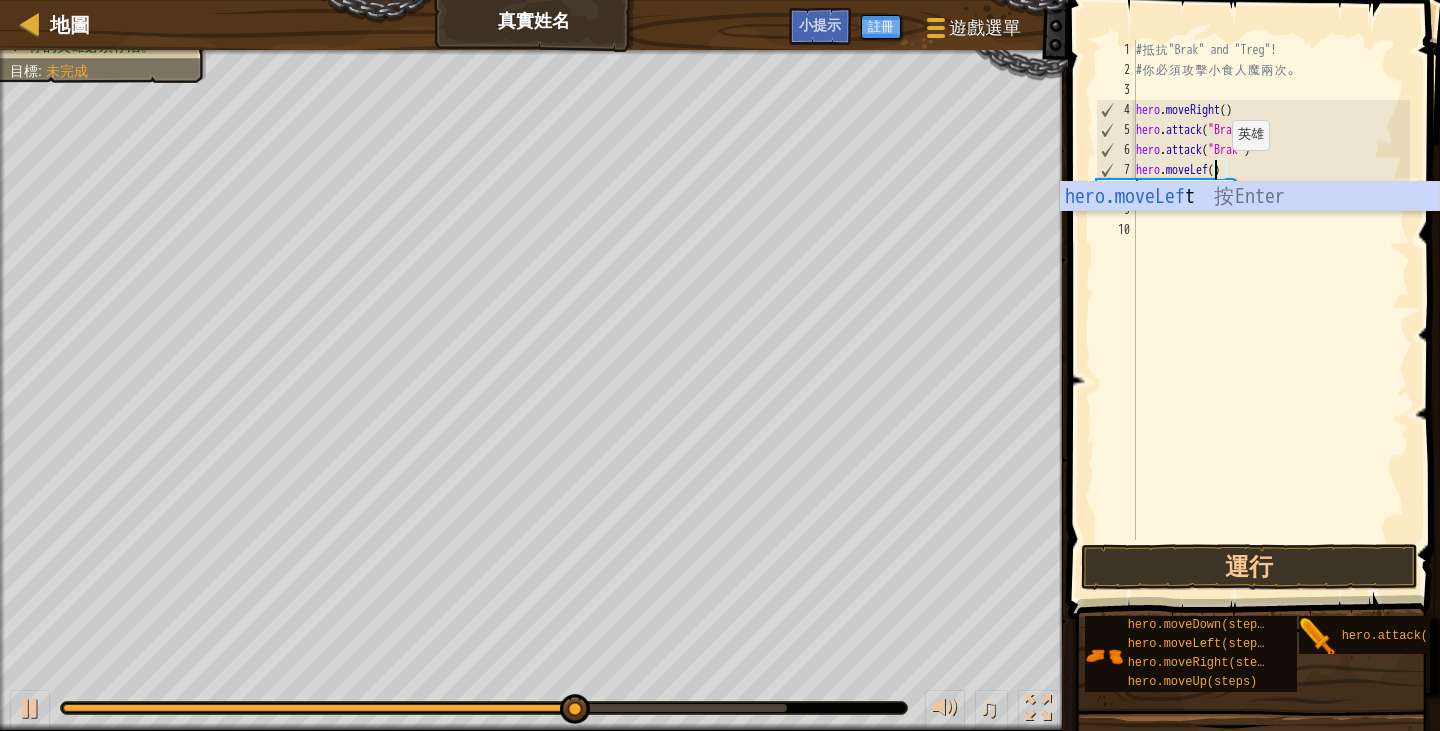 scroll, scrollTop: 9, scrollLeft: 6, axis: both 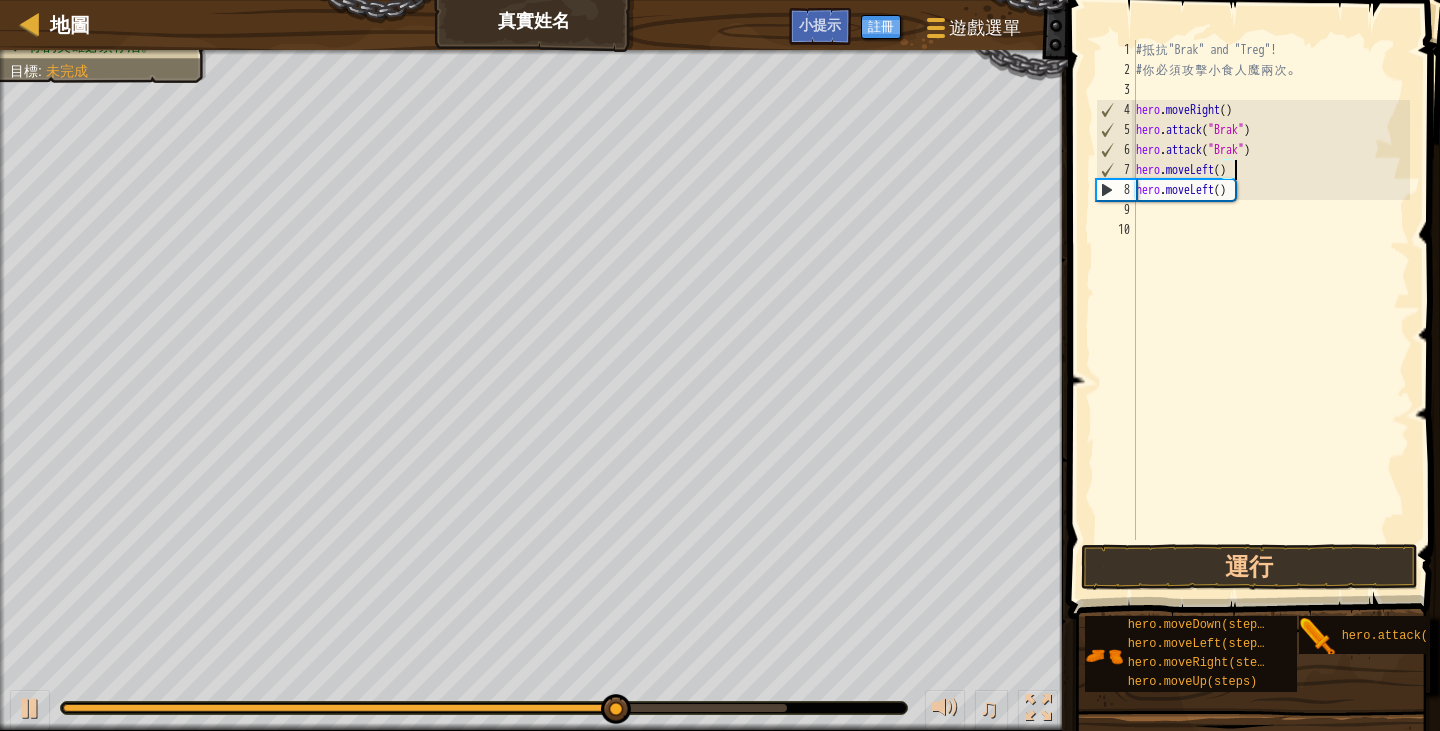 click on "#  抵 抗 "Brak" and "Treg"! #  你 必 須 攻 擊 小 食 人 魔 兩 次 。 hero . moveRight ( ) hero . attack ( "Brak" ) hero . attack ( "Brak" ) hero . moveLeft ( ) hero . moveLeft ( )" at bounding box center (1271, 310) 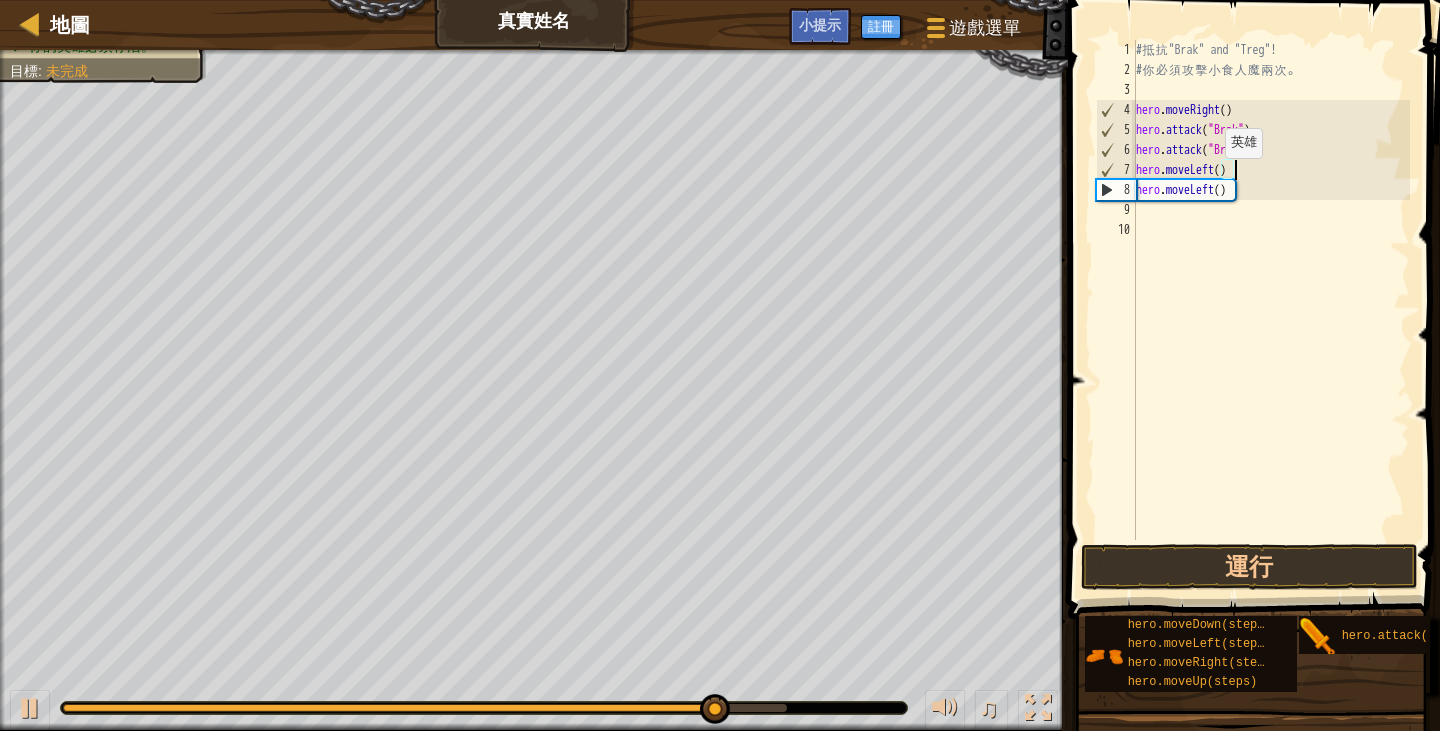 click on "#  抵 抗 "Brak" and "Treg"! #  你 必 須 攻 擊 小 食 人 魔 兩 次 。 hero . moveRight ( ) hero . attack ( "Brak" ) hero . attack ( "Brak" ) hero . moveLeft ( ) hero . moveLeft ( )" at bounding box center [1271, 310] 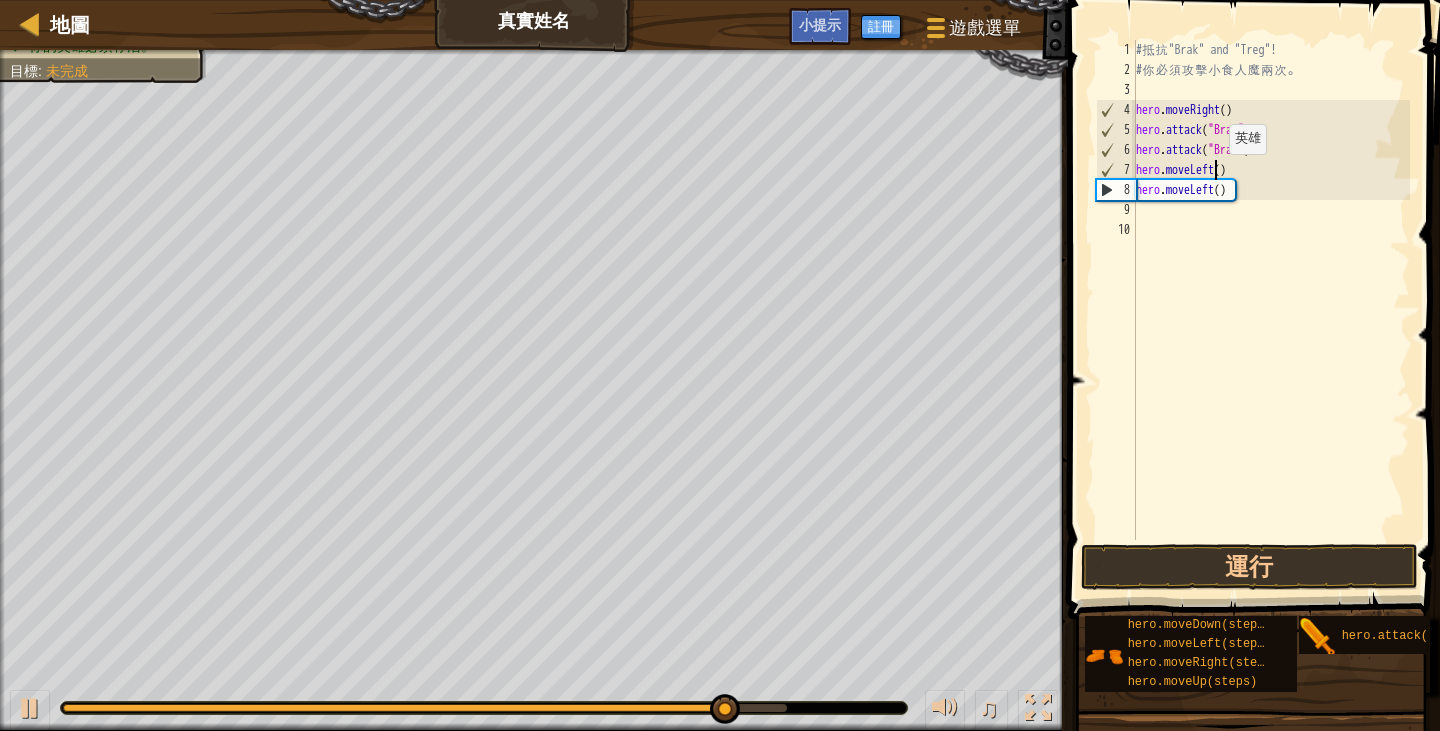click on "#  抵 抗 "Brak" and "Treg"! #  你 必 須 攻 擊 小 食 人 魔 兩 次 。 hero . moveRight ( ) hero . attack ( "Brak" ) hero . attack ( "Brak" ) hero . moveLeft ( ) hero . moveLeft ( )" at bounding box center [1271, 310] 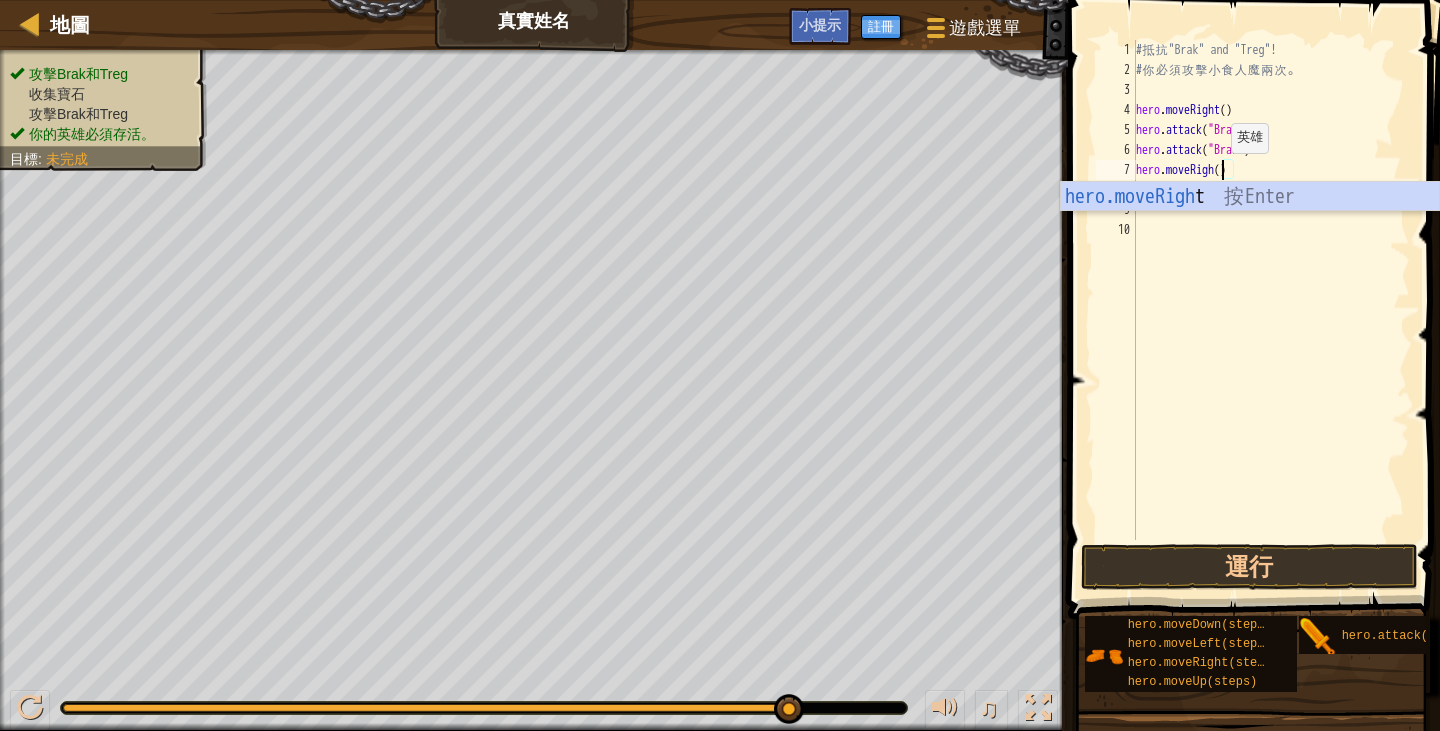 scroll, scrollTop: 9, scrollLeft: 7, axis: both 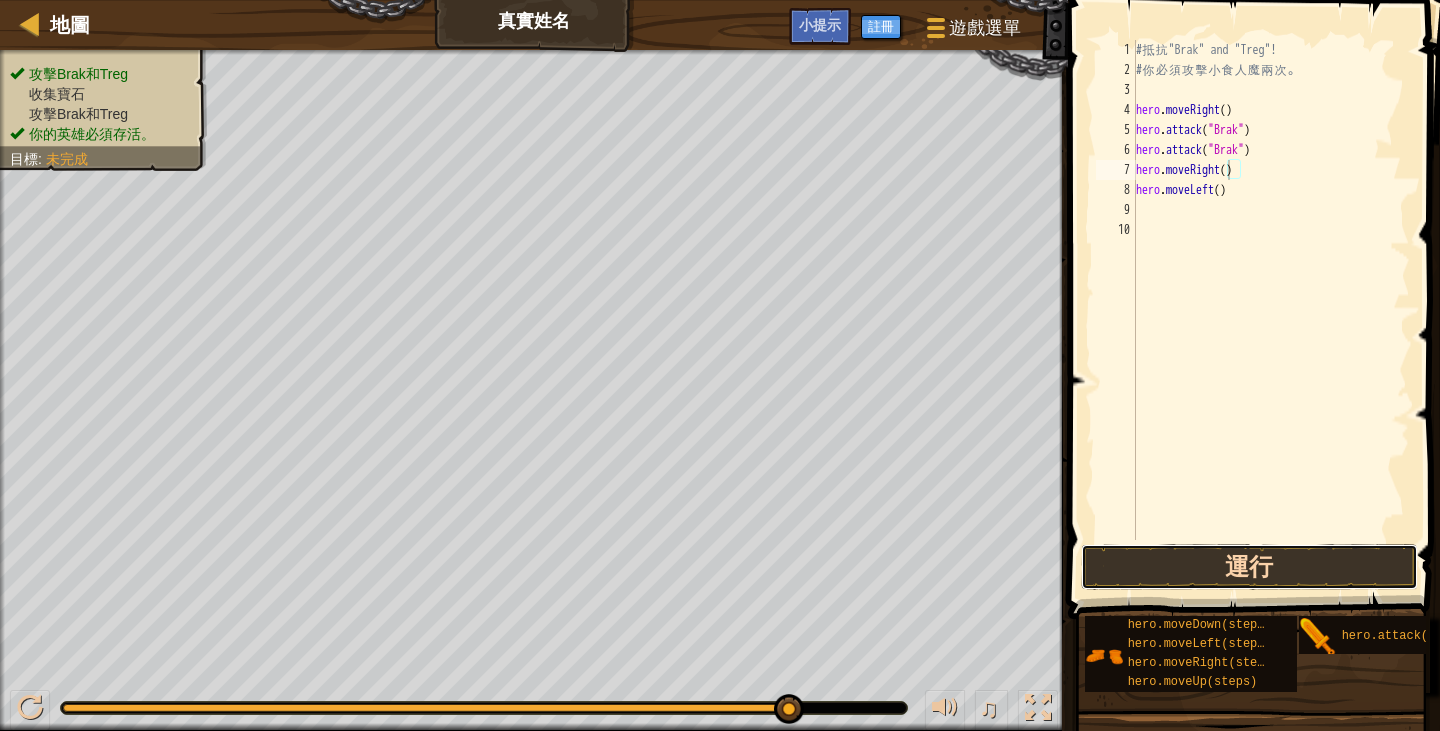 click on "運行" at bounding box center (1249, 567) 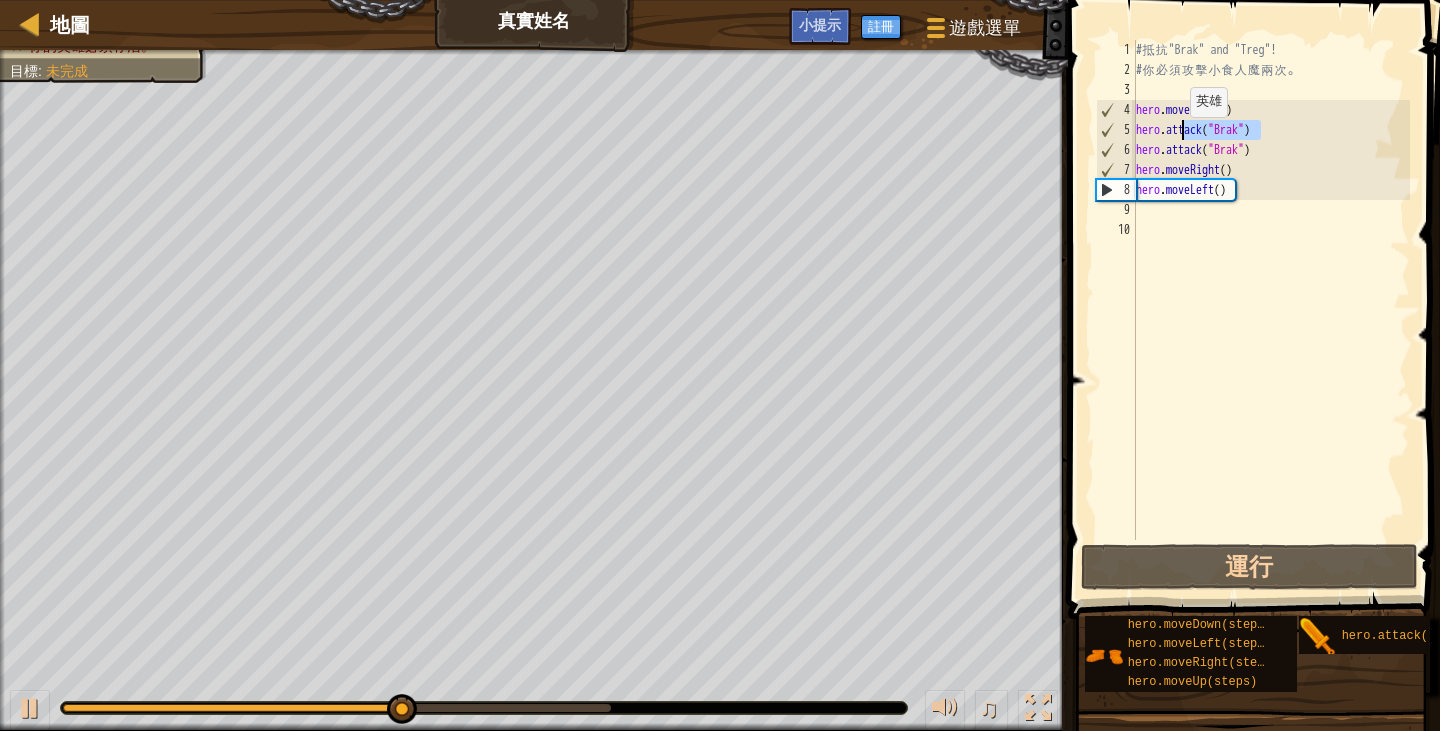 drag, startPoint x: 1268, startPoint y: 139, endPoint x: 1177, endPoint y: 137, distance: 91.02197 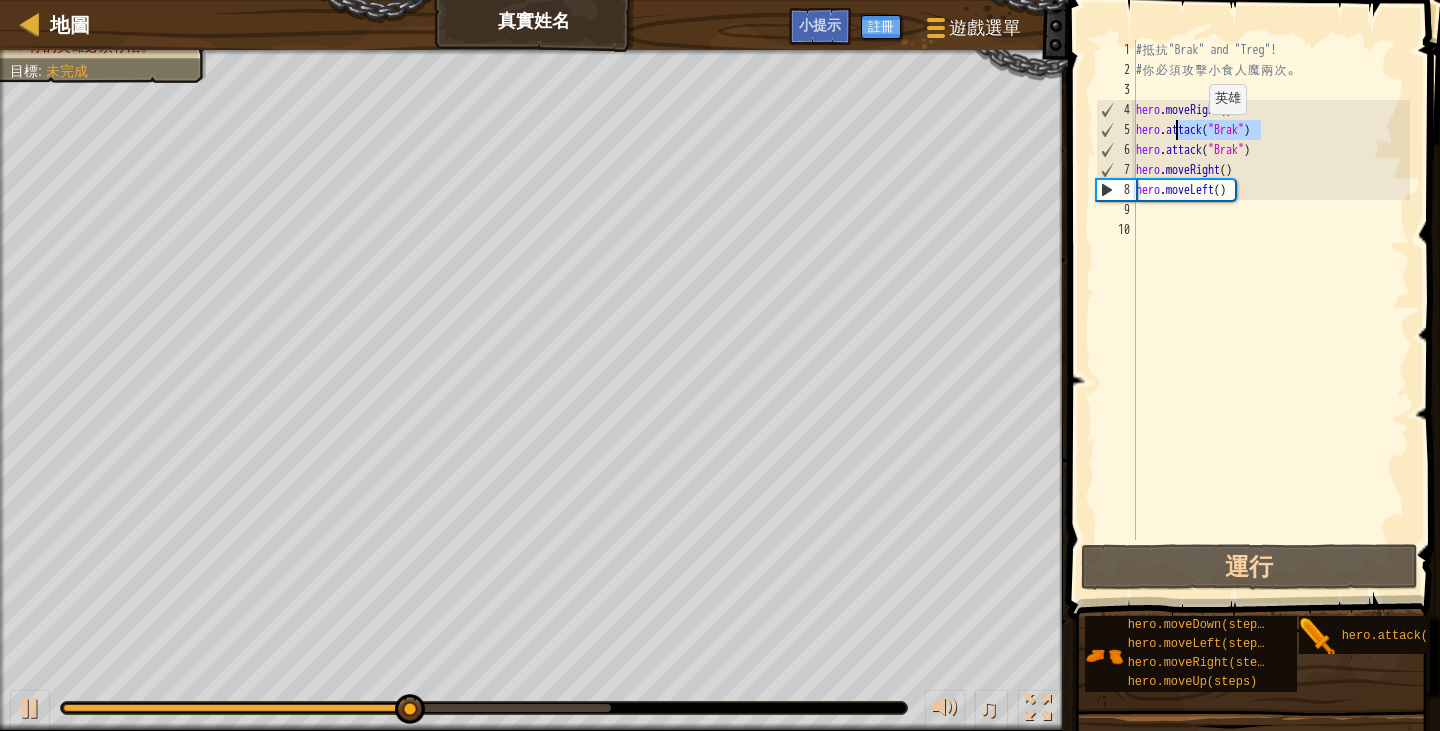 click on "#  抵 抗 "Brak" and "Treg"! #  你 必 須 攻 擊 小 食 人 魔 兩 次 。 hero . moveRight ( ) hero . attack ( "Brak" ) hero . attack ( "Brak" ) hero . moveRight ( ) hero . moveLeft ( )" at bounding box center [1271, 290] 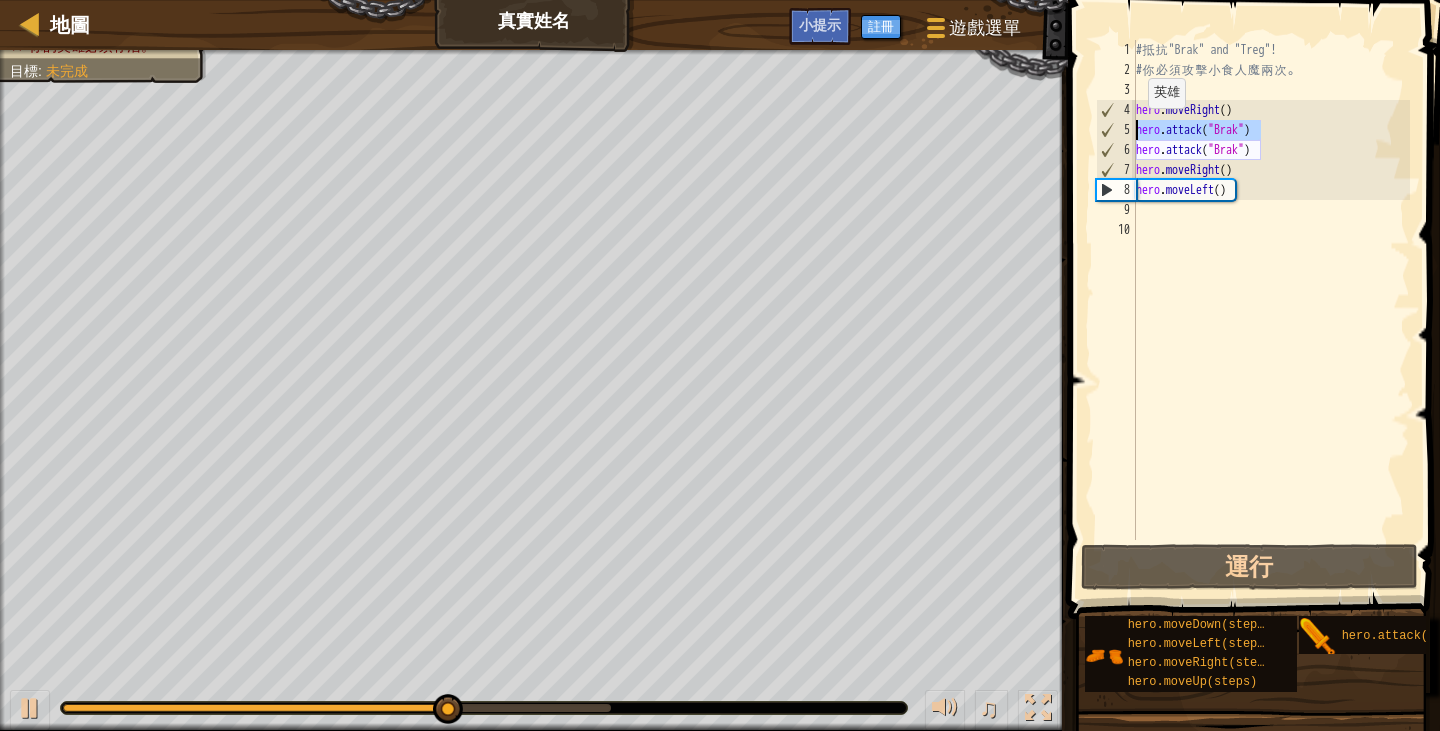 drag, startPoint x: 1262, startPoint y: 129, endPoint x: 1109, endPoint y: 124, distance: 153.08168 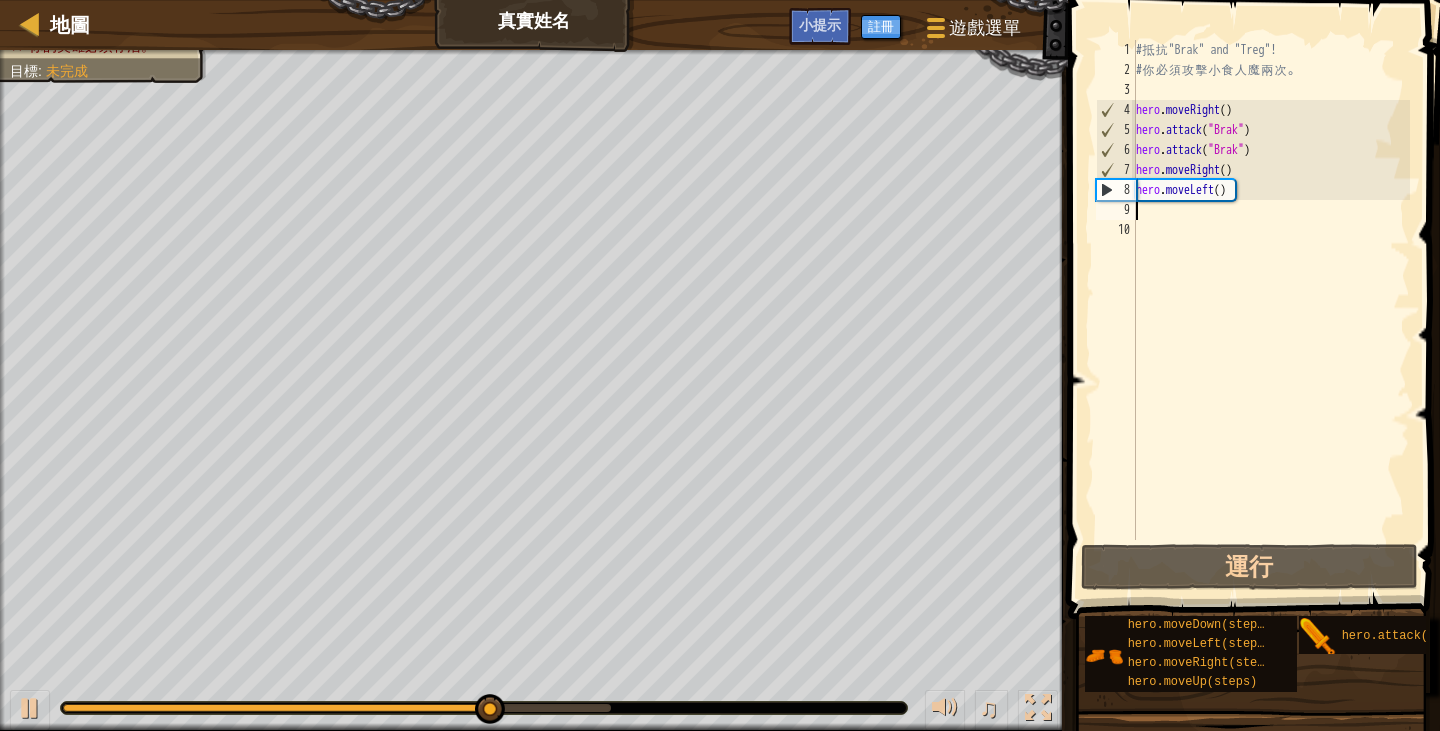 click on "#  抵 抗 "Brak" and "Treg"! #  你 必 須 攻 擊 小 食 人 魔 兩 次 。 hero . moveRight ( ) hero . attack ( "Brak" ) hero . attack ( "Brak" ) hero . moveRight ( ) hero . moveLeft ( )" at bounding box center [1271, 310] 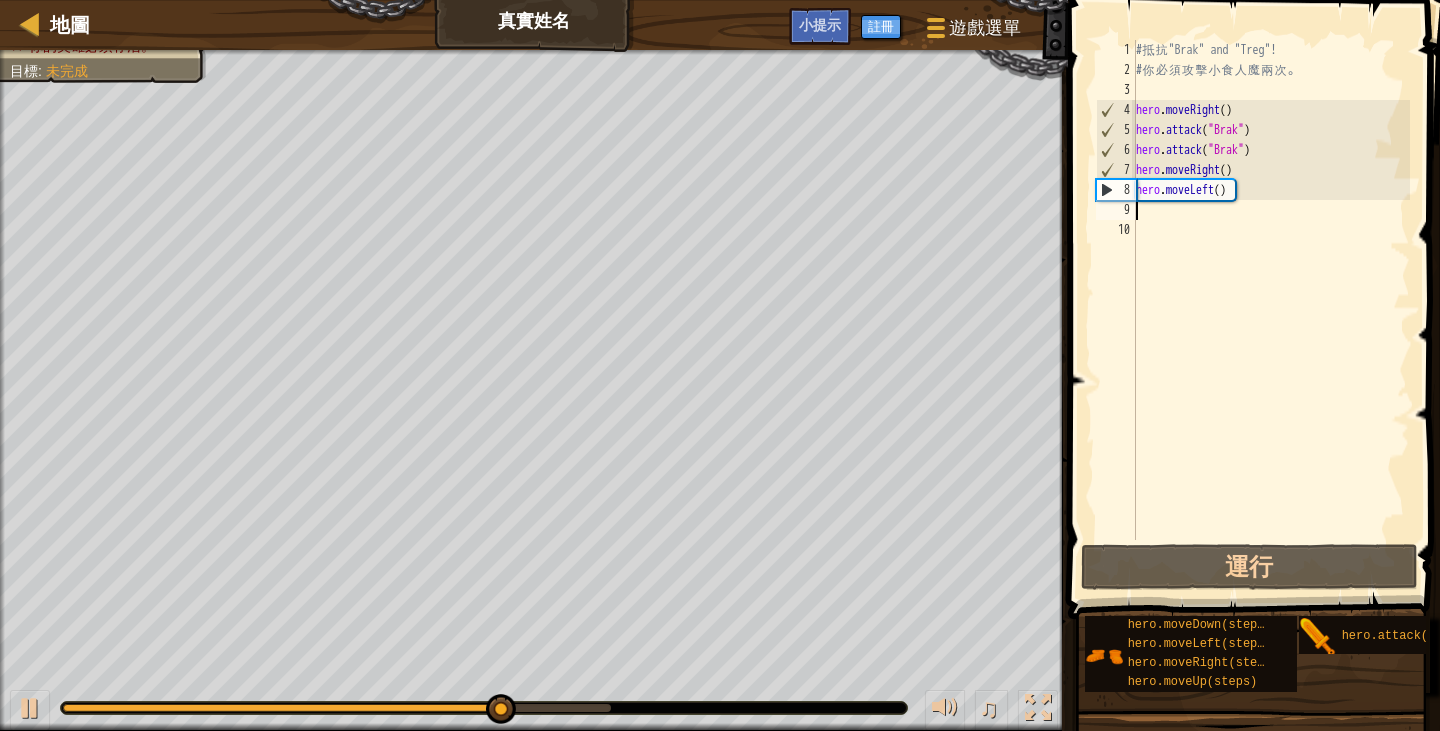 paste on "hero.attack("Brak")" 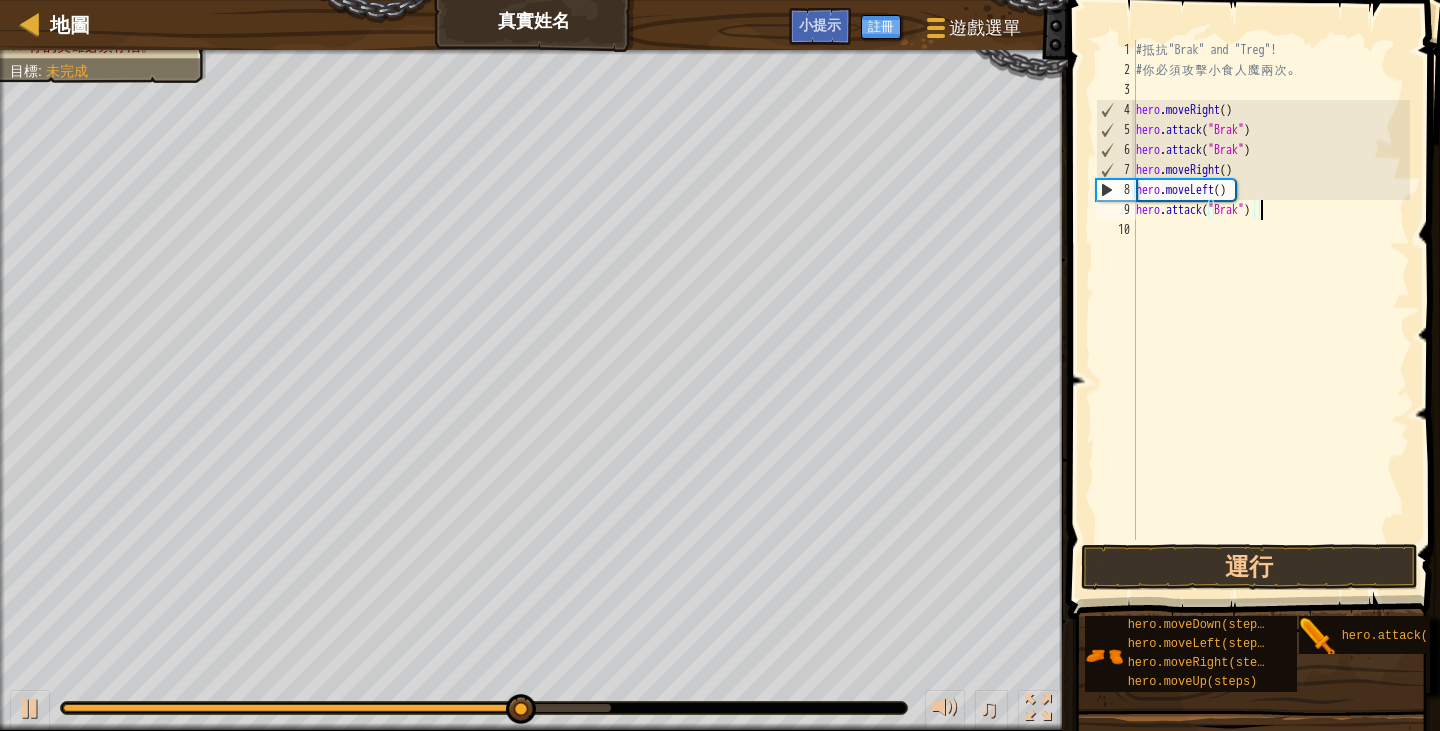 click on "#  抵 抗 "[NAME]" and "[NAME]"! #  你 必 須 攻 擊 小 食 人 魔 兩 次 。 hero . moveRight ( ) hero . attack ( "[NAME]" ) hero . attack ( "[NAME]" ) hero . moveRight ( ) hero . moveLeft ( ) hero . attack ( "[NAME]" )" at bounding box center [1271, 310] 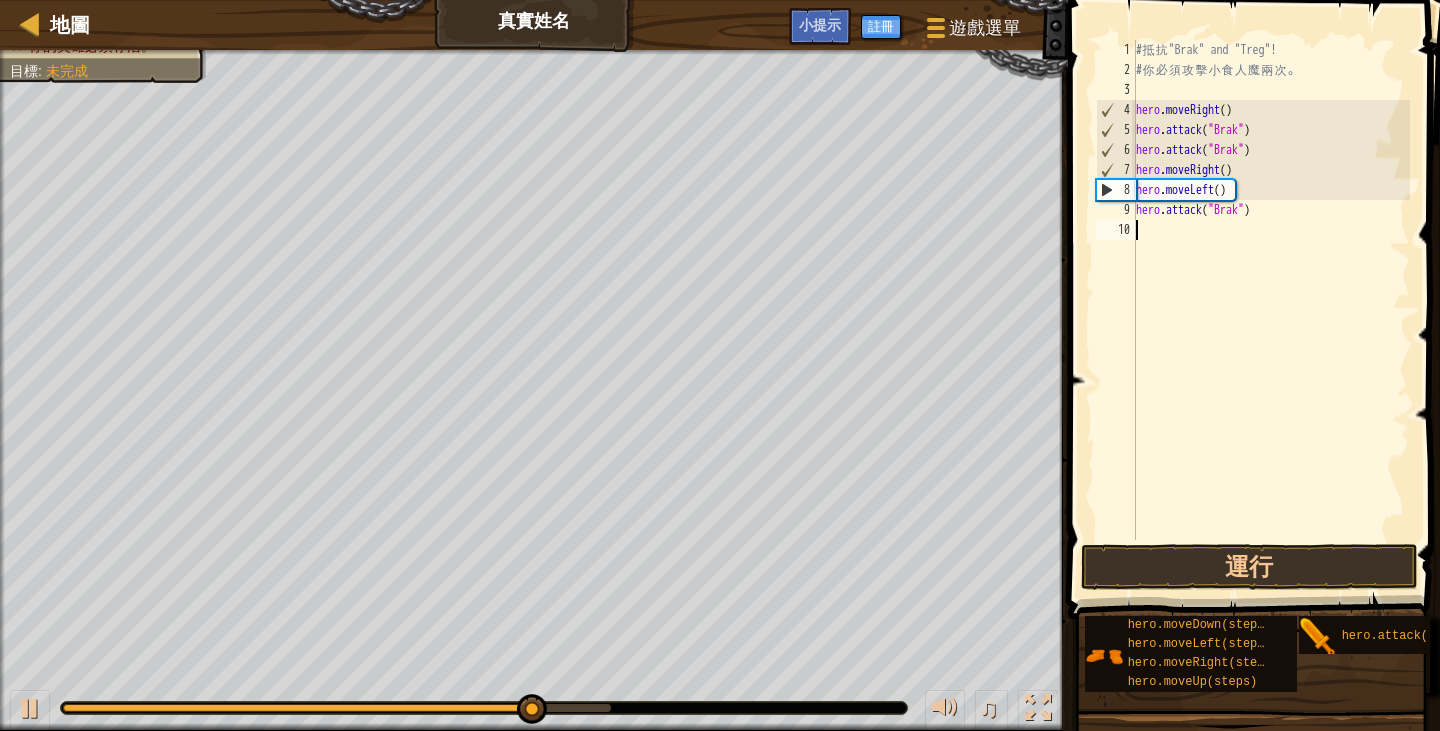 paste on "hero.attack("Brak")" 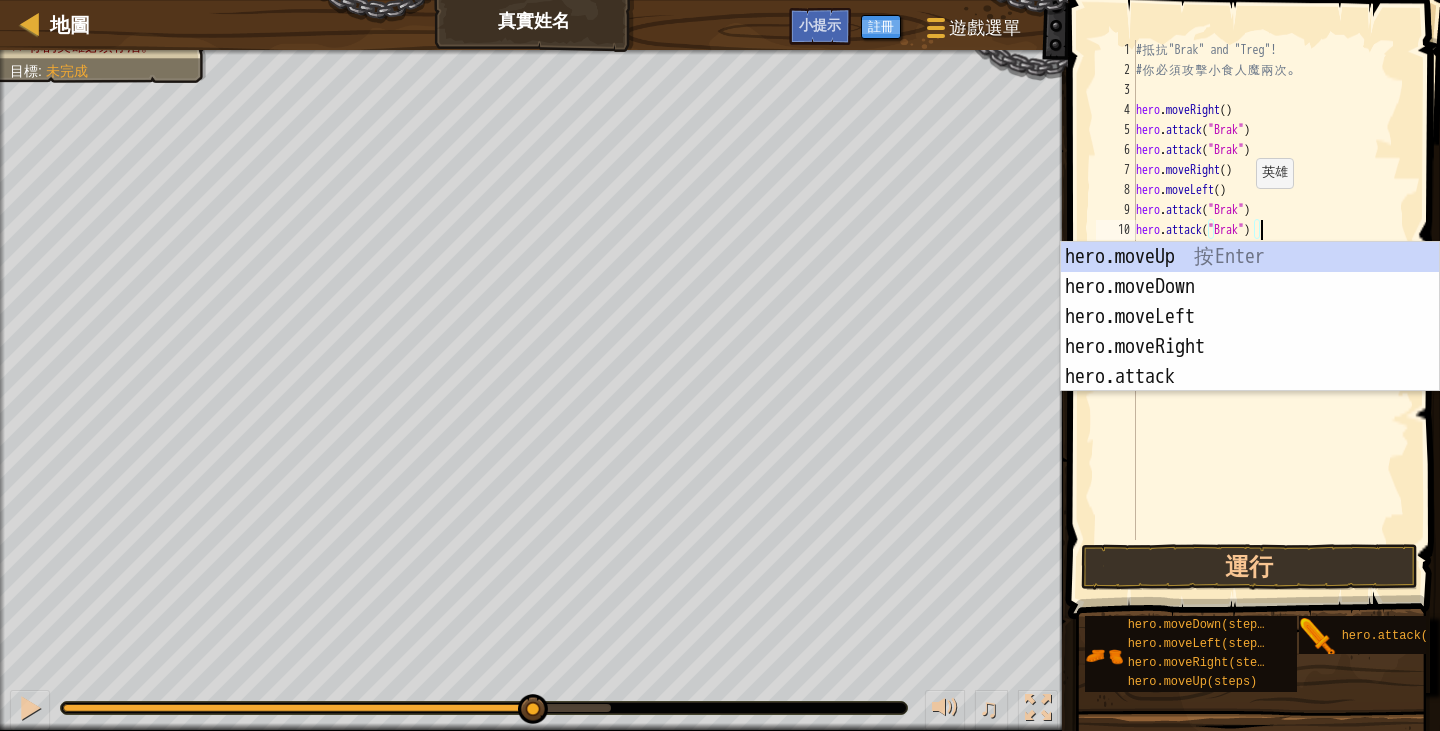click on "#  抵 抗 "Brak" and "Treg"! #  你 必 須 攻 擊 小 食 人 魔 兩 次 。 hero . moveRight ( ) hero . attack ( "Brak" ) hero . attack ( "Brak" ) hero . moveRight ( ) hero . moveLeft ( ) hero . attack ( "Brak" ) hero . attack ( "Brak" )" at bounding box center [1271, 310] 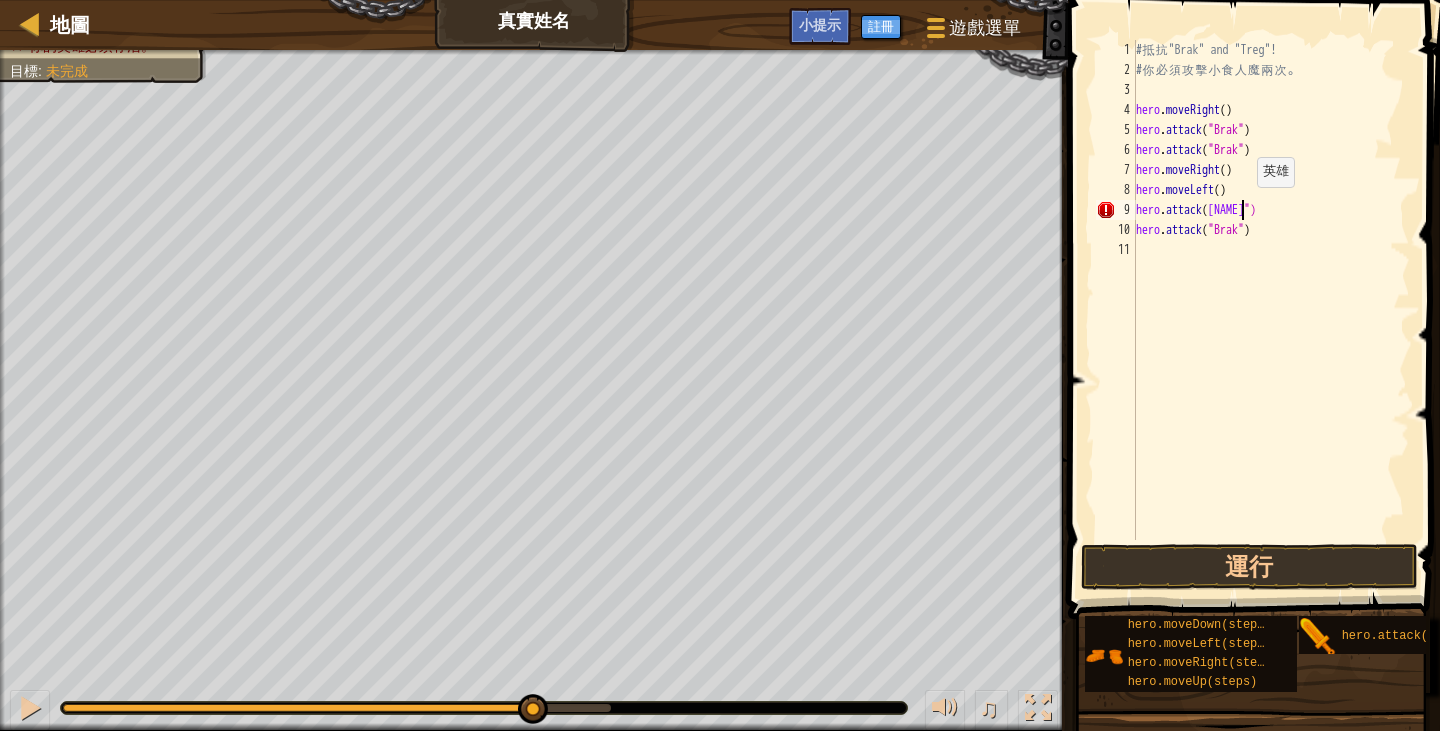 scroll, scrollTop: 9, scrollLeft: 8, axis: both 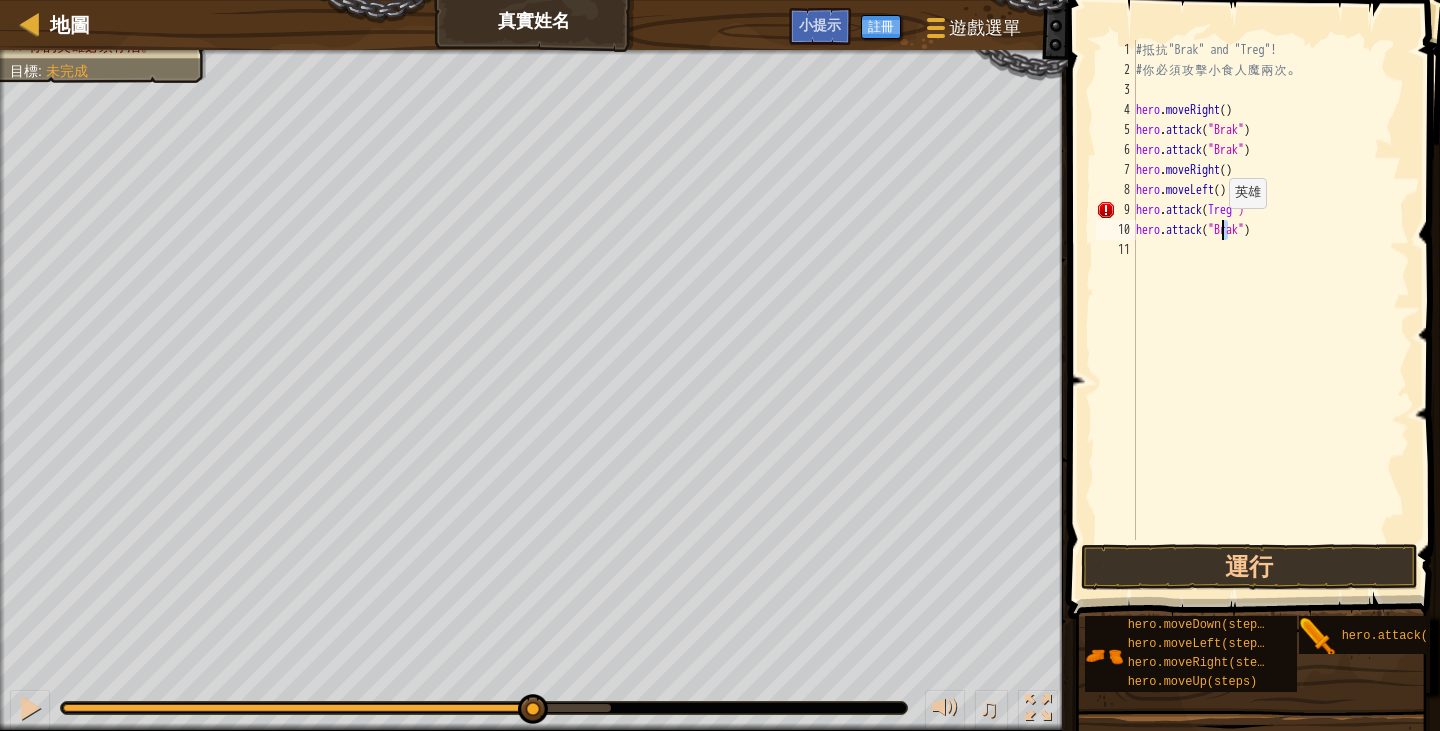 click on "#  抵 抗 "[NAME]" and "[NAME]"! #  你 必 須 攻 擊 小 食 人 魔 兩 次 。 hero . moveRight ( ) hero . attack ( "[NAME]" ) hero . attack ( "[NAME]" ) hero . moveRight ( ) hero . moveLeft ( ) hero . attack ( [NAME] ") hero . attack ( "[NAME]" )" at bounding box center (1271, 310) 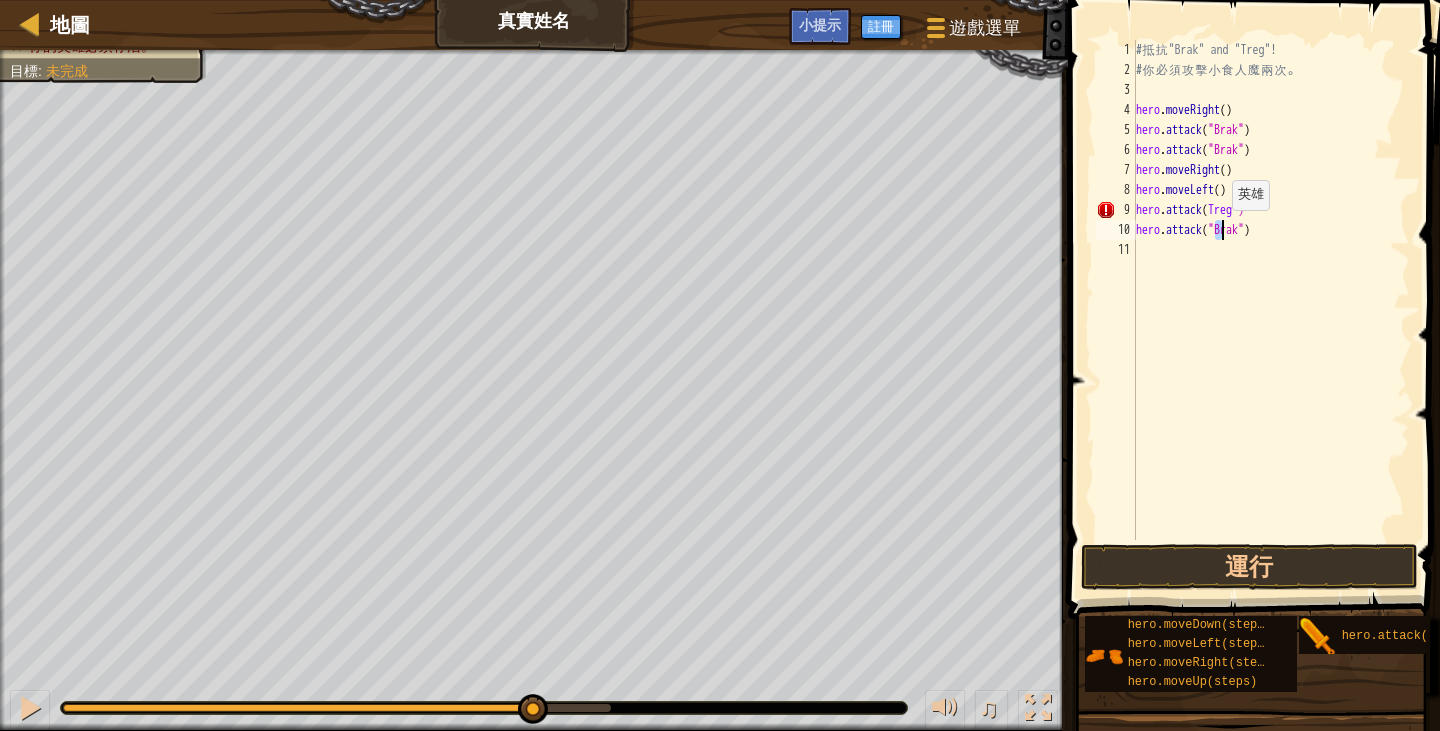 click on "#  抵 抗 "[NAME]" and "[NAME]"! #  你 必 須 攻 擊 小 食 人 魔 兩 次 。 hero . moveRight ( ) hero . attack ( "[NAME]" ) hero . attack ( "[NAME]" ) hero . moveRight ( ) hero . moveLeft ( ) hero . attack ( [NAME] ") hero . attack ( "[NAME]" )" at bounding box center (1271, 310) 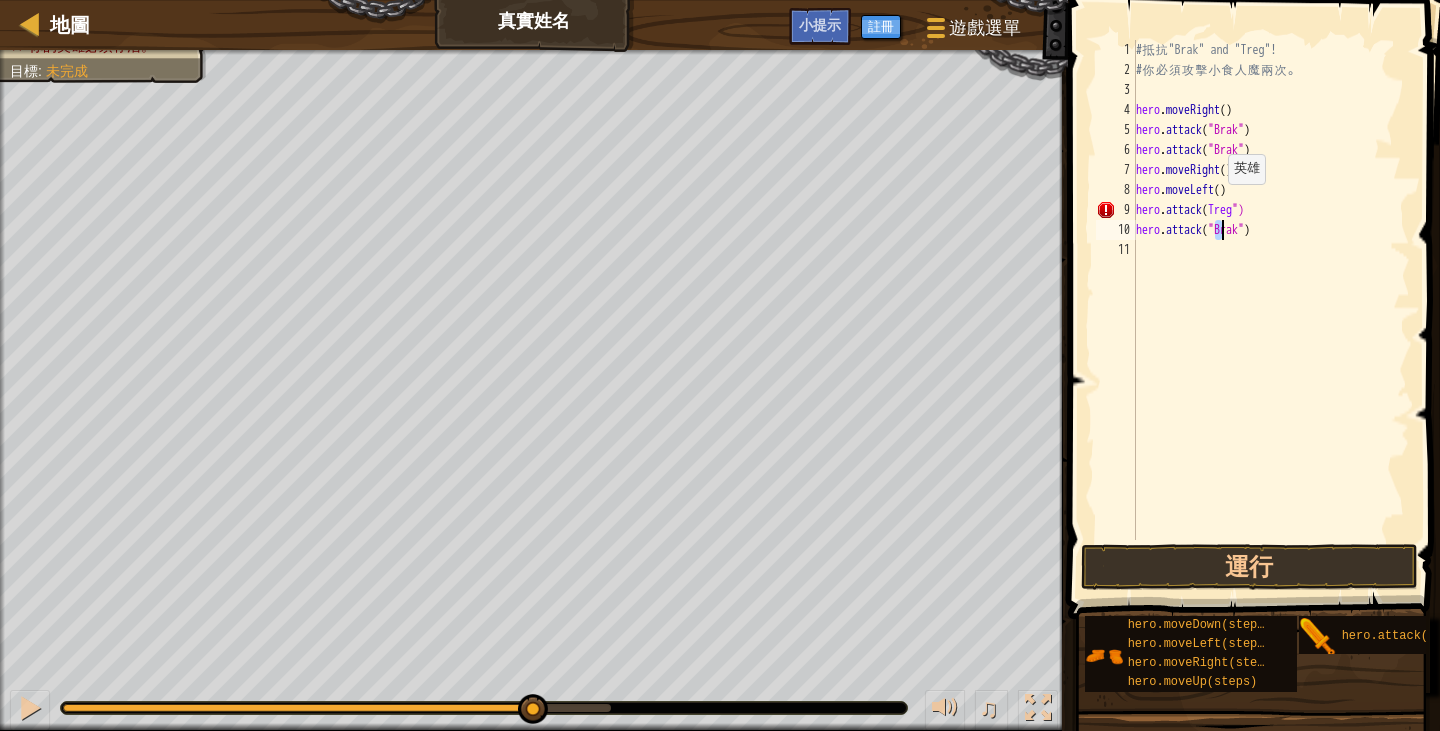 click on "#  抵 抗 "[NAME]" and "[NAME]"! #  你 必 須 攻 擊 小 食 人 魔 兩 次 。 hero . moveRight ( ) hero . attack ( "[NAME]" ) hero . attack ( "[NAME]" ) hero . moveRight ( ) hero . moveLeft ( ) hero . attack ( [NAME] ") hero . attack ( "[NAME]" )" at bounding box center (1271, 310) 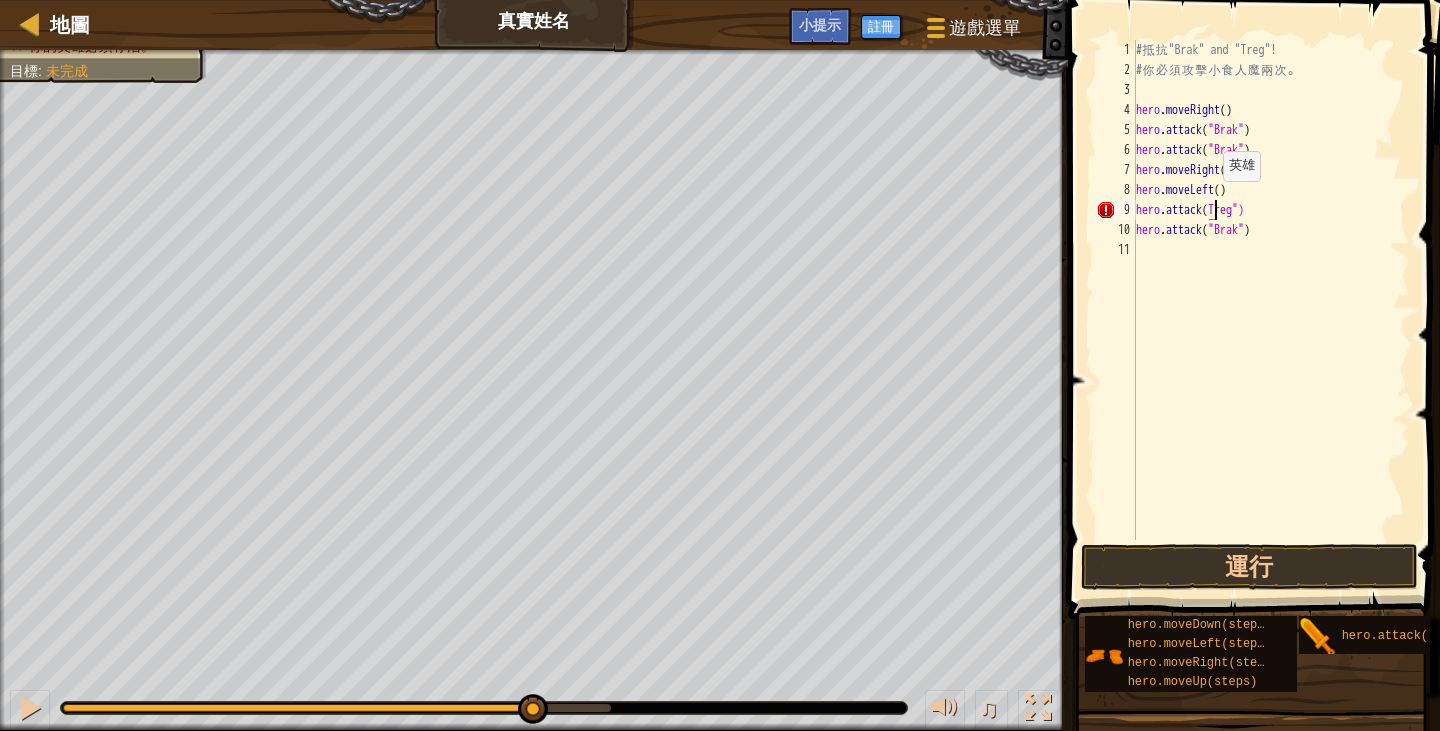 paste on """ 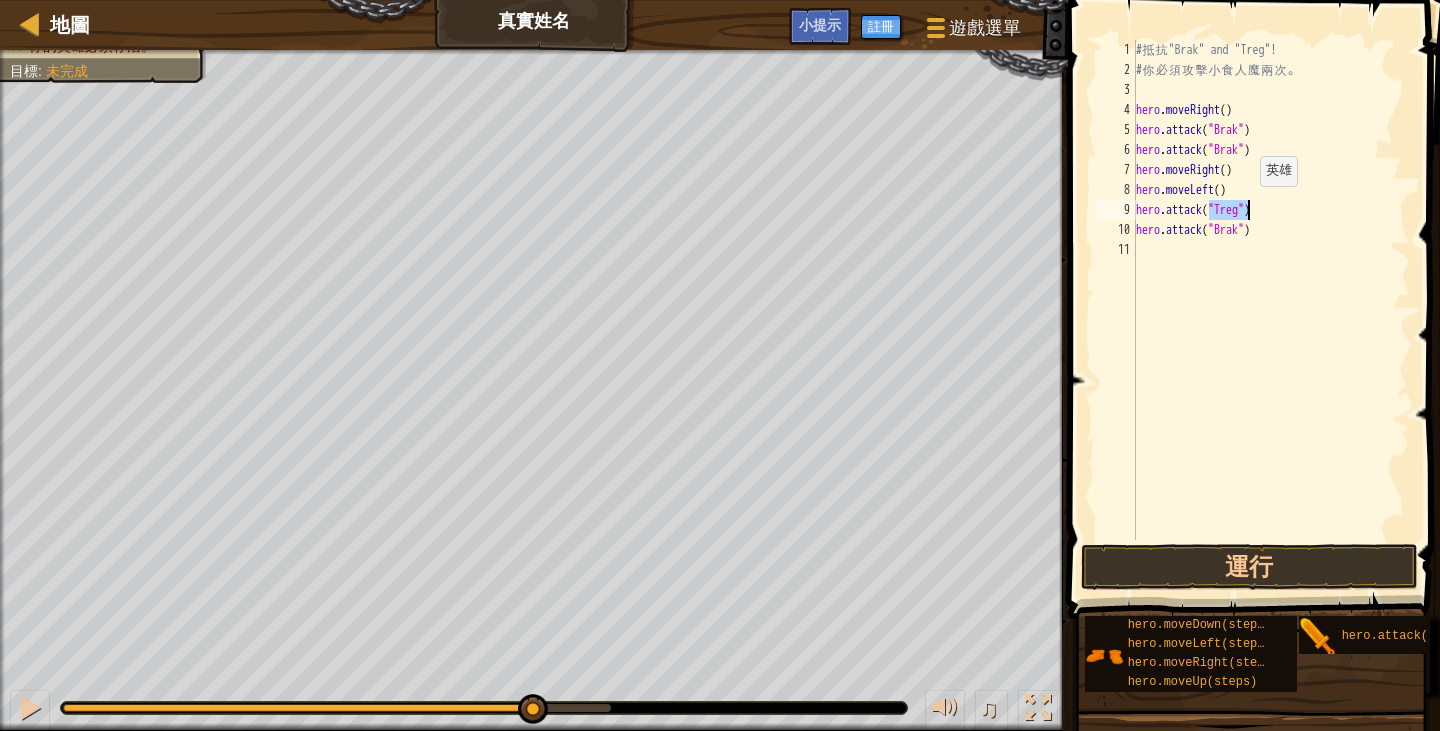 drag, startPoint x: 1212, startPoint y: 205, endPoint x: 1250, endPoint y: 205, distance: 38 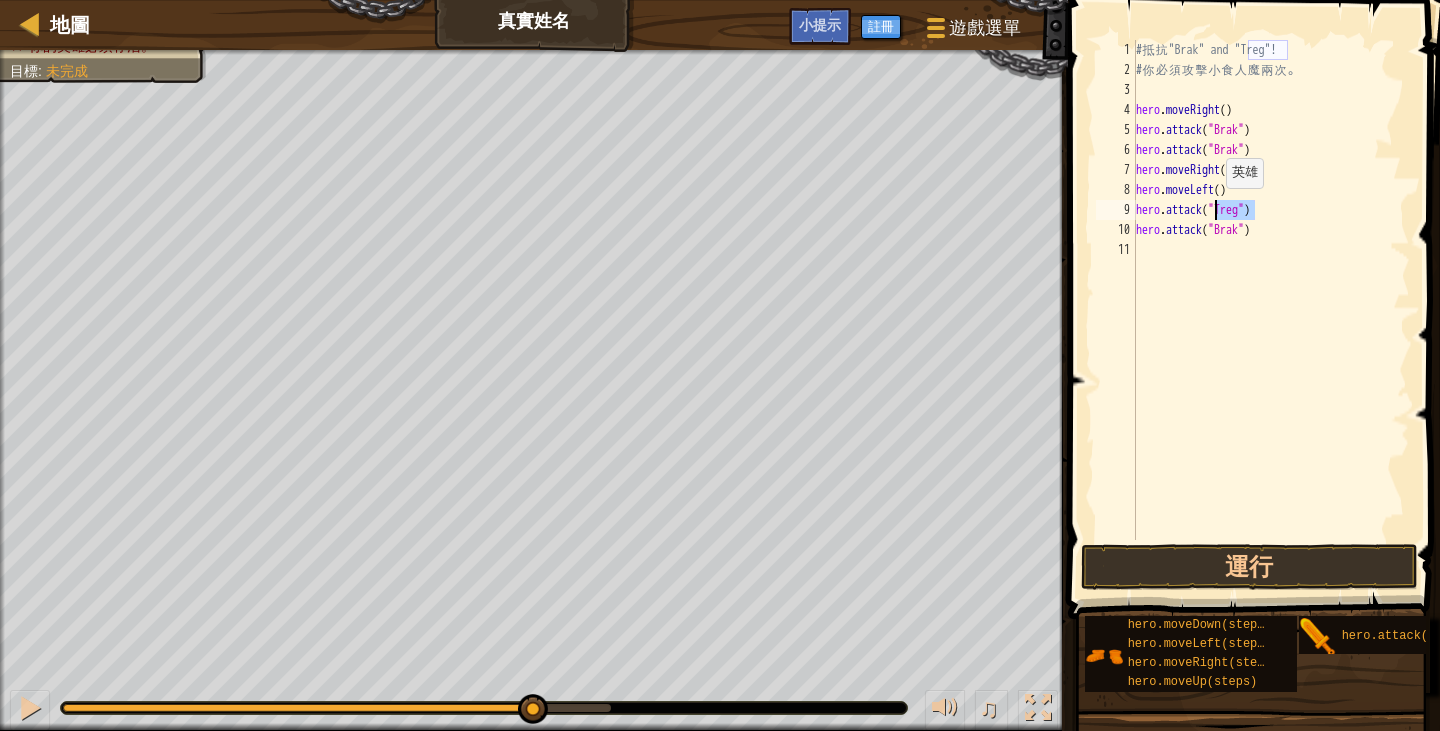 drag, startPoint x: 1253, startPoint y: 205, endPoint x: 1216, endPoint y: 208, distance: 37.12142 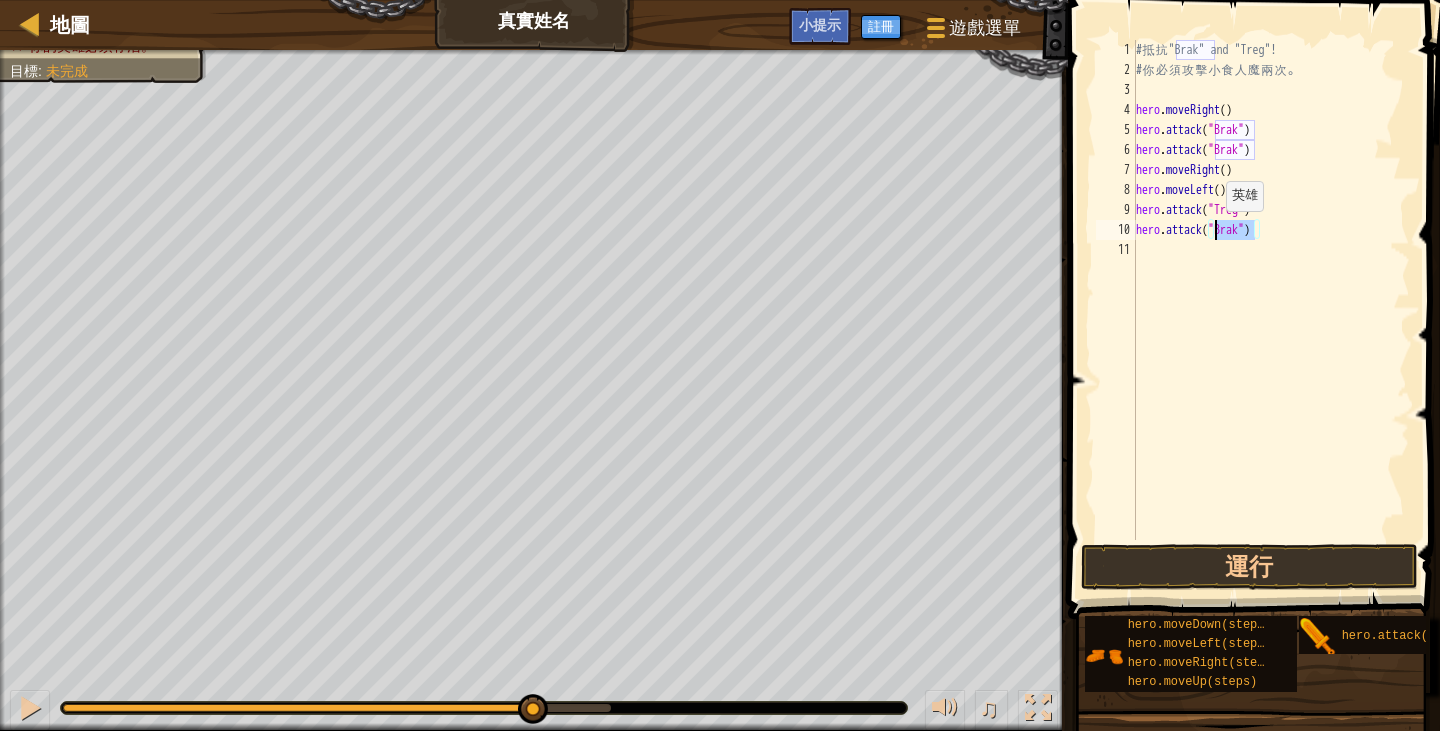 drag, startPoint x: 1253, startPoint y: 230, endPoint x: 1215, endPoint y: 230, distance: 38 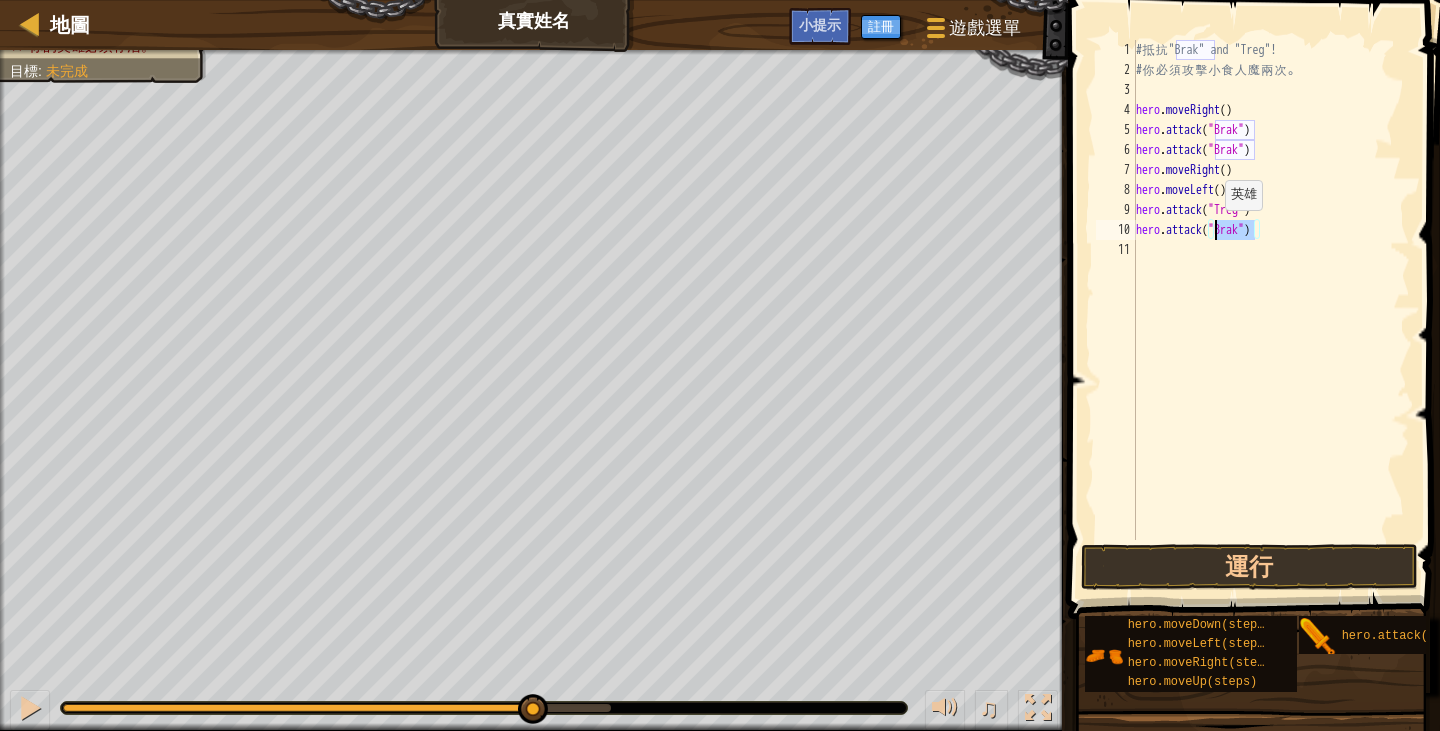 paste on "Treg" 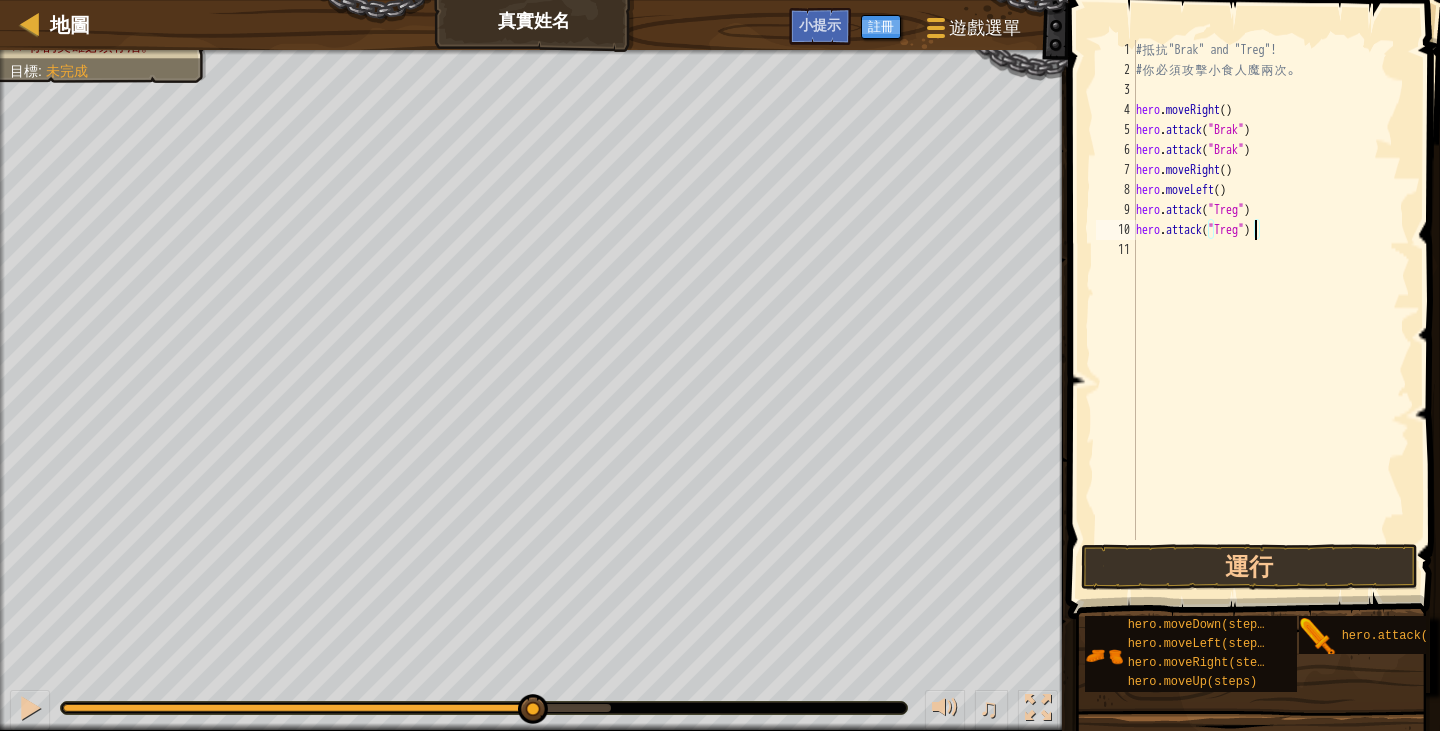click on "#  抵 抗 "[NAME]" and "[NAME]"! #  你 必 須 攻 擊 小 食 人 魔 兩 次 。 hero . moveRight ( ) hero . attack ( "[NAME]" ) hero . attack ( "[NAME]" ) hero . moveRight ( ) hero . moveLeft ( ) hero . attack ( "[NAME]" ) hero . attack ( "[NAME]" )" at bounding box center (1271, 310) 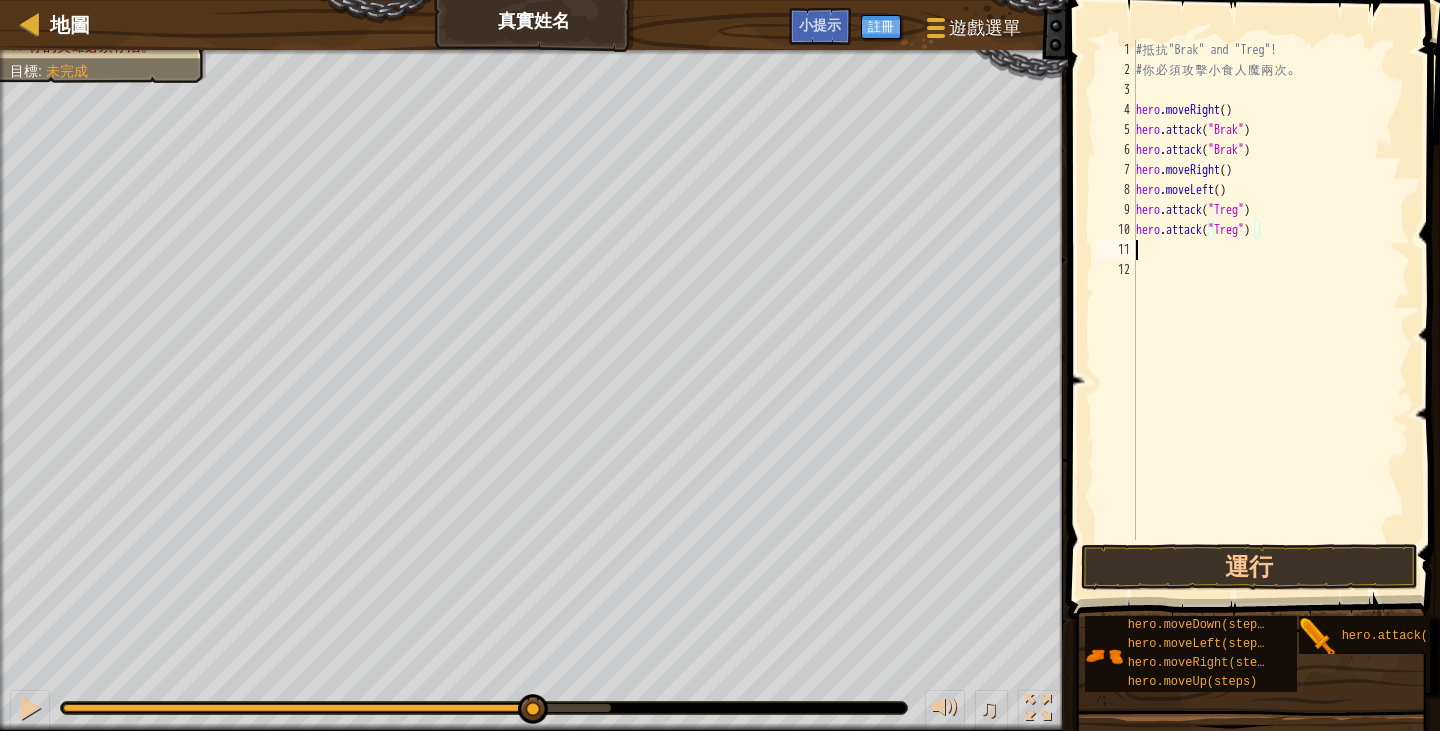 scroll, scrollTop: 9, scrollLeft: 0, axis: vertical 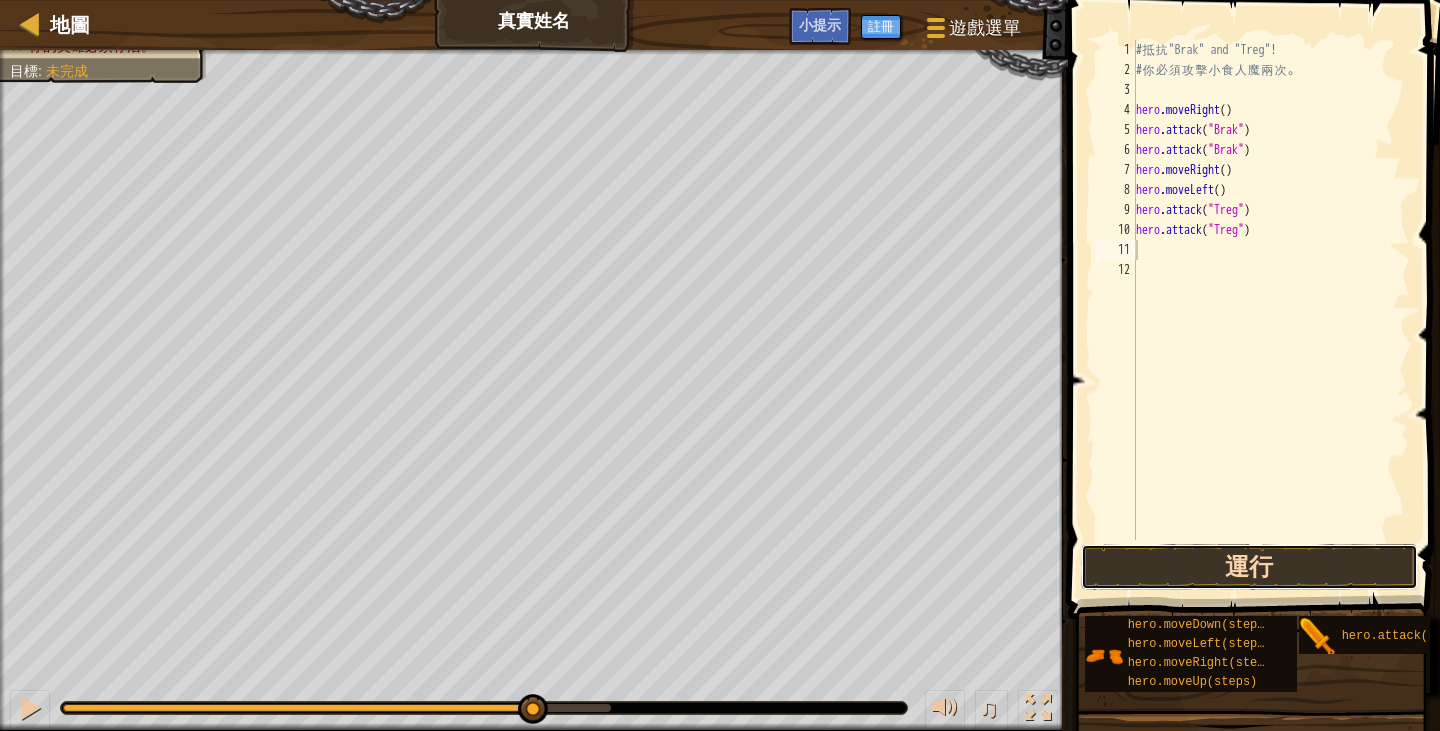 click on "運行" at bounding box center (1249, 567) 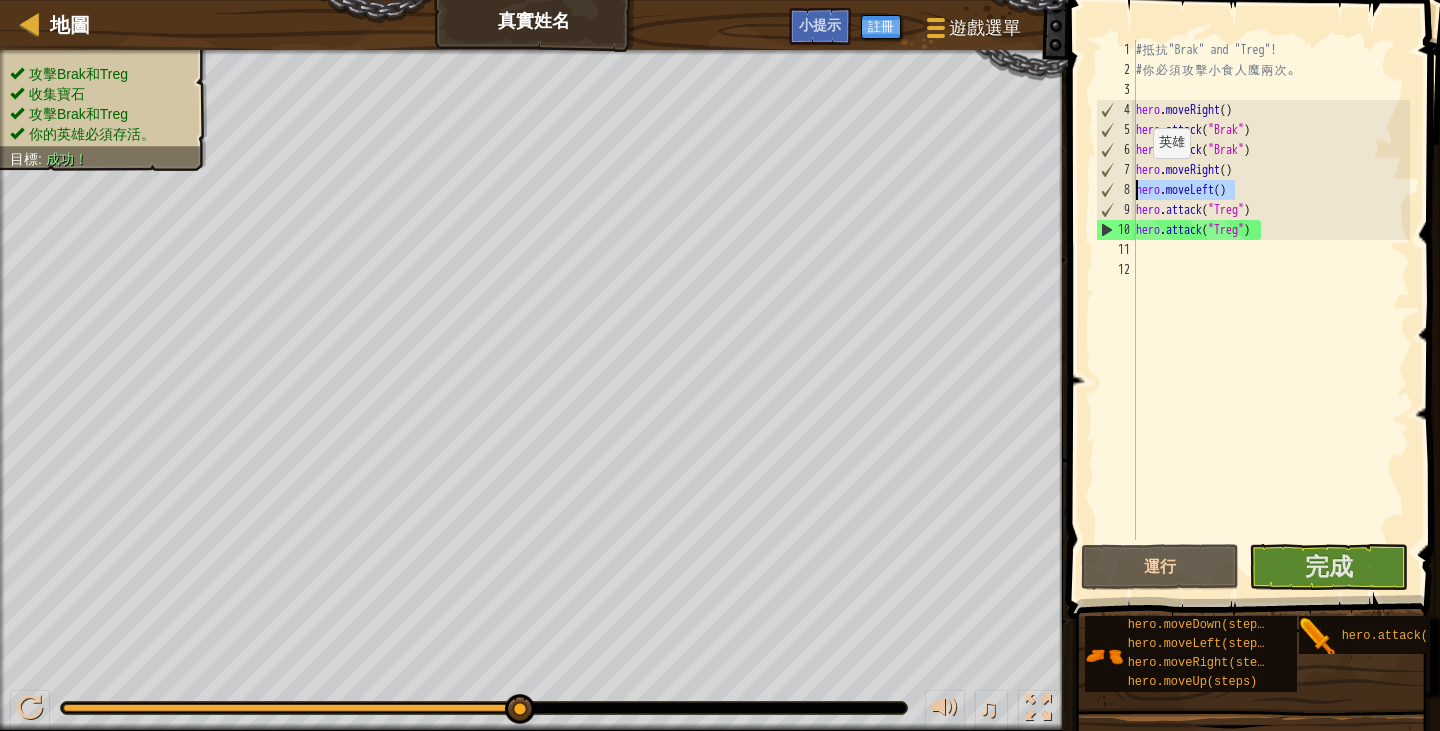drag, startPoint x: 1245, startPoint y: 186, endPoint x: 1129, endPoint y: 188, distance: 116.01724 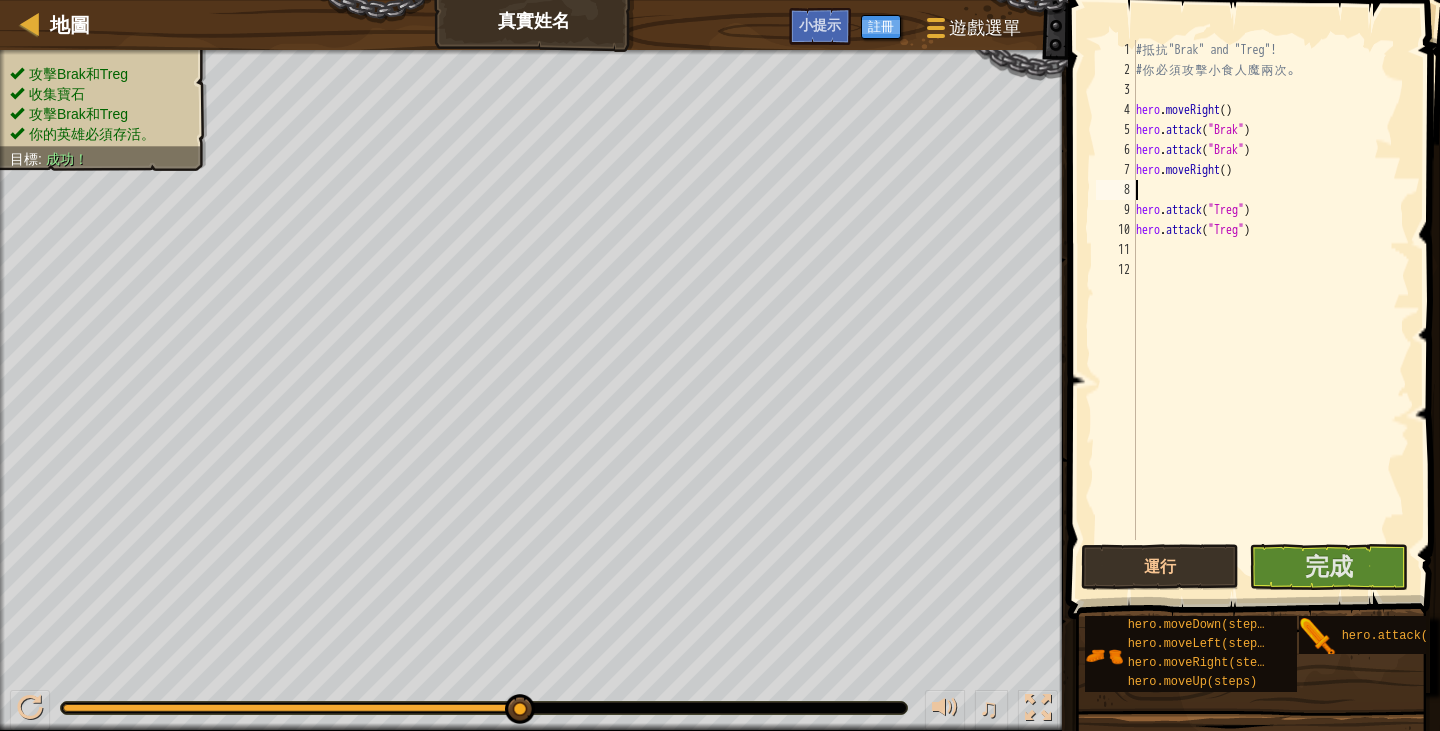 type on "hero.moveRight()" 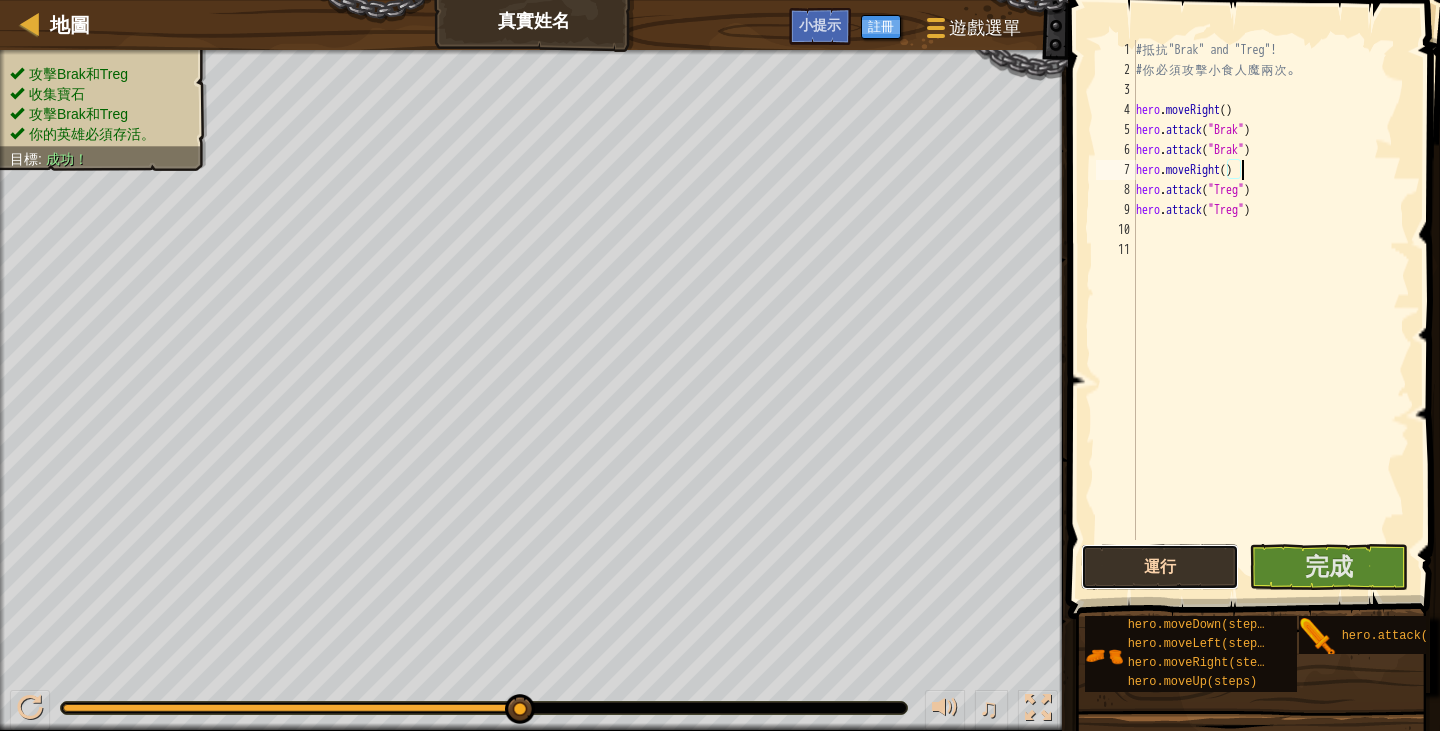 click on "運行" at bounding box center [1160, 567] 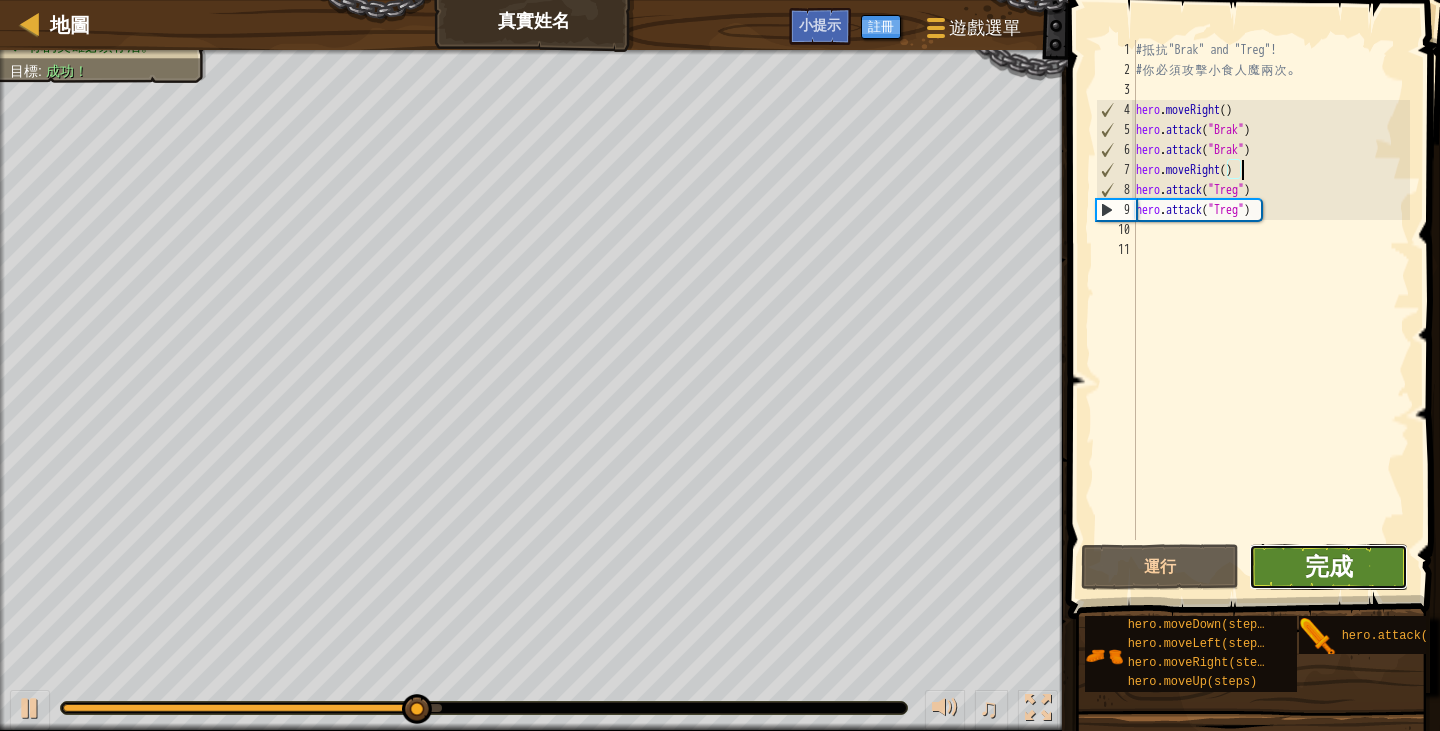click on "完成" at bounding box center (1329, 566) 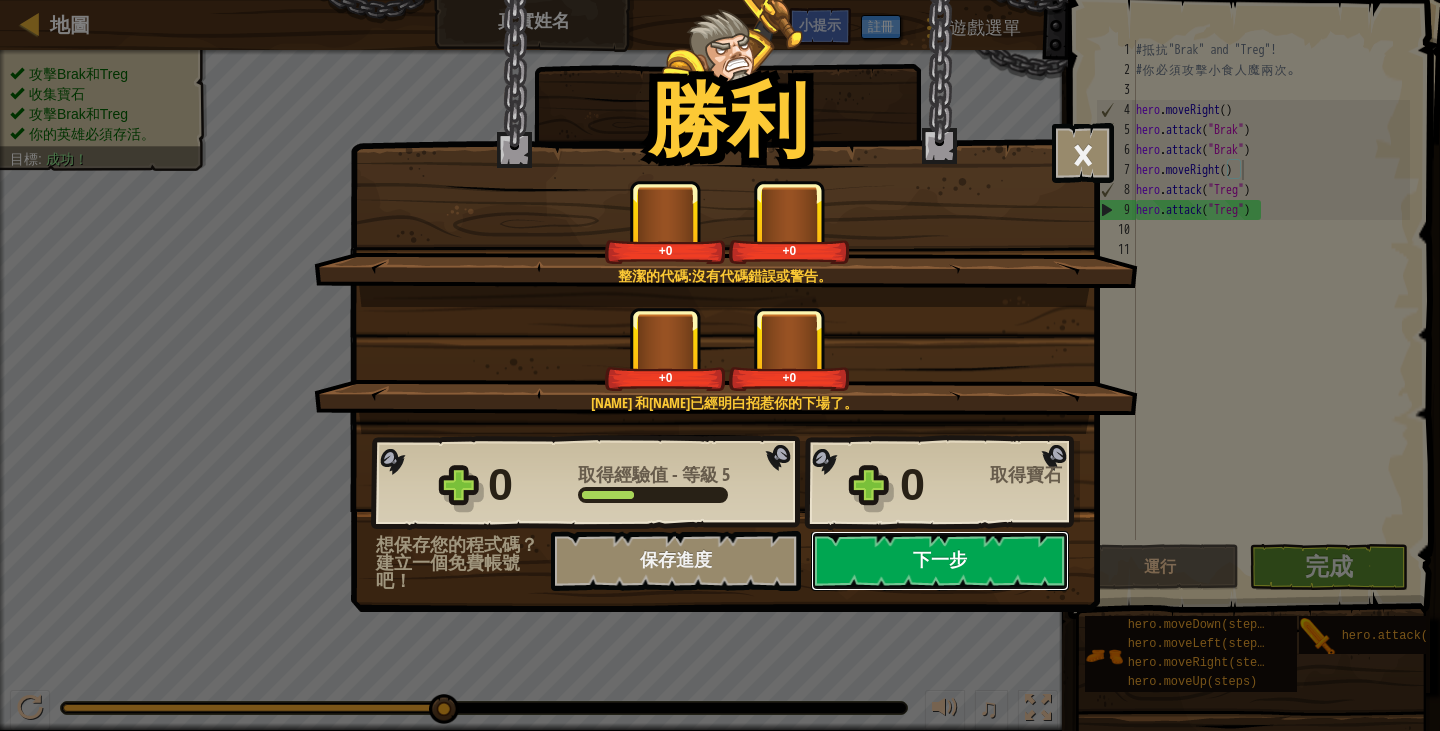 click on "下一步" at bounding box center [940, 561] 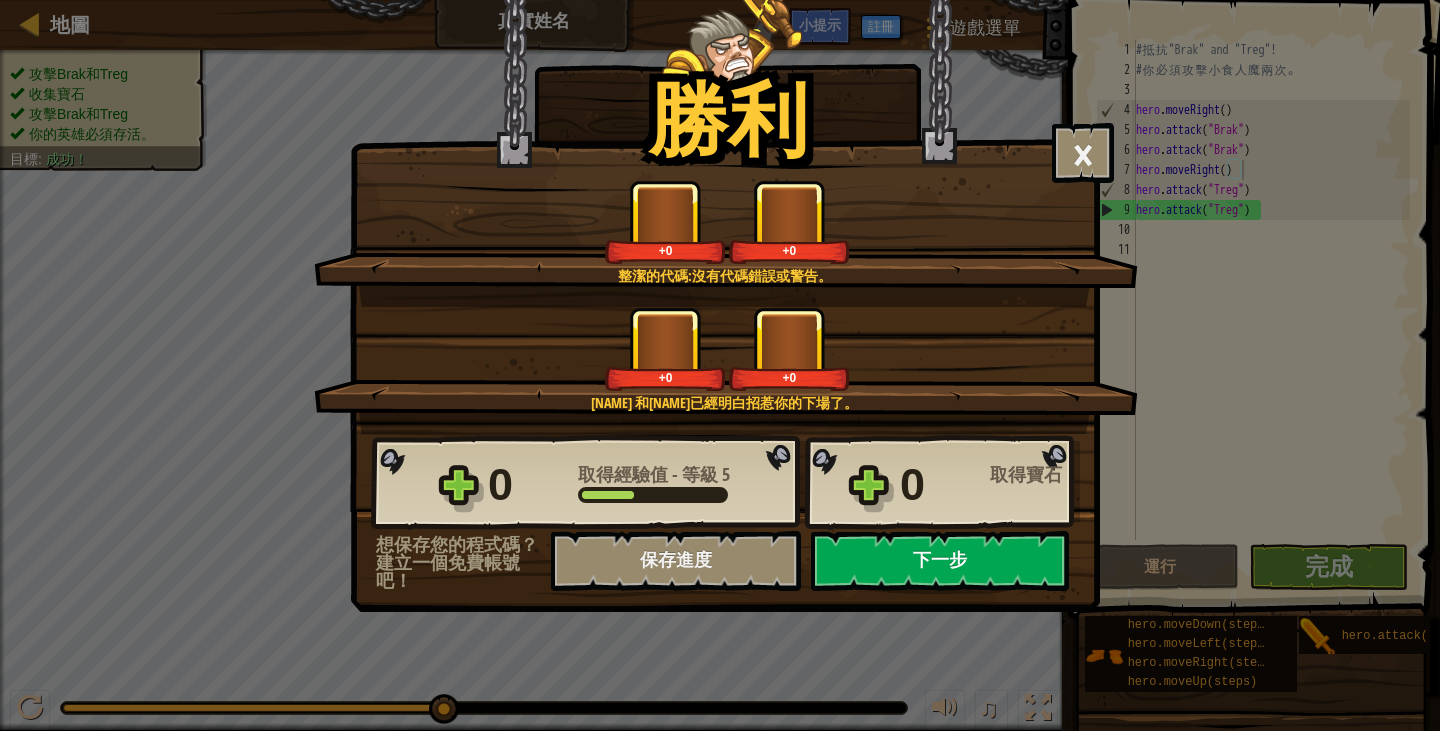 select on "zh-HANT" 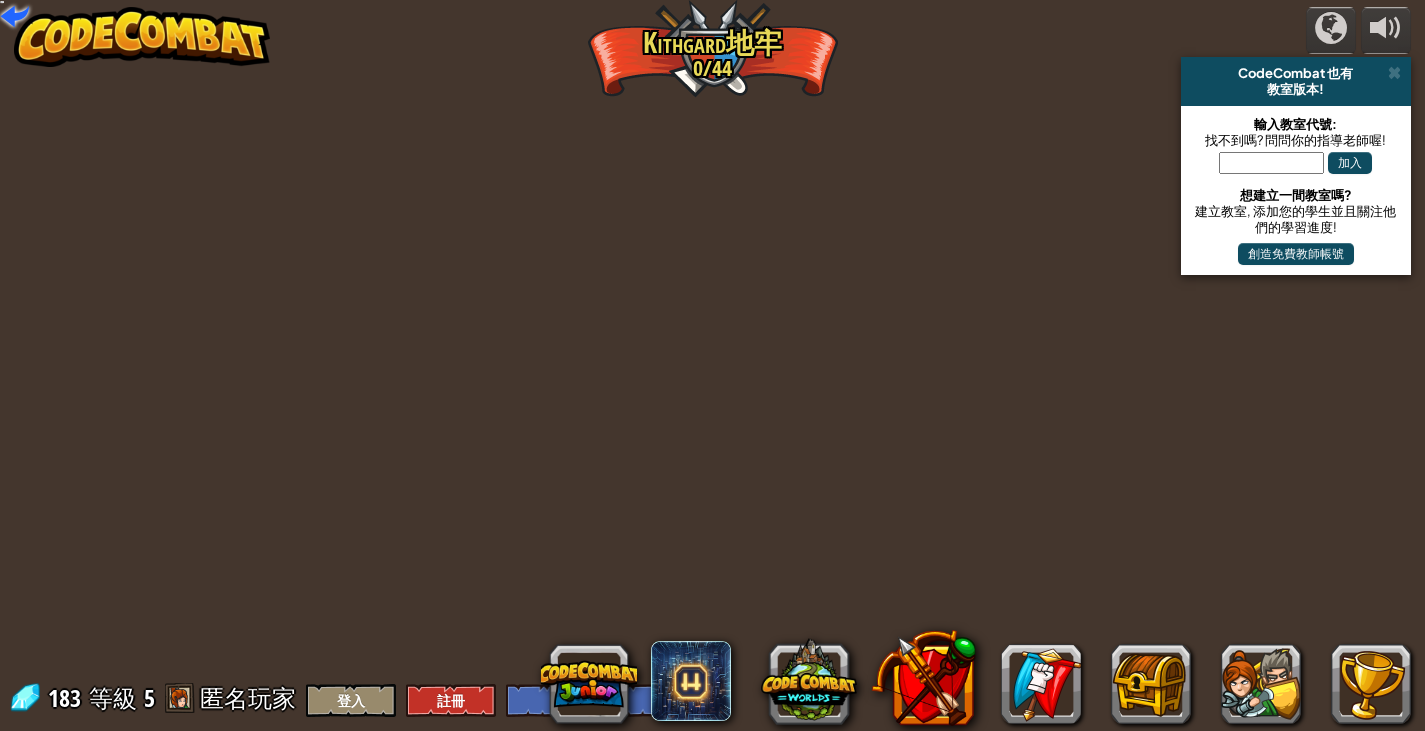 select on "zh-HANT" 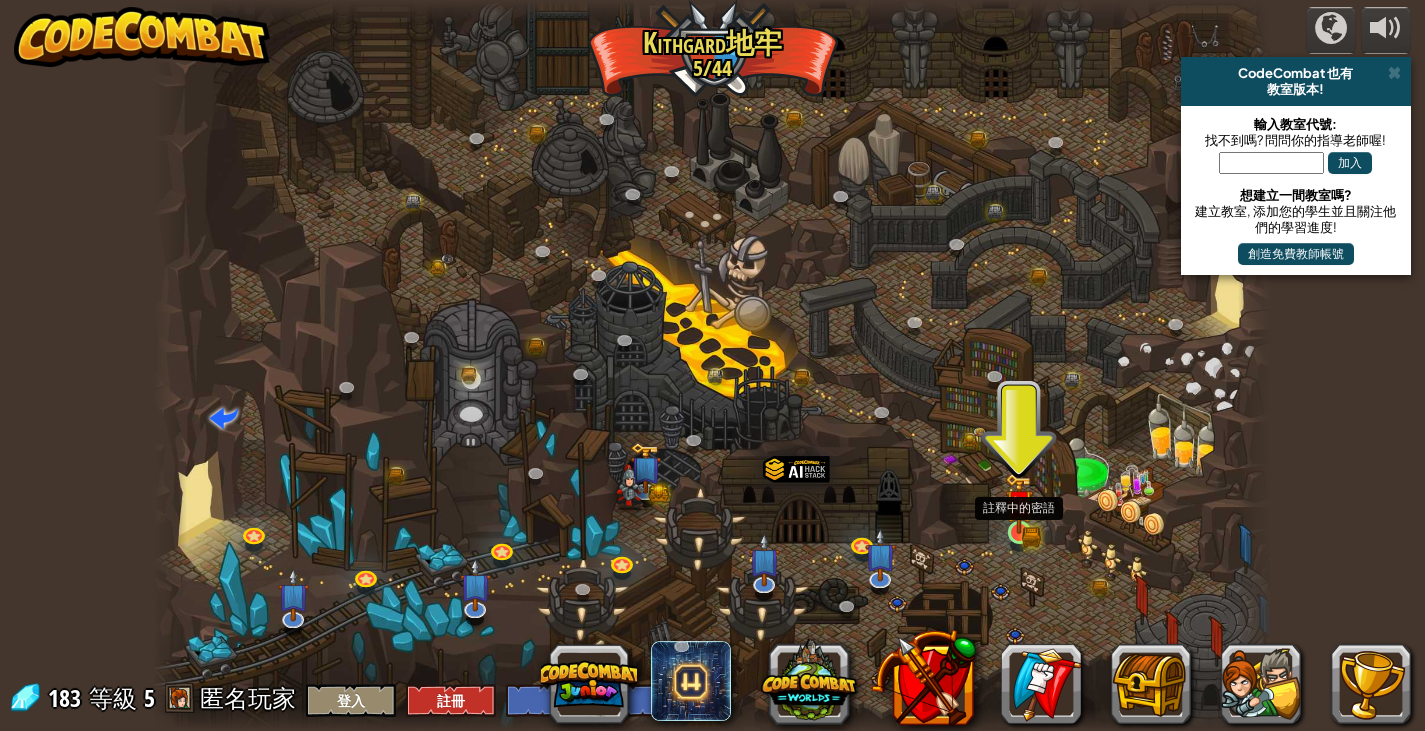 click at bounding box center (1019, 503) 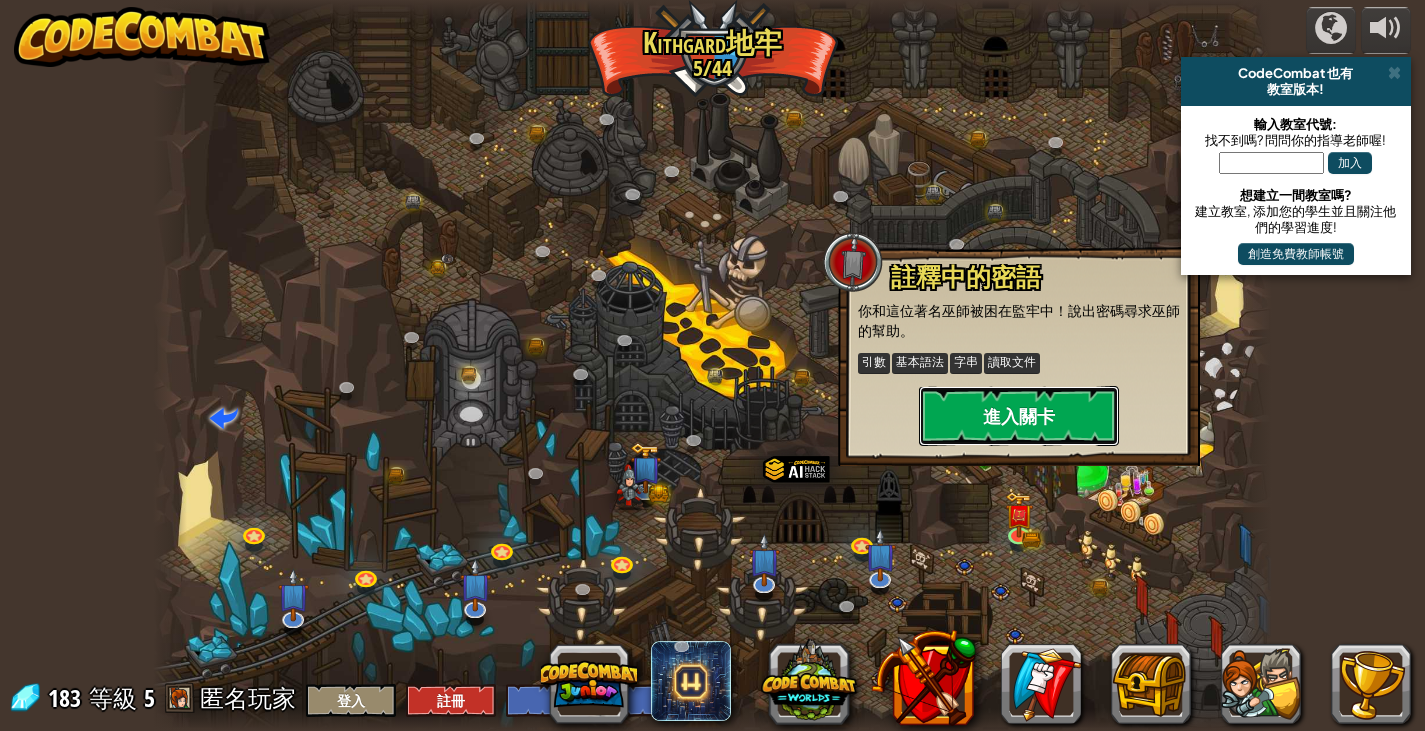 click on "進入關卡" at bounding box center (1019, 416) 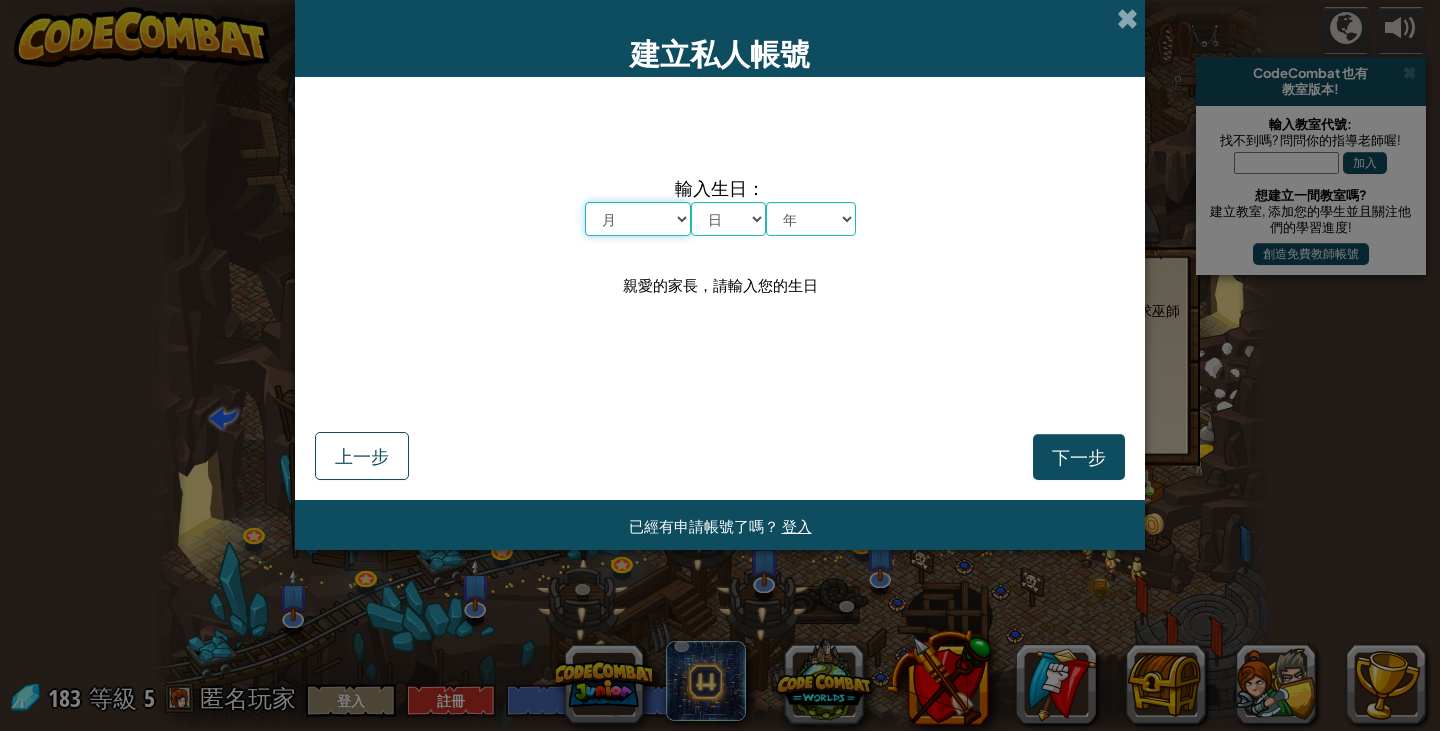click on "月 一月 二月 三月 四月 五月 六月 七月 八月 九月 十月 十一月 十二月" at bounding box center [638, 219] 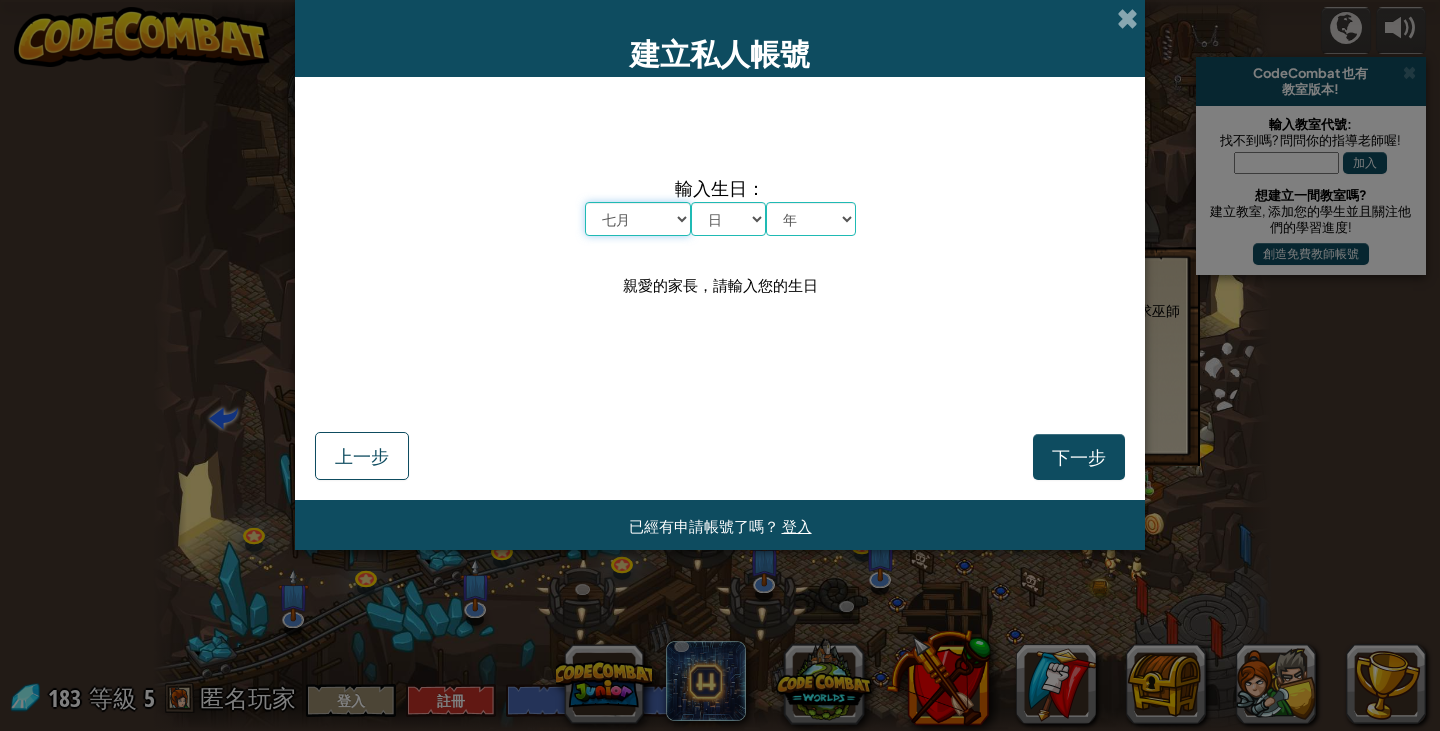 click on "月 一月 二月 三月 四月 五月 六月 七月 八月 九月 十月 十一月 十二月" at bounding box center [638, 219] 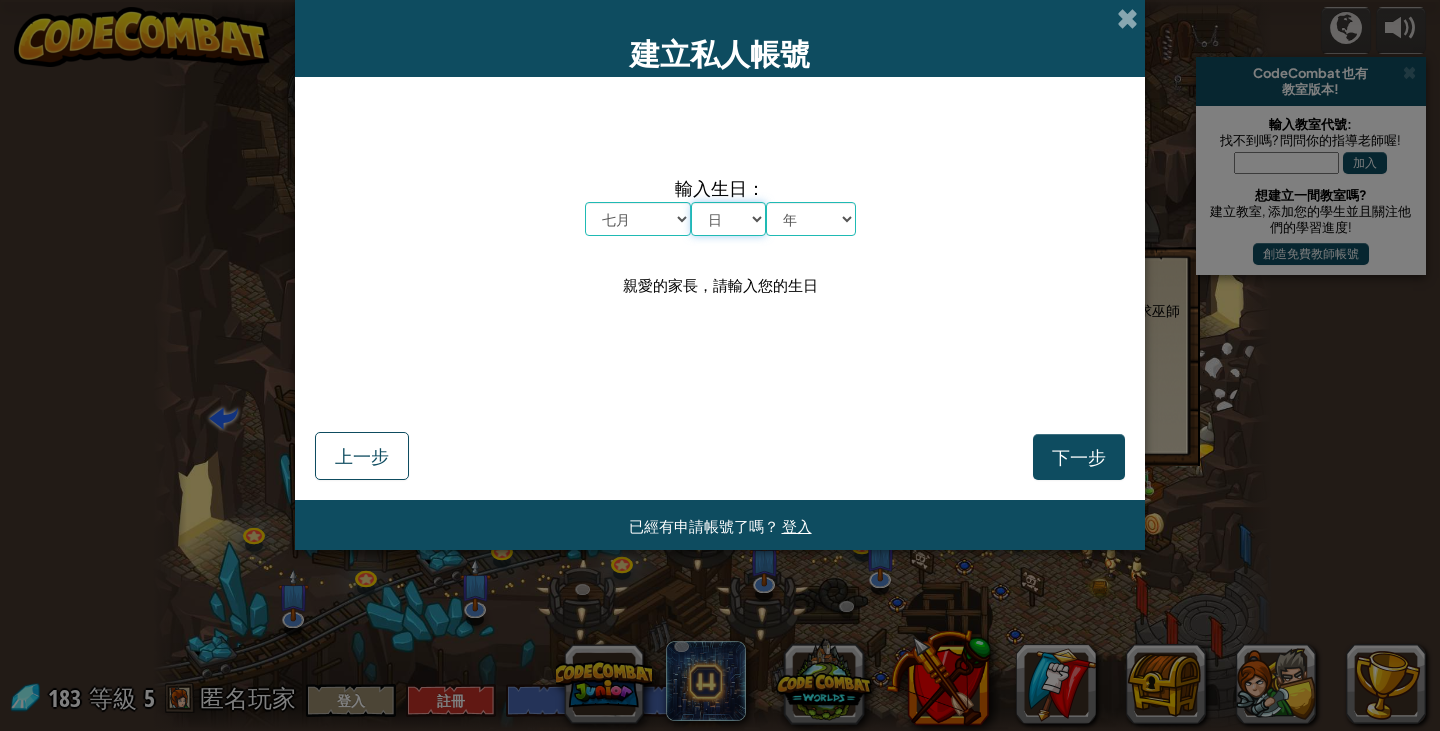 click on "日 1 2 3 4 5 6 7 8 9 10 11 12 13 14 15 16 17 18 19 20 21 22 23 24 25 26 27 28 29 30 31" at bounding box center (728, 219) 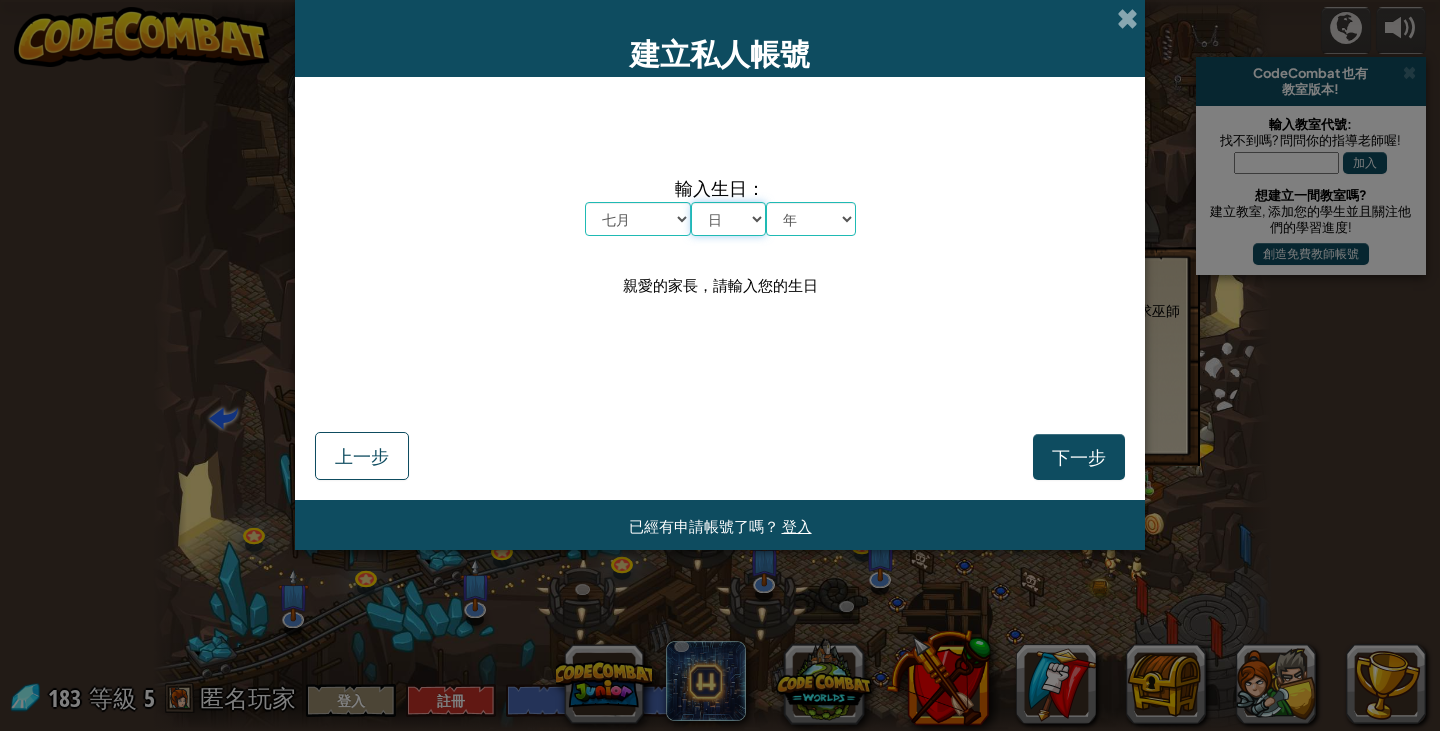 select on "12" 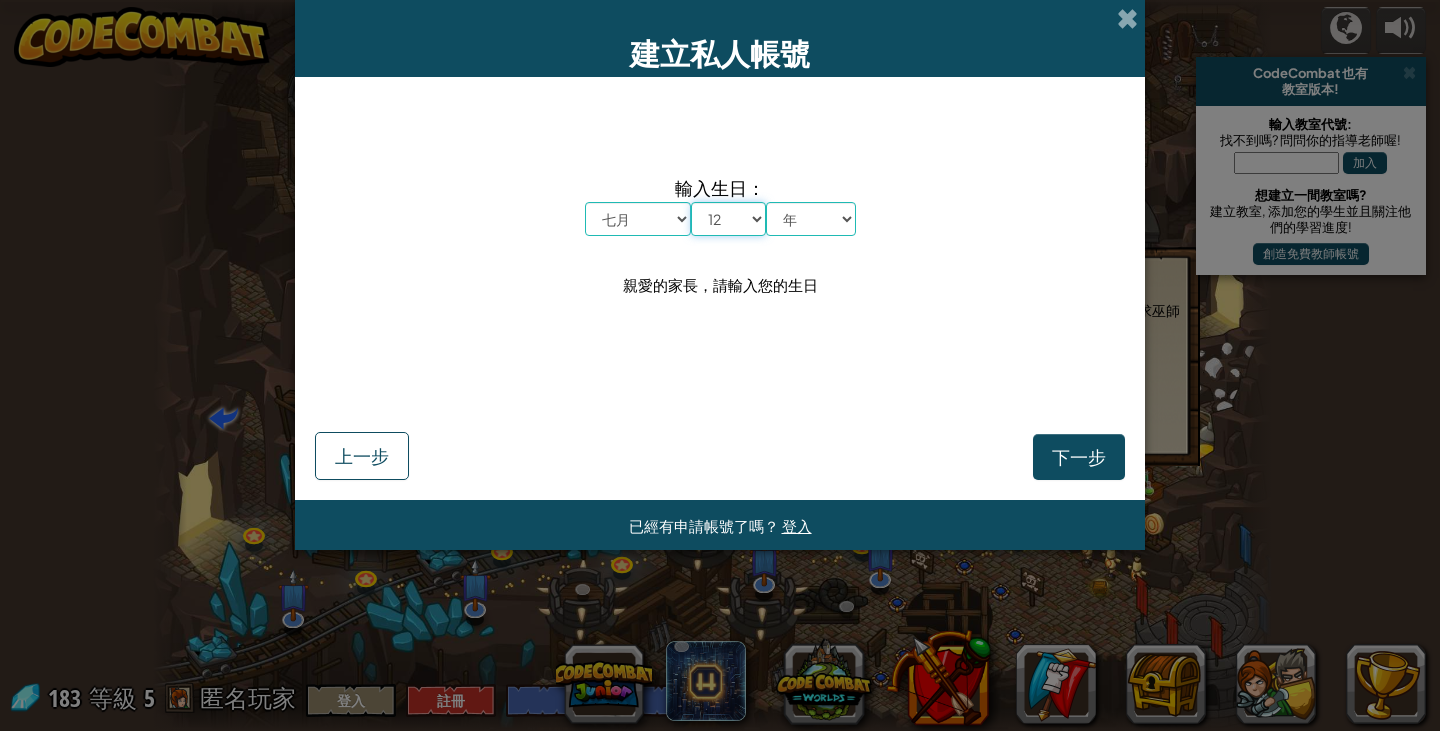 click on "日 1 2 3 4 5 6 7 8 9 10 11 12 13 14 15 16 17 18 19 20 21 22 23 24 25 26 27 28 29 30 31" at bounding box center [728, 219] 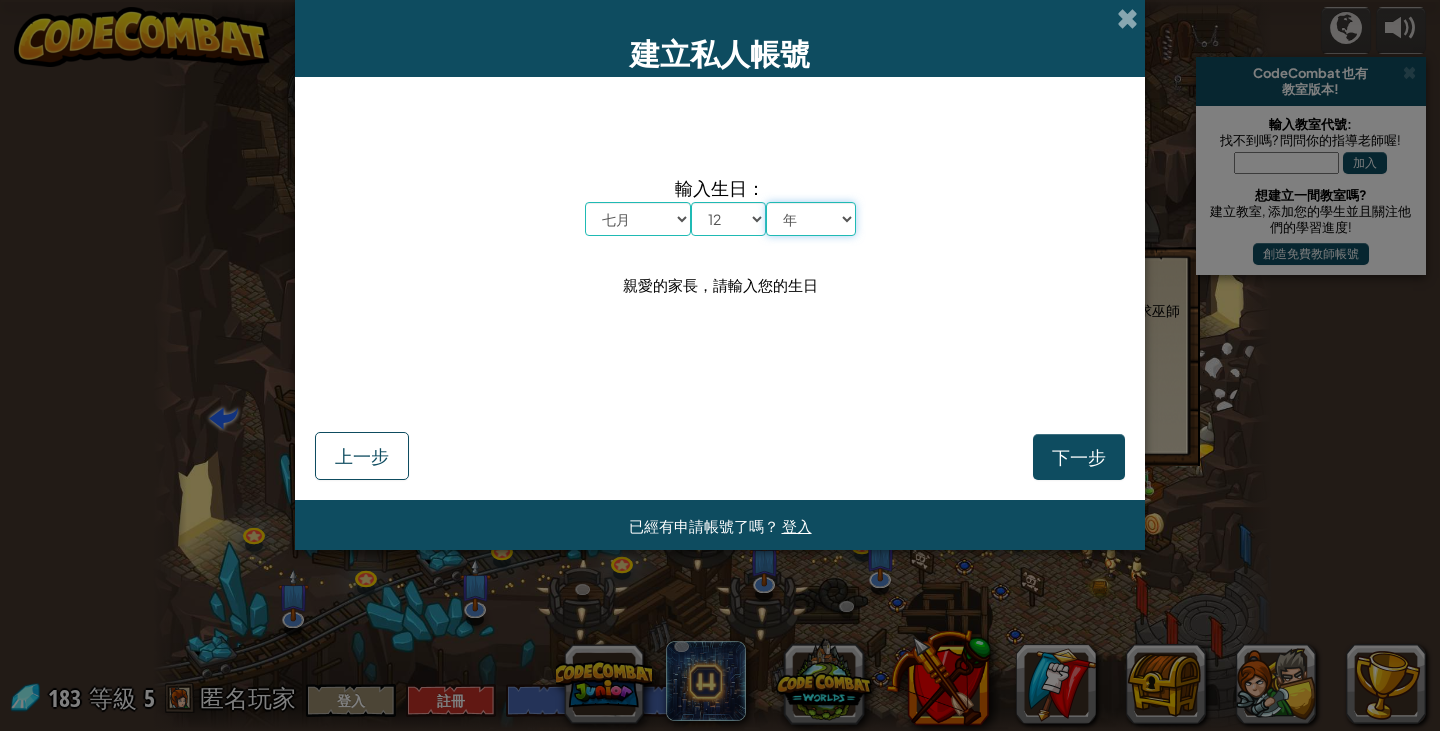 click on "年 2025 2024 2023 2022 2021 2020 2019 2018 2017 2016 2015 2014 2013 2012 2011 2010 2009 2008 2007 2006 2005 2004 2003 2002 2001 2000 1999 1998 1997 1996 1995 1994 1993 1992 1991 1990 1989 1988 1987 1986 1985 1984 1983 1982 1981 1980 1979 1978 1977 1976 1975 1974 1973 1972 1971 1970 1969 1968 1967 1966 1965 1964 1963 1962 1961 1960 1959 1958 1957 1956 1955 1954 1953 1952 1951 1950 1949 1948 1947 1946 1945 1944 1943 1942 1941 1940 1939 1938 1937 1936 1935 1934 1933 1932 1931 1930 1929 1928 1927 1926" at bounding box center [811, 219] 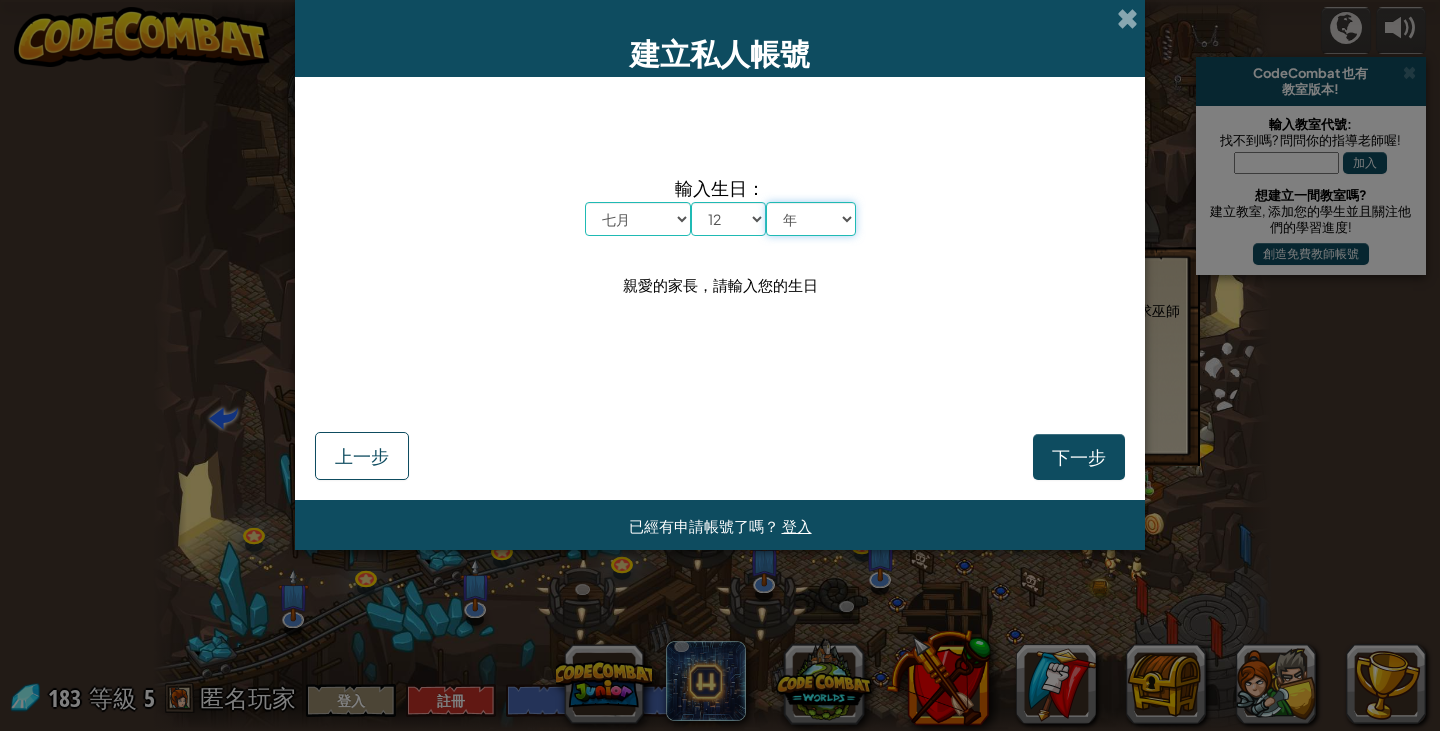 select on "2001" 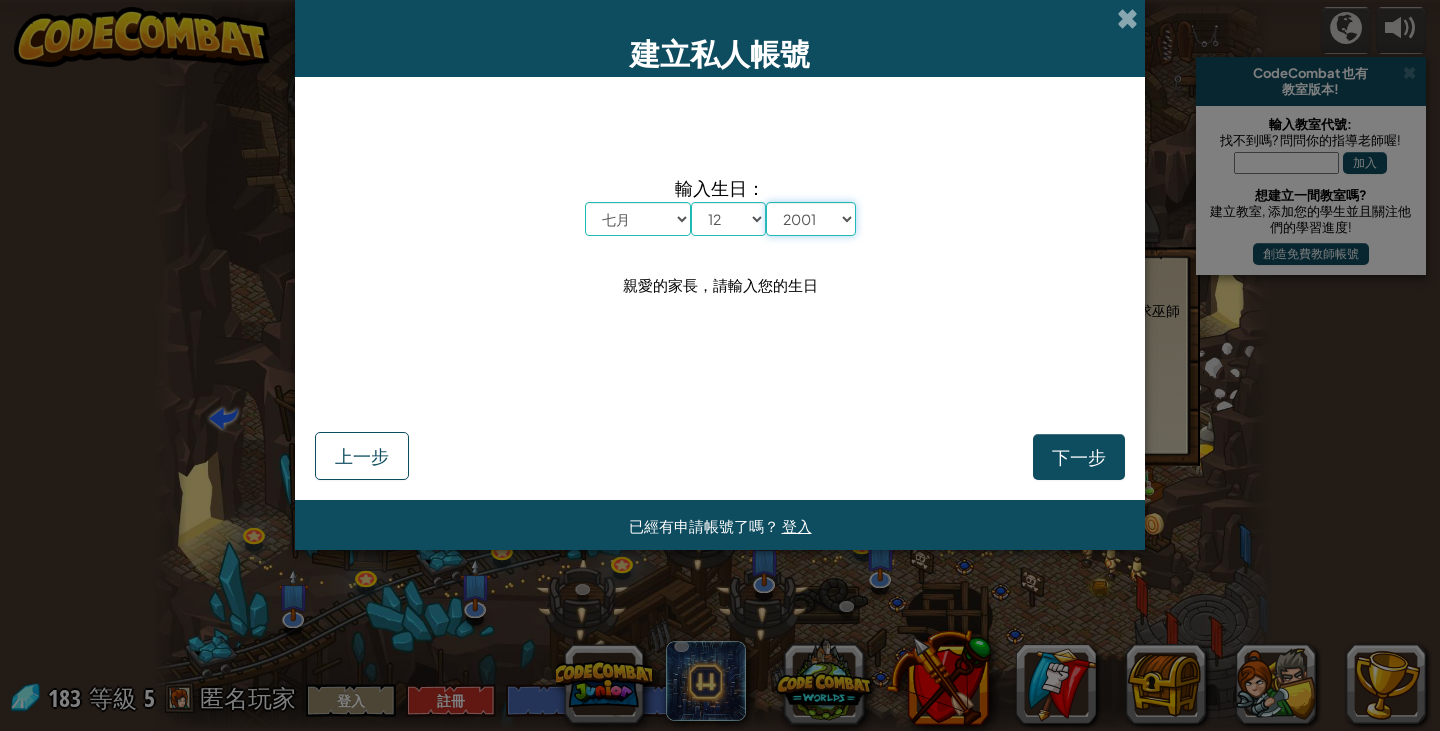 click on "年 2025 2024 2023 2022 2021 2020 2019 2018 2017 2016 2015 2014 2013 2012 2011 2010 2009 2008 2007 2006 2005 2004 2003 2002 2001 2000 1999 1998 1997 1996 1995 1994 1993 1992 1991 1990 1989 1988 1987 1986 1985 1984 1983 1982 1981 1980 1979 1978 1977 1976 1975 1974 1973 1972 1971 1970 1969 1968 1967 1966 1965 1964 1963 1962 1961 1960 1959 1958 1957 1956 1955 1954 1953 1952 1951 1950 1949 1948 1947 1946 1945 1944 1943 1942 1941 1940 1939 1938 1937 1936 1935 1934 1933 1932 1931 1930 1929 1928 1927 1926" at bounding box center [811, 219] 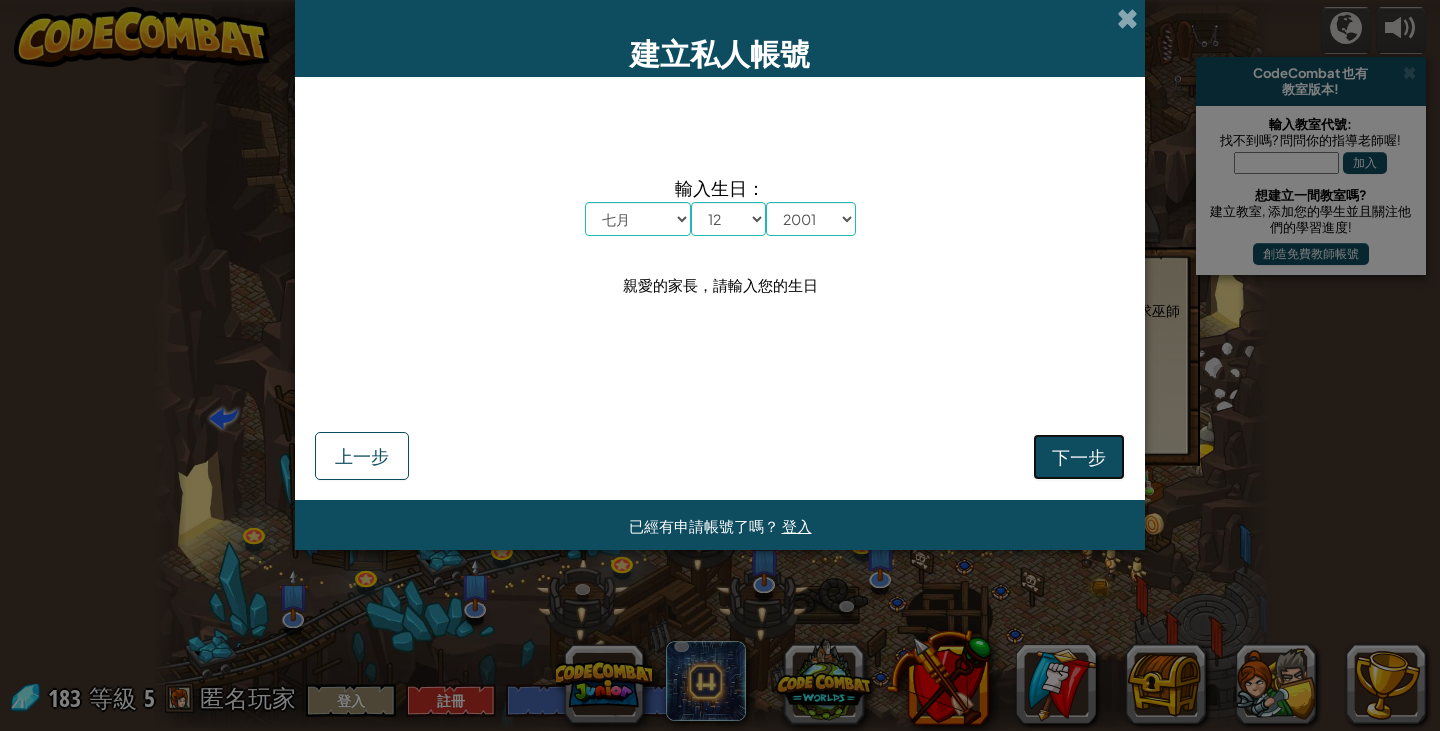 click on "下一步" at bounding box center [1079, 457] 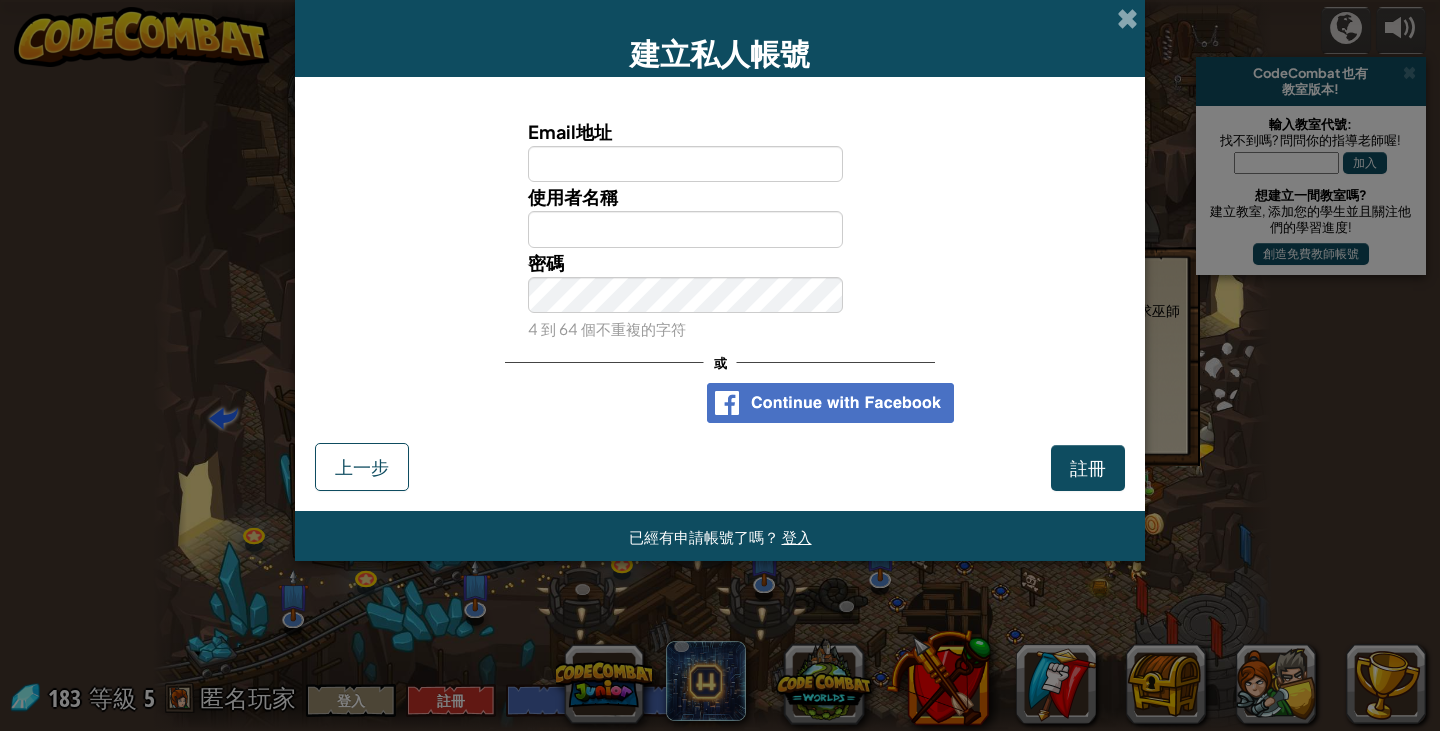 click at bounding box center (830, 403) 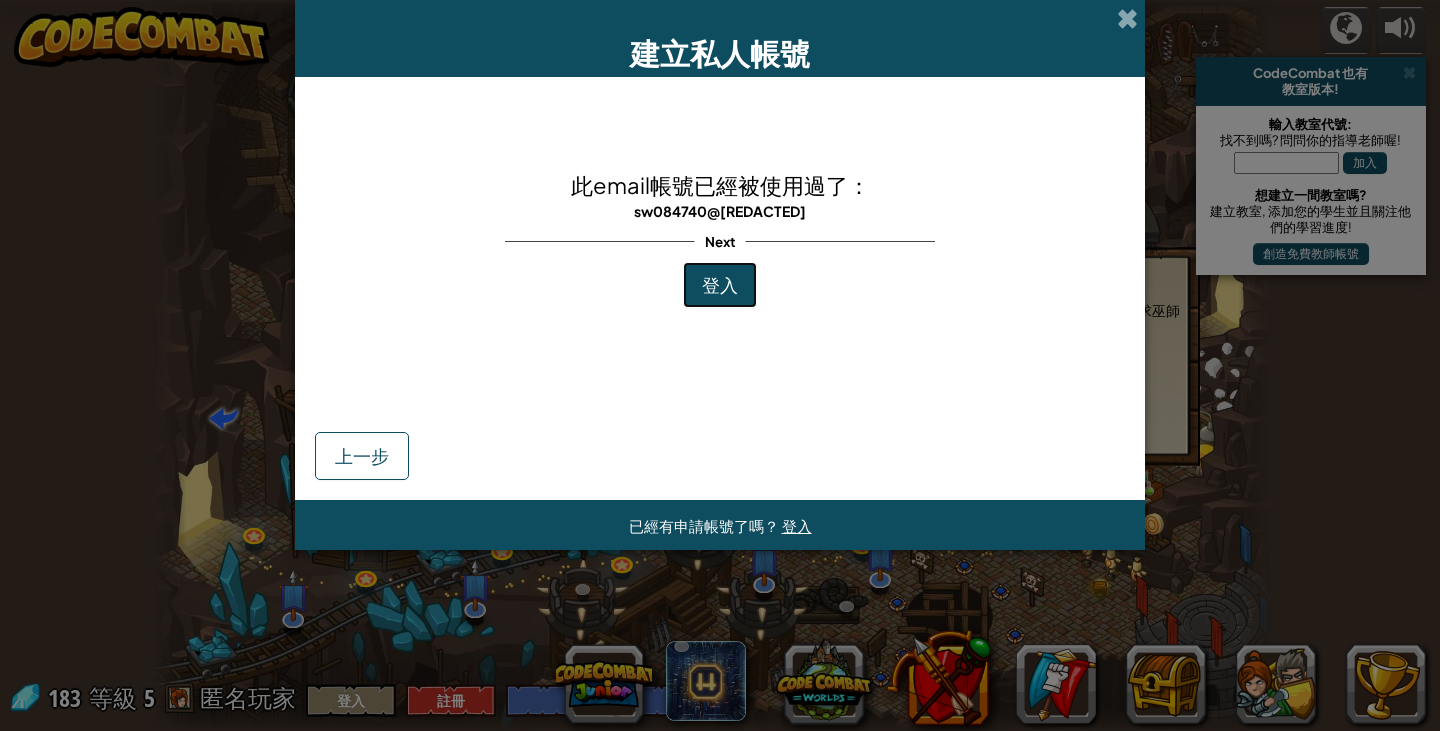 click on "登入" at bounding box center (720, 284) 